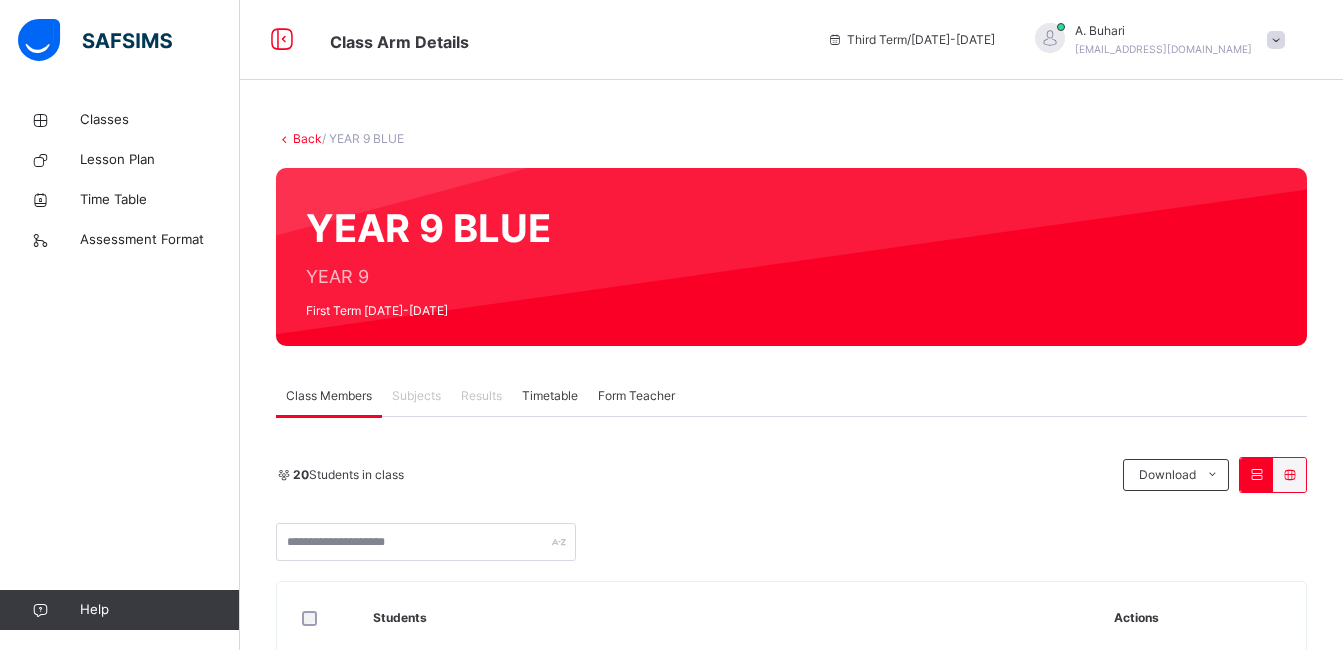 scroll, scrollTop: 0, scrollLeft: 0, axis: both 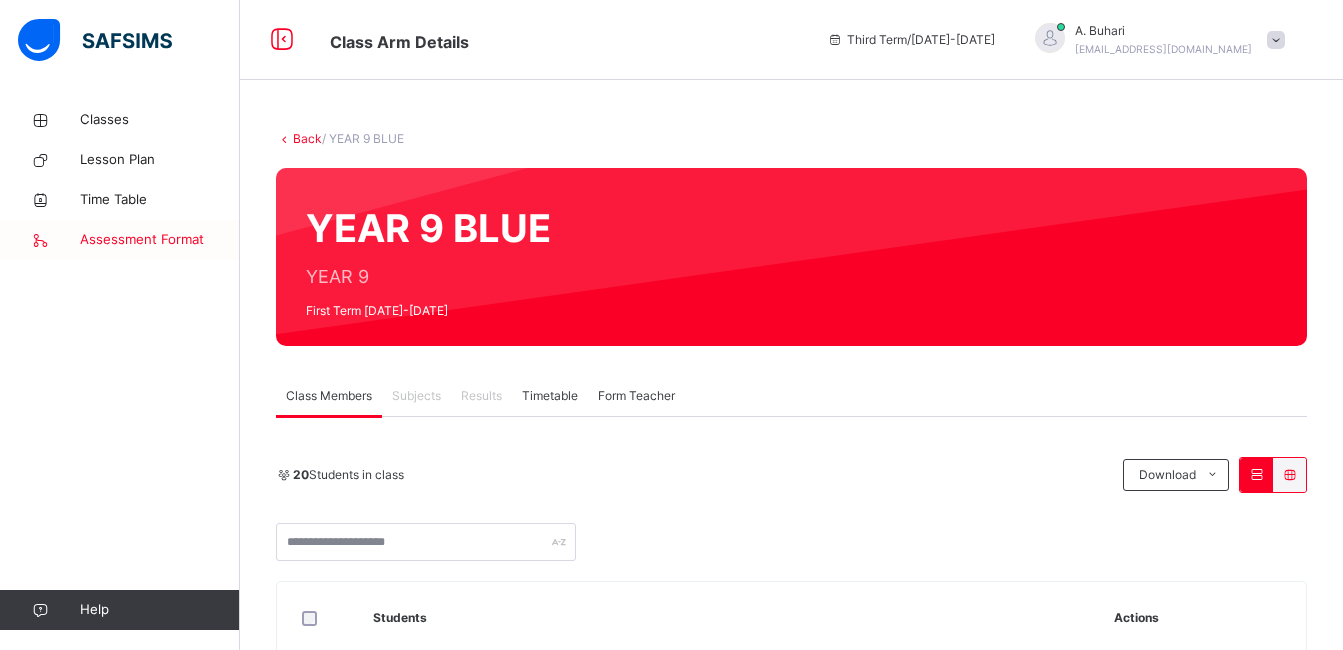 click on "Assessment Format" at bounding box center [160, 240] 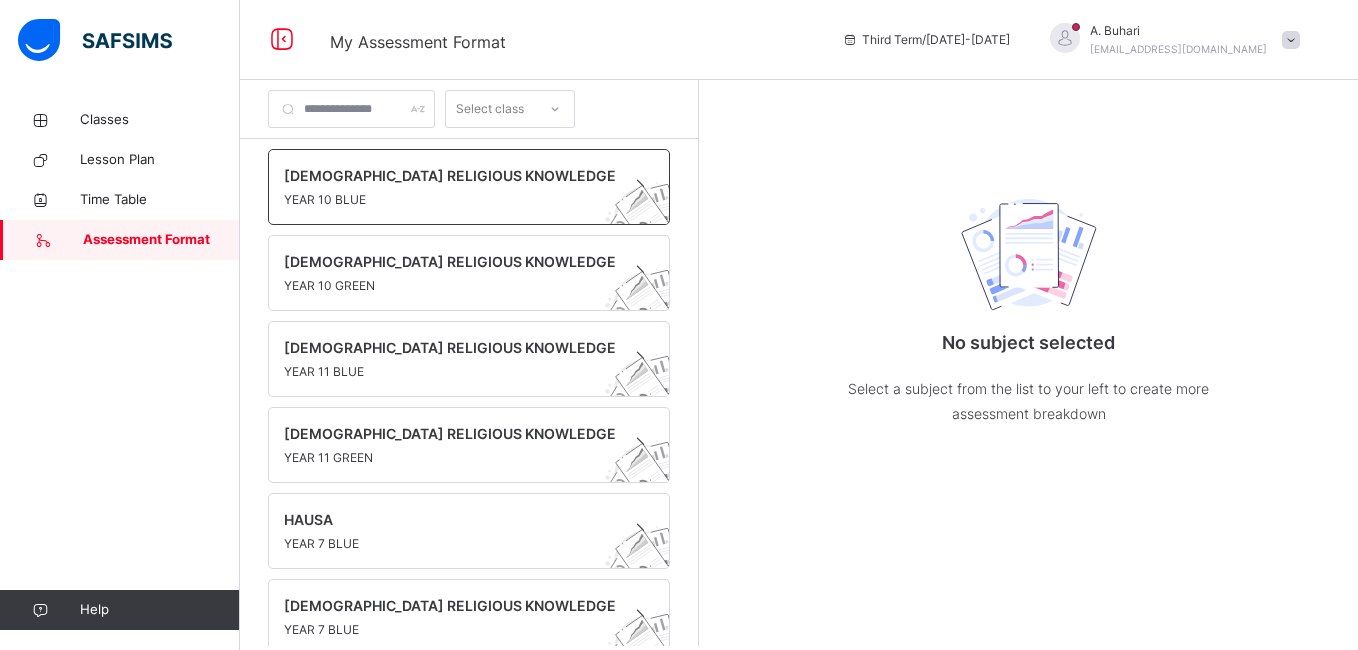 click on "[DEMOGRAPHIC_DATA] RELIGIOUS KNOWLEDGE" at bounding box center (450, 175) 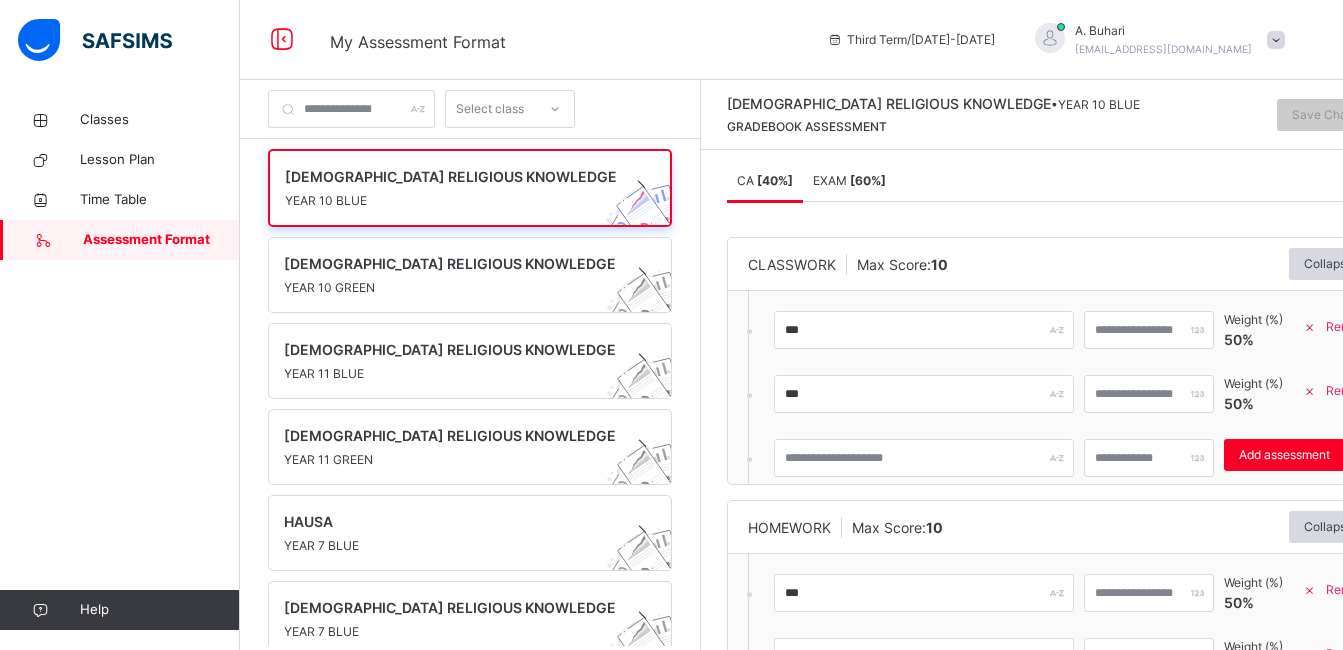 scroll, scrollTop: 0, scrollLeft: 0, axis: both 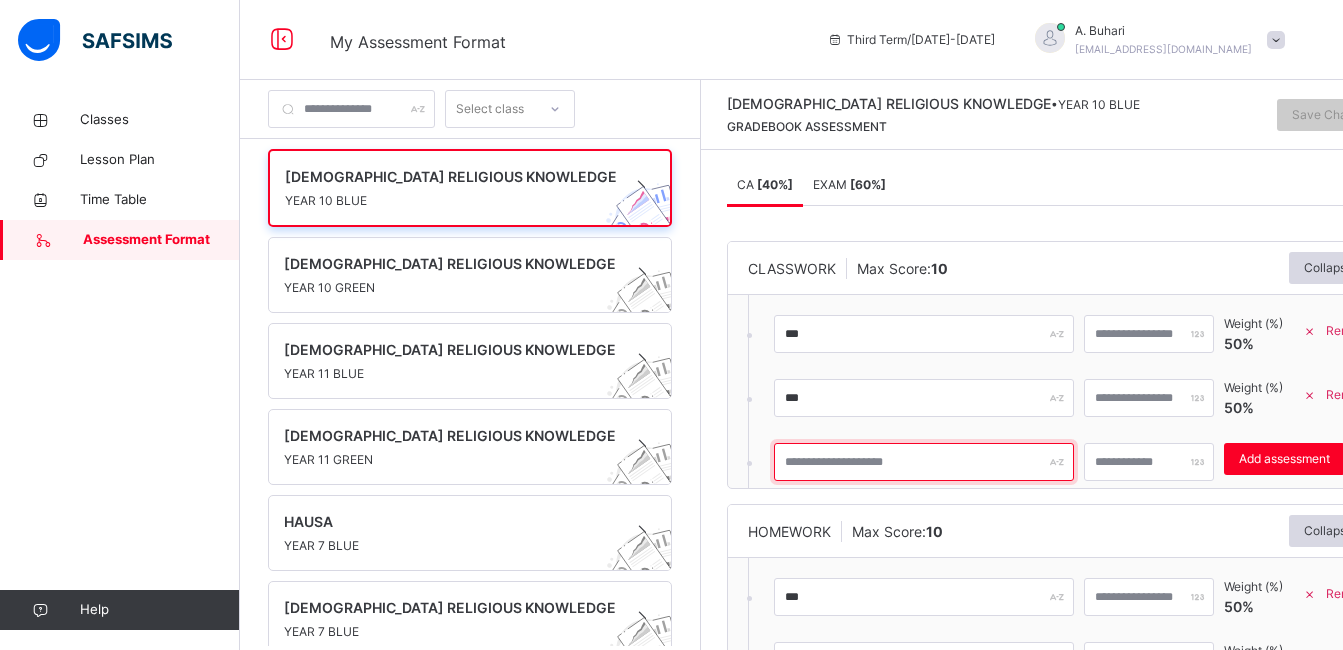 click at bounding box center (924, 462) 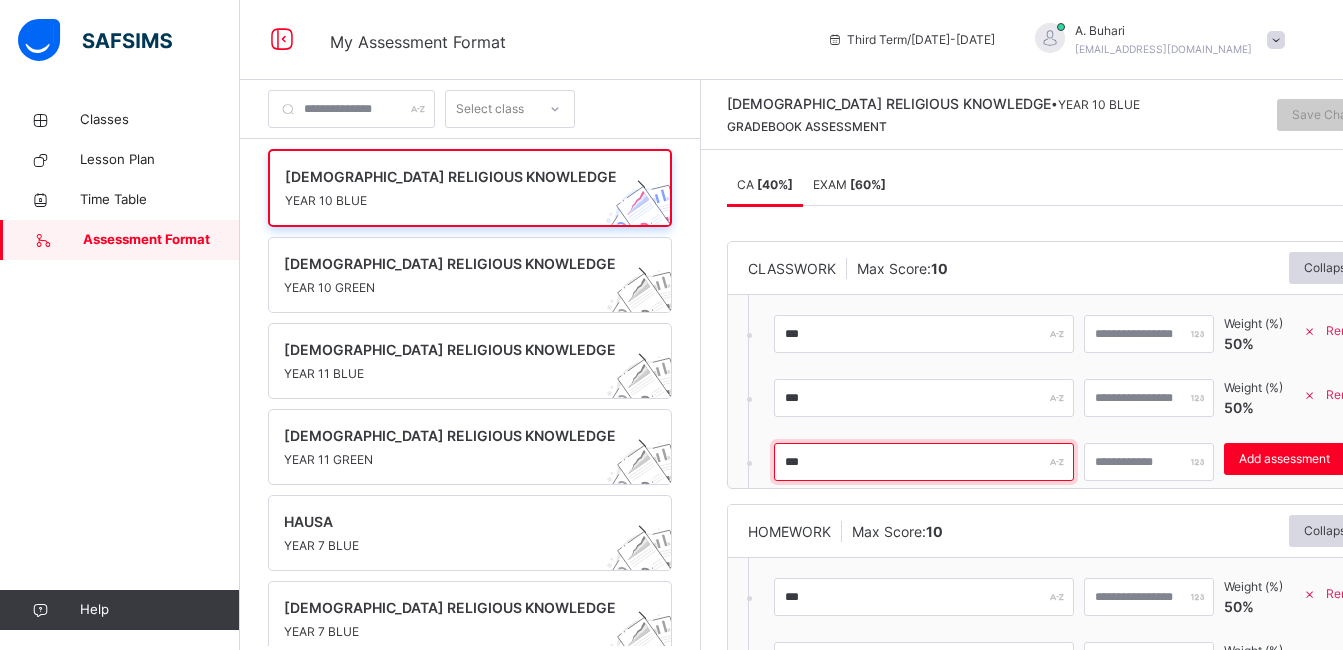type on "***" 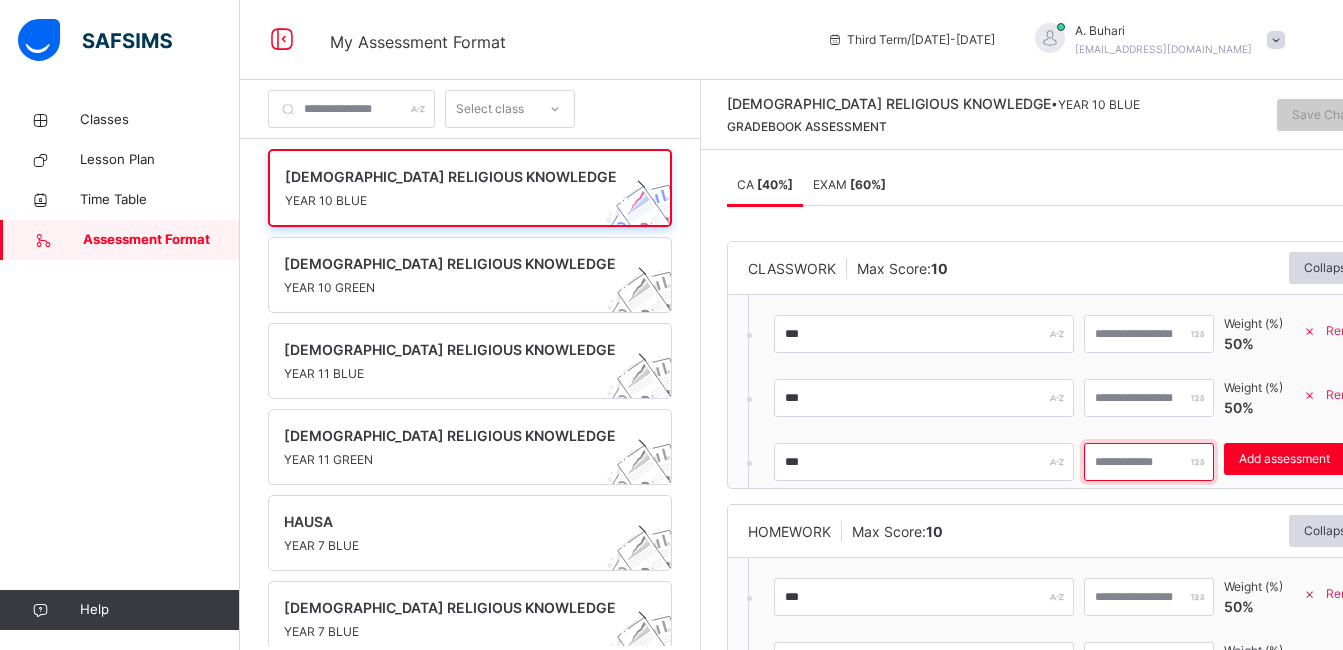 click at bounding box center (1149, 462) 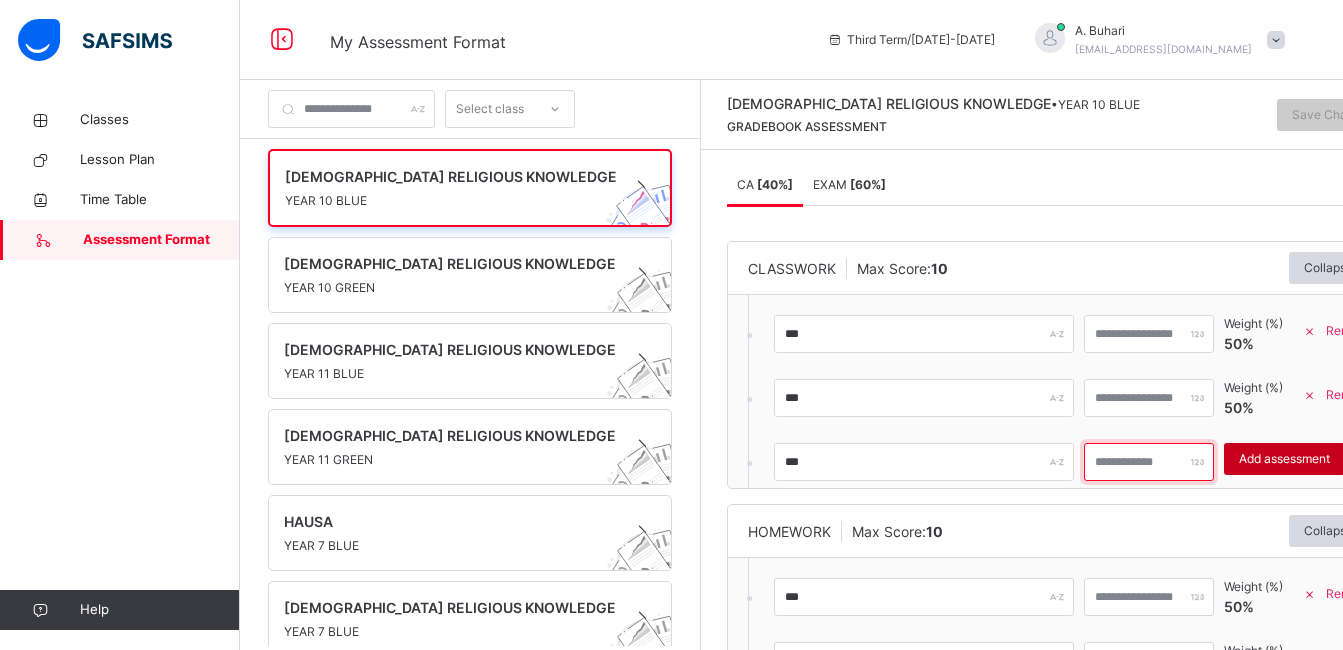 type on "**" 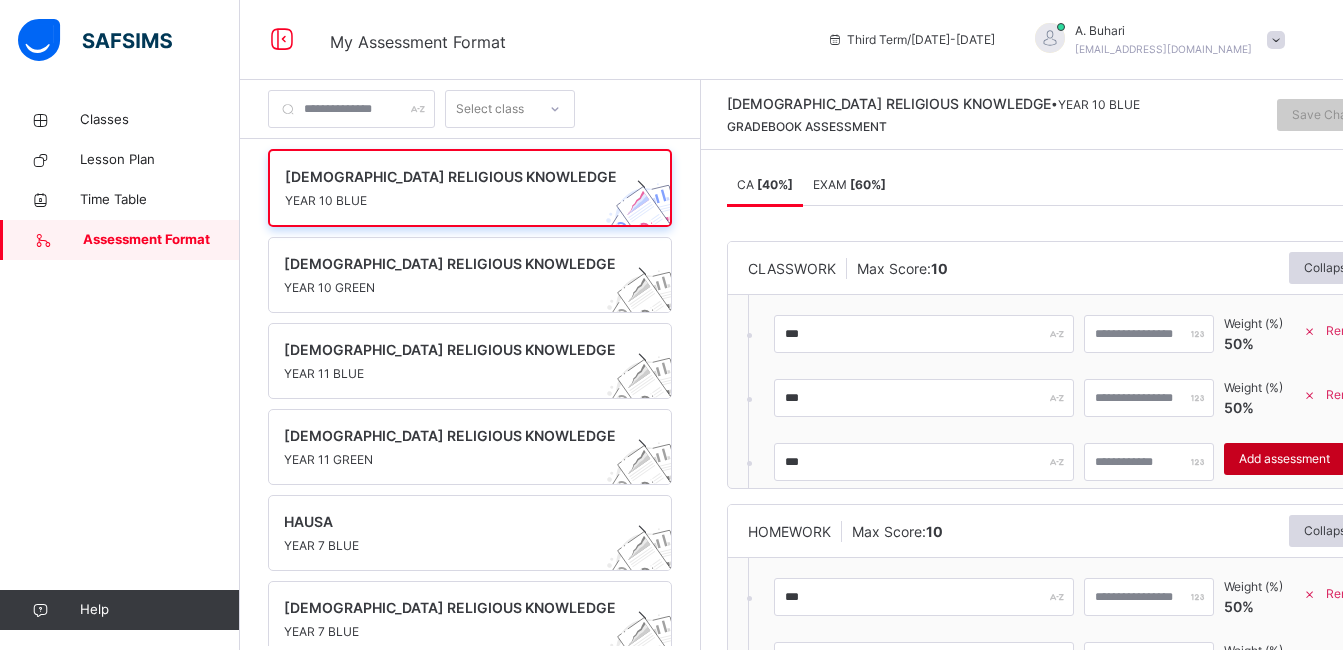 click on "Add assessment" at bounding box center [1284, 459] 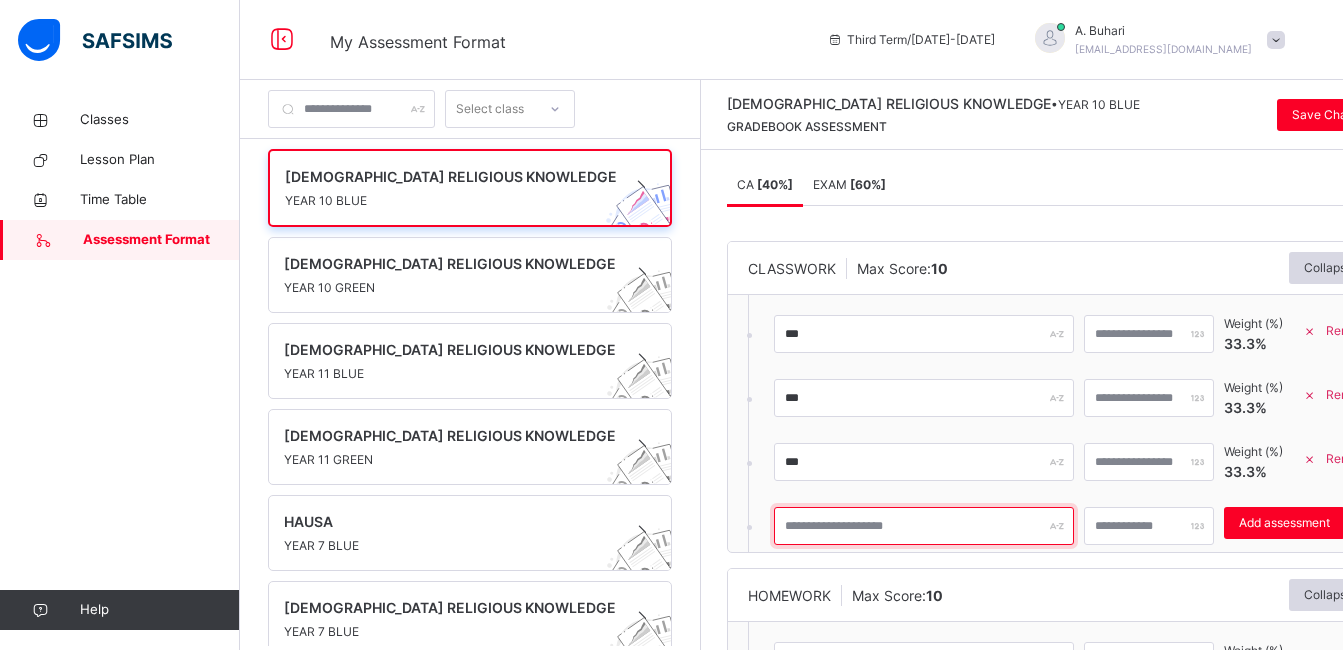 click at bounding box center [924, 526] 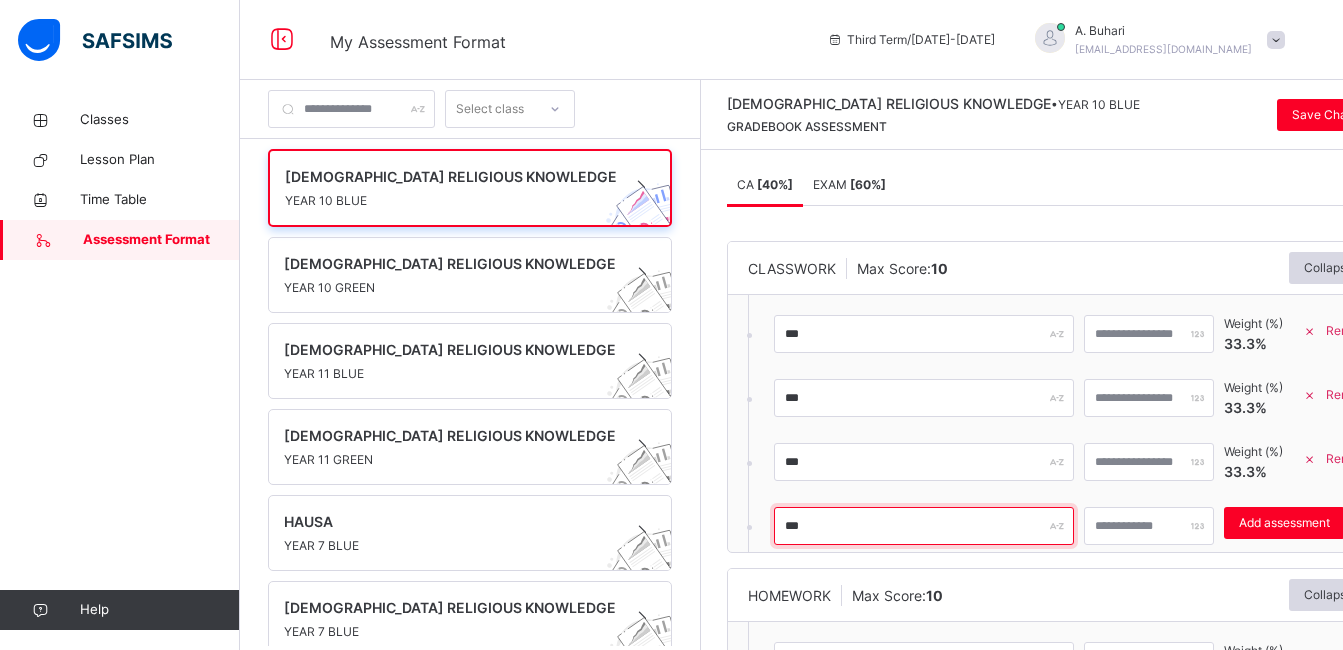 type on "***" 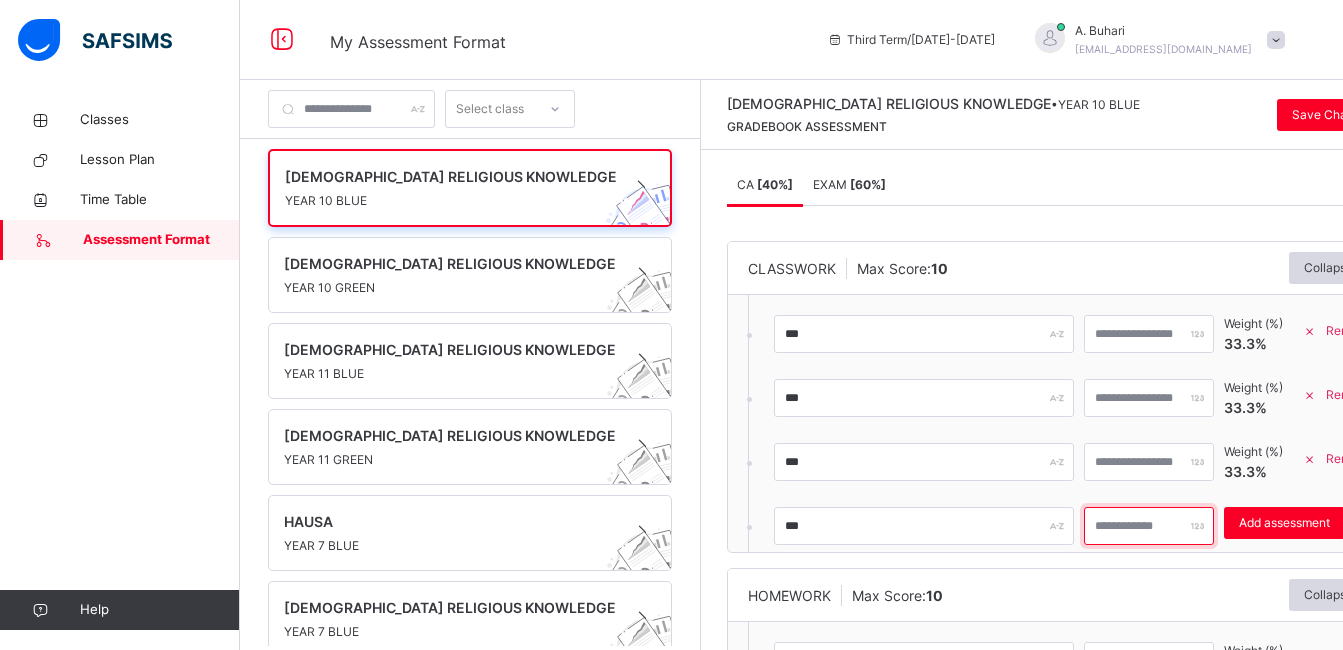 click on "*" at bounding box center [1149, 526] 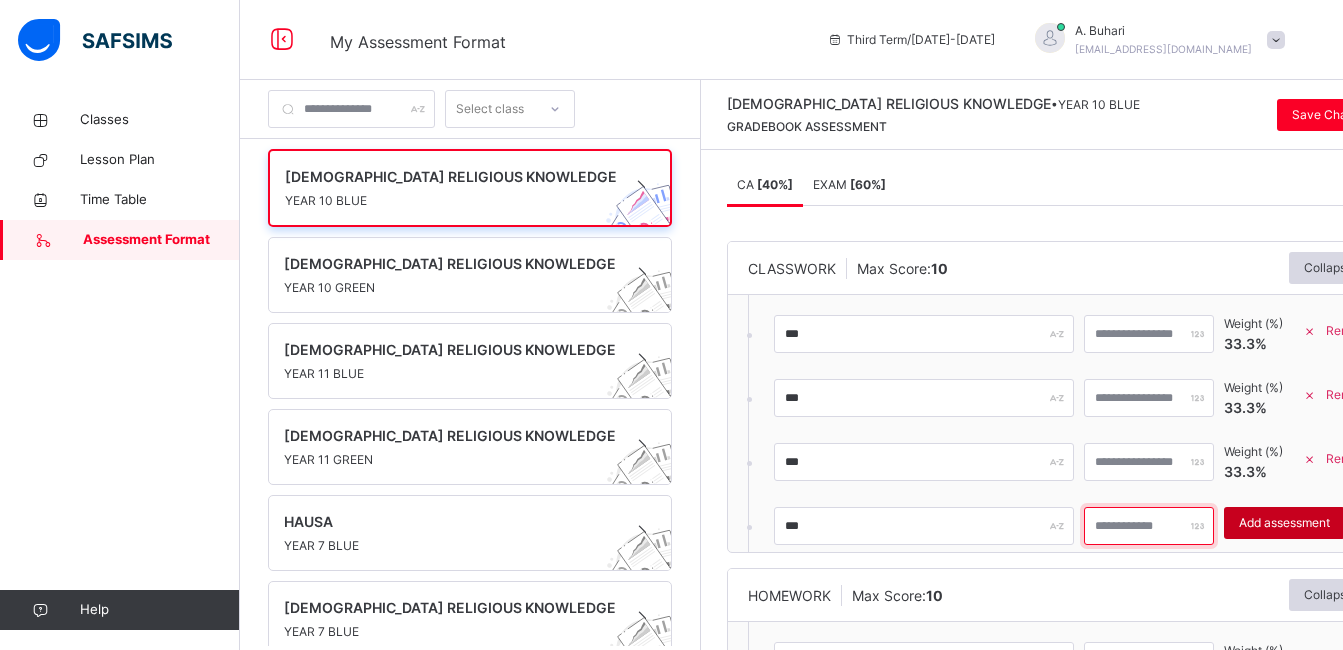 type on "**" 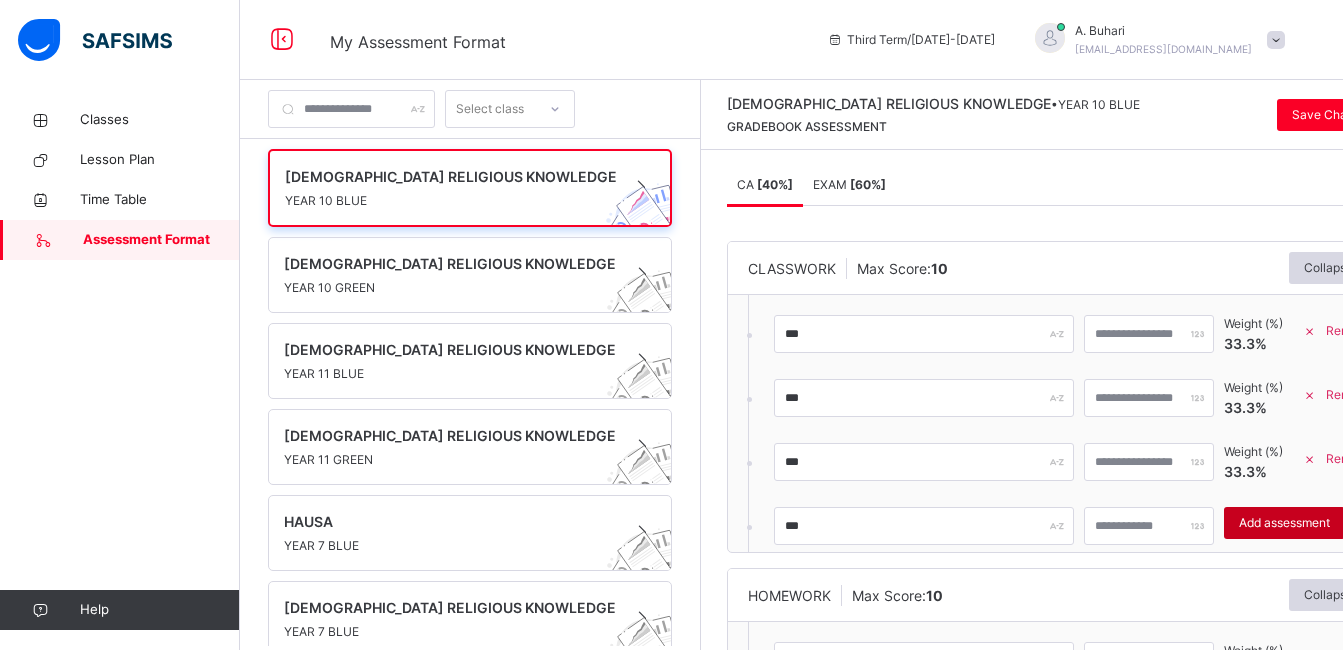 click on "Add assessment" at bounding box center [1284, 523] 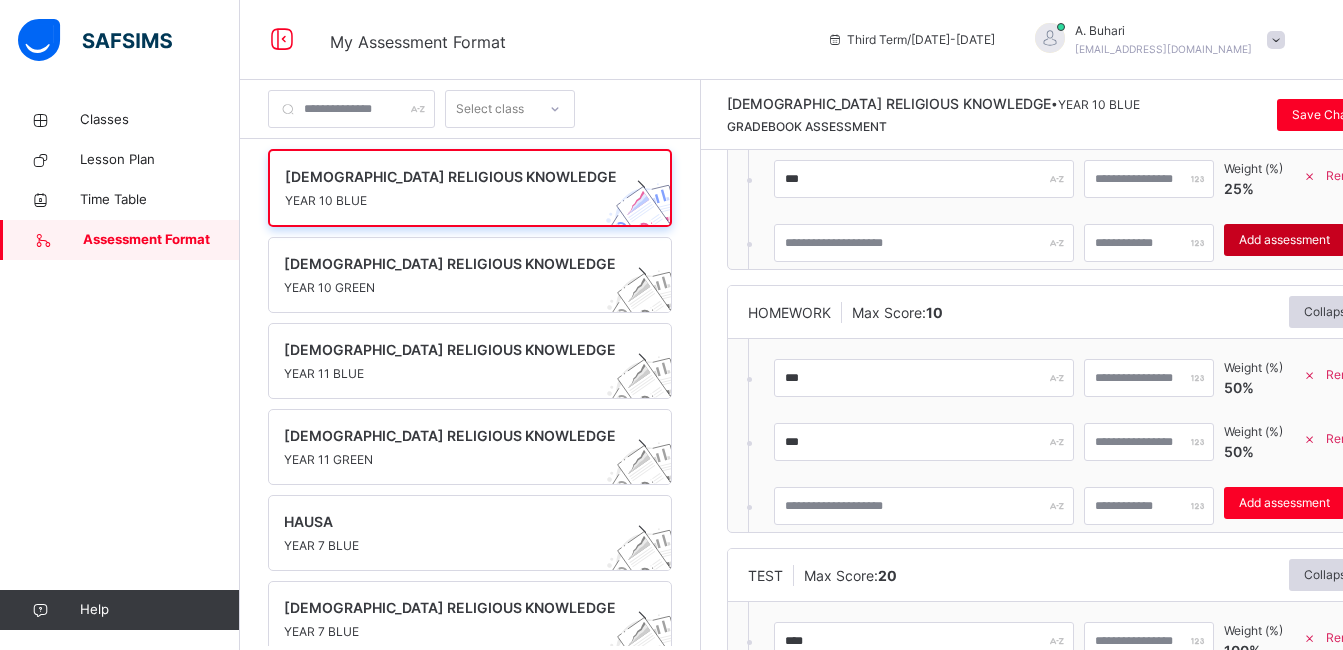 scroll, scrollTop: 360, scrollLeft: 0, axis: vertical 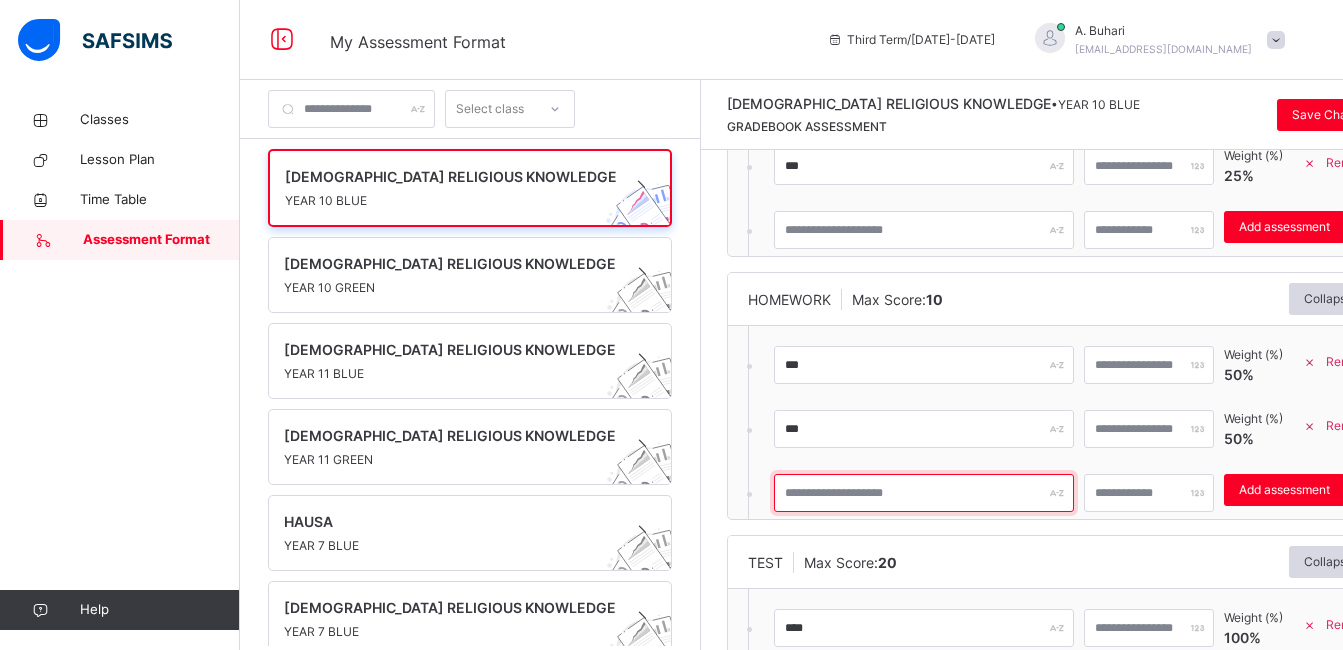 click at bounding box center (924, 493) 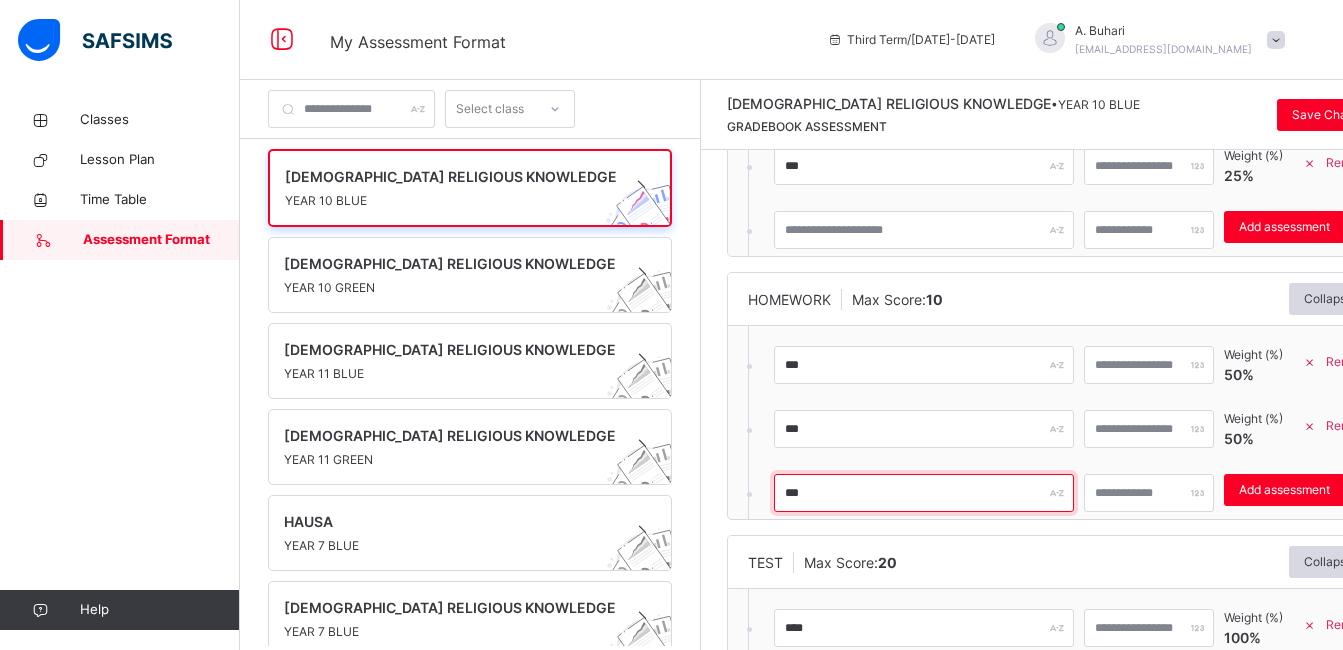 type on "***" 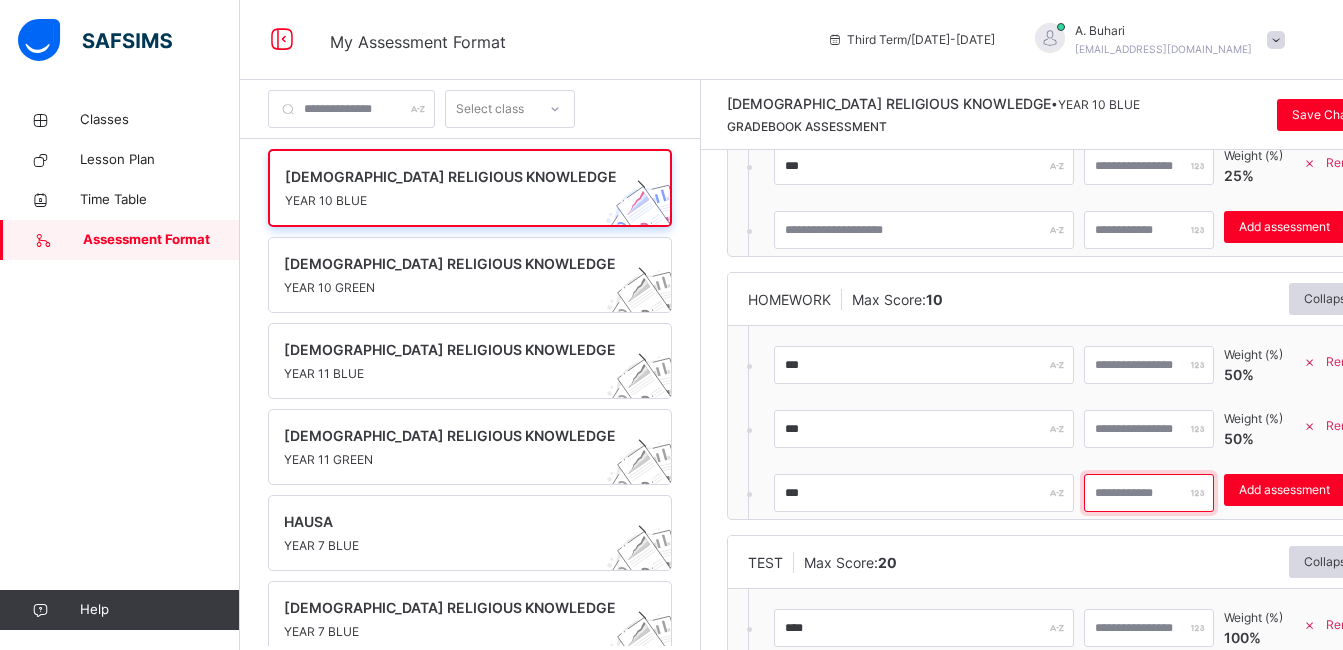 click at bounding box center (1149, 493) 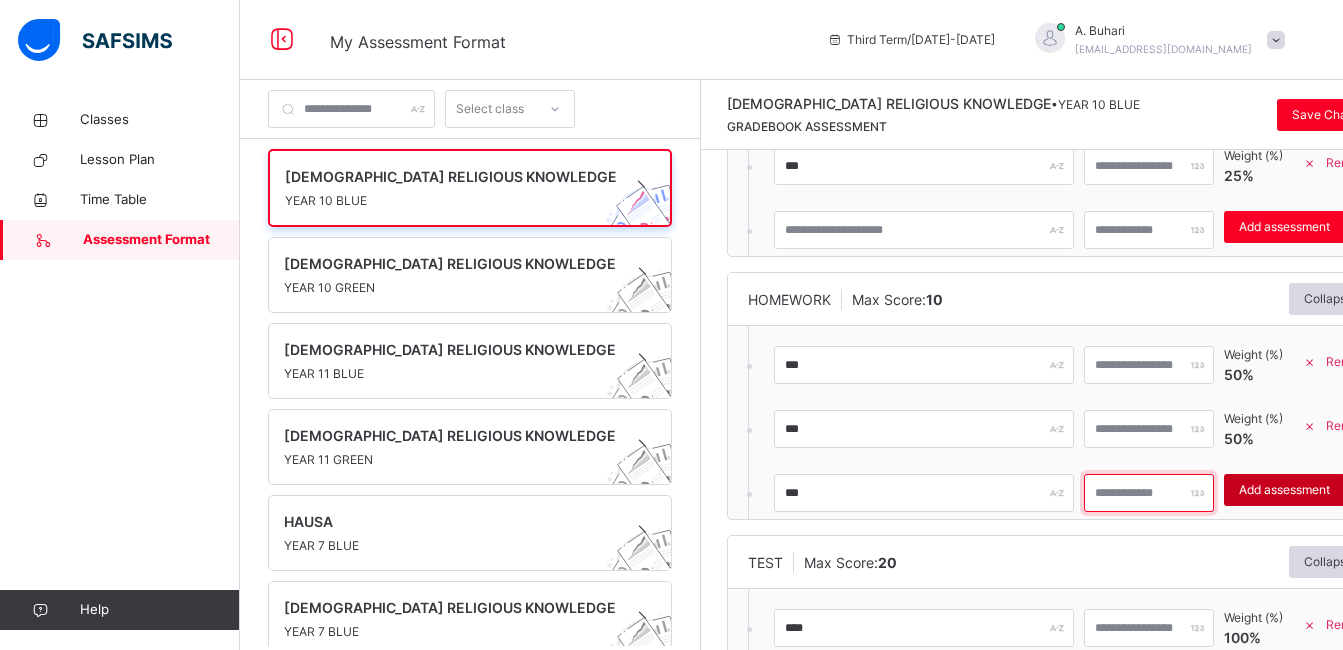 type on "**" 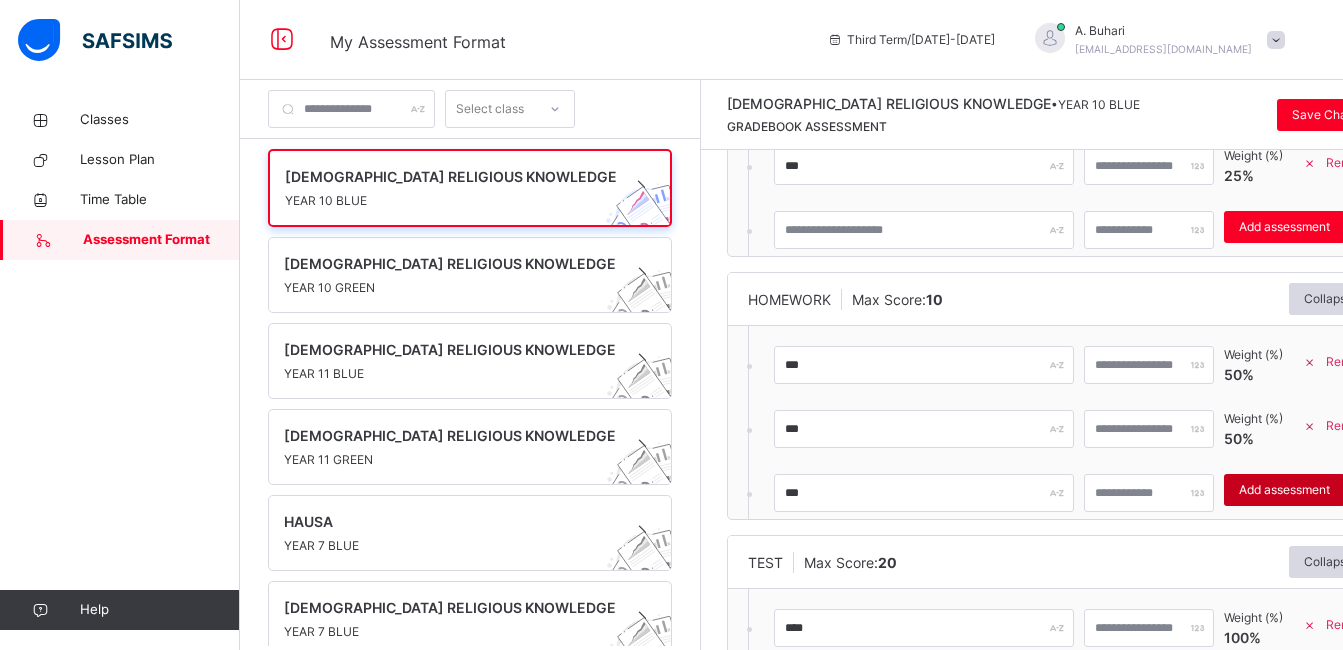 click on "Add assessment" at bounding box center [1284, 490] 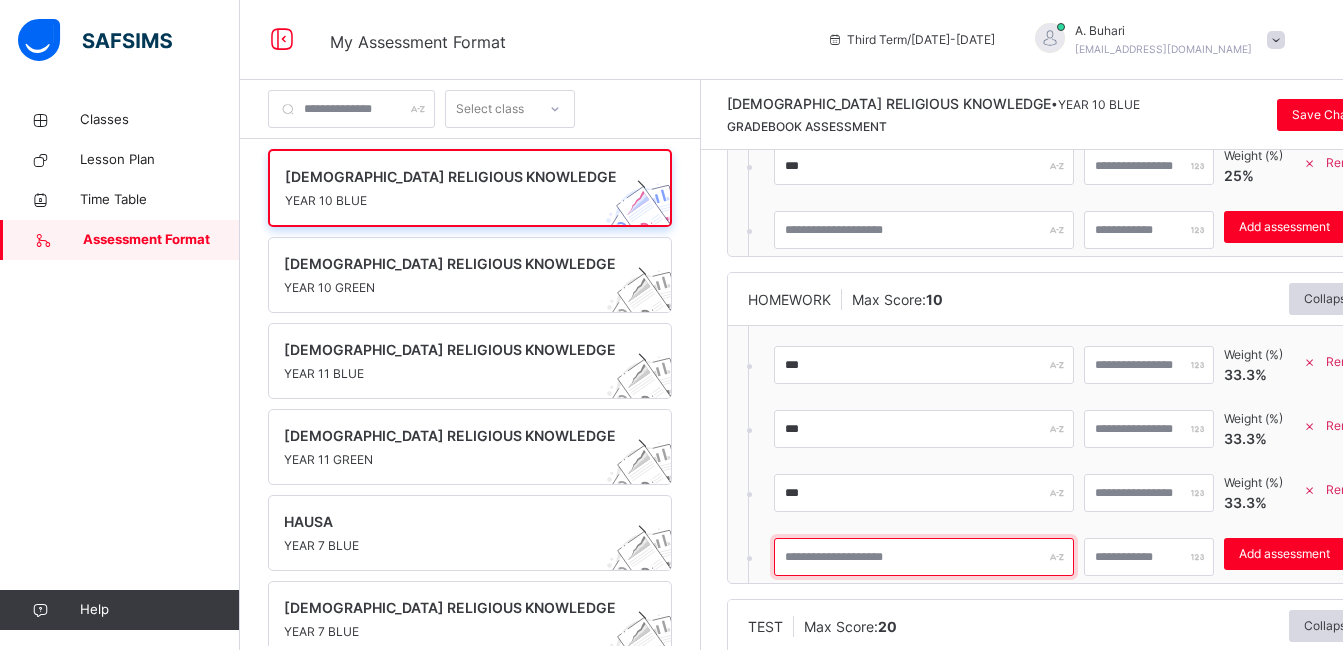 click at bounding box center (924, 557) 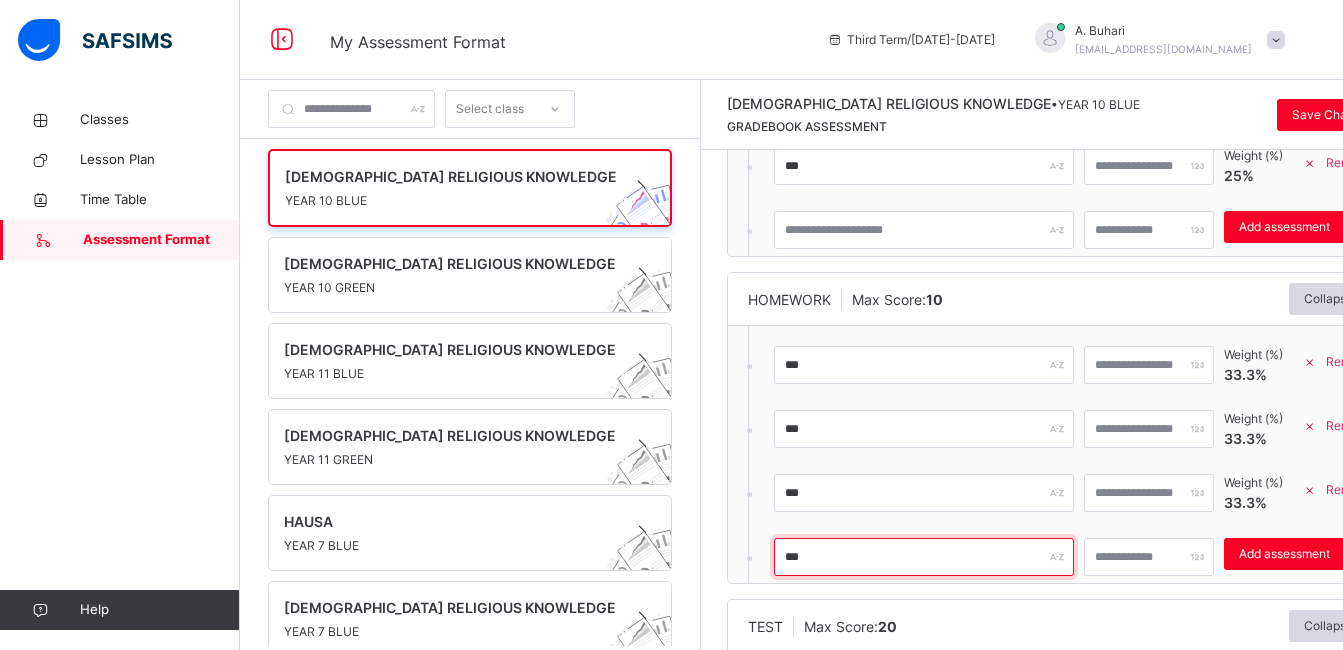 type on "***" 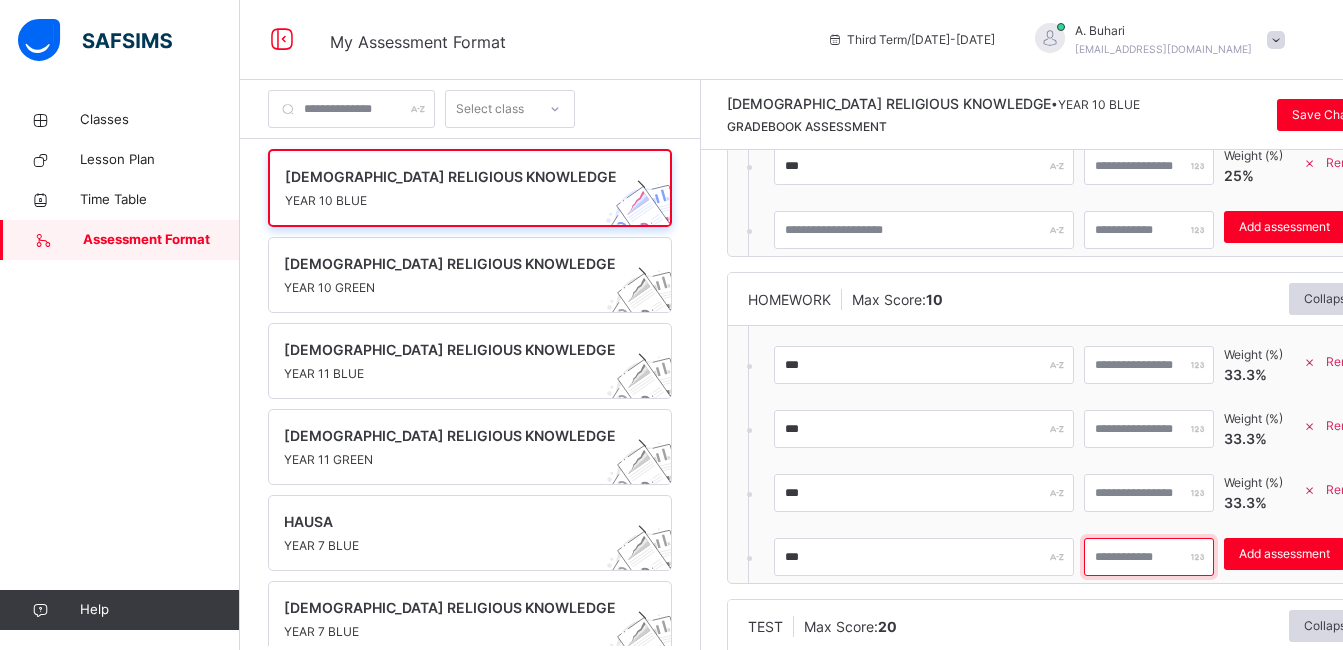 click on "*" at bounding box center [1149, 557] 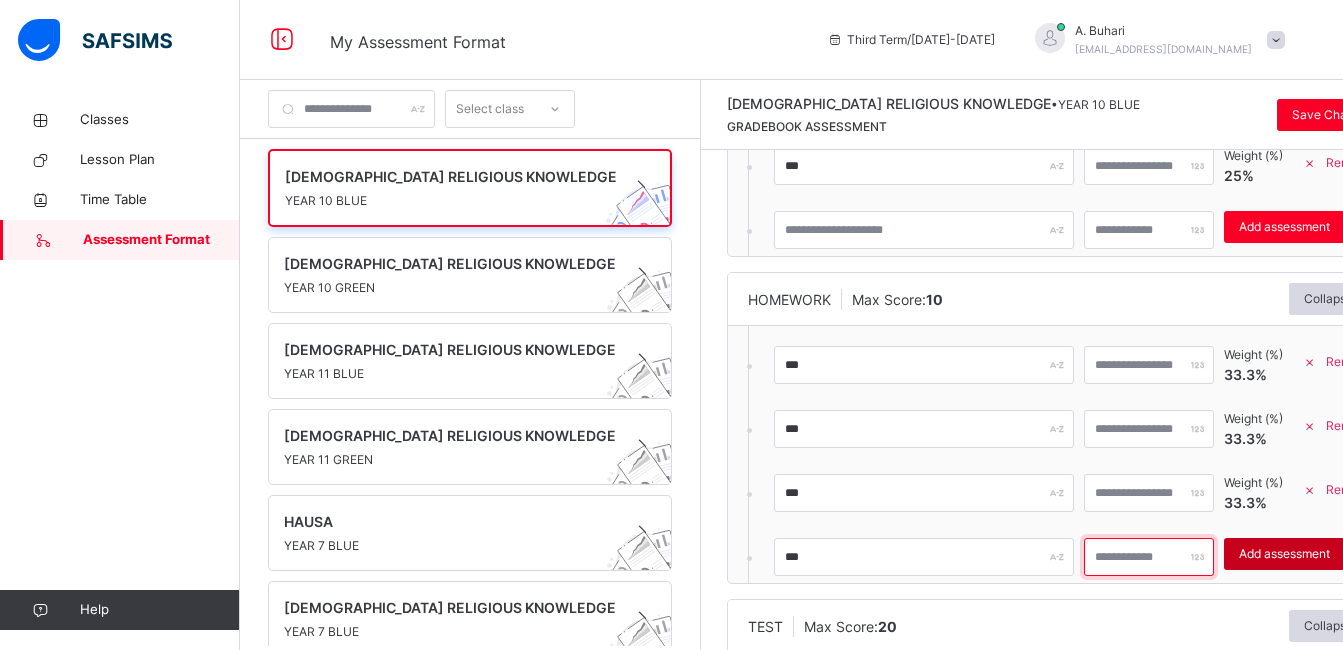 type on "**" 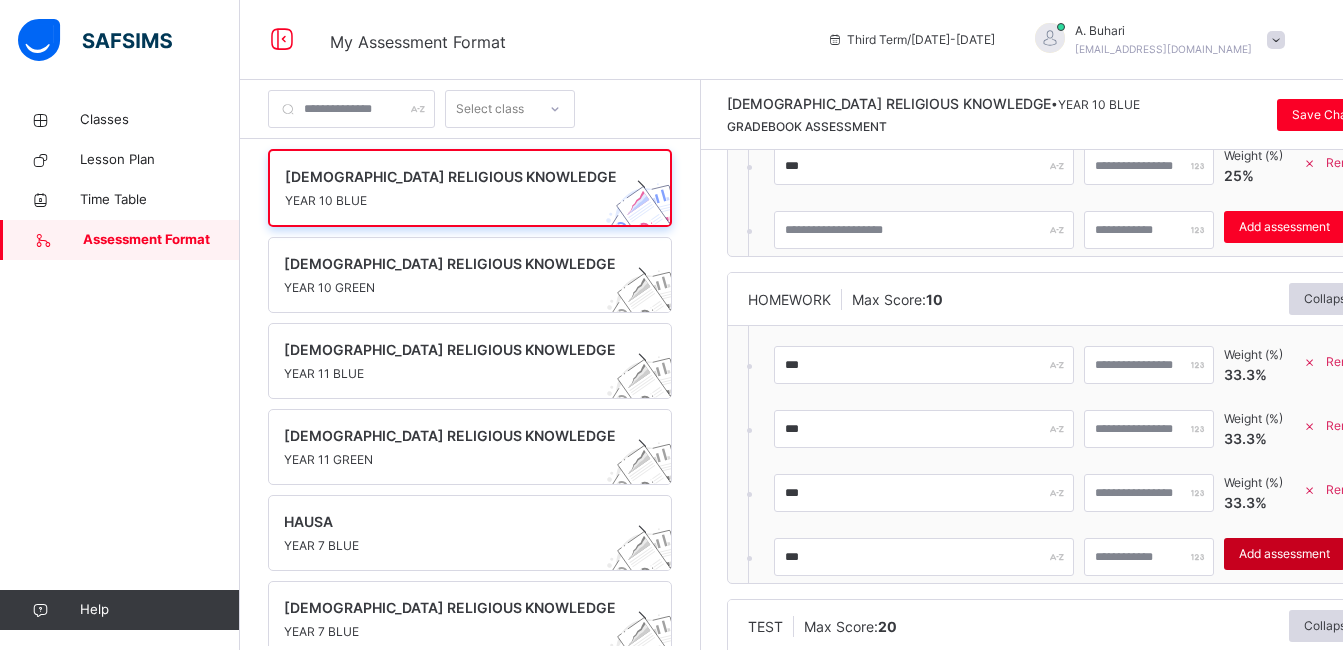 click on "Add assessment" at bounding box center [1284, 554] 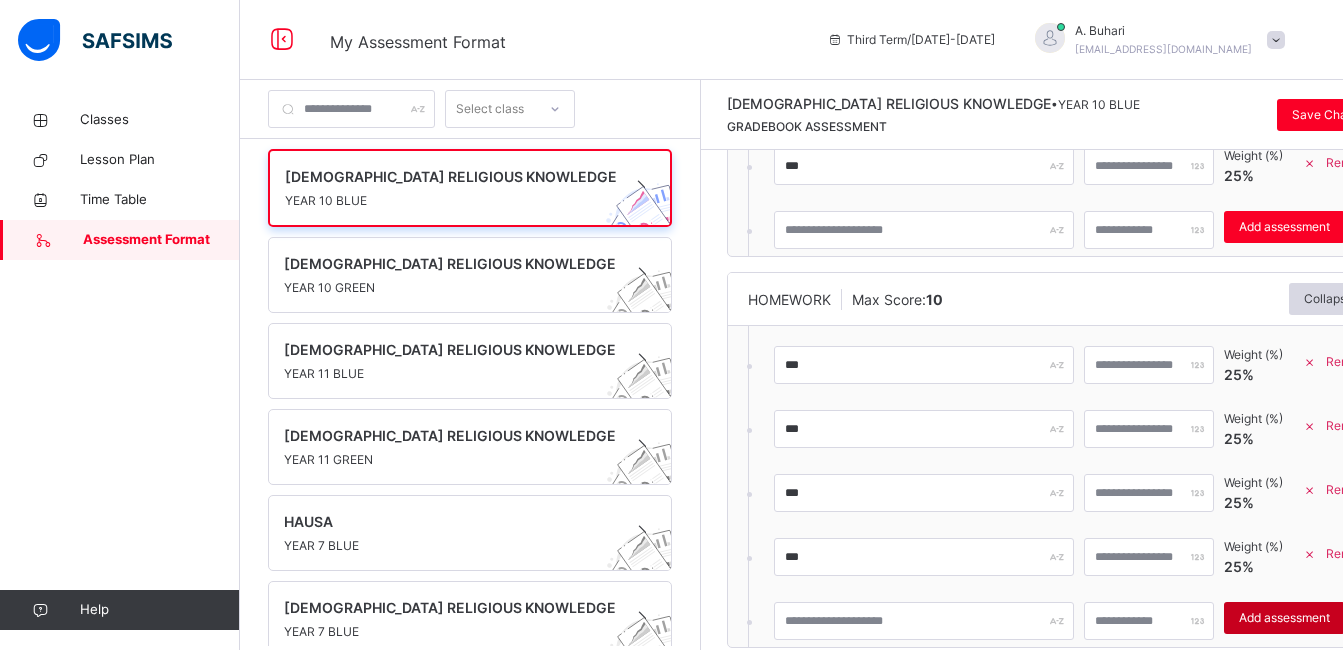 scroll, scrollTop: 600, scrollLeft: 0, axis: vertical 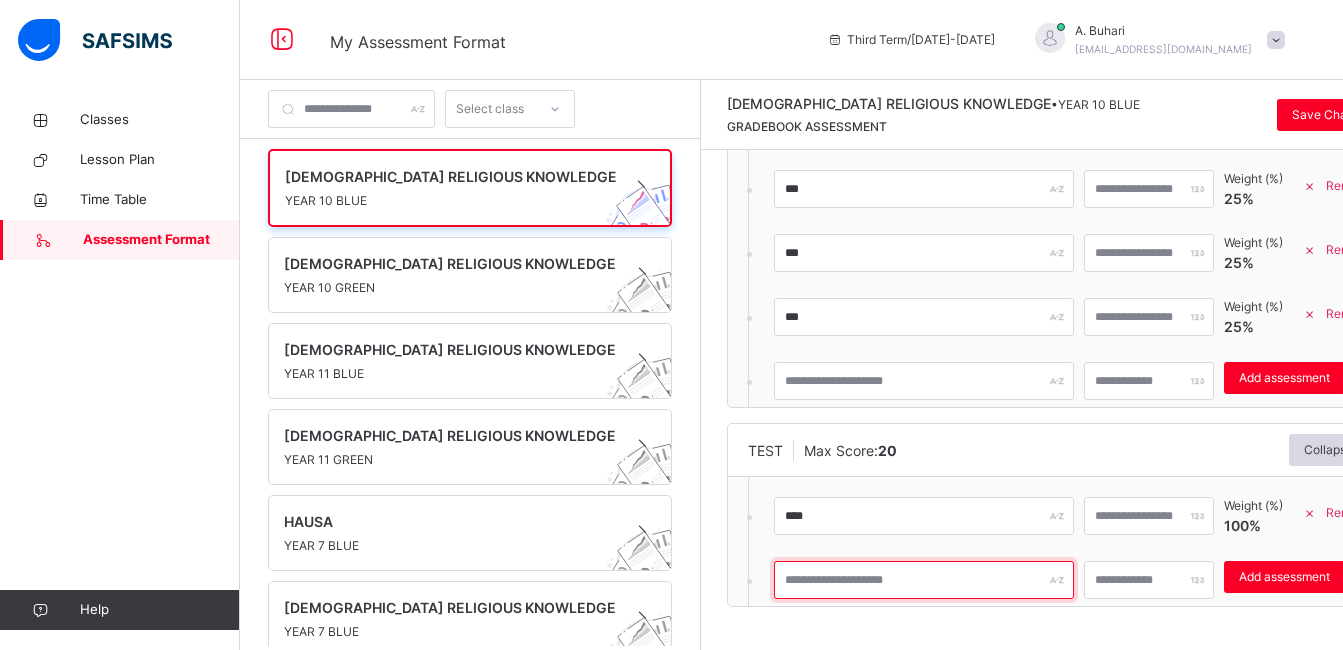 click at bounding box center [924, 580] 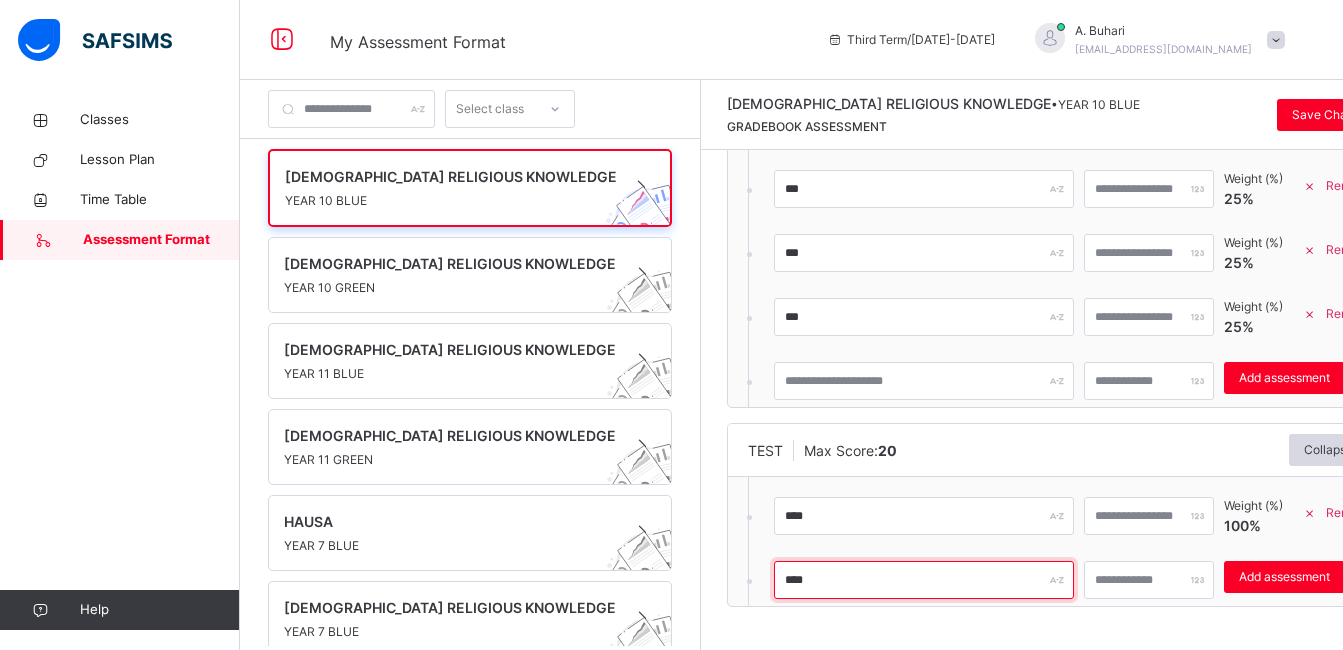 type on "****" 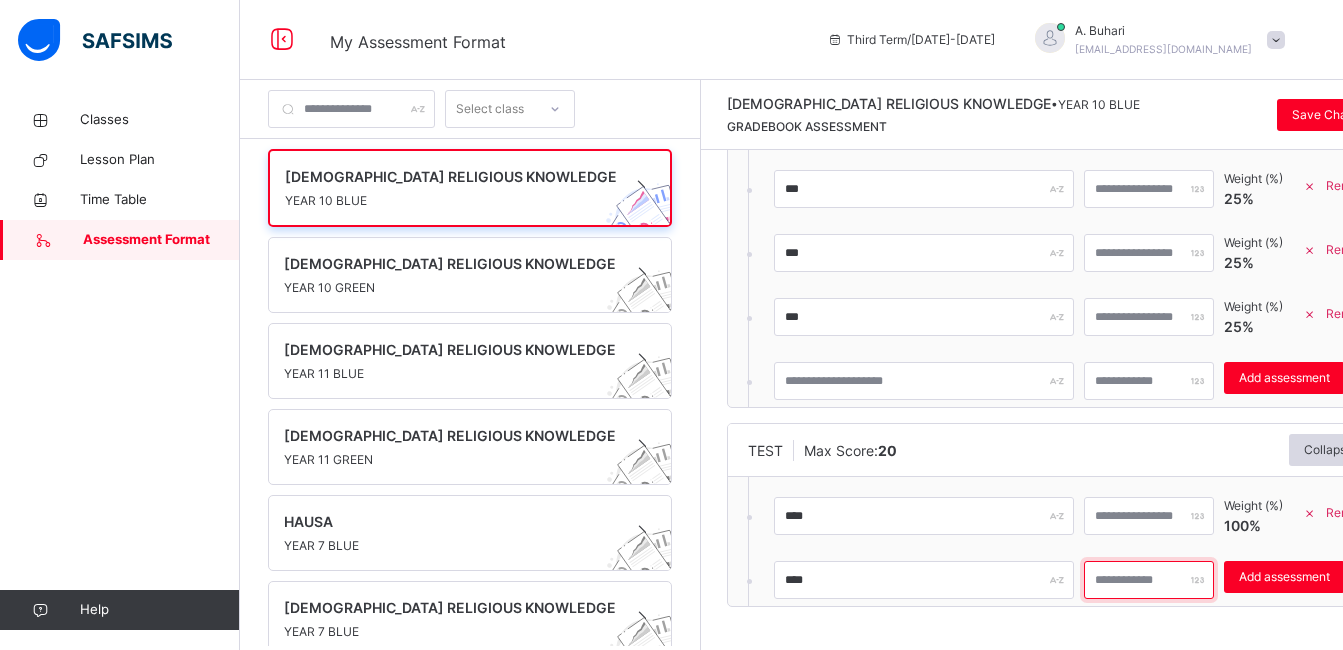 click at bounding box center (1149, 580) 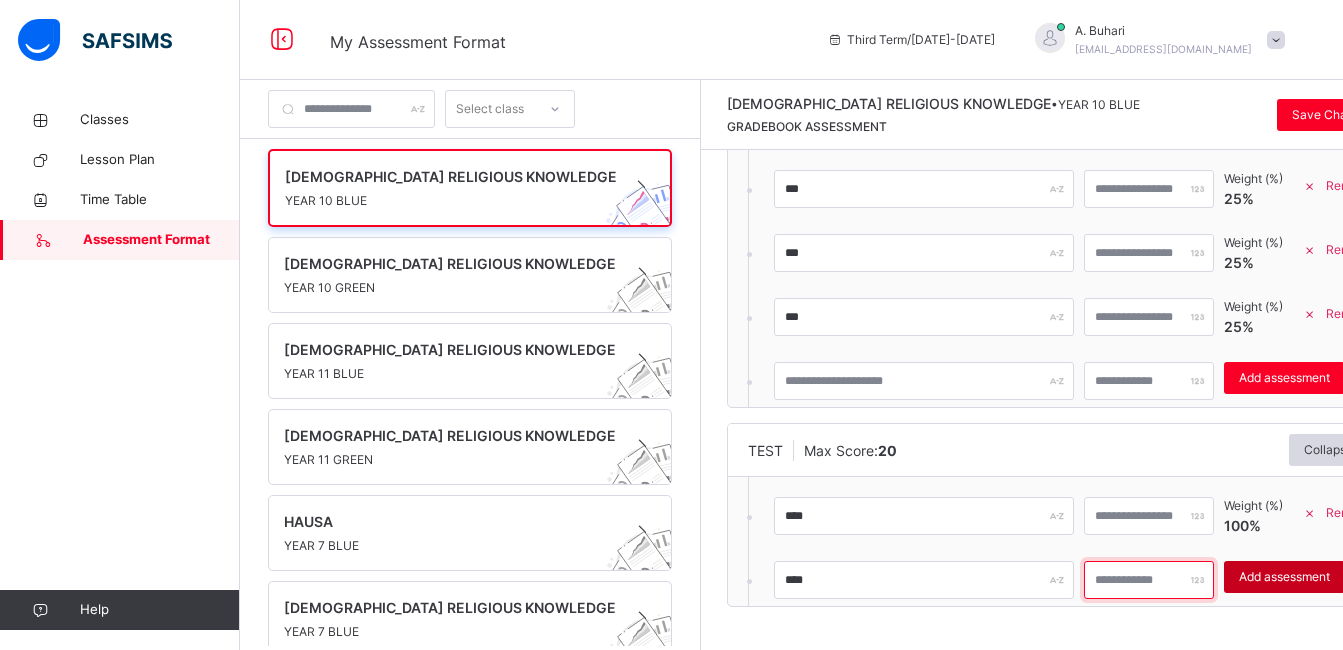 type on "**" 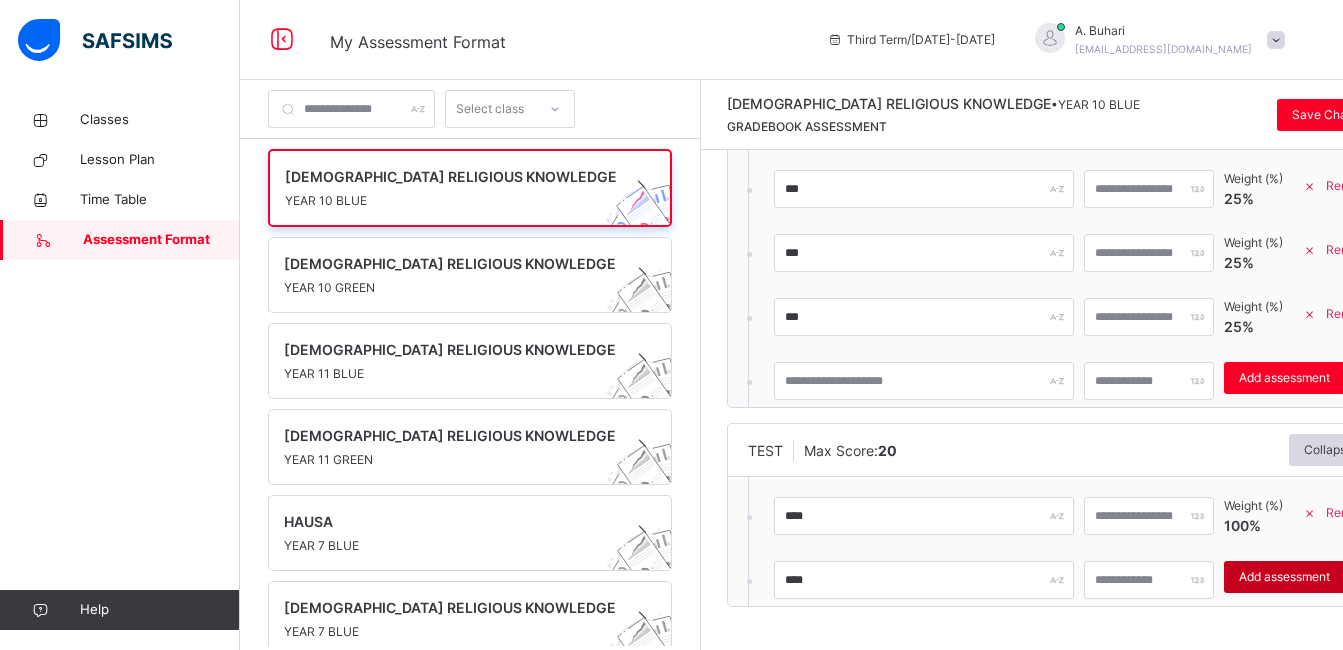 click on "Add assessment" at bounding box center (1284, 577) 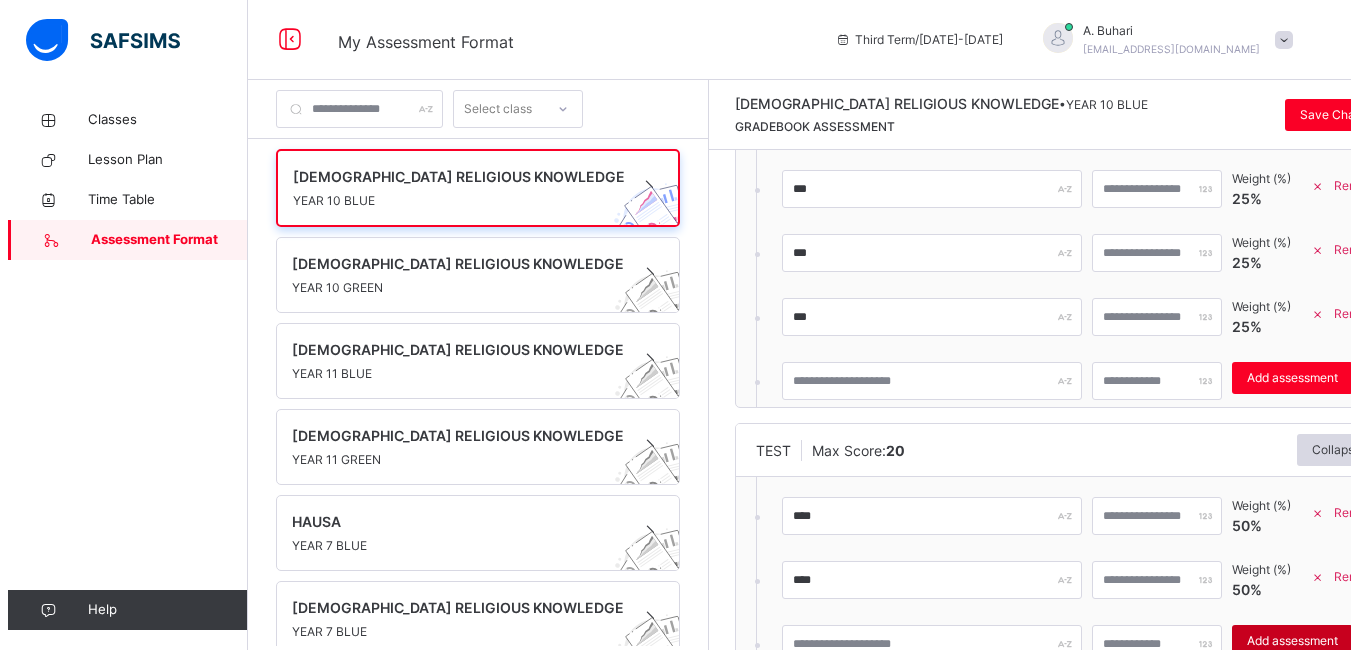 scroll, scrollTop: 664, scrollLeft: 0, axis: vertical 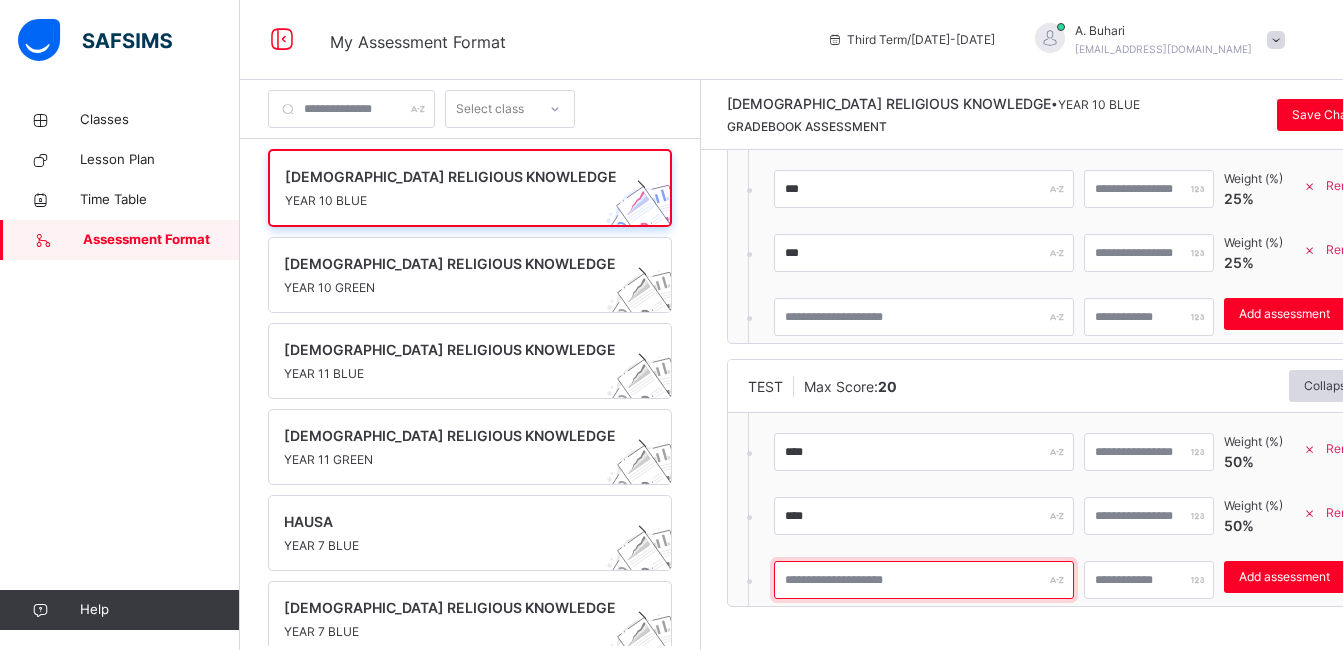 click at bounding box center (924, 580) 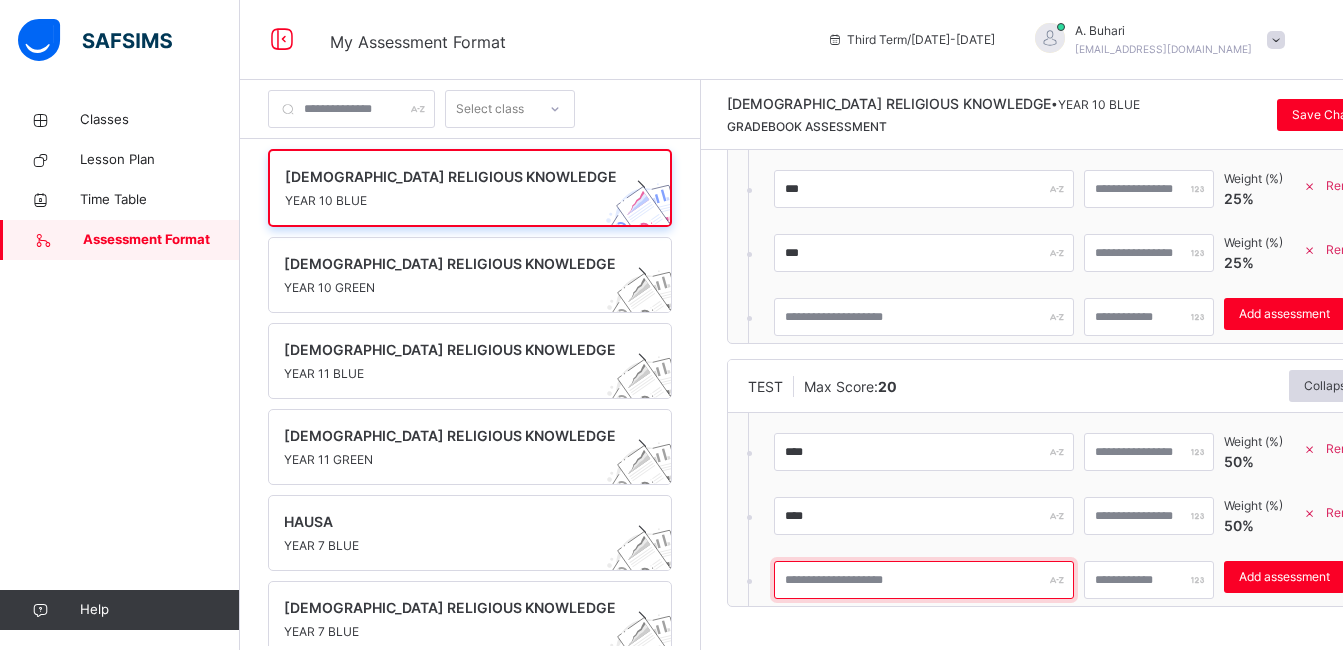 type on "*" 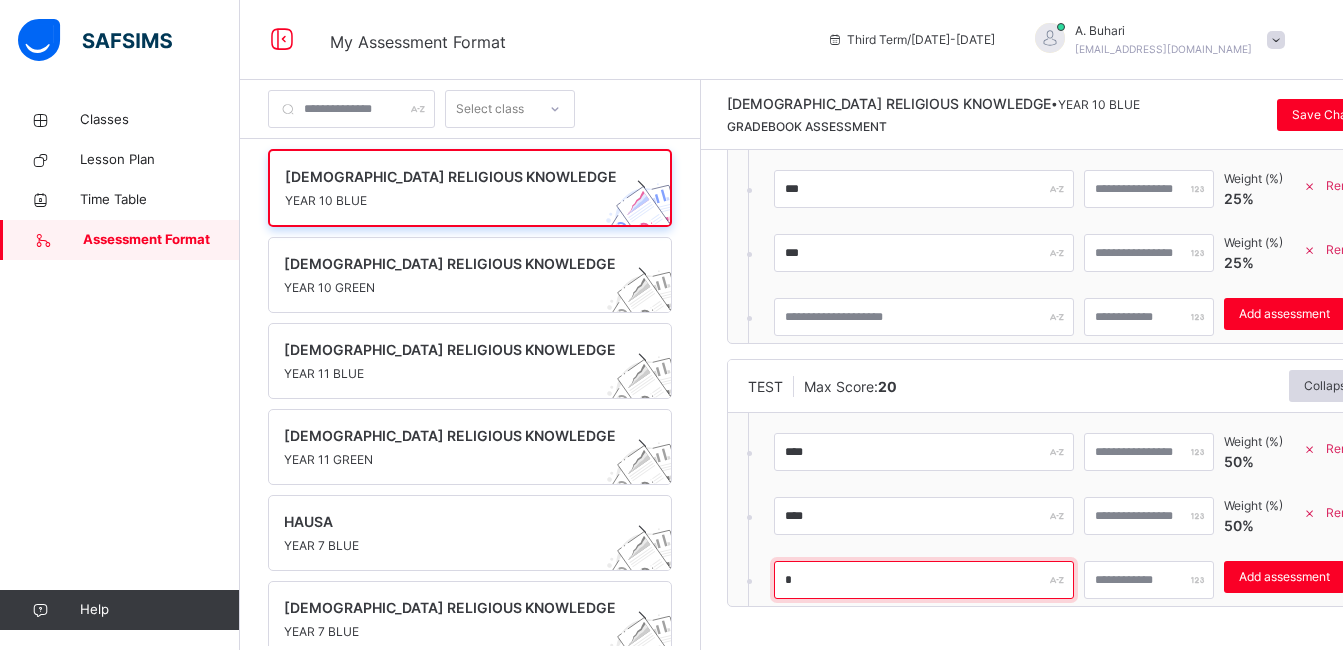 type 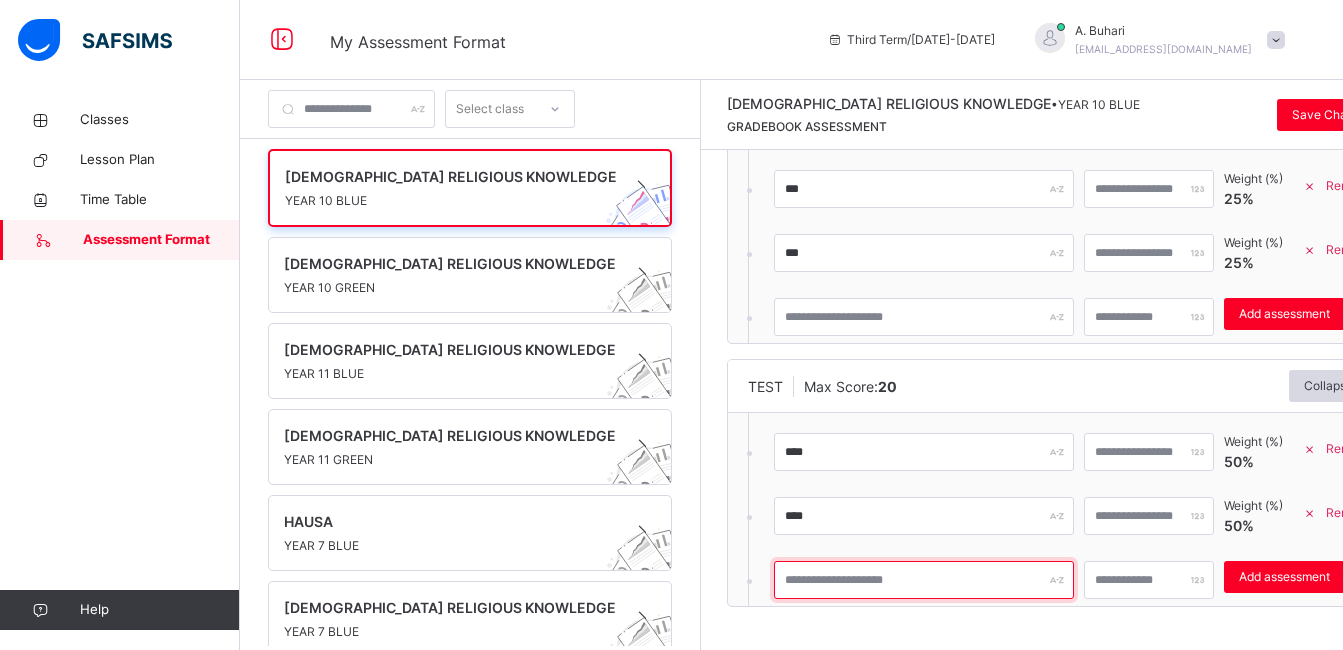click at bounding box center (924, 580) 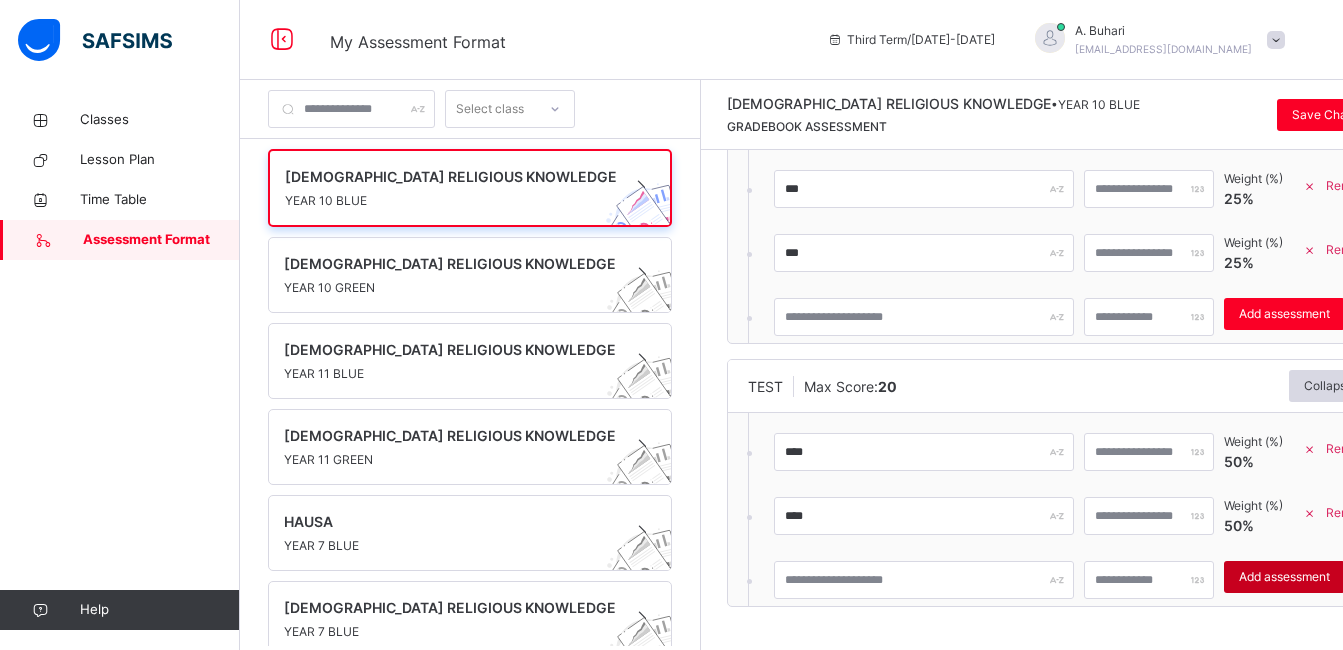 click on "Add assessment" at bounding box center [1284, 577] 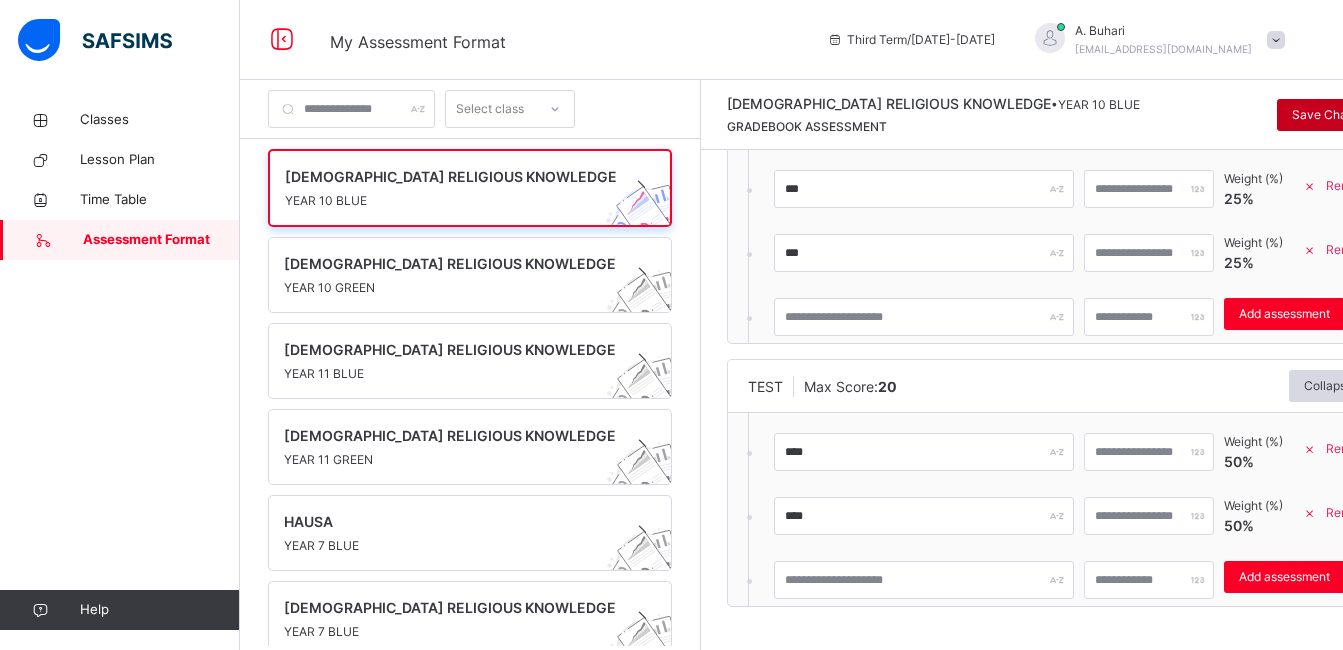 click on "Save Changes" at bounding box center [1333, 115] 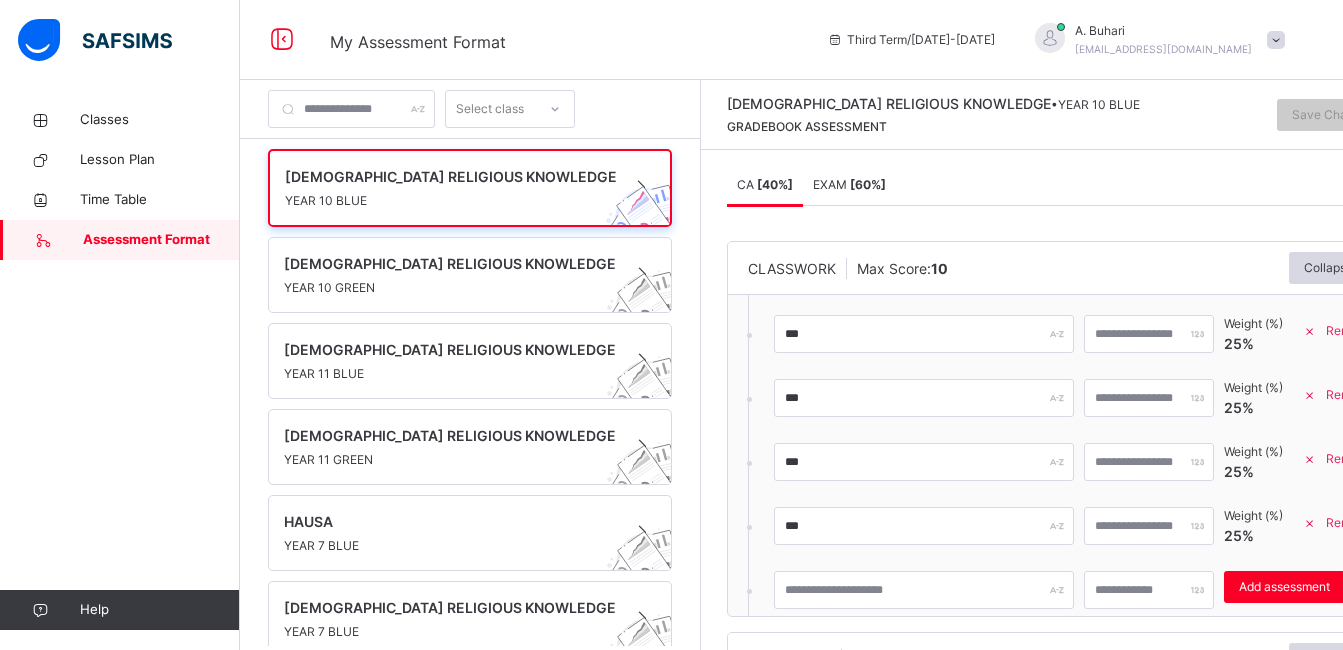 scroll, scrollTop: 664, scrollLeft: 0, axis: vertical 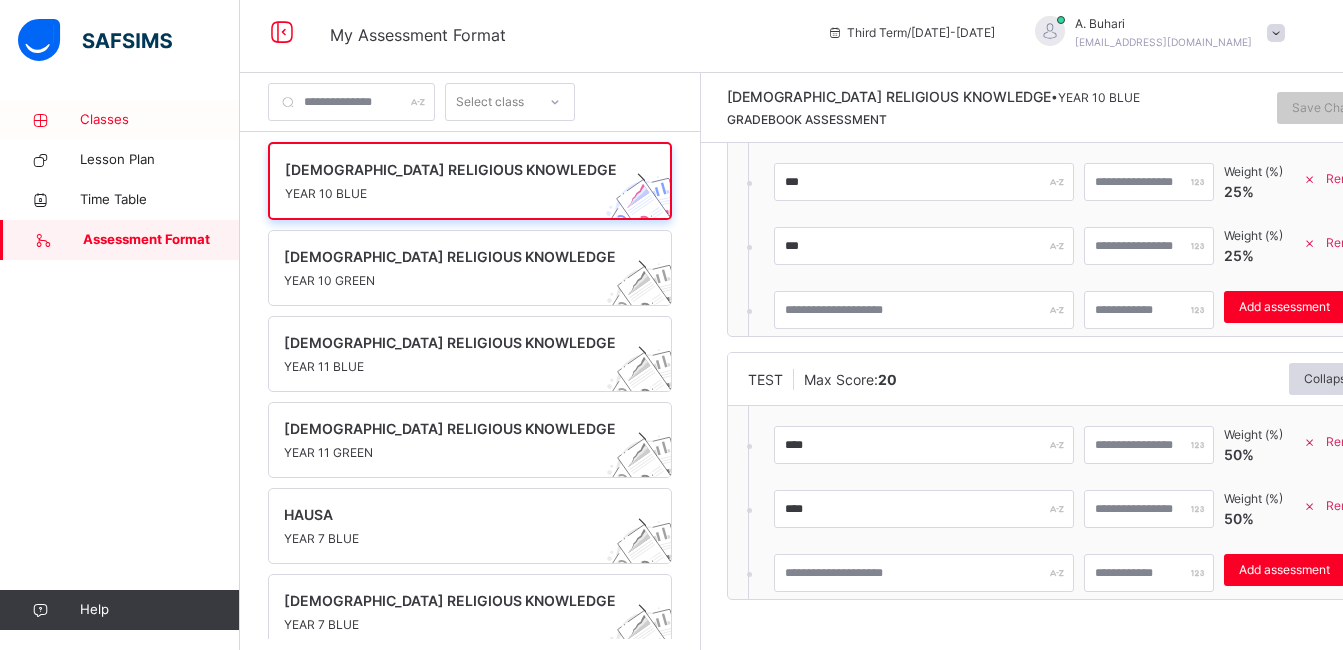 click on "Classes" at bounding box center (120, 120) 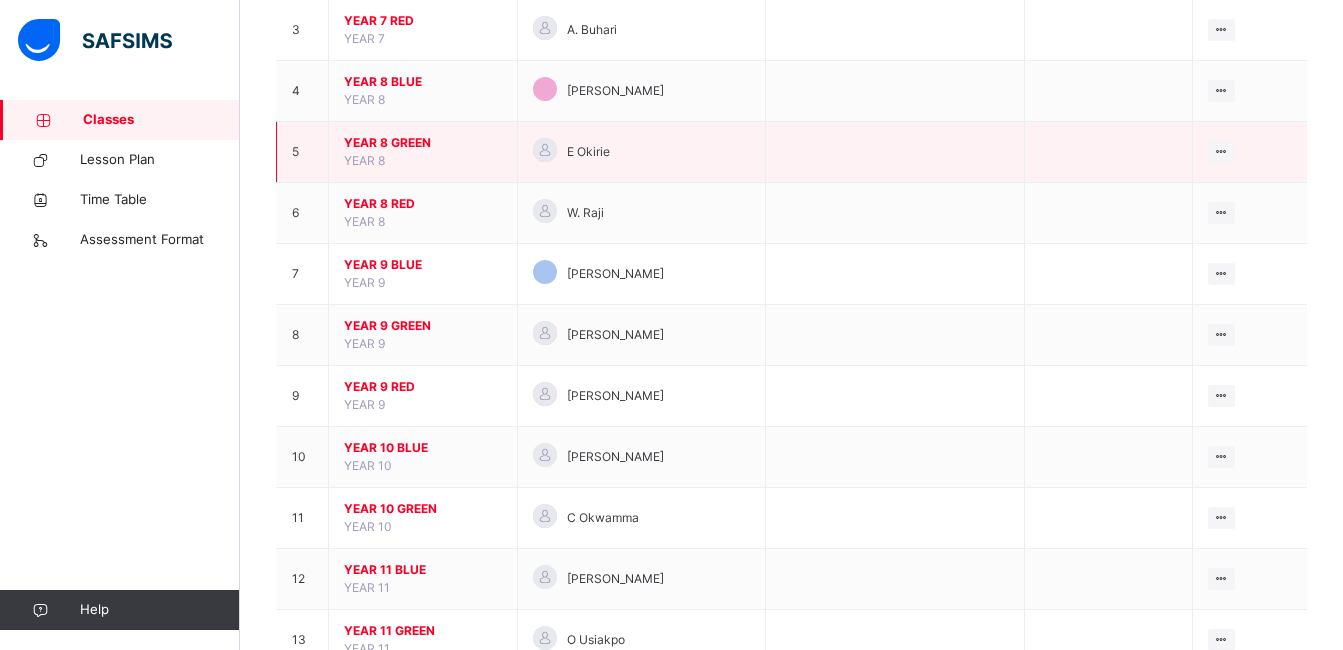 scroll, scrollTop: 361, scrollLeft: 0, axis: vertical 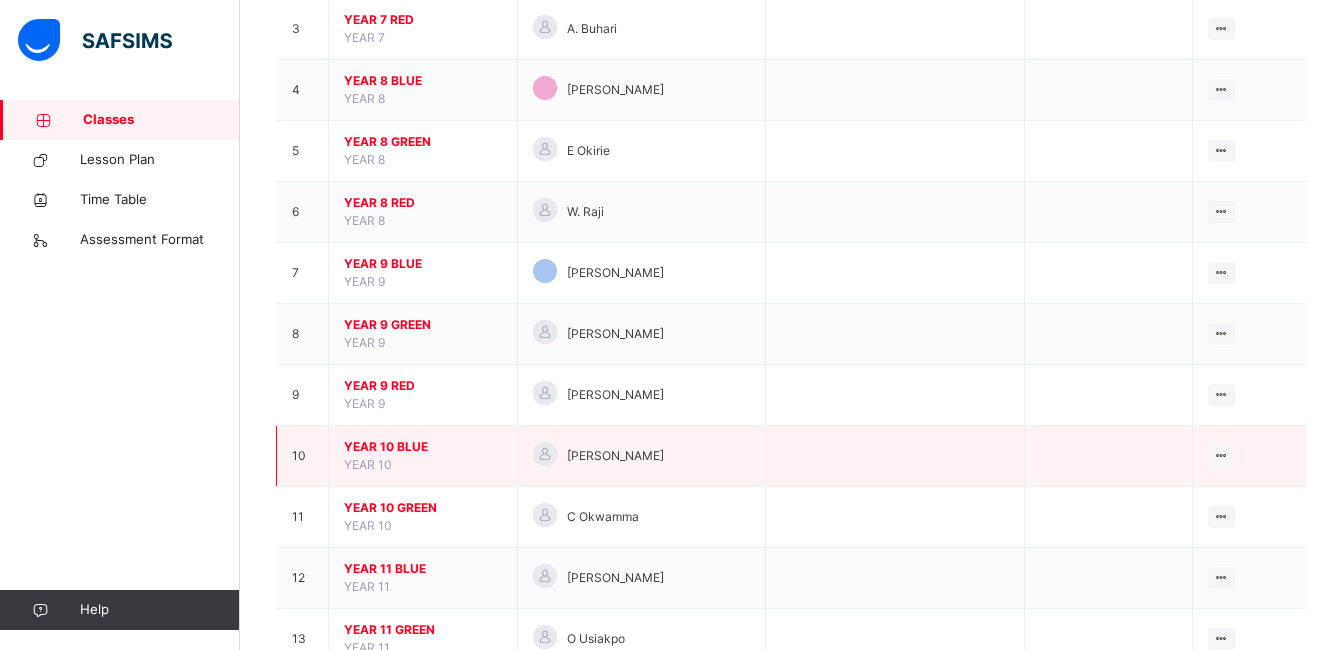 click on "YEAR 10   BLUE" at bounding box center (423, 447) 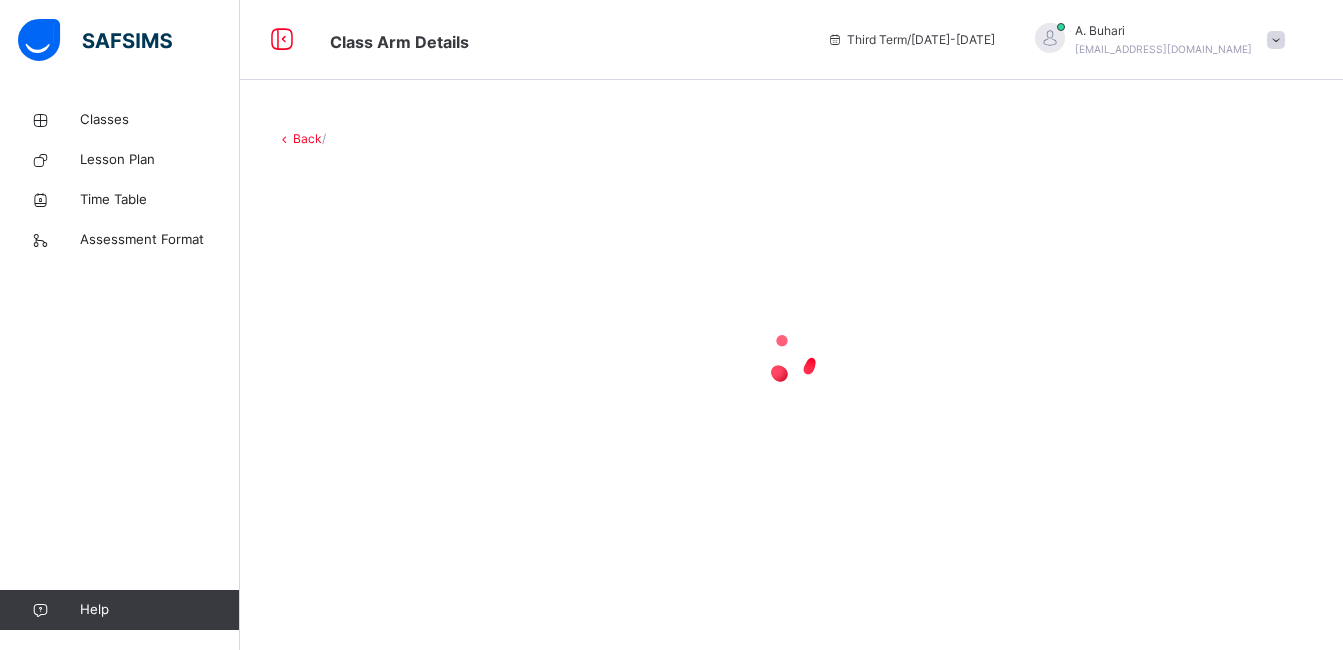 scroll, scrollTop: 0, scrollLeft: 0, axis: both 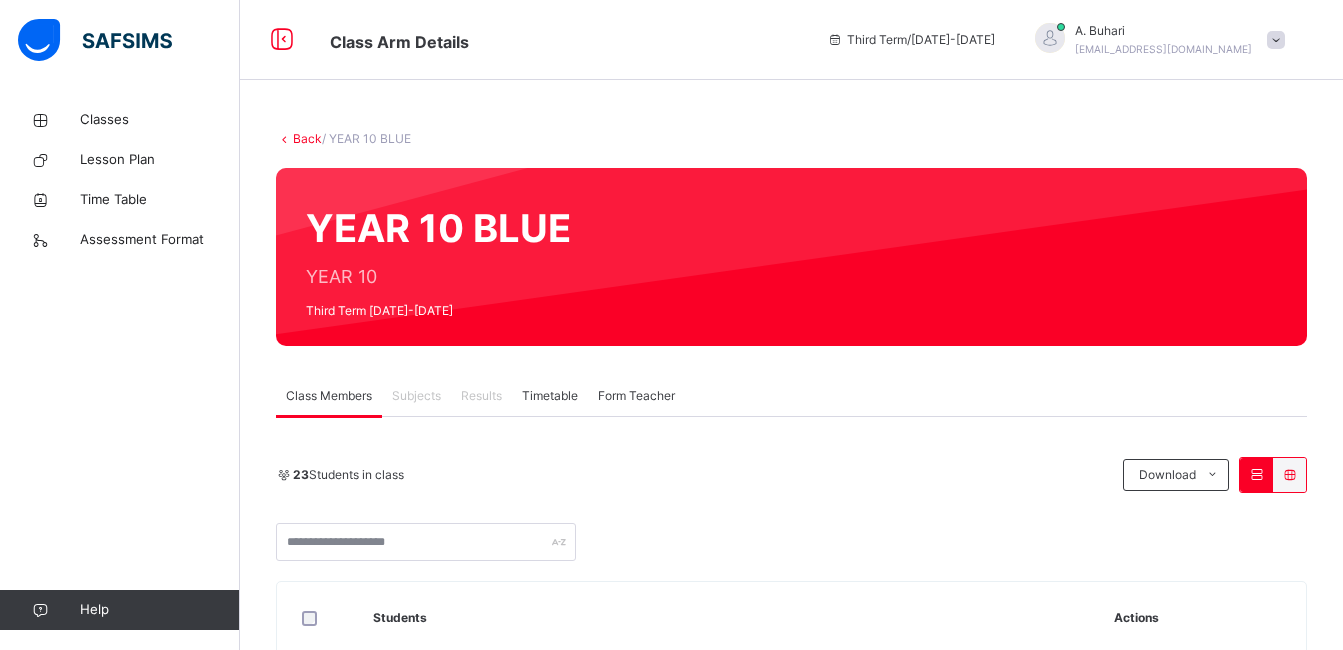 click on "Subjects" at bounding box center [416, 396] 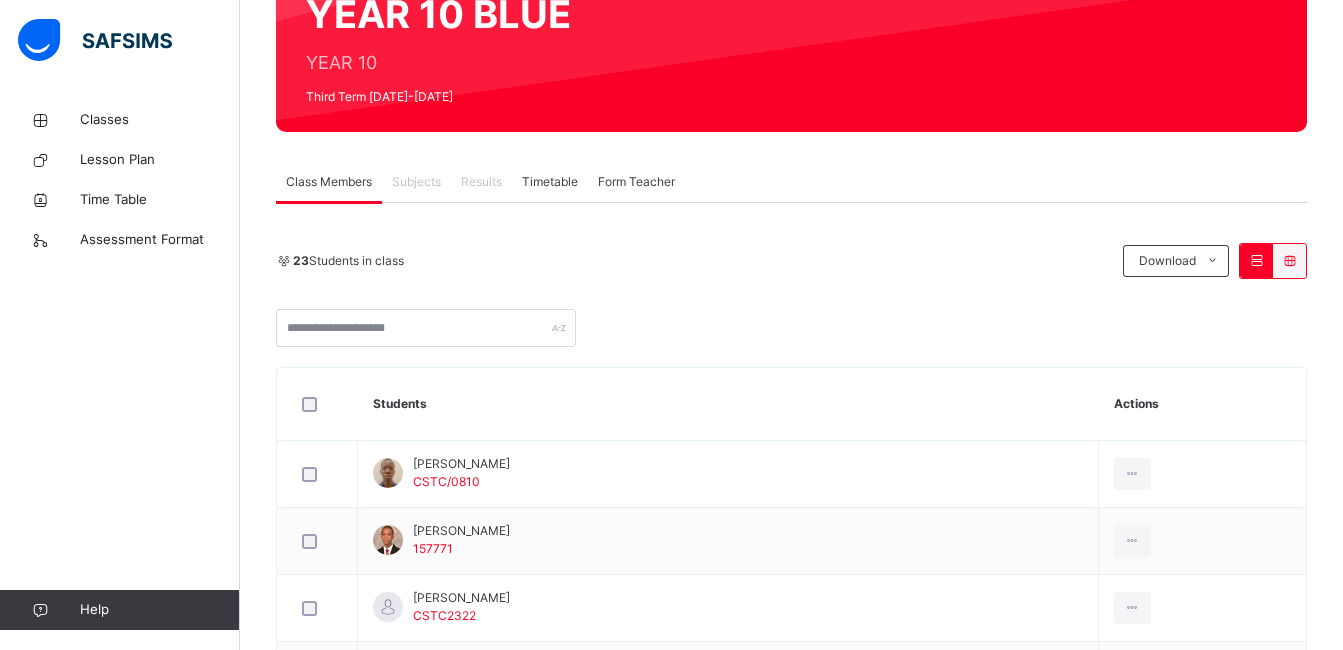 scroll, scrollTop: 215, scrollLeft: 0, axis: vertical 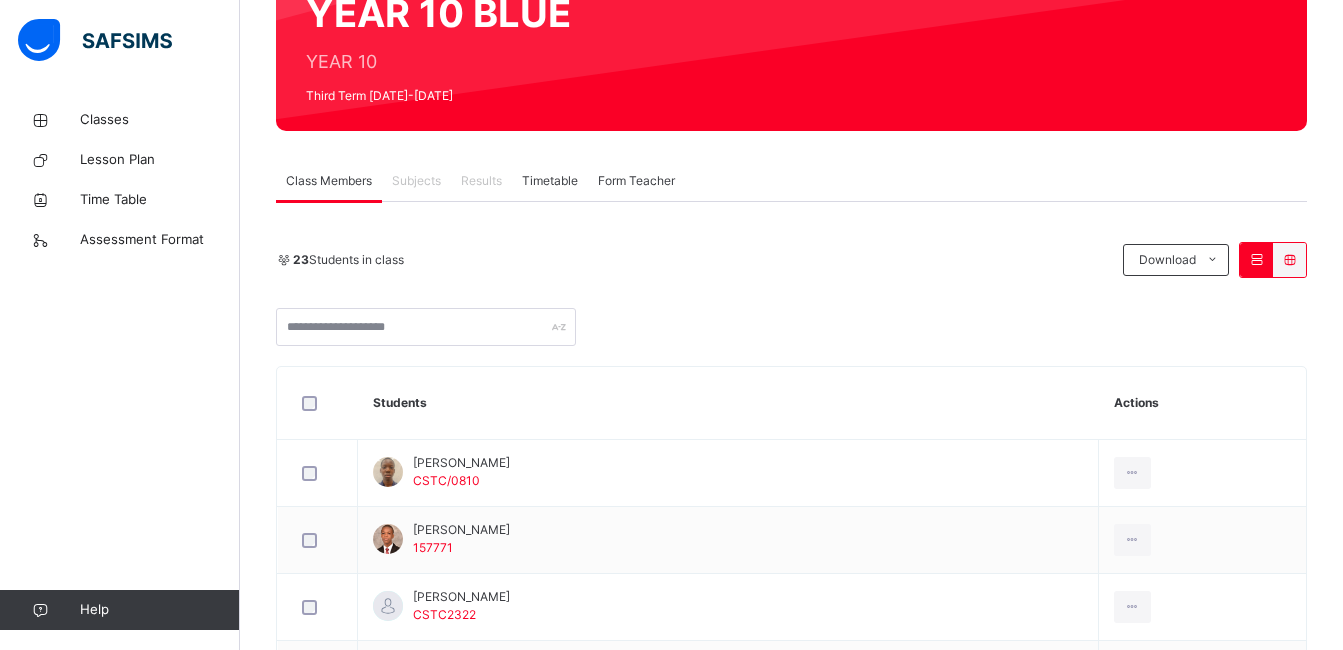 click on "Subjects" at bounding box center (416, 181) 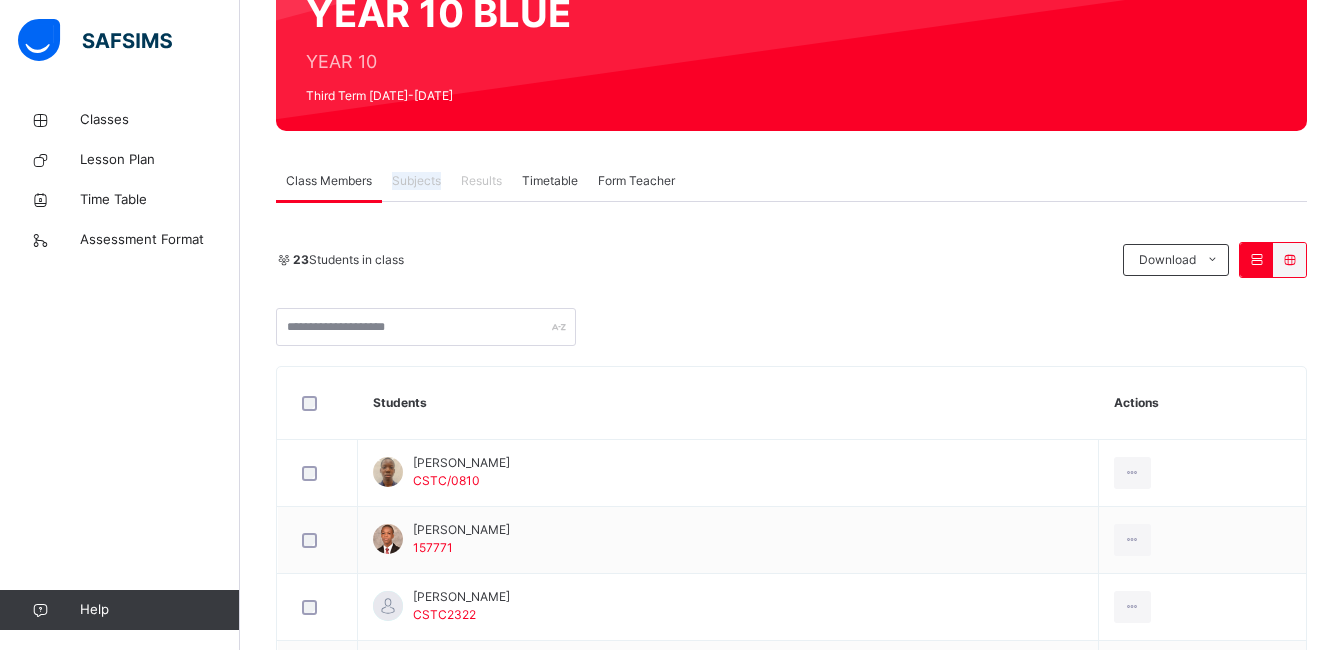 click on "Subjects" at bounding box center [416, 181] 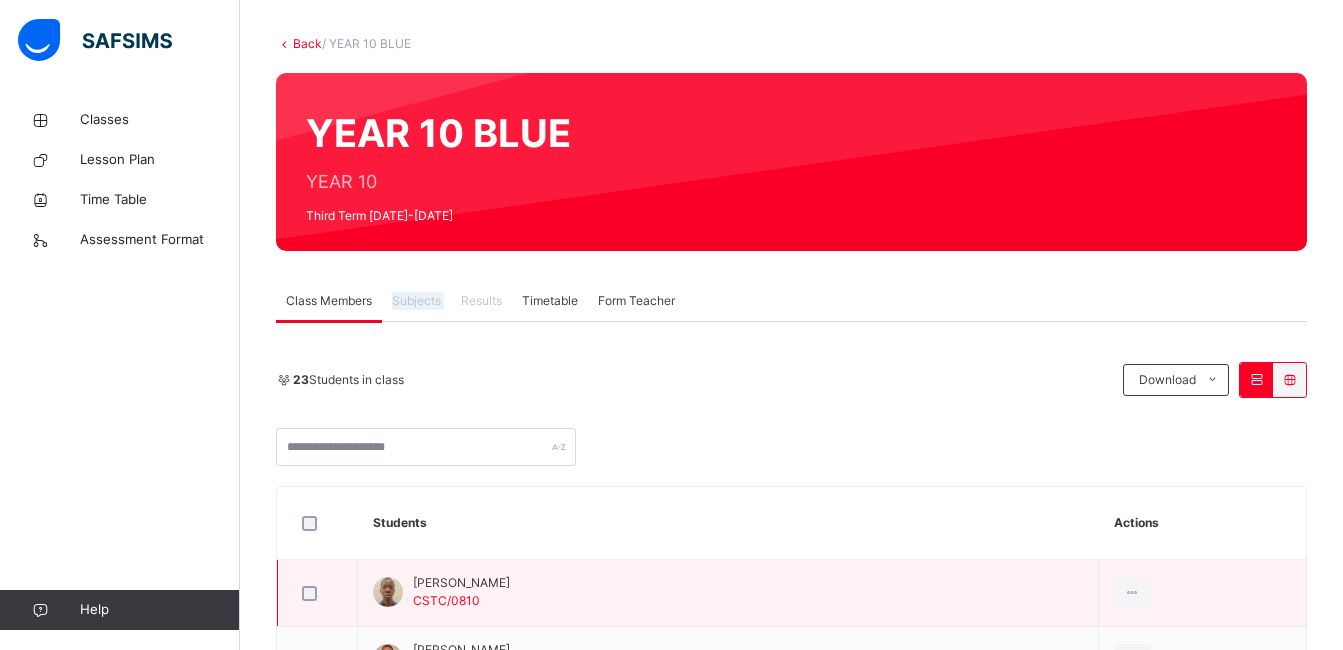 scroll, scrollTop: 0, scrollLeft: 0, axis: both 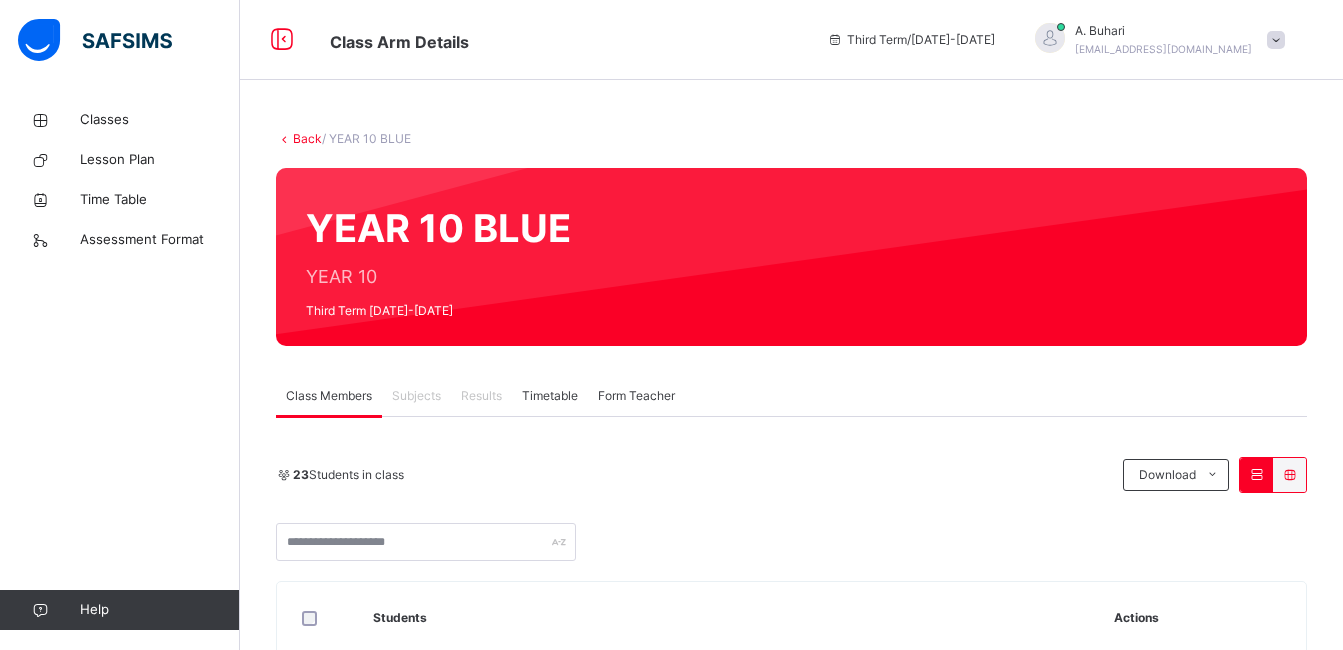 click on "Timetable" at bounding box center [550, 396] 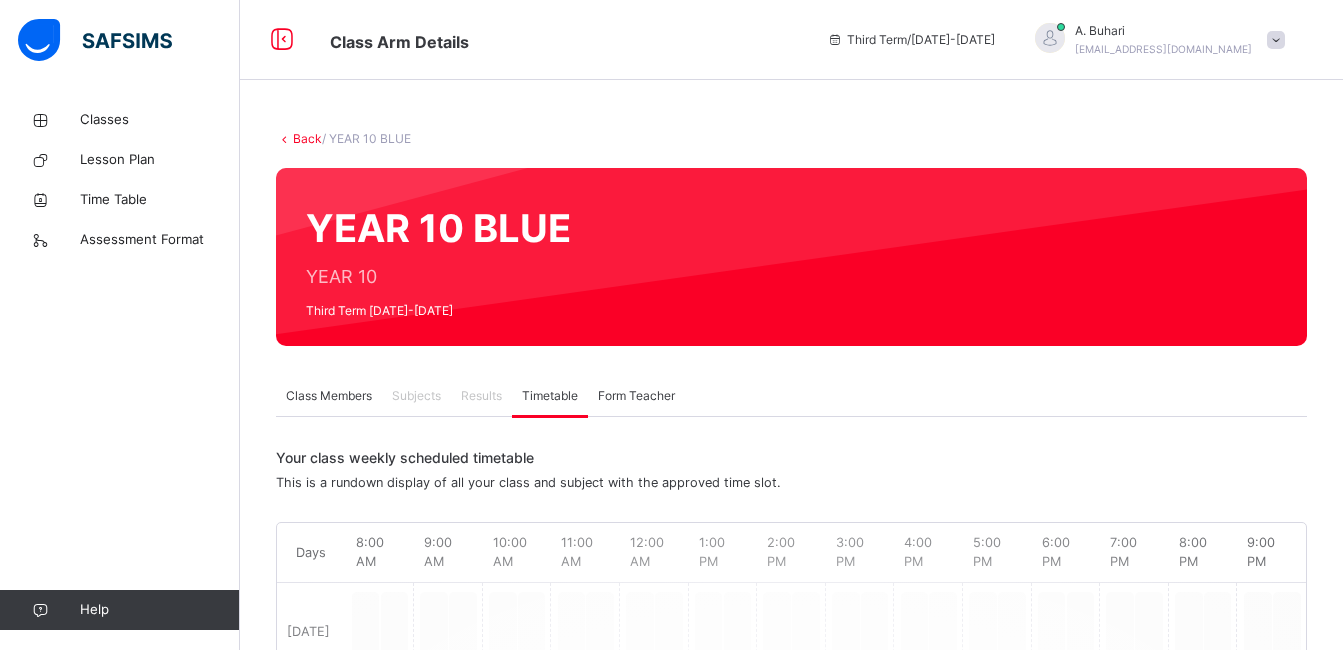 click on "Subjects" at bounding box center [416, 396] 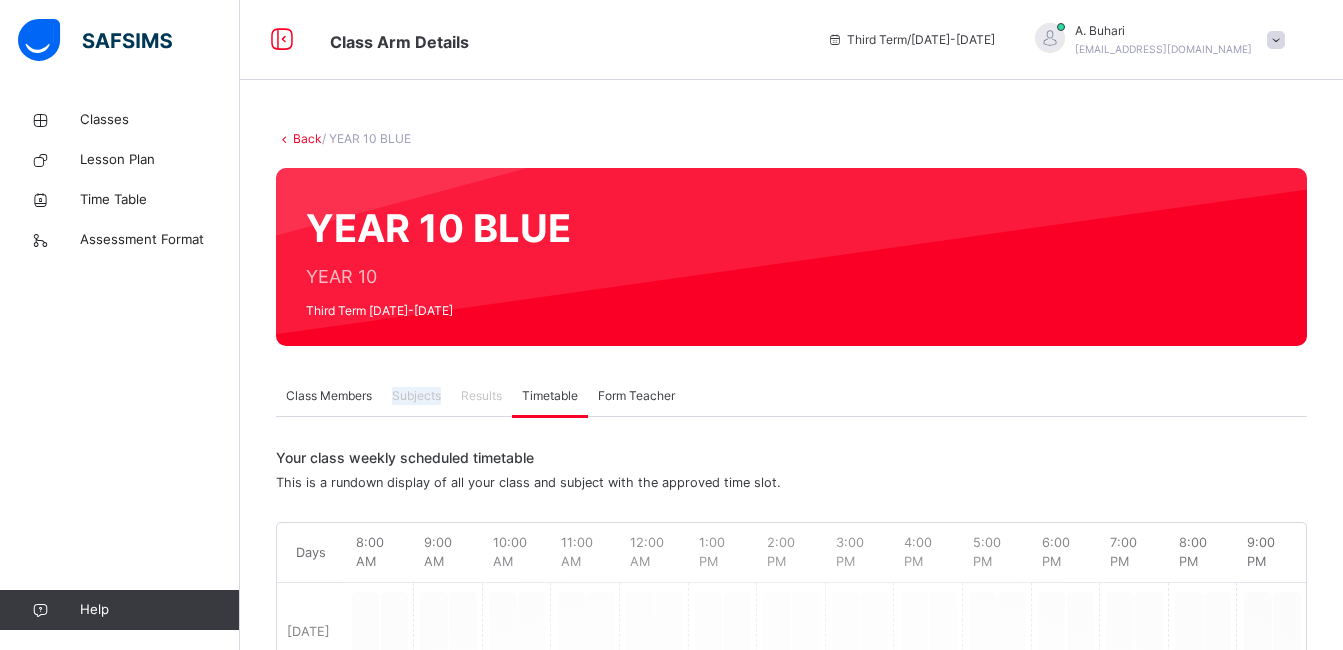 click on "Subjects" at bounding box center (416, 396) 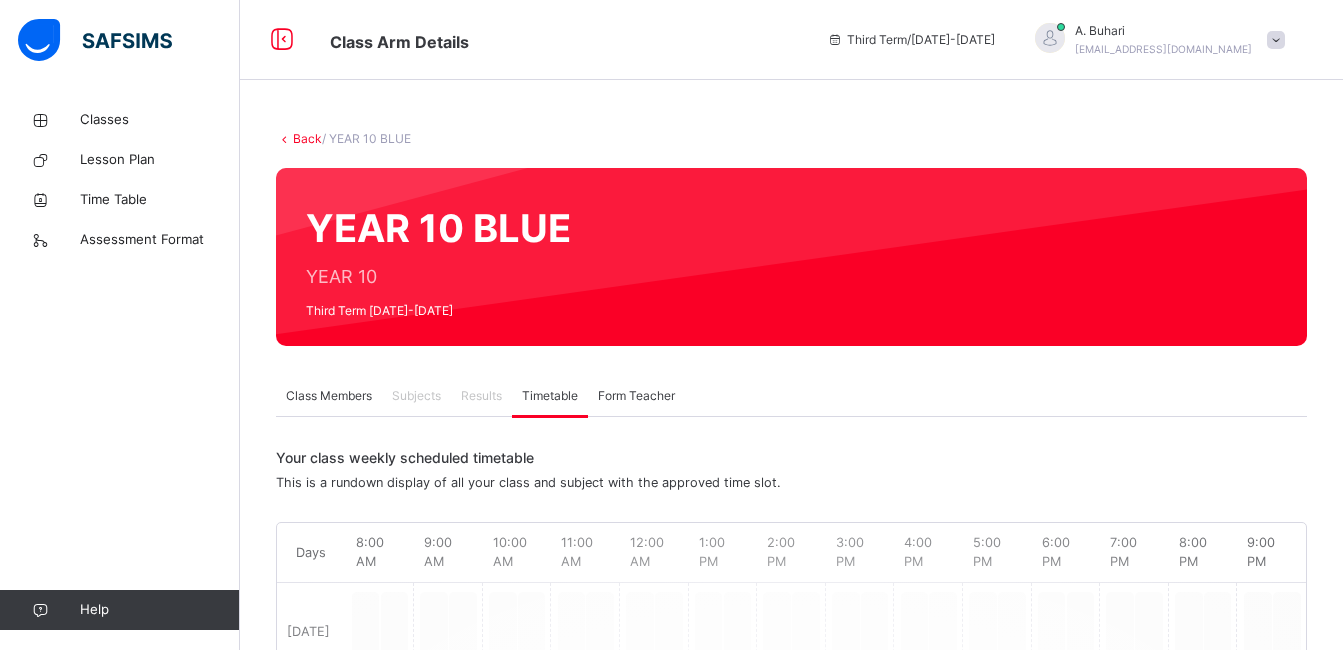 drag, startPoint x: 419, startPoint y: 392, endPoint x: 476, endPoint y: 390, distance: 57.035076 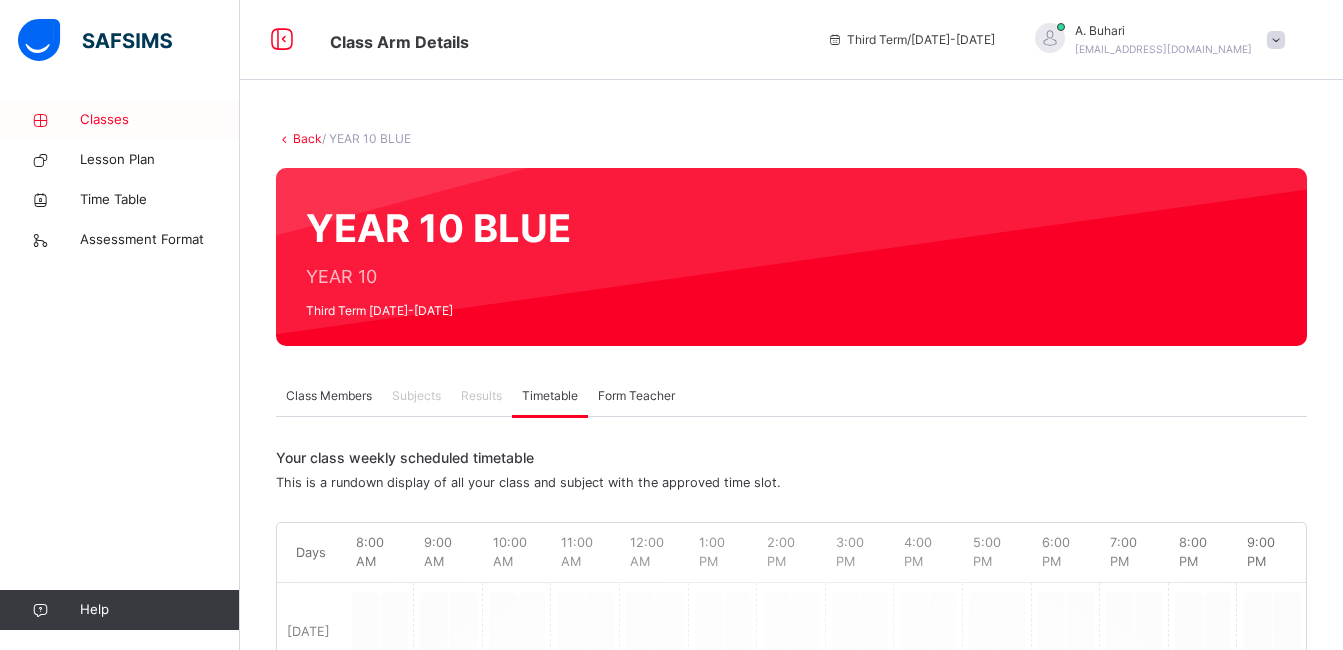 click on "Classes" at bounding box center [160, 120] 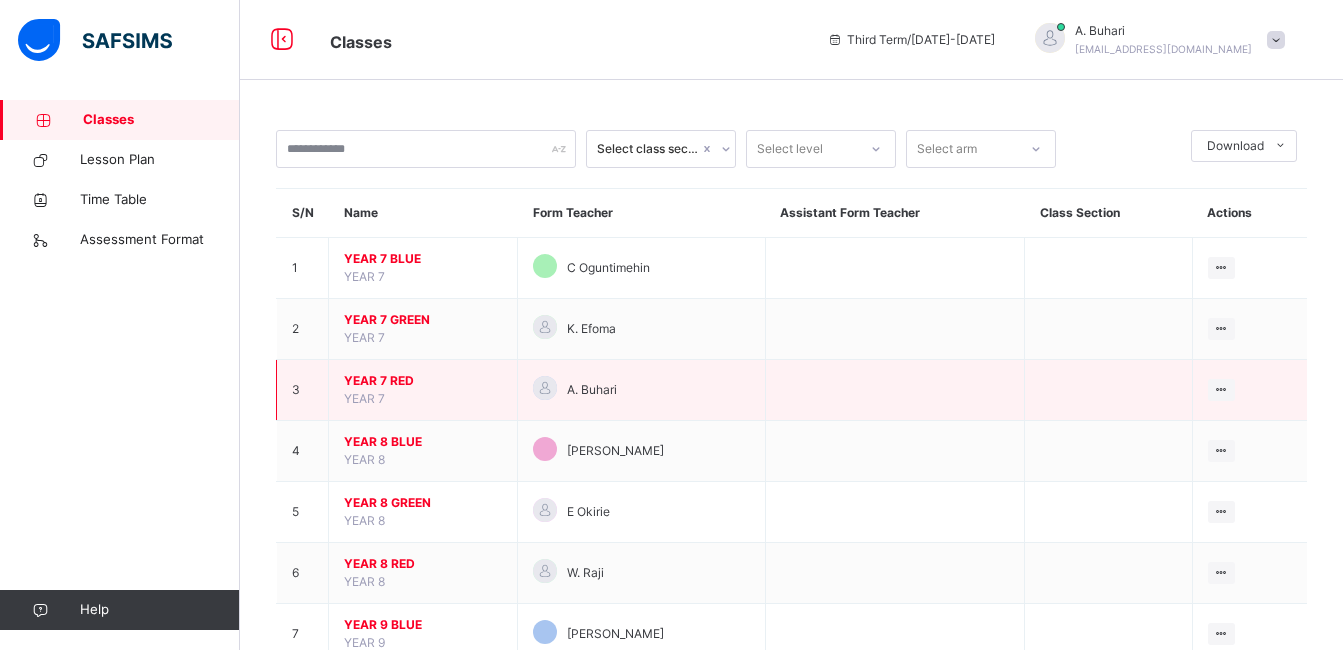 click on "YEAR 7   RED   YEAR 7" at bounding box center [423, 390] 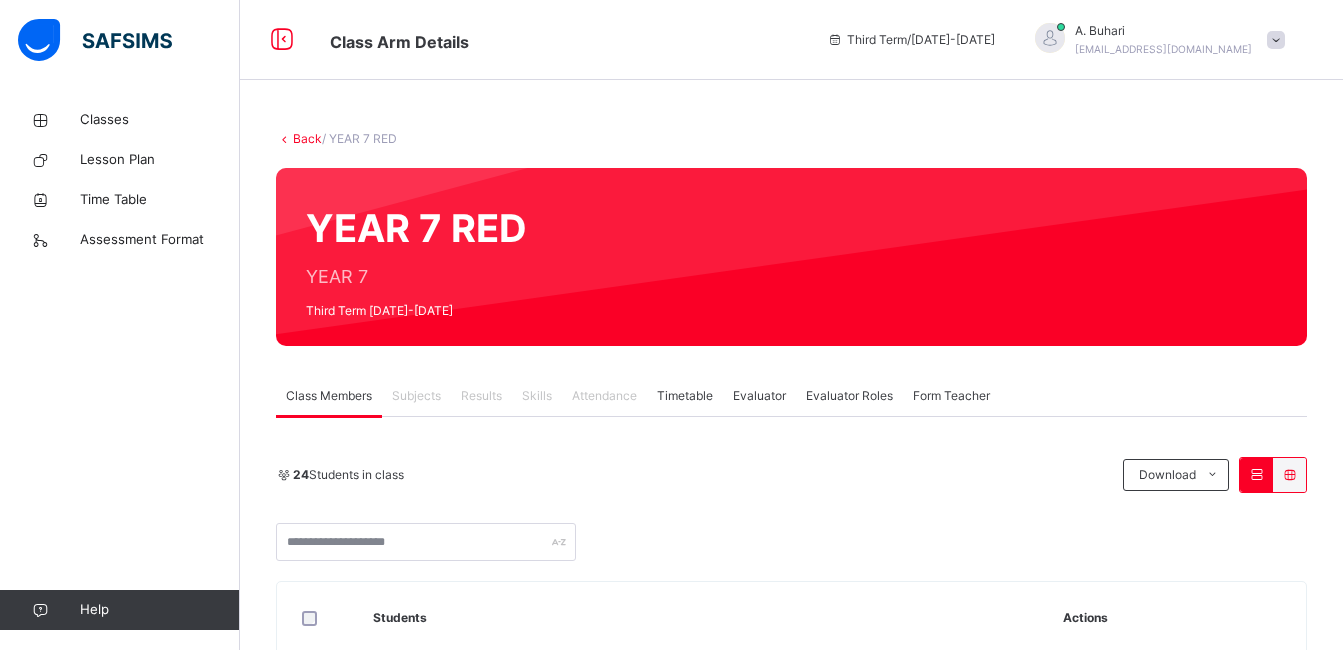 click on "Subjects" at bounding box center [416, 396] 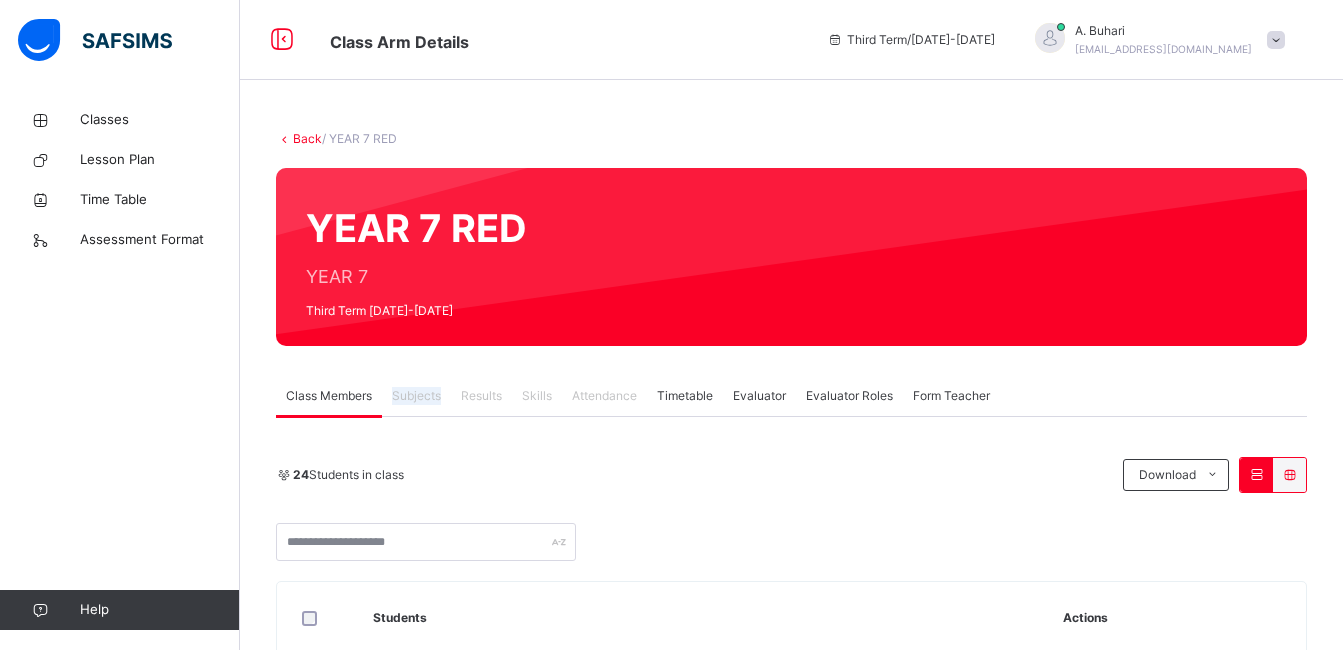 click on "Subjects" at bounding box center (416, 396) 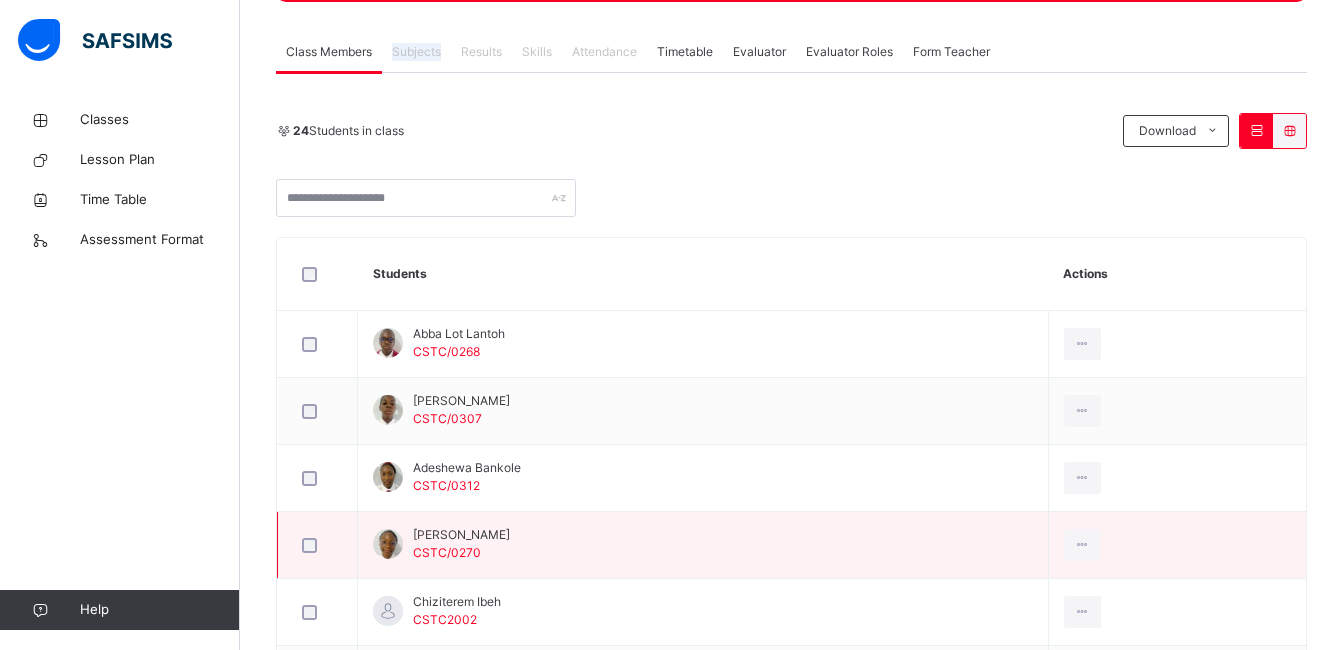 scroll, scrollTop: 0, scrollLeft: 0, axis: both 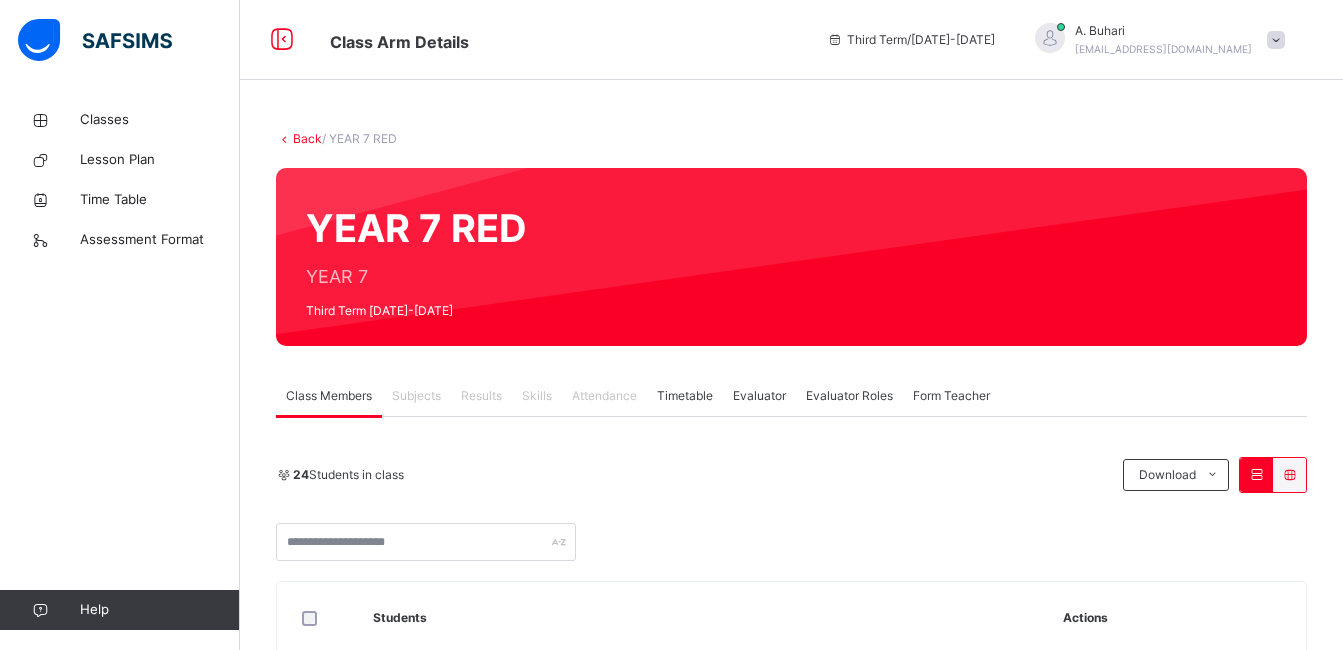 click on "Back  / YEAR 7 RED YEAR 7 RED YEAR 7 Third Term 2024-2025 Class Members Subjects Results Skills Attendance Timetable Evaluator Evaluator Roles Form Teacher Class Members More Options   24  Students in class Download Pdf Report Excel Report Corona Day Secondary School Lekki Date: 10th Jul 2025, 5:36:54 pm Class Members Class:  YEAR 7 RED Total no. of Students:  24 Term:  Third Term Session:  2024-2025 S/NO Admission No. Last Name First Name Other Name 1 CSTC/0268 Lantoh Abba Lot 2 CSTC/0307 Oyeniyi Abdulwahab 3 CSTC/0312 Bankole Adeshewa 4 CSTC/0270 Nwofor Amy 5 CSTC2002 Ibeh  Chiziterem  6 CSTC/0295 Onyeizu Ebubechukwu 7 CSTC/0289 Lawal Edugie 8 CSTC/0257 Ekeleme Esther 9 CSTC/0298 Bakare Farhan 10 CSTC/0294 Agbogu Ian 11 CSTC/0274 Oni Imisioluwa 12 CSTC/0305 Adeyanju Jadesola 13 CSTC/0271 Fagbola Jalaluddin 14 CSTC/0265 Adeyemi Joshua 15 CSTC/0320 Iweta Malchiel 16 CSTC/0288 Ossai Michelle 17 CSTC/0261 Isiekwe Mitchell 18 CSTC/0273 Odegbaike Monioluwa 19 CSTC/0269 Kokovworho Okeoghene 20 CSTC/0308 Afolabi 21" at bounding box center (791, 1236) 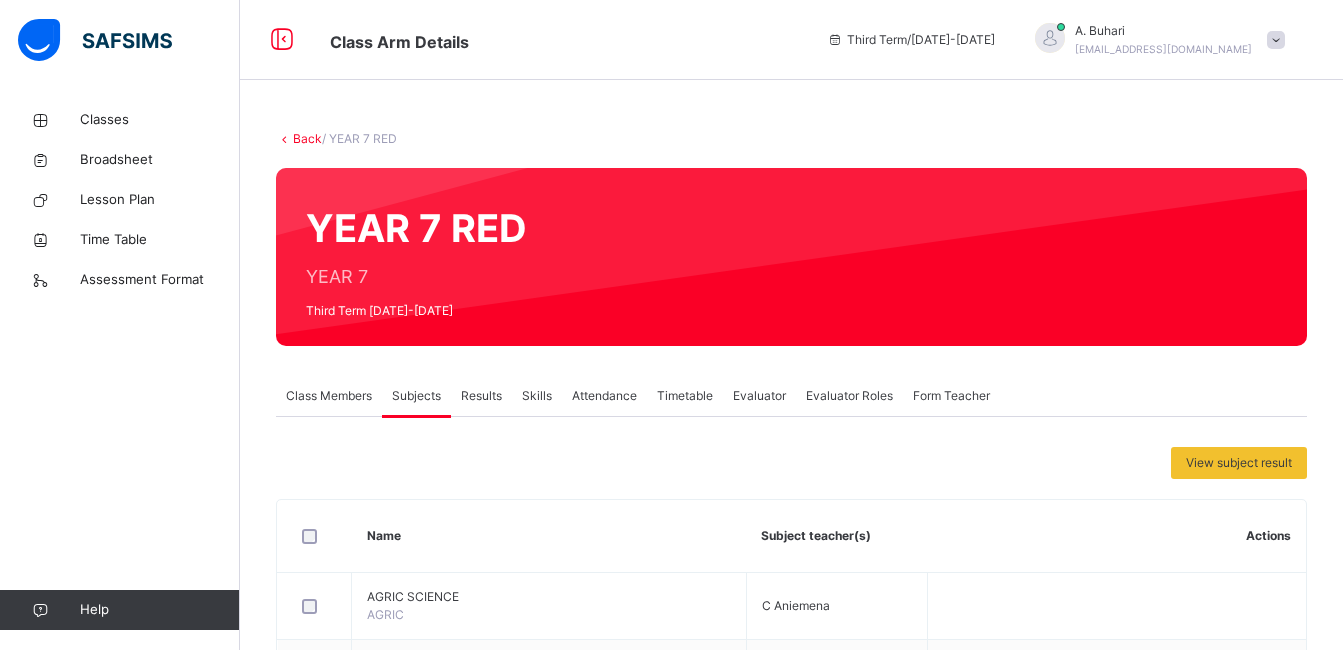 scroll, scrollTop: 0, scrollLeft: 0, axis: both 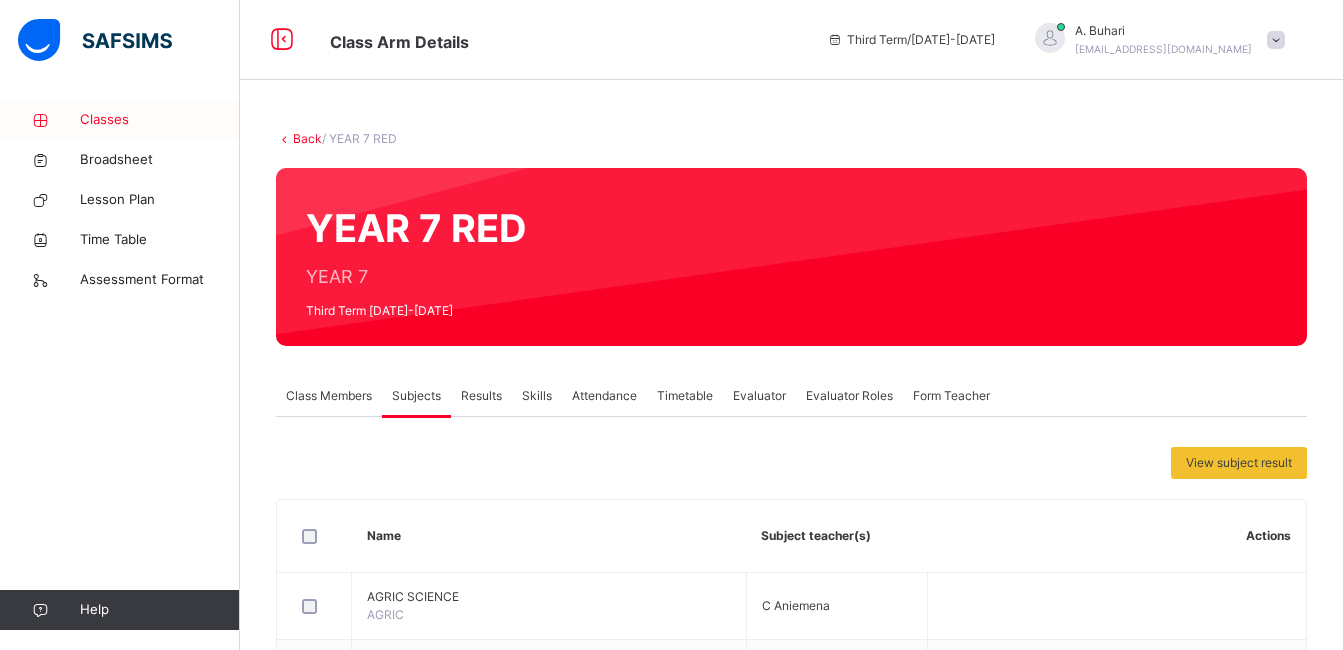 click on "Classes" at bounding box center (160, 120) 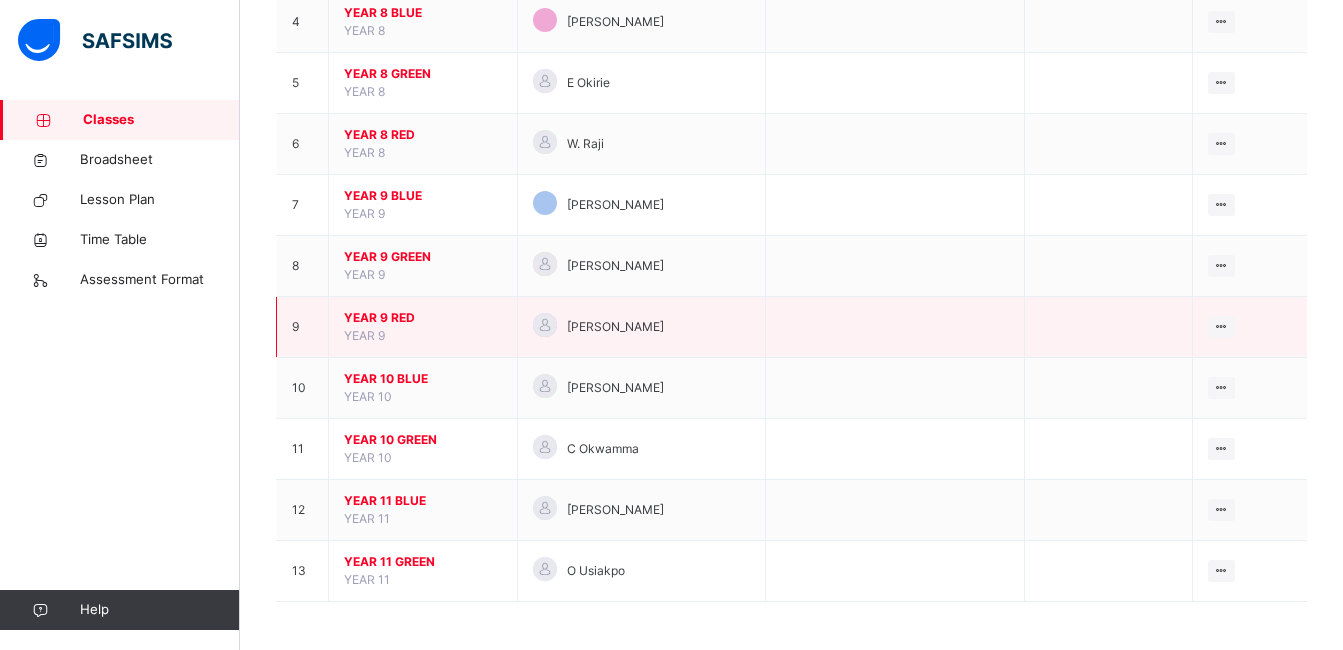 scroll, scrollTop: 431, scrollLeft: 0, axis: vertical 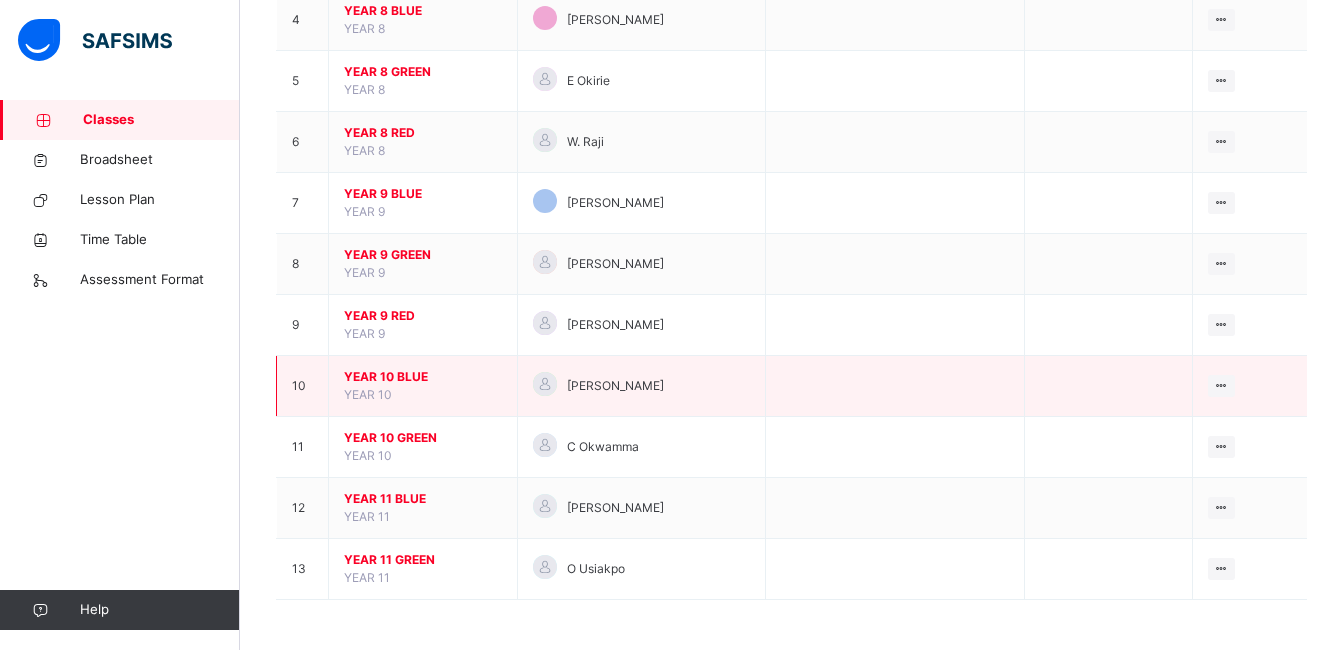 click on "YEAR 10   BLUE" at bounding box center (423, 377) 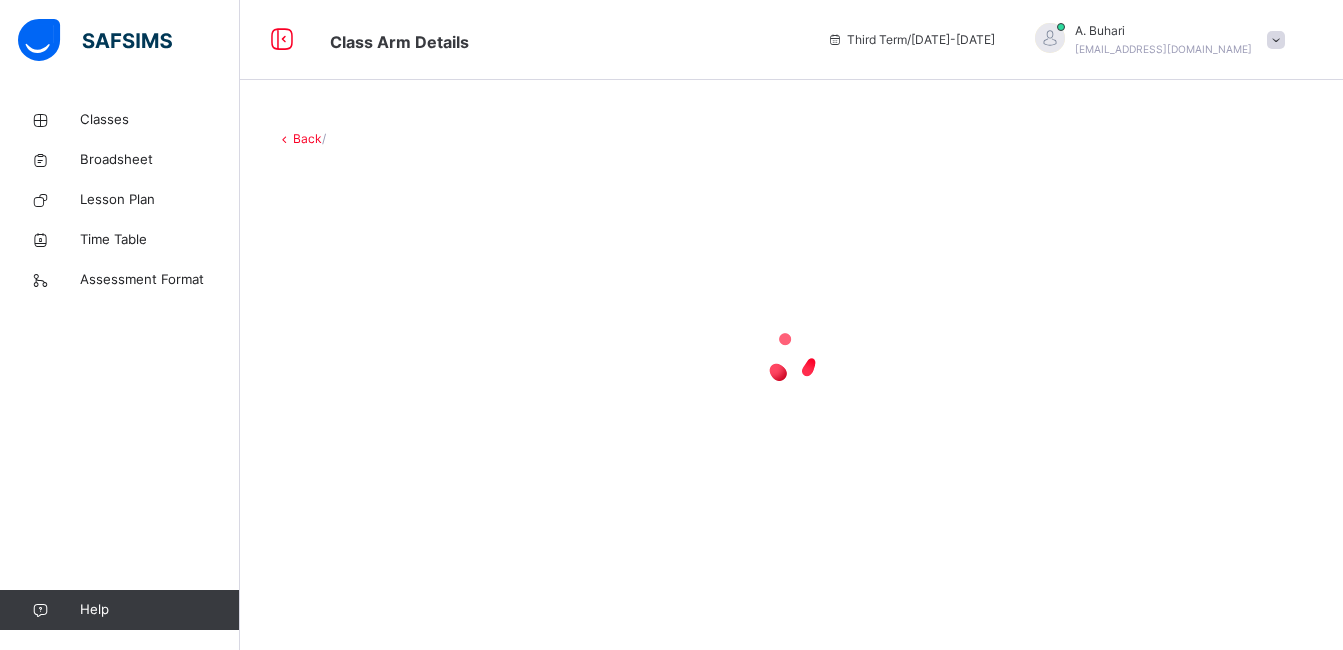 scroll, scrollTop: 0, scrollLeft: 0, axis: both 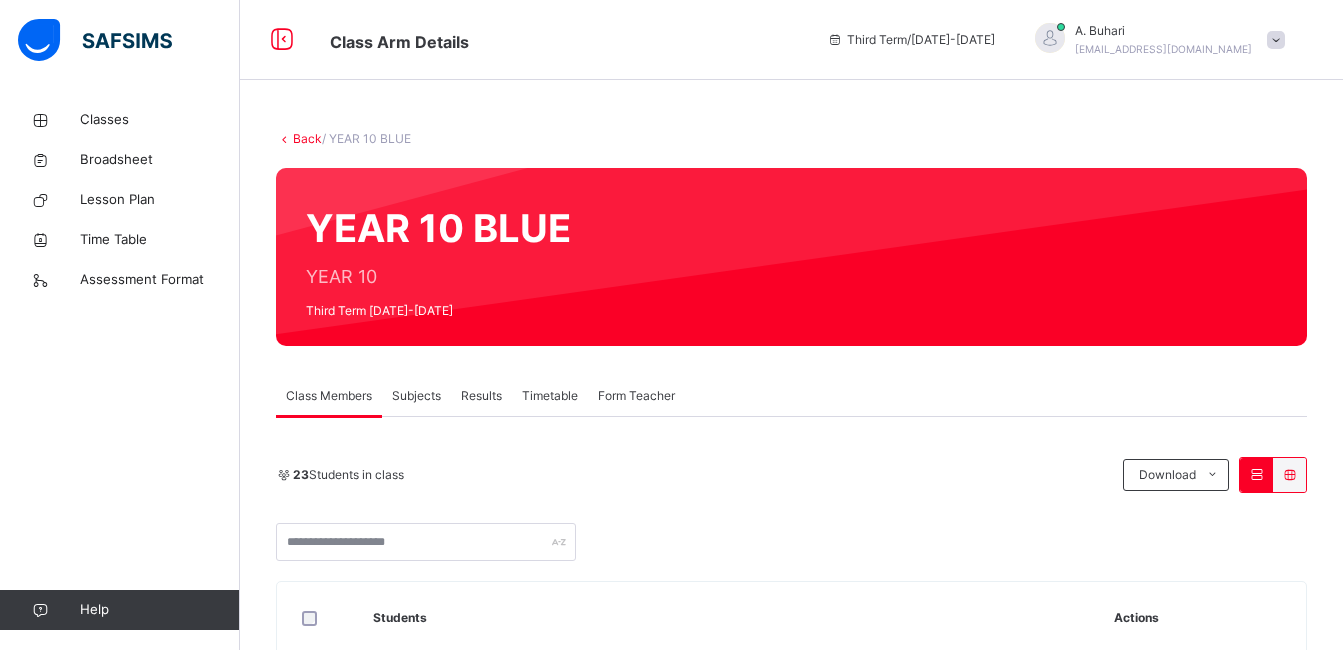 click on "Subjects" at bounding box center [416, 396] 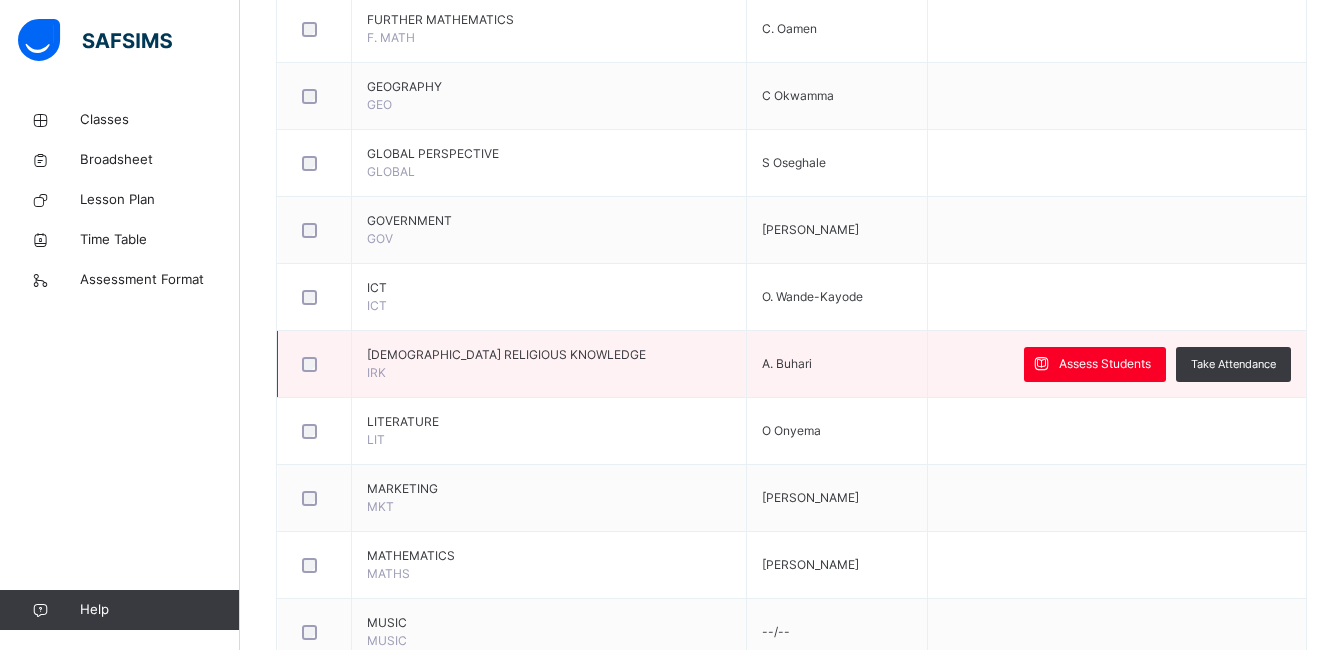 scroll, scrollTop: 1516, scrollLeft: 0, axis: vertical 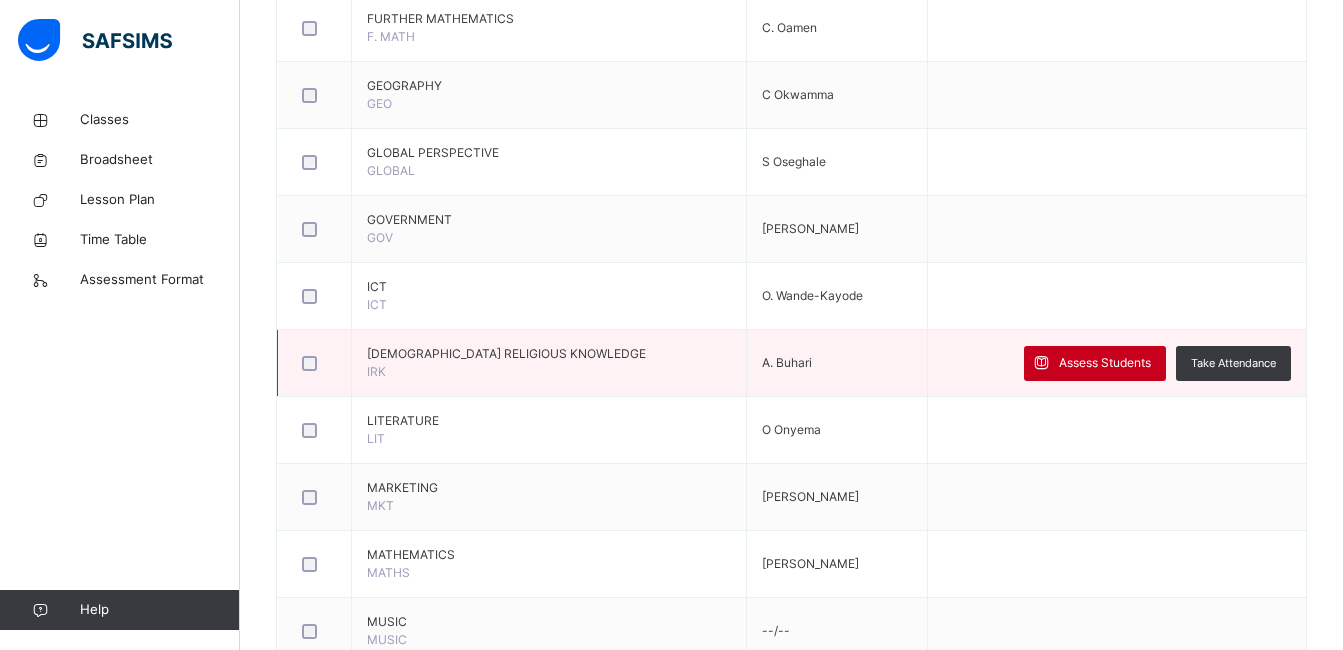 click on "Assess Students" at bounding box center (1105, 363) 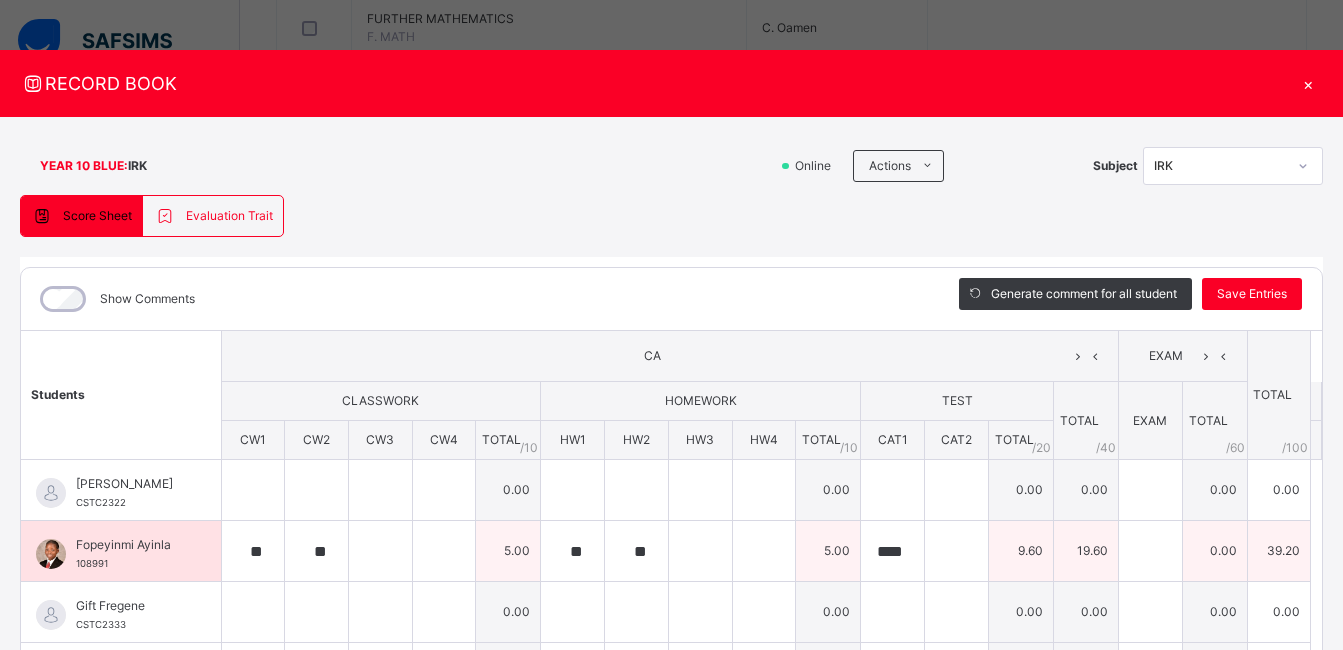 scroll, scrollTop: 135, scrollLeft: 0, axis: vertical 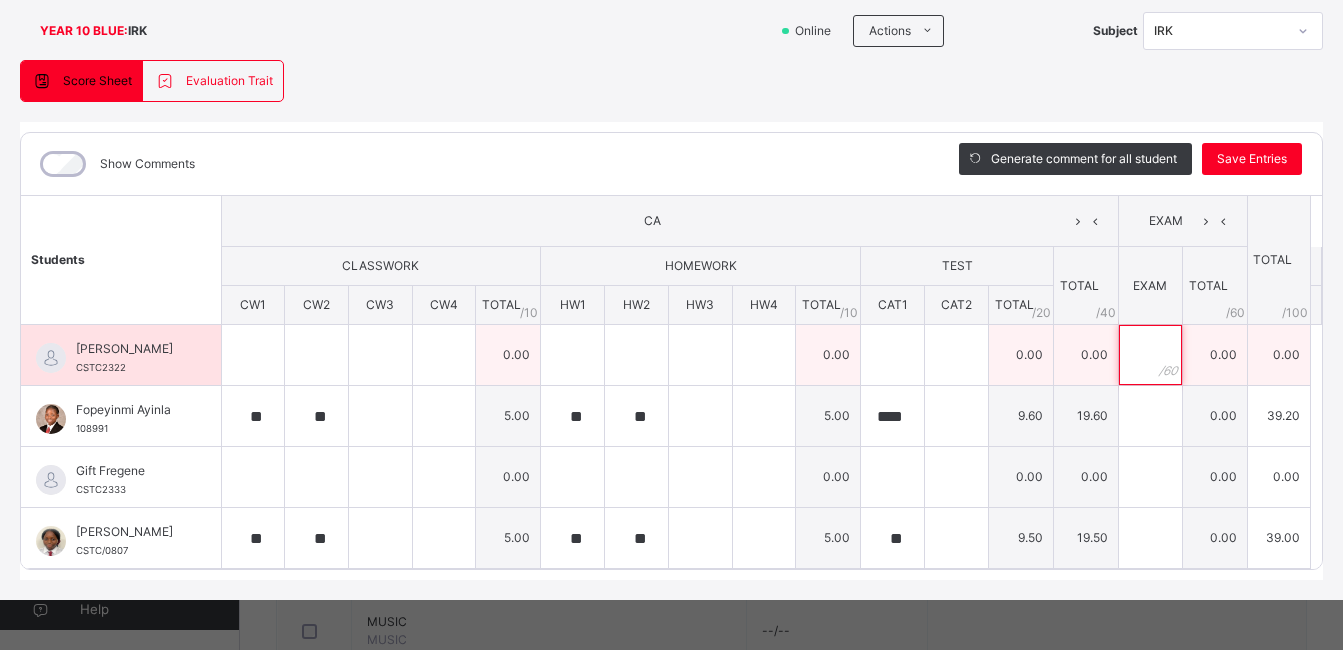 click at bounding box center [1150, 355] 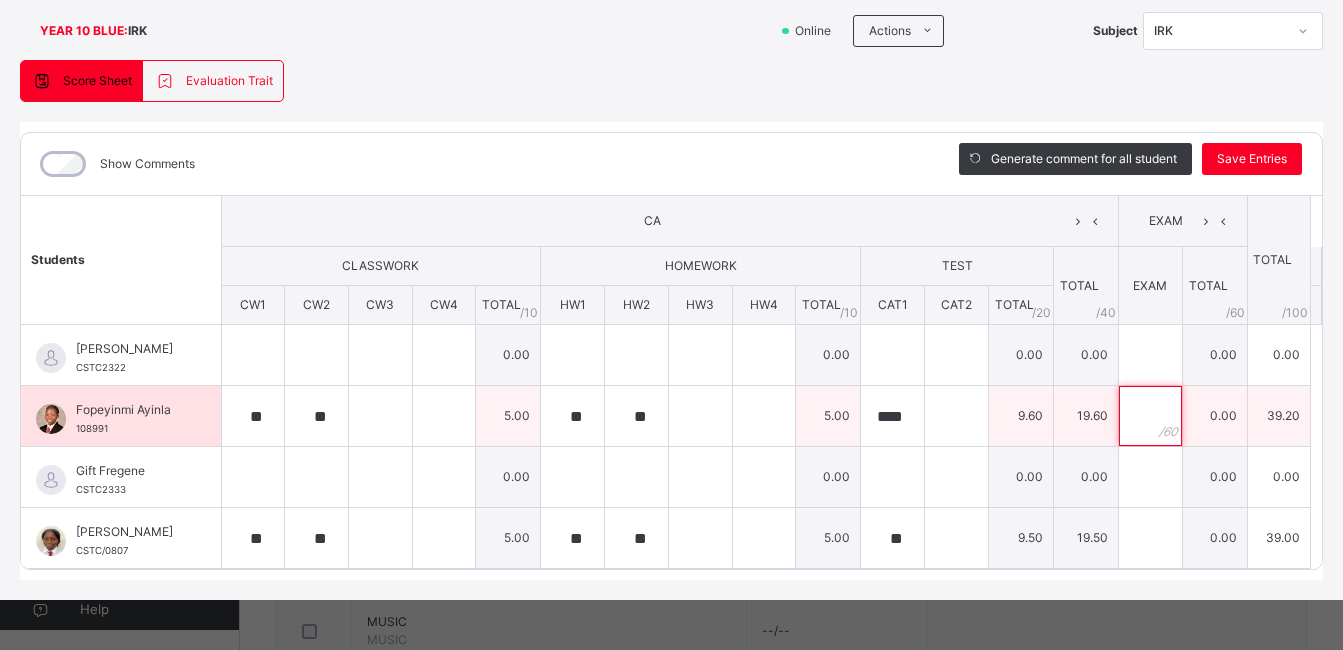 click at bounding box center [1150, 416] 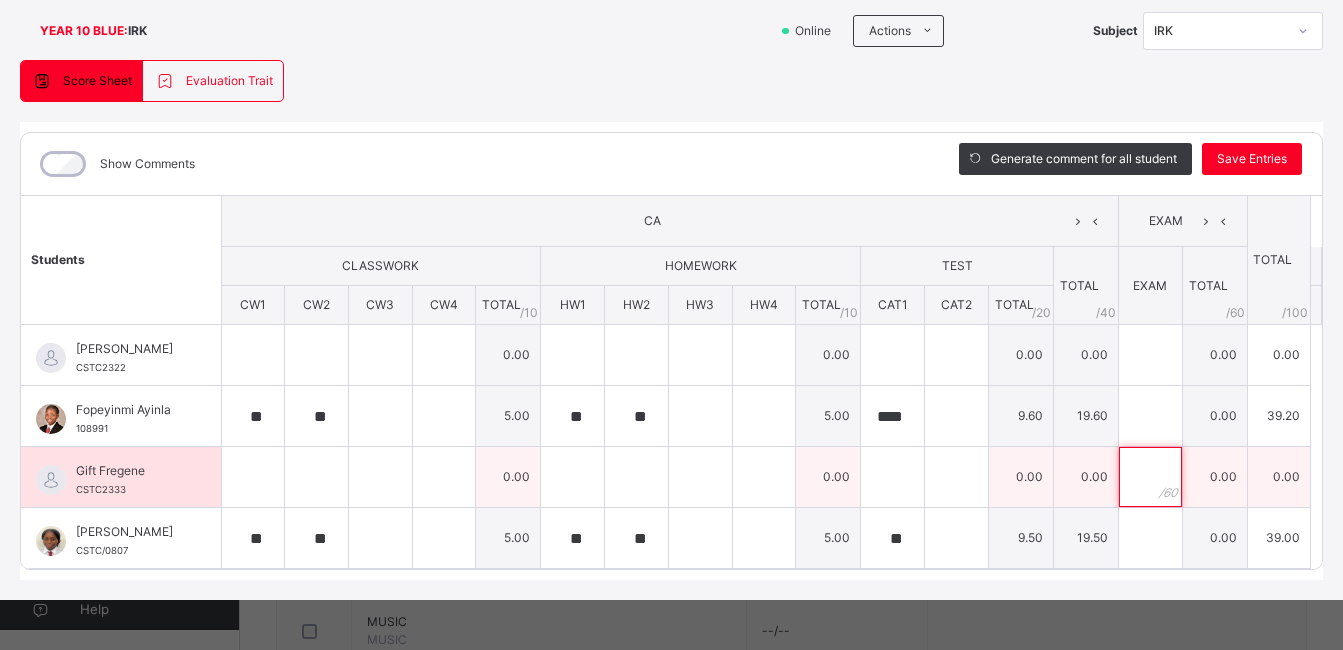click at bounding box center [1150, 477] 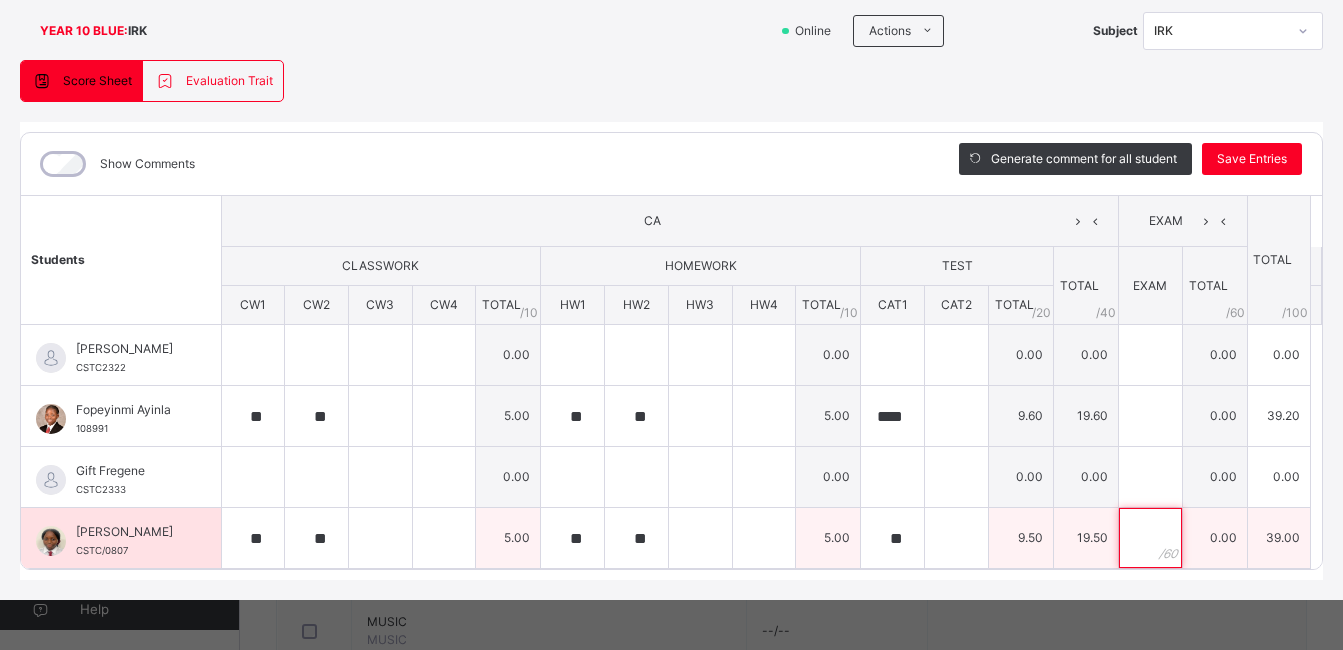 click at bounding box center [1150, 538] 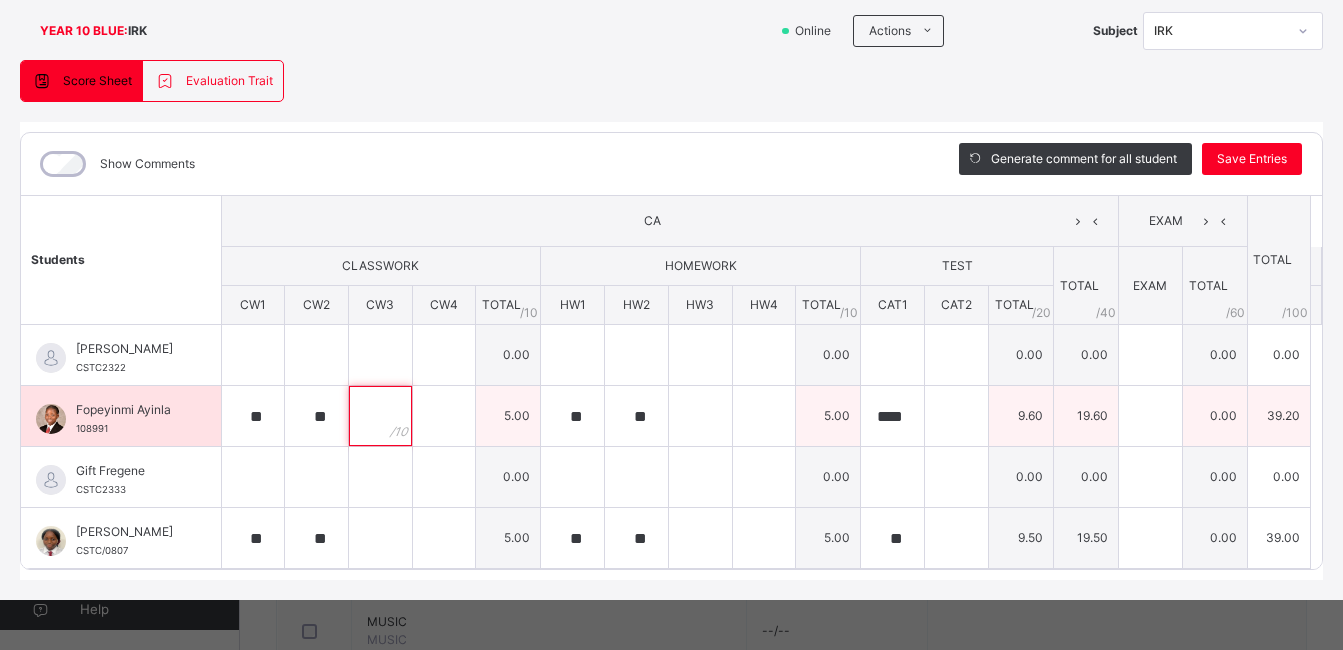 click at bounding box center (380, 416) 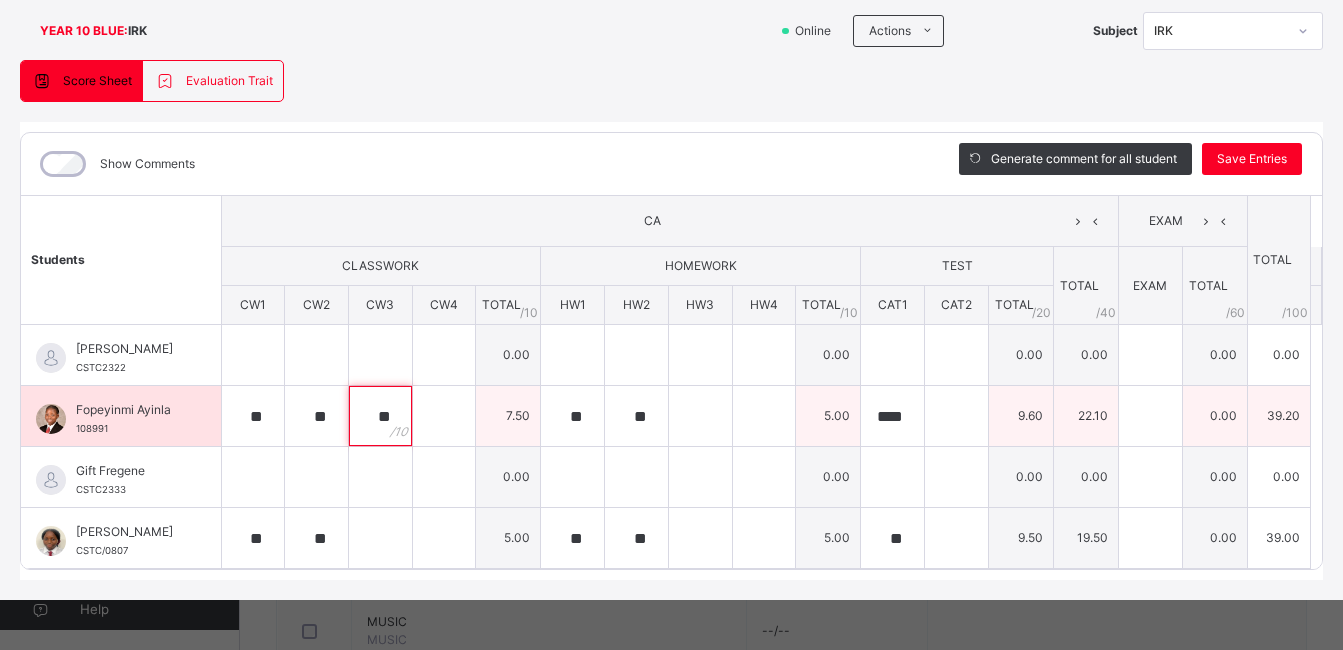 type on "**" 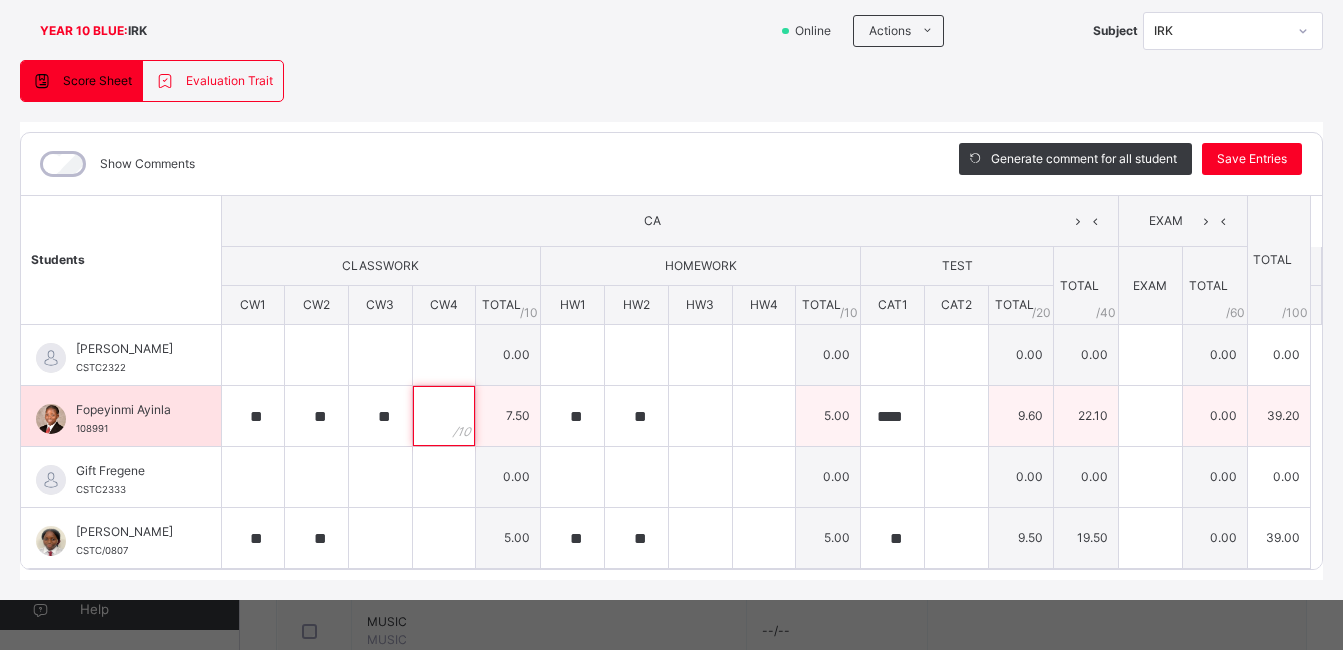 click at bounding box center (444, 416) 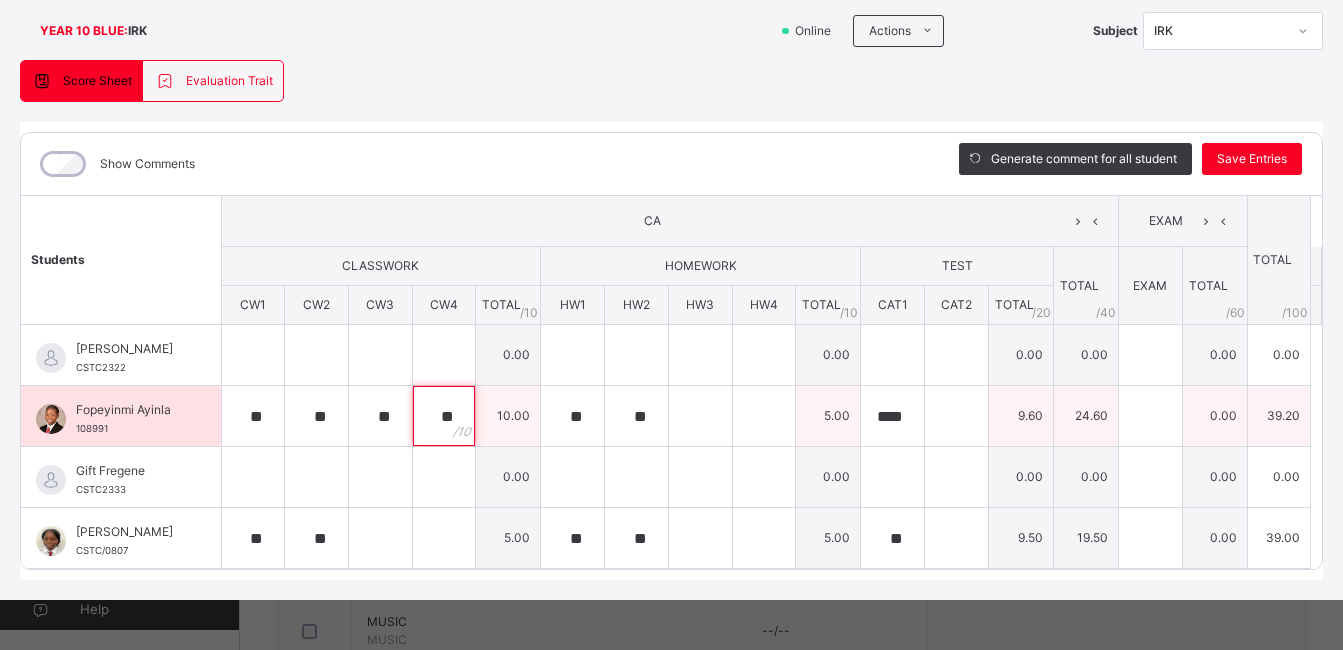type on "**" 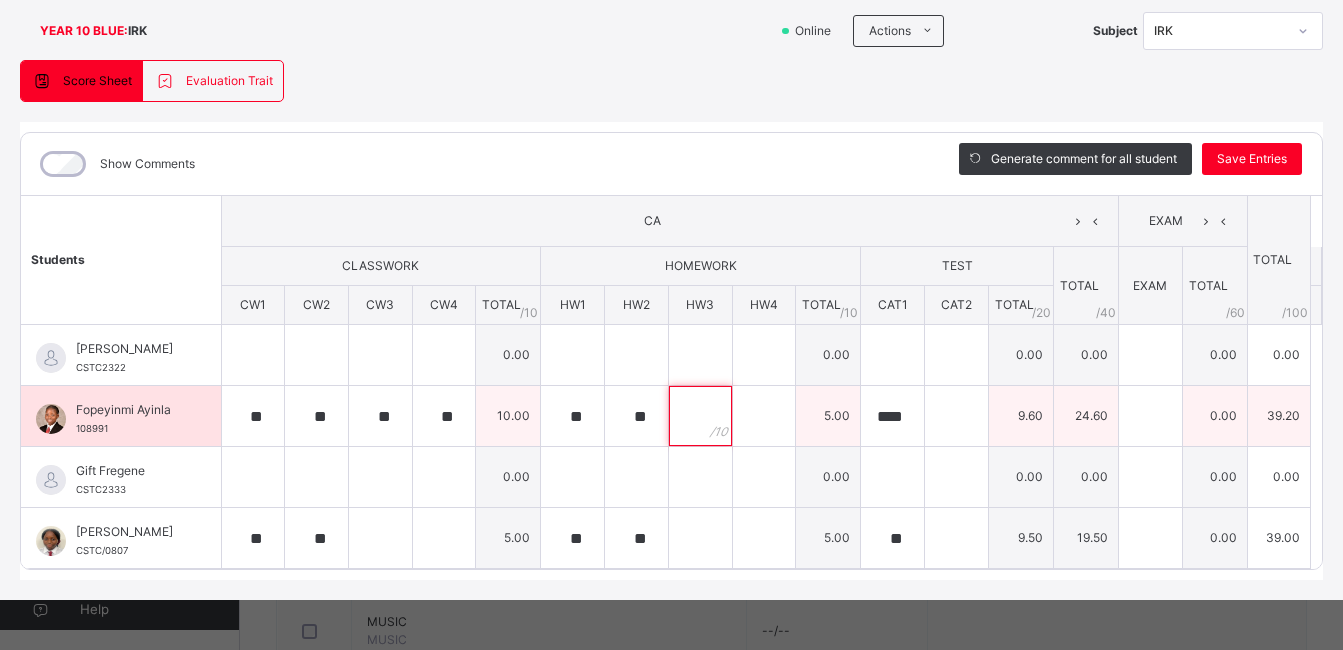 click at bounding box center [700, 416] 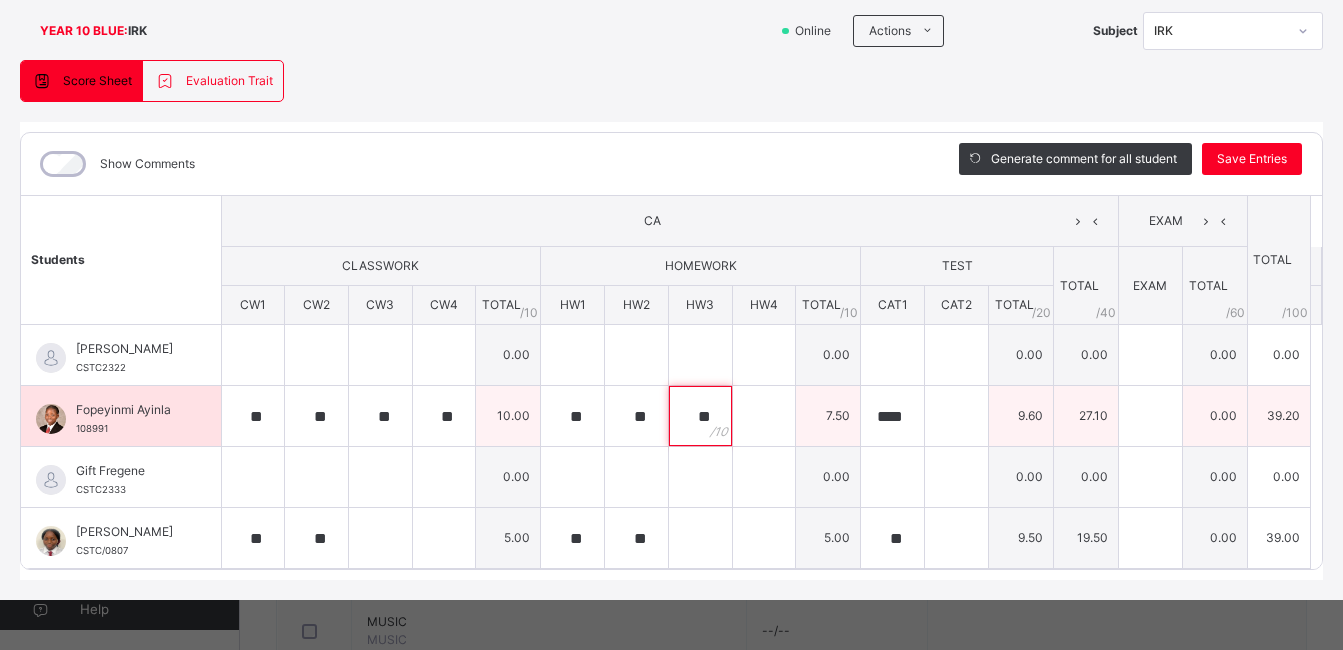 type on "**" 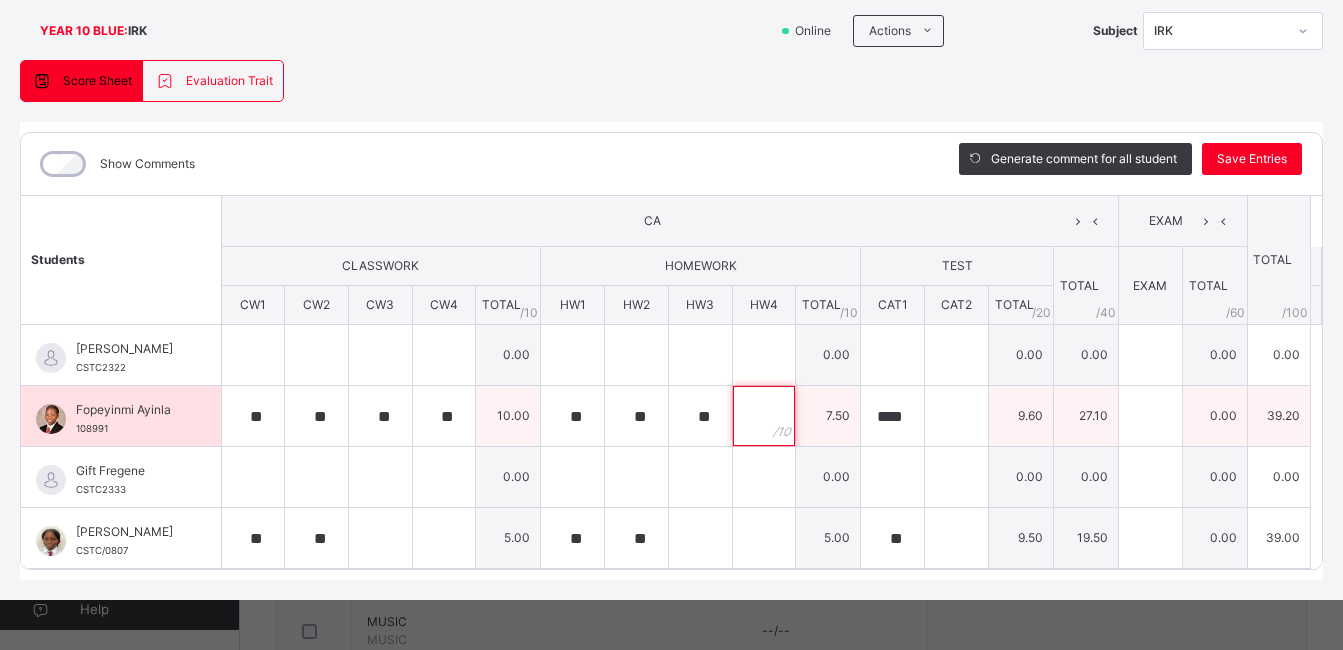 click at bounding box center (764, 416) 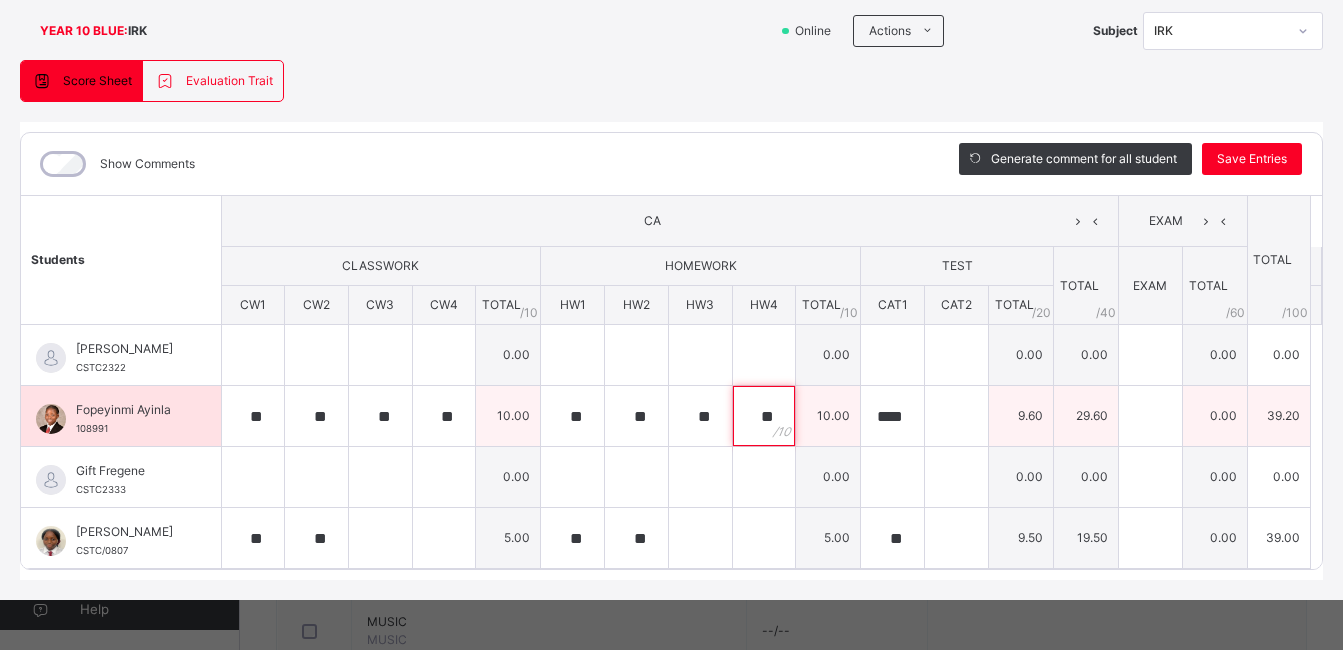 type on "**" 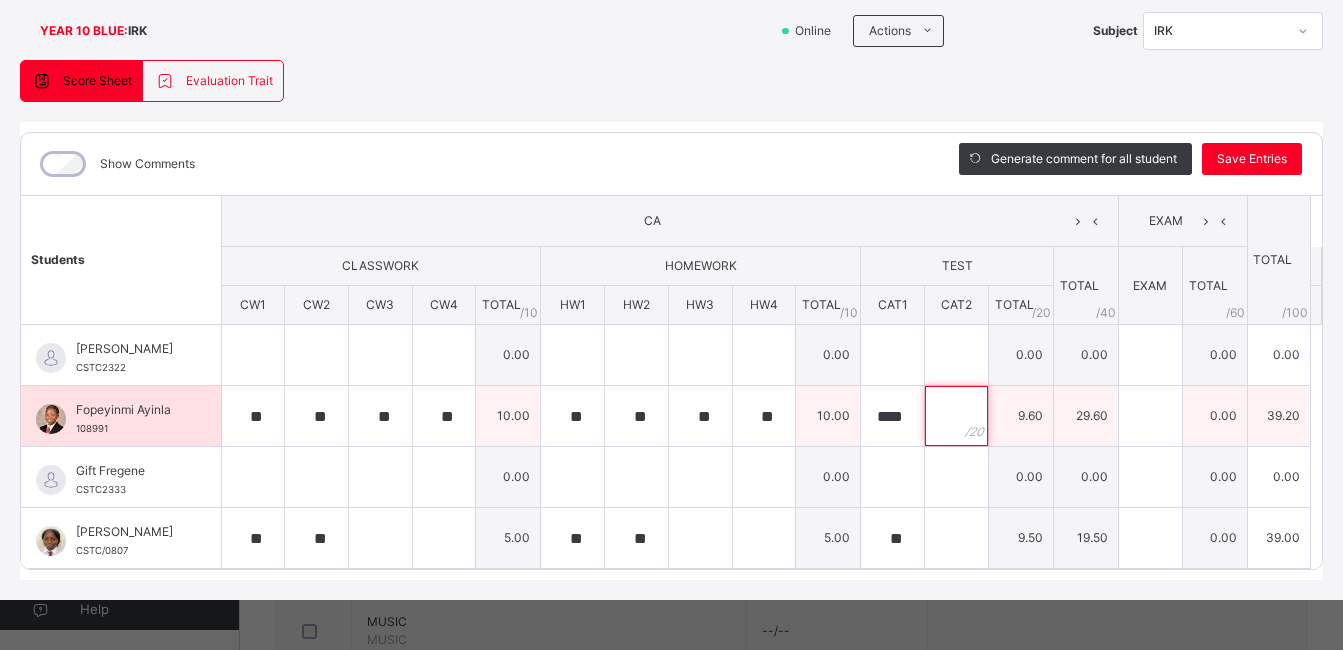 click at bounding box center (956, 416) 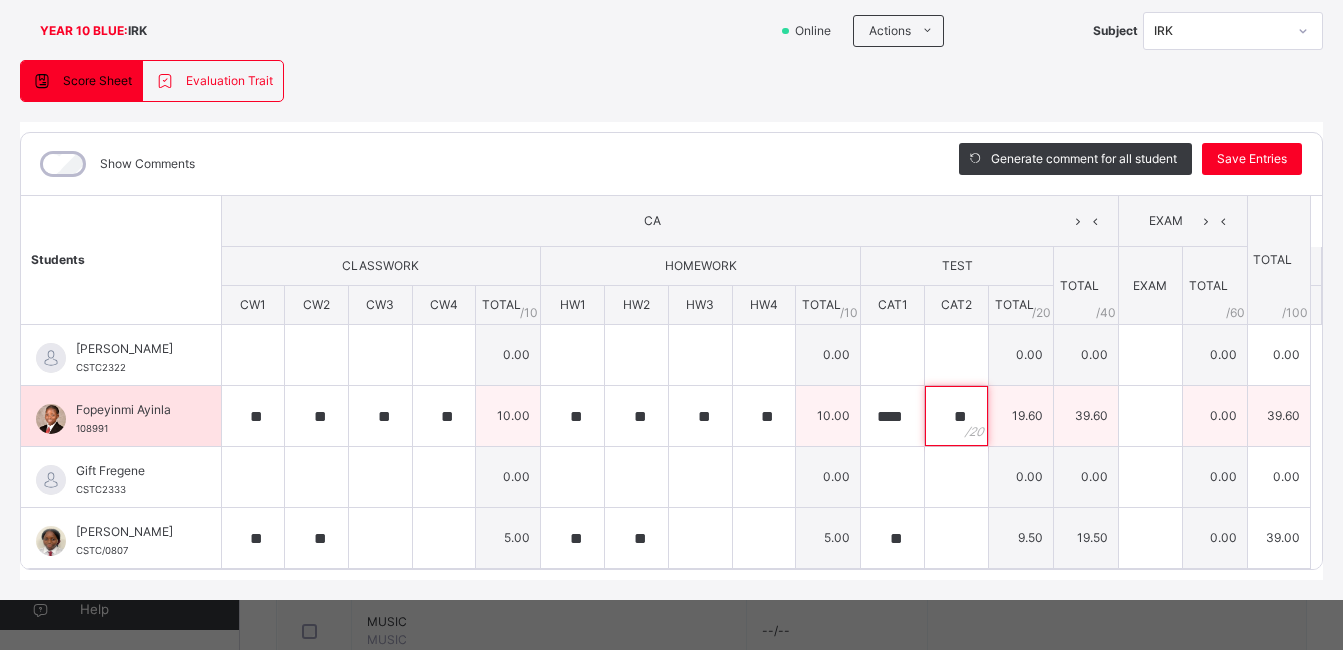 type on "**" 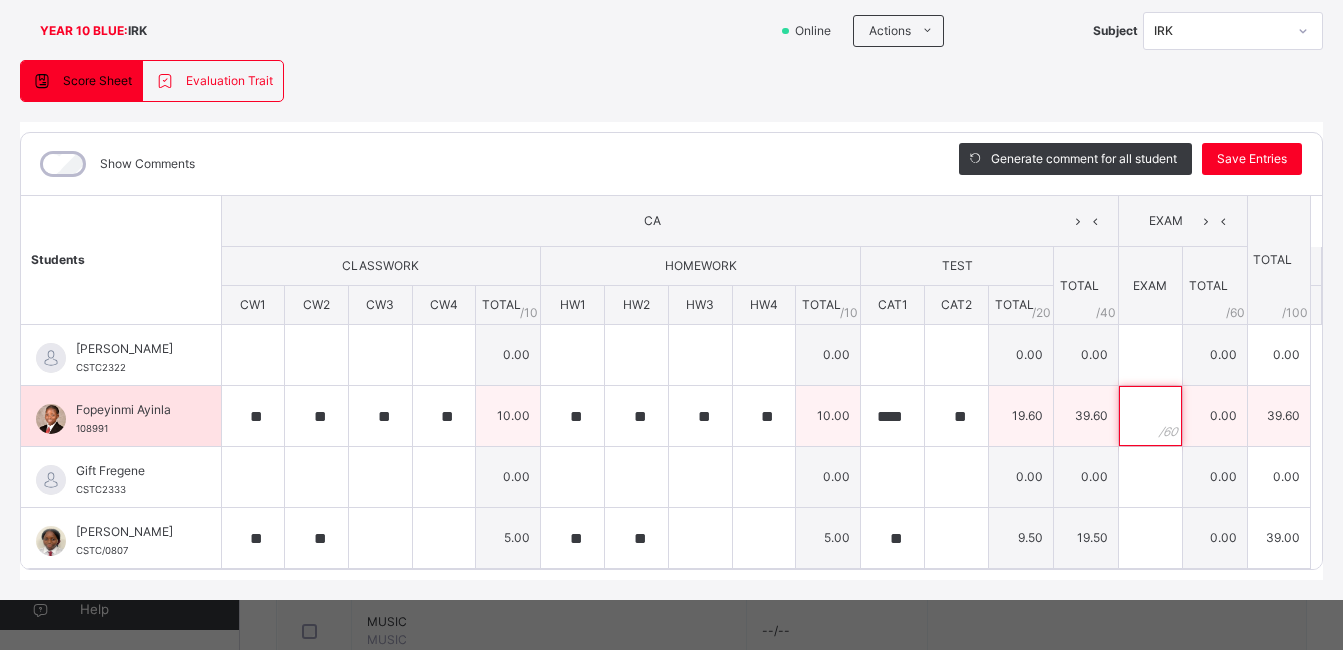 click at bounding box center (1150, 416) 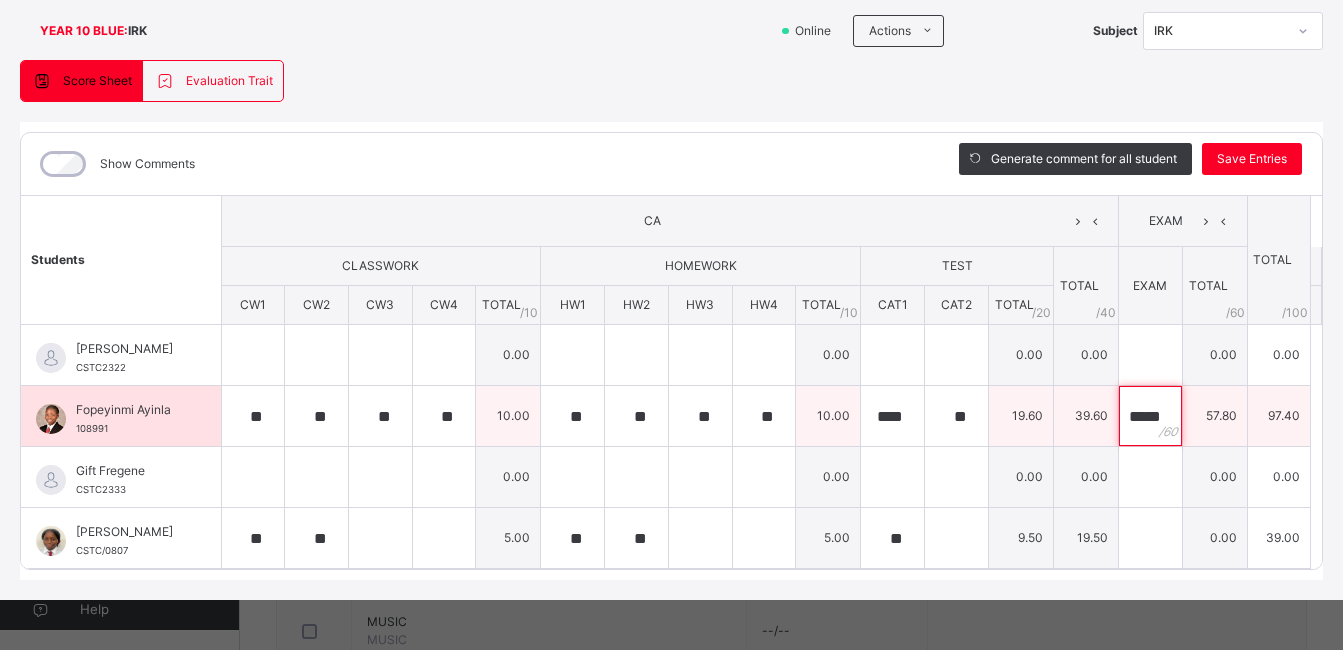 scroll, scrollTop: 0, scrollLeft: 9, axis: horizontal 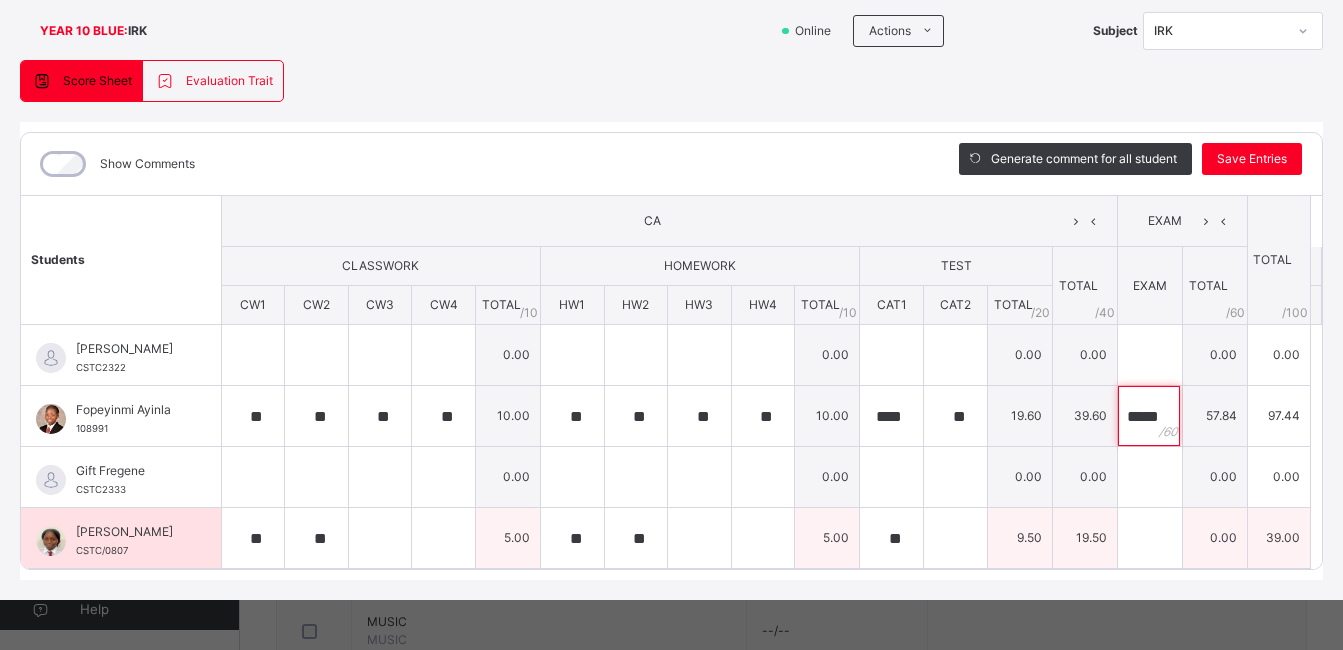 type on "*****" 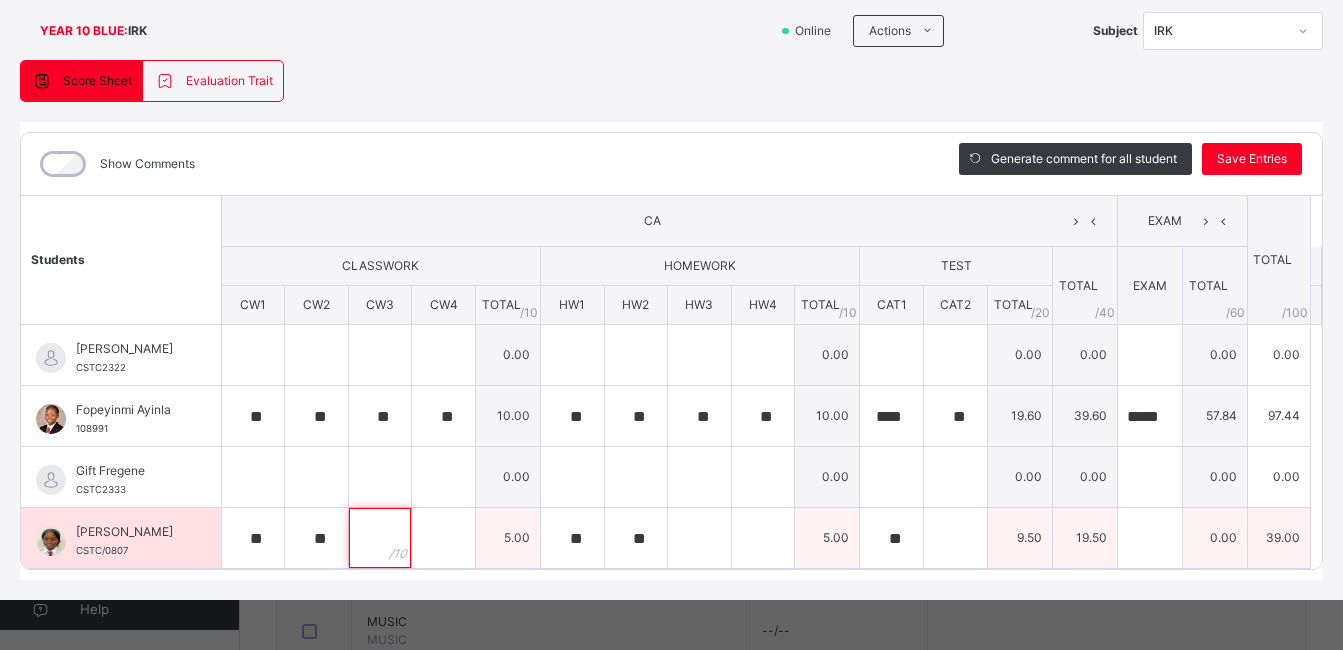 scroll, scrollTop: 0, scrollLeft: 0, axis: both 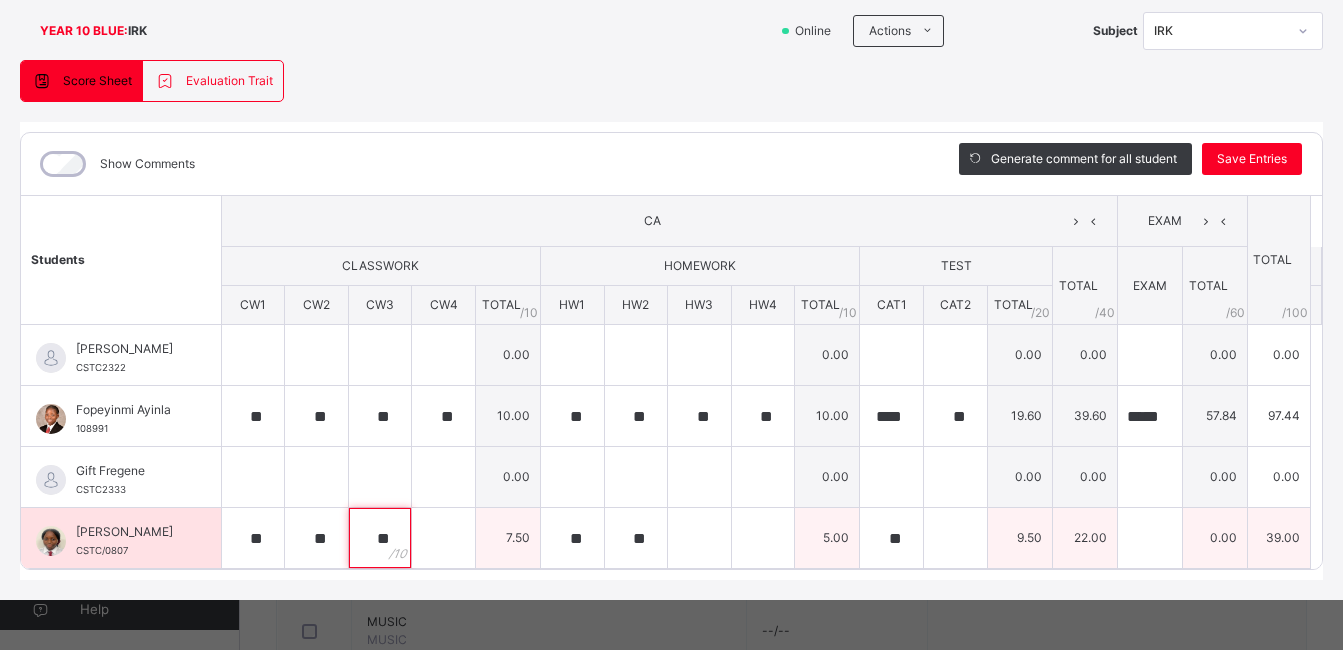 type on "**" 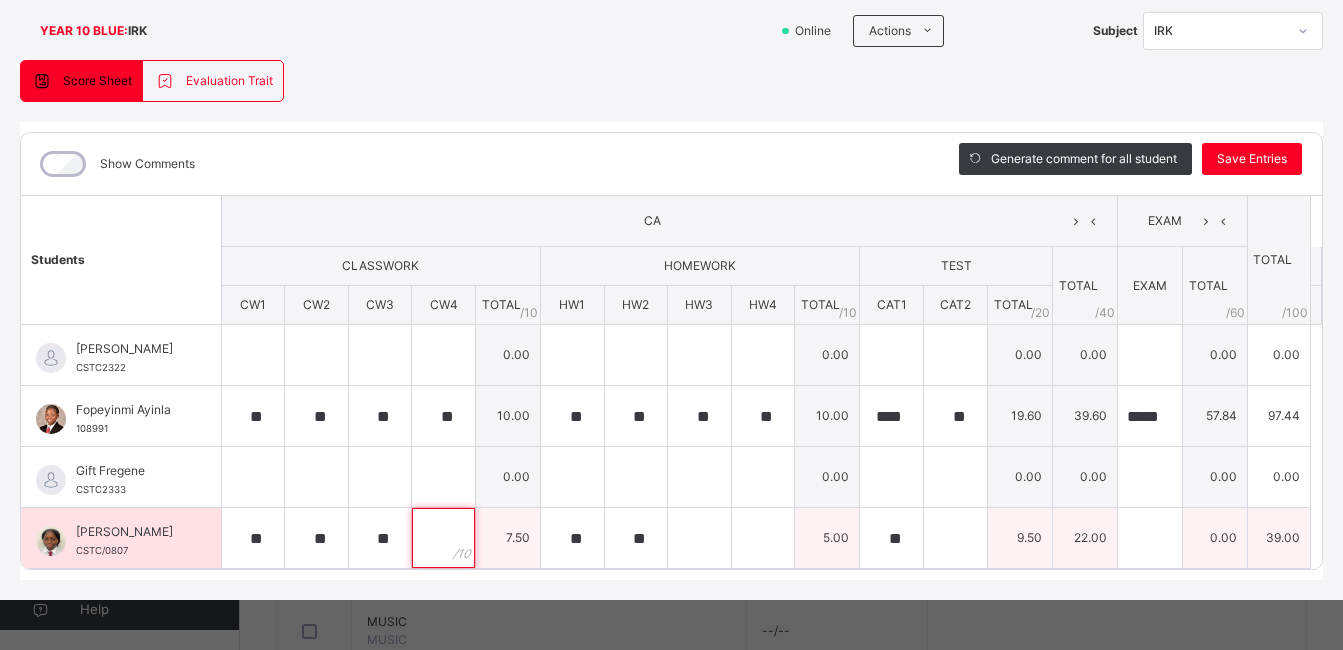 click at bounding box center [443, 538] 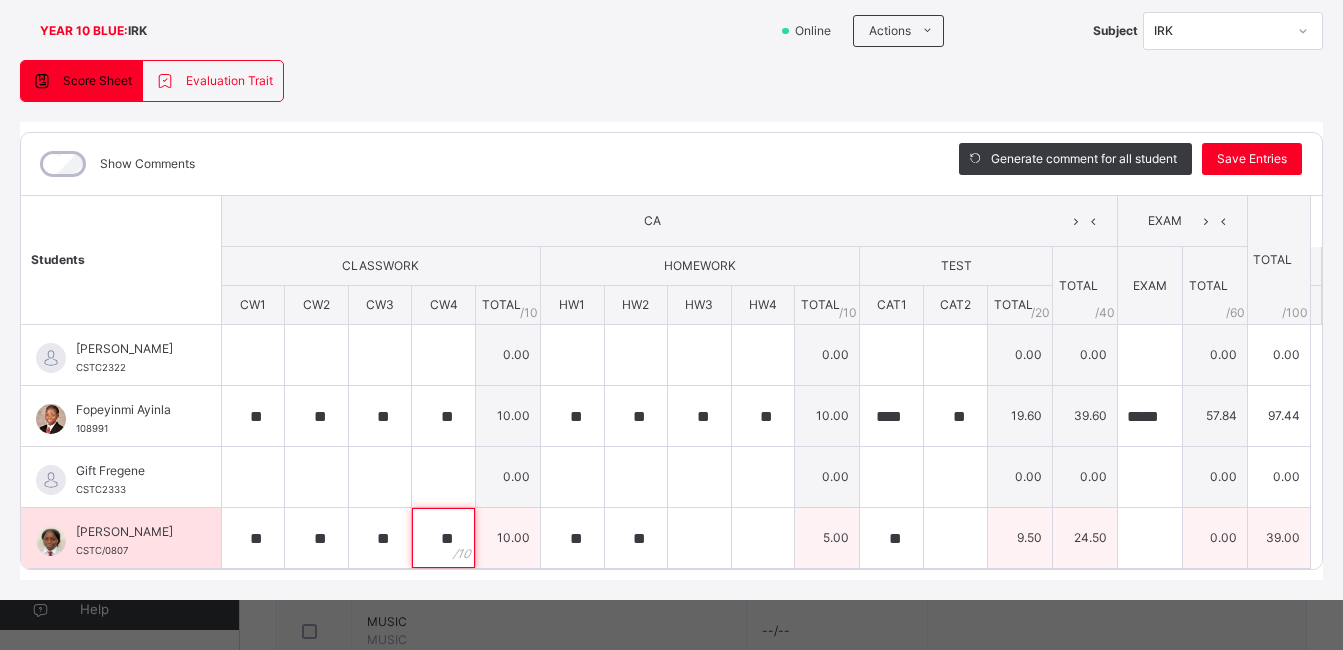 type on "**" 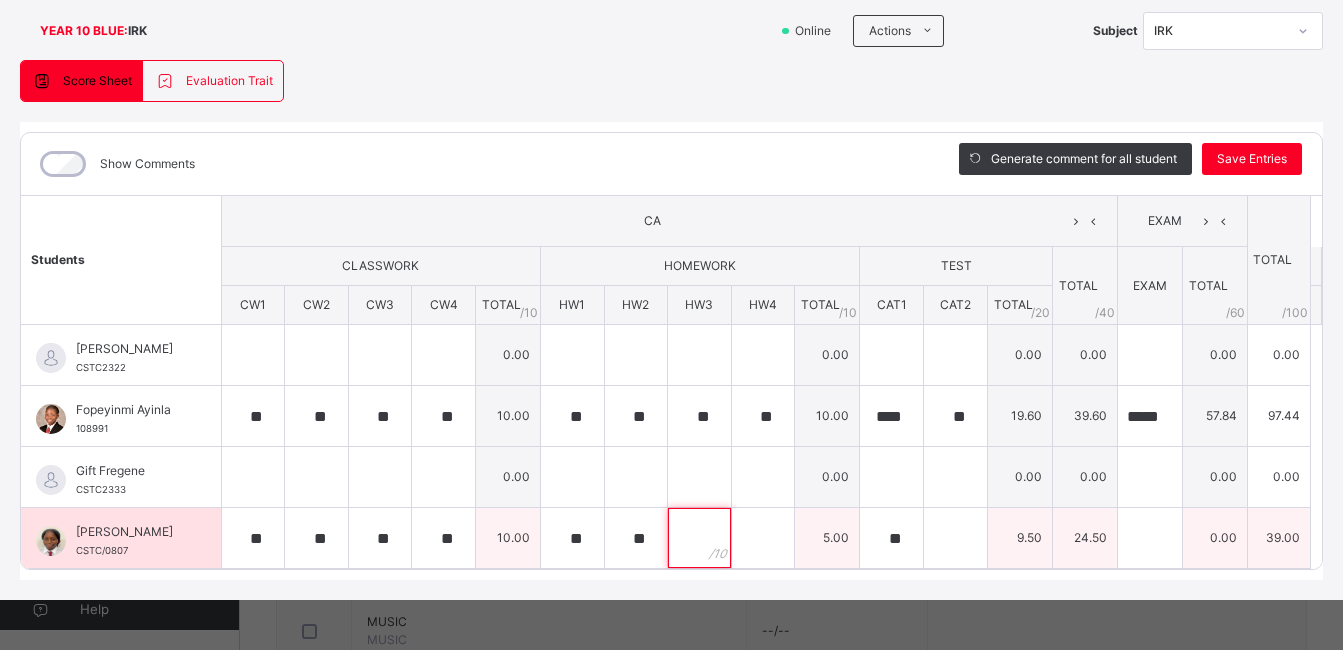 click at bounding box center [699, 538] 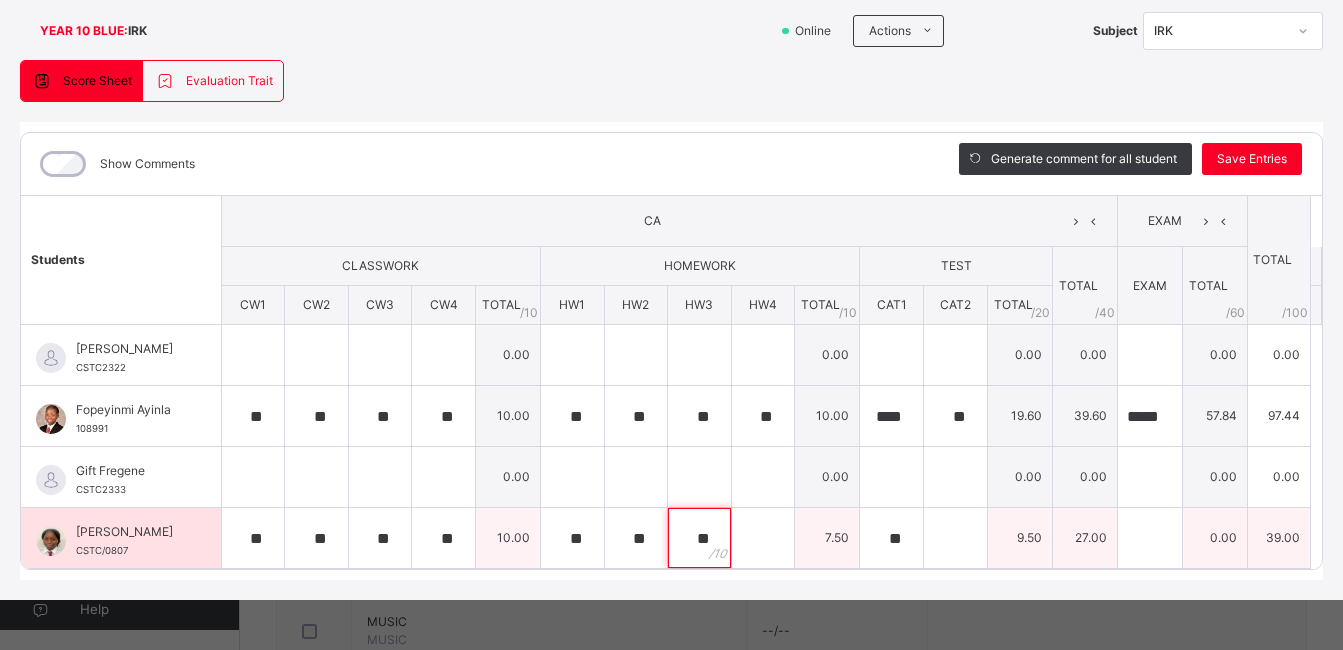 type on "**" 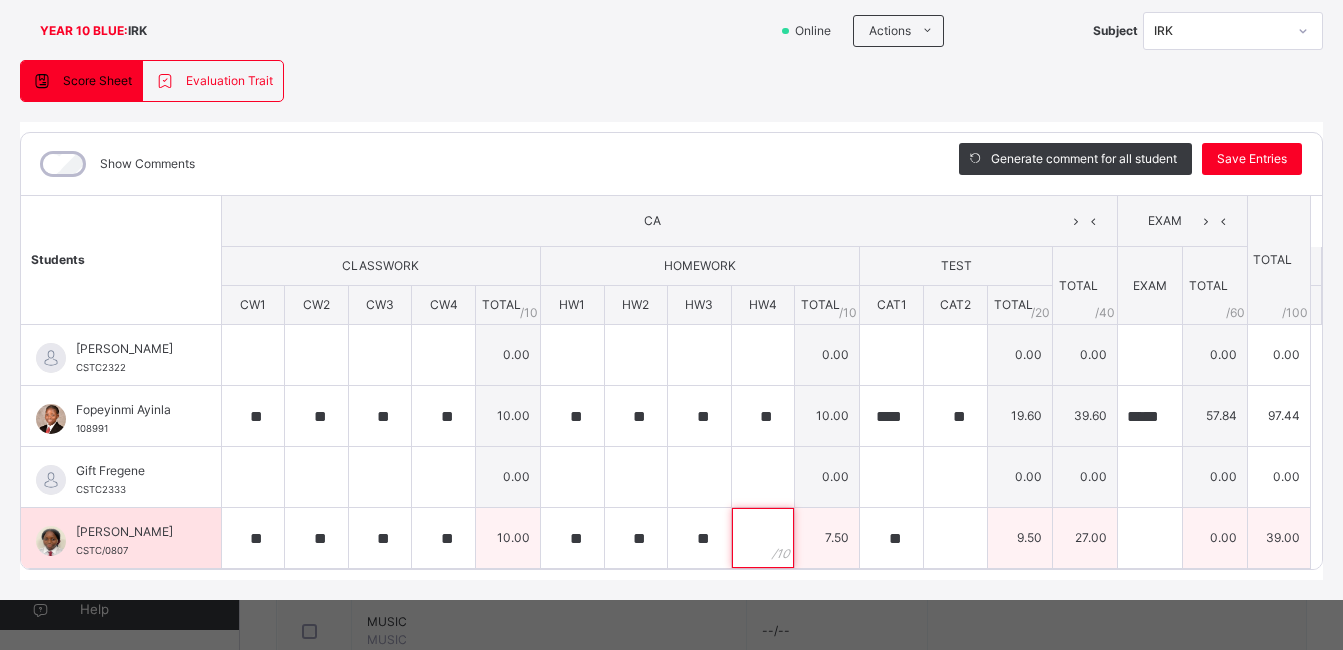 click at bounding box center [763, 538] 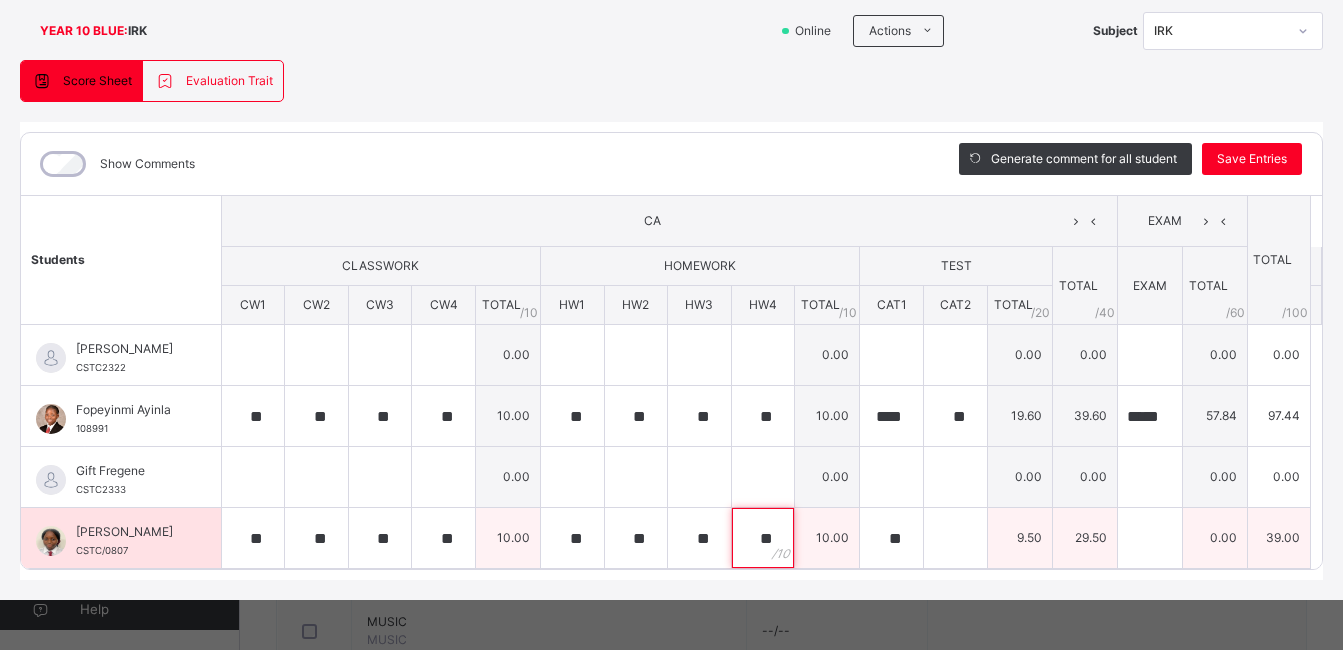 type on "**" 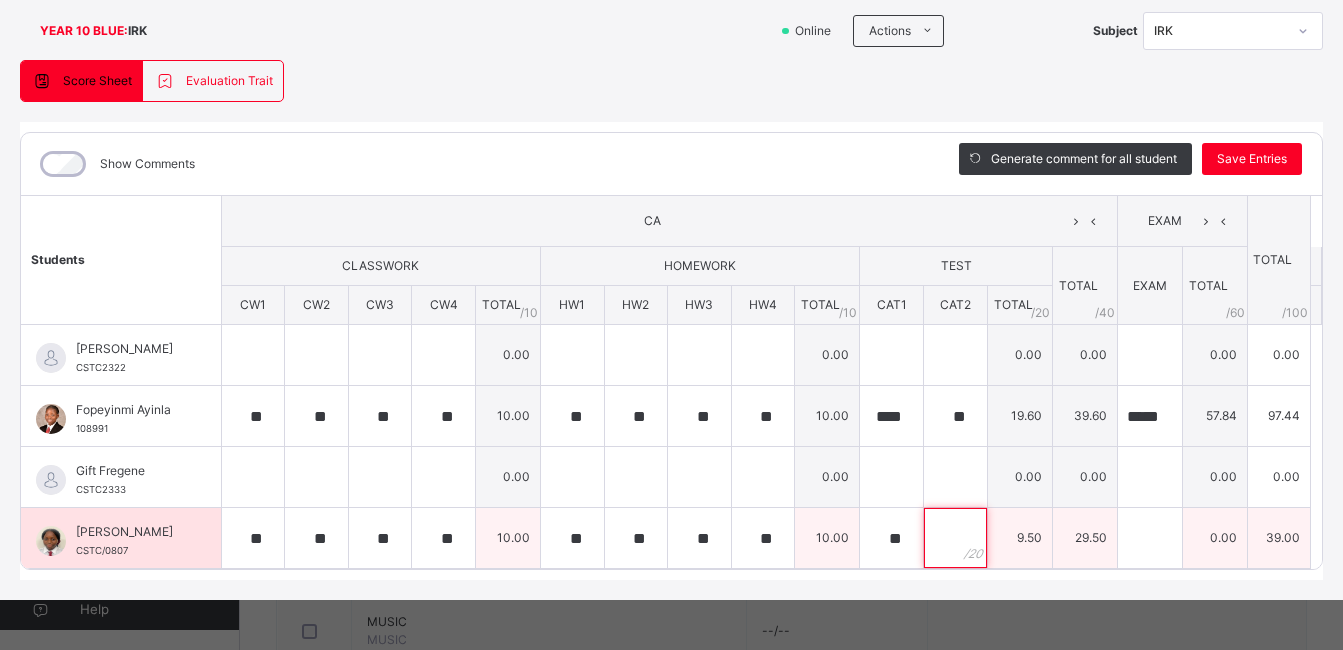 click at bounding box center (955, 538) 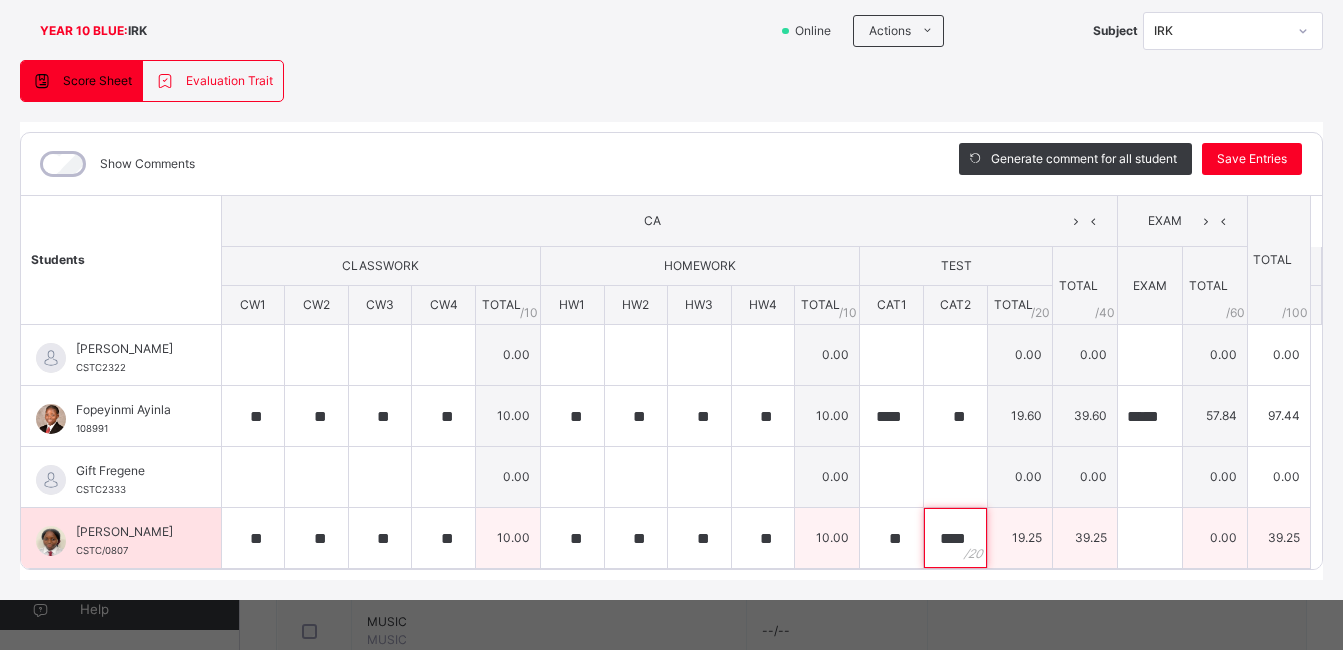 type on "****" 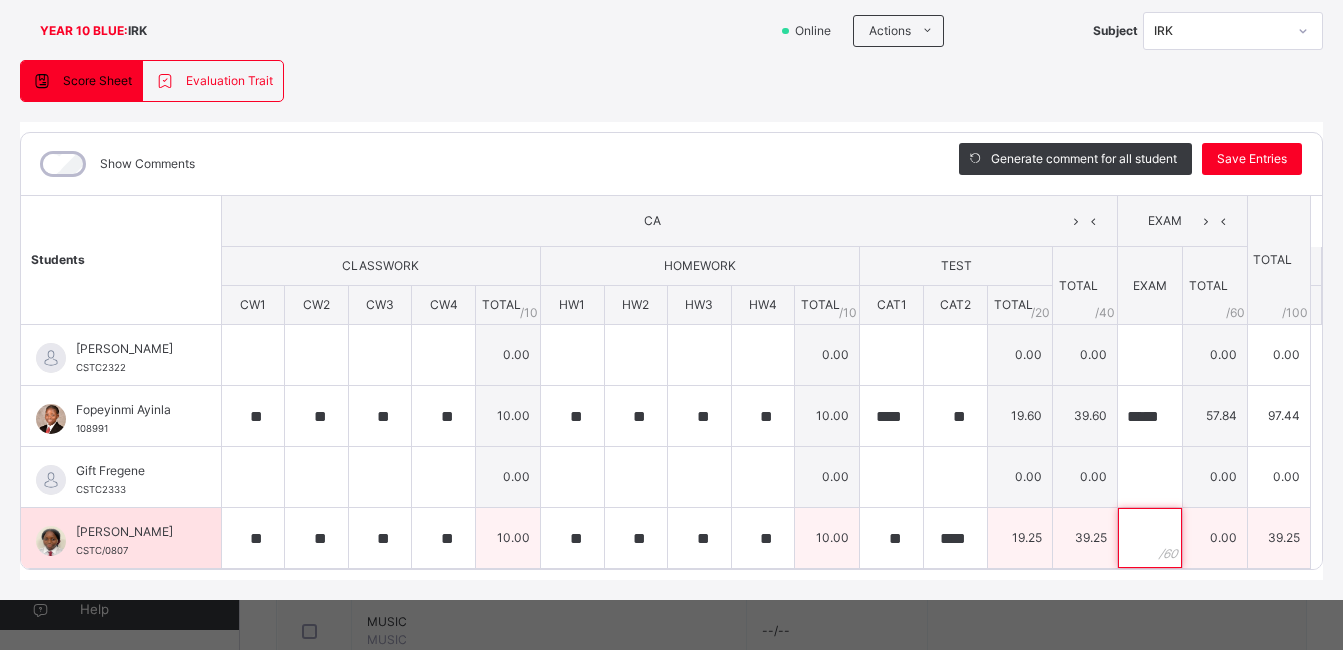 click at bounding box center [1150, 538] 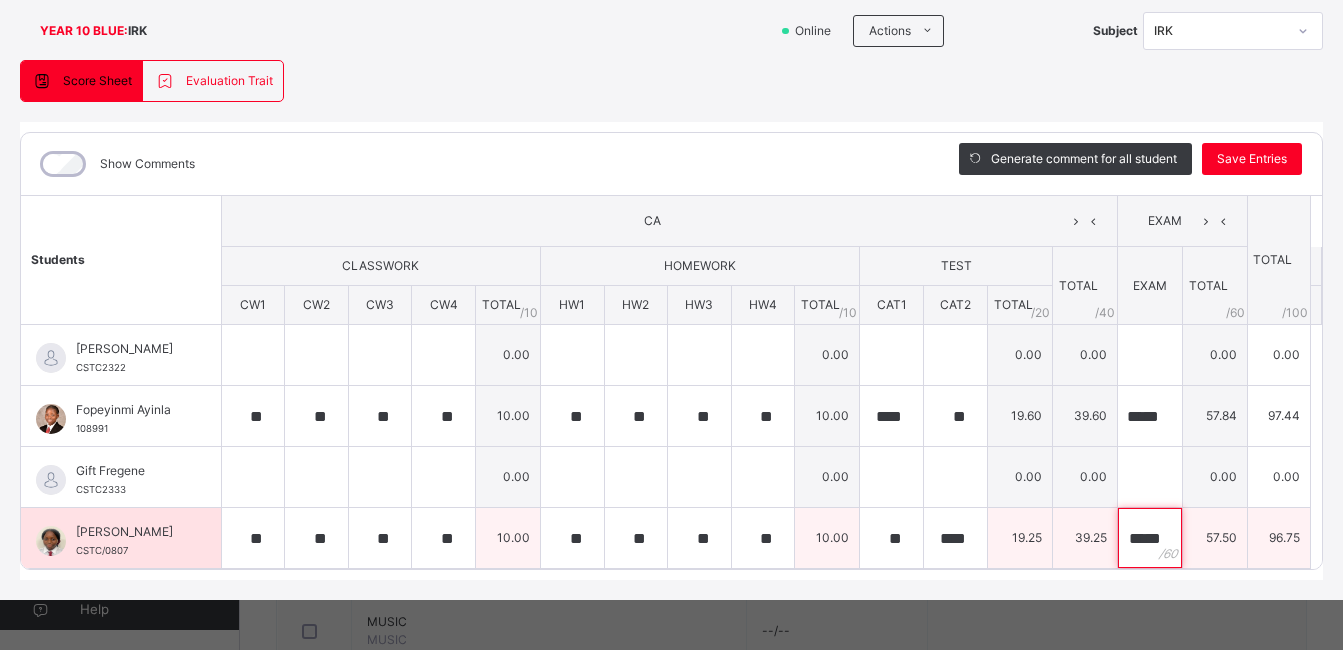 scroll, scrollTop: 0, scrollLeft: 9, axis: horizontal 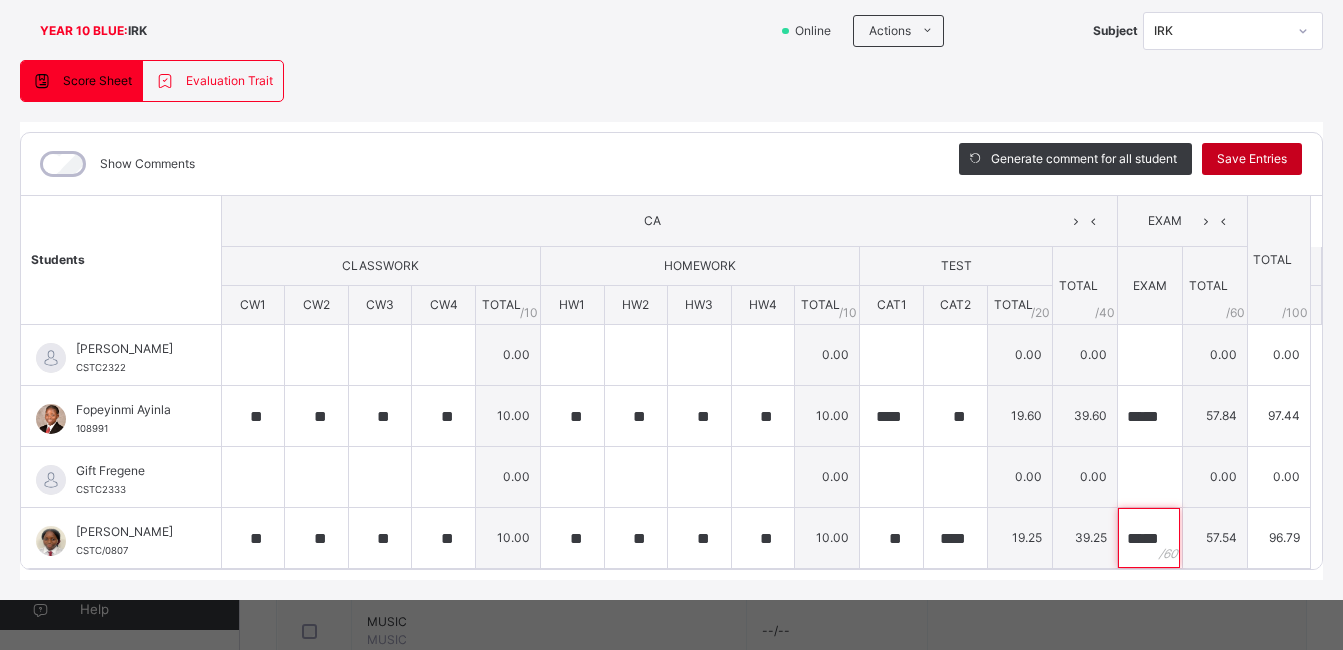 type on "*****" 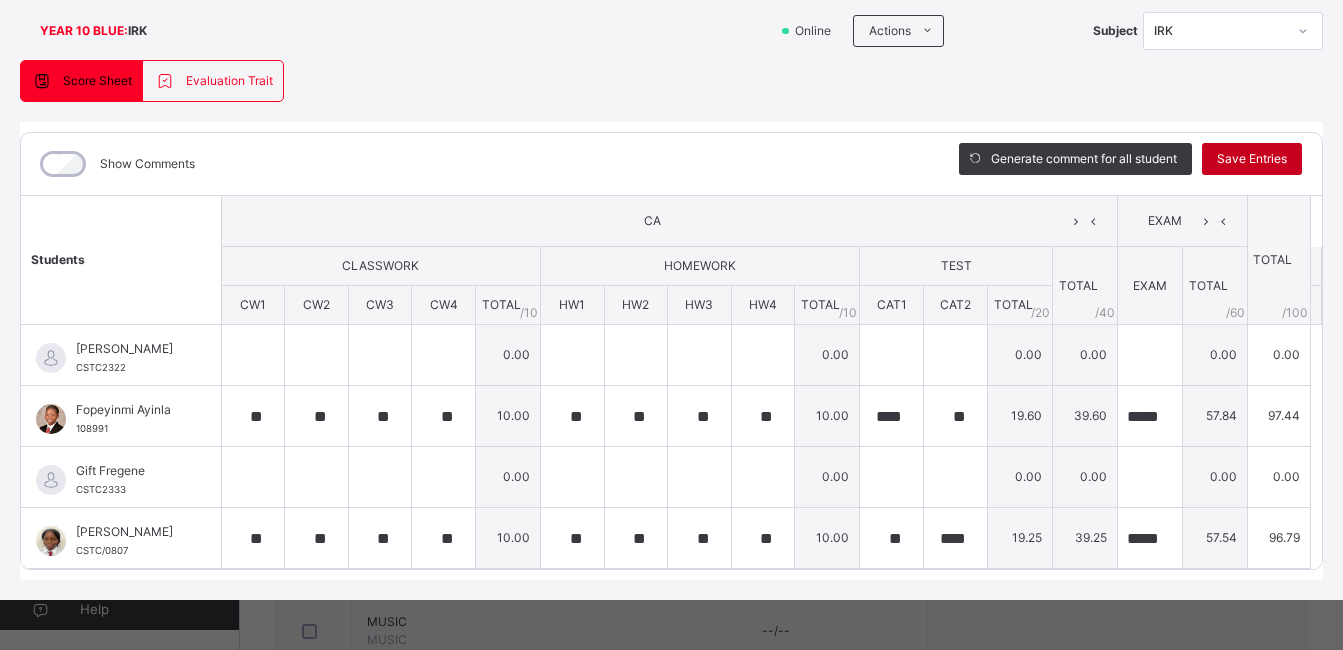 scroll, scrollTop: 0, scrollLeft: 0, axis: both 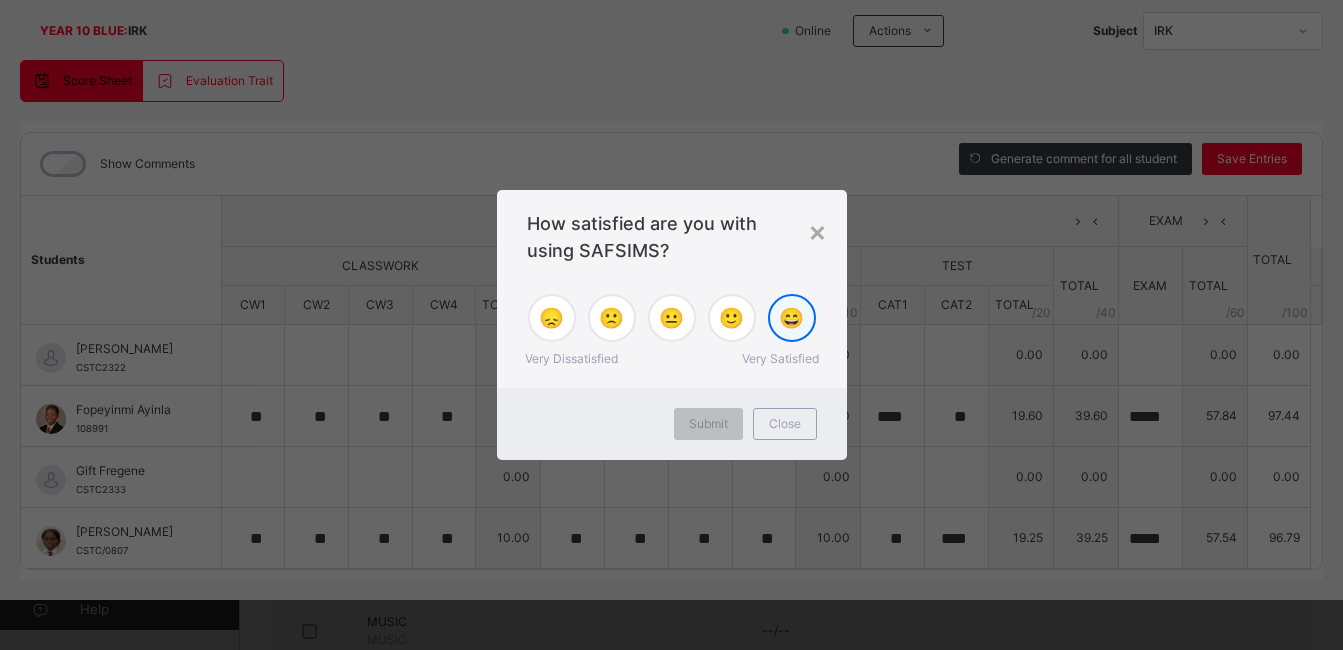 click on "😄" at bounding box center (791, 318) 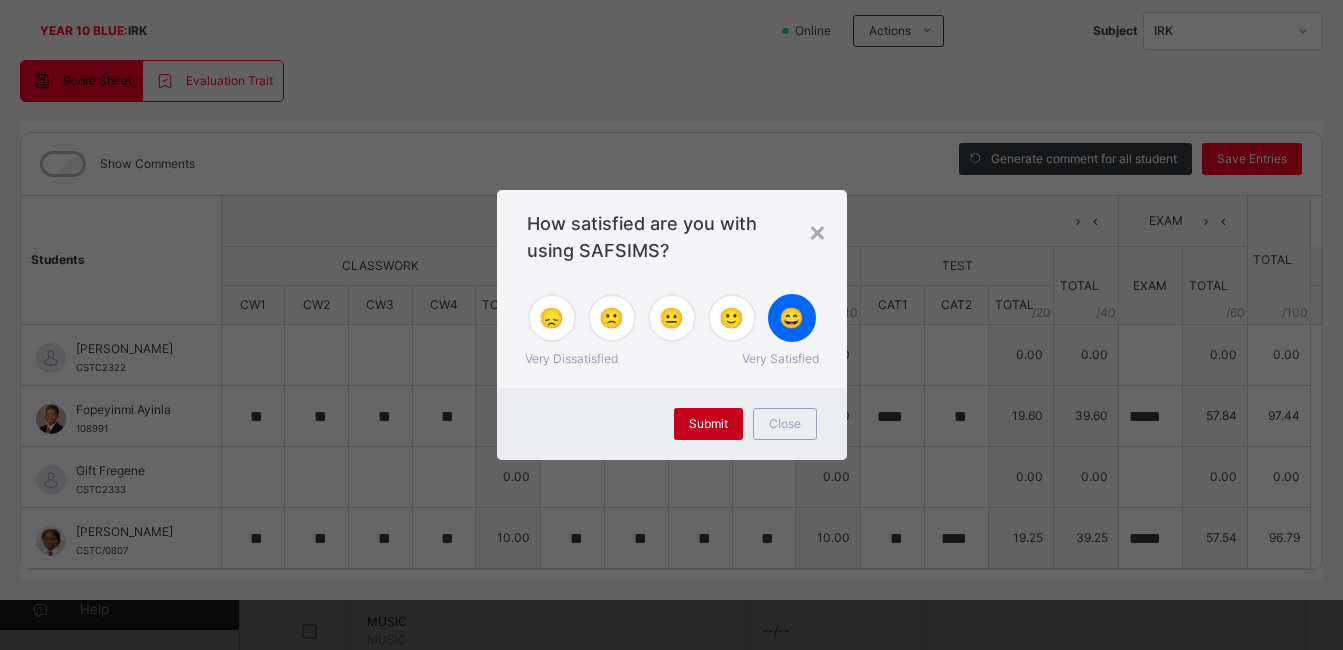 click on "Submit" at bounding box center [708, 424] 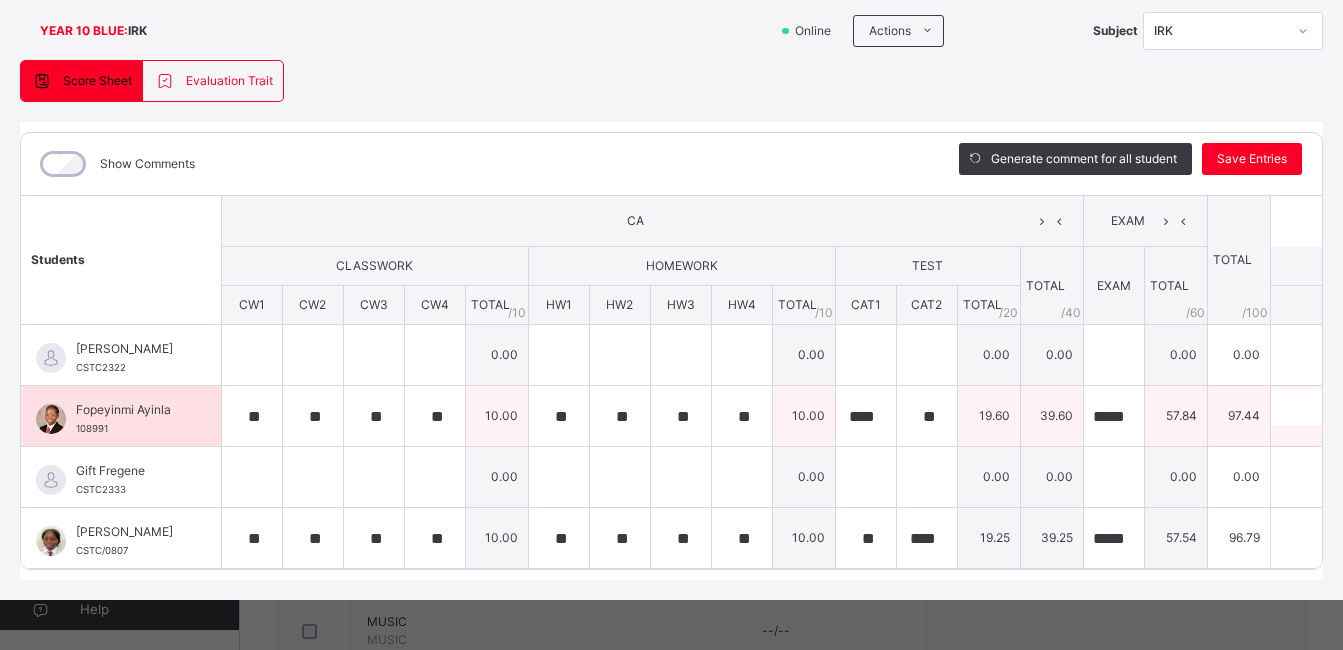 scroll, scrollTop: 0, scrollLeft: 275, axis: horizontal 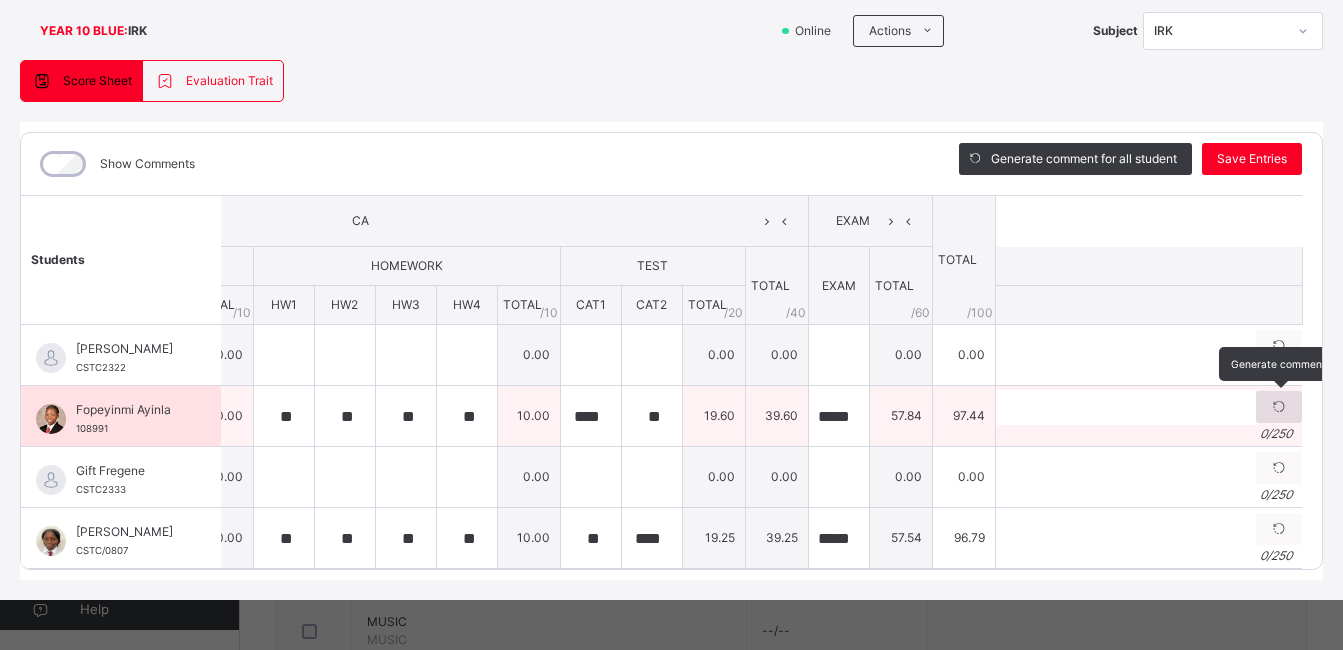 click at bounding box center [1279, 407] 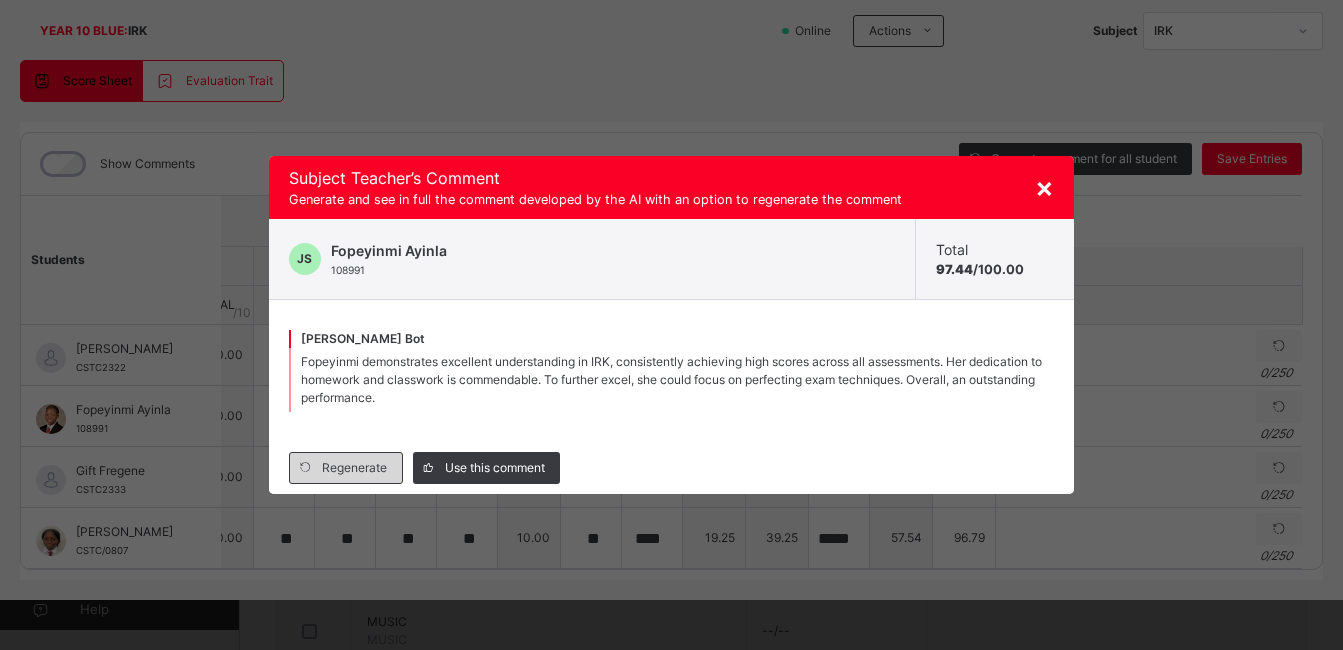 click on "Regenerate" at bounding box center (354, 468) 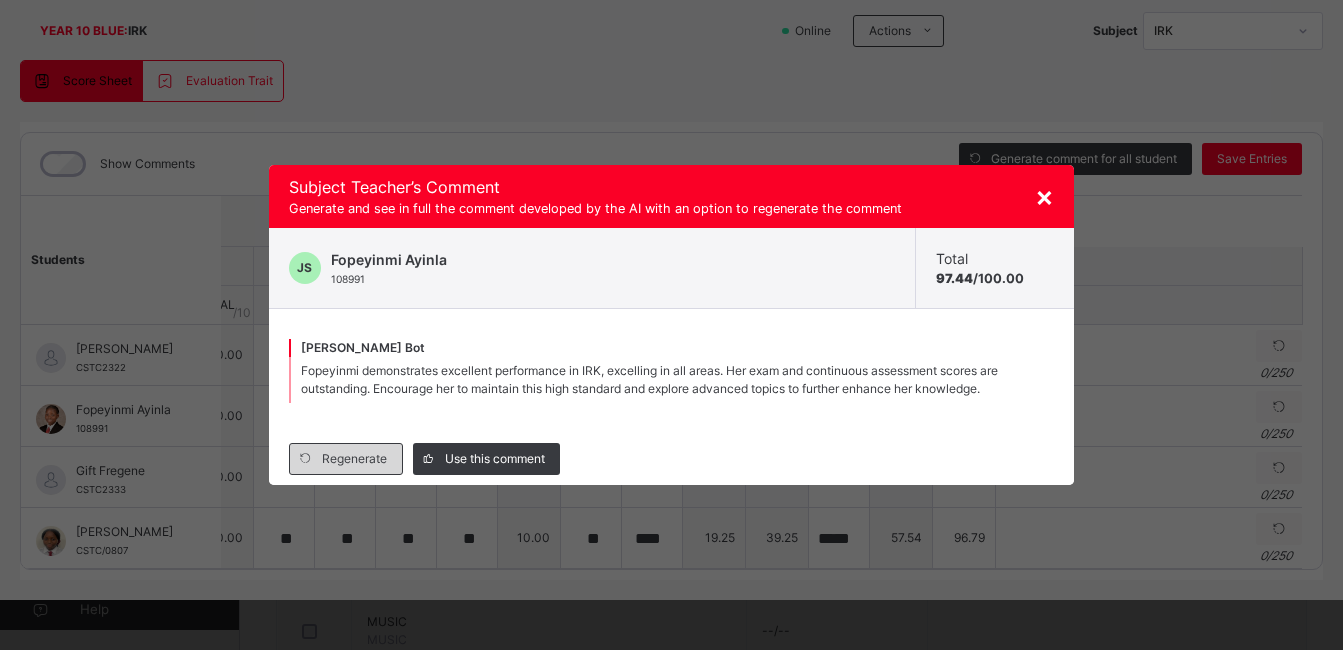 click on "Regenerate" at bounding box center (354, 459) 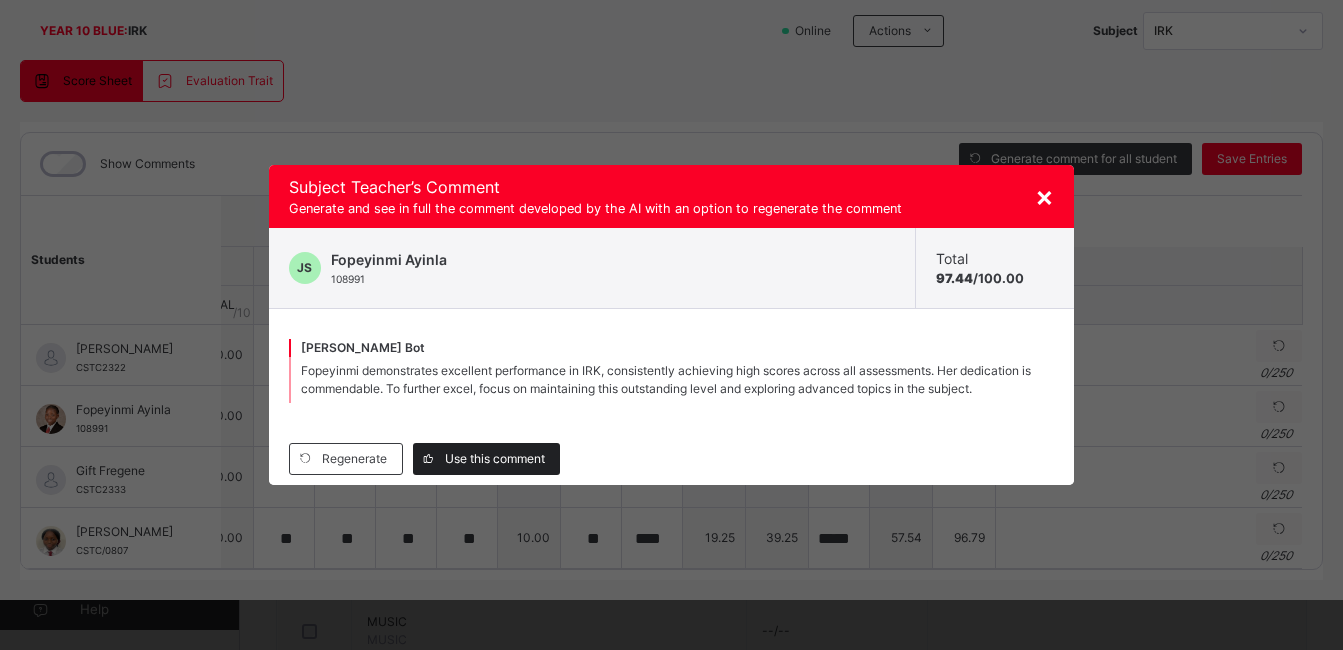click on "Use this comment" at bounding box center (495, 459) 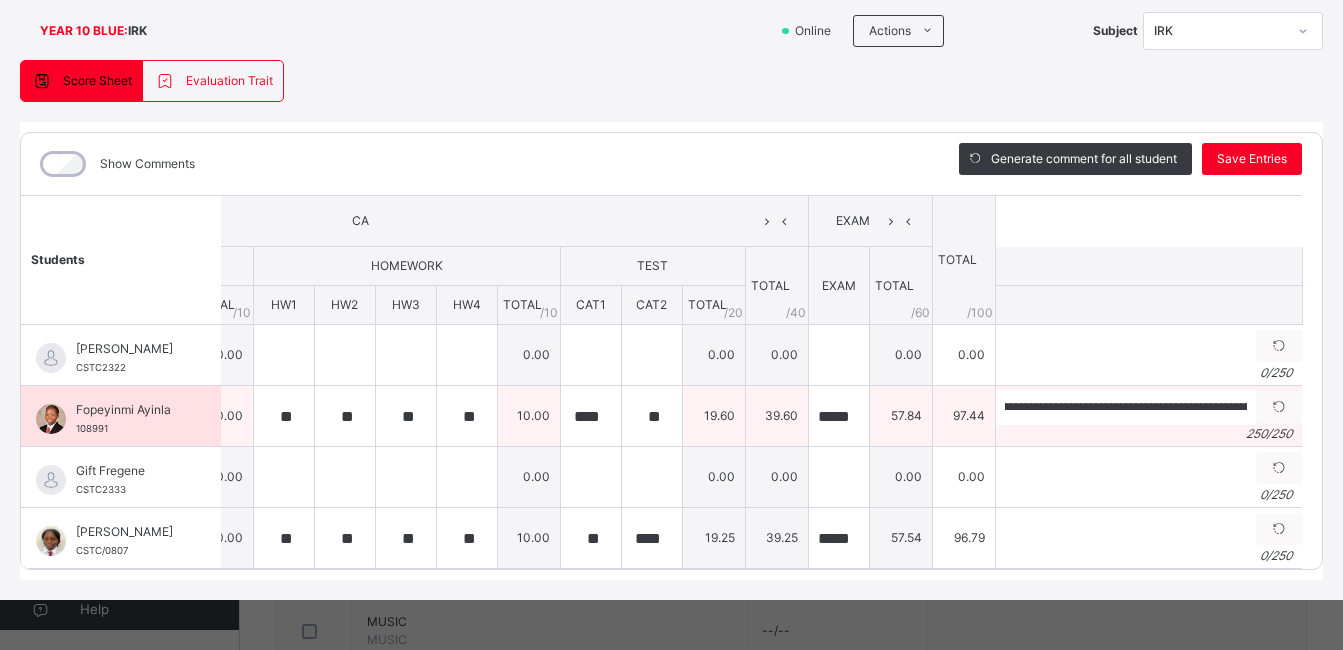 scroll, scrollTop: 0, scrollLeft: 1189, axis: horizontal 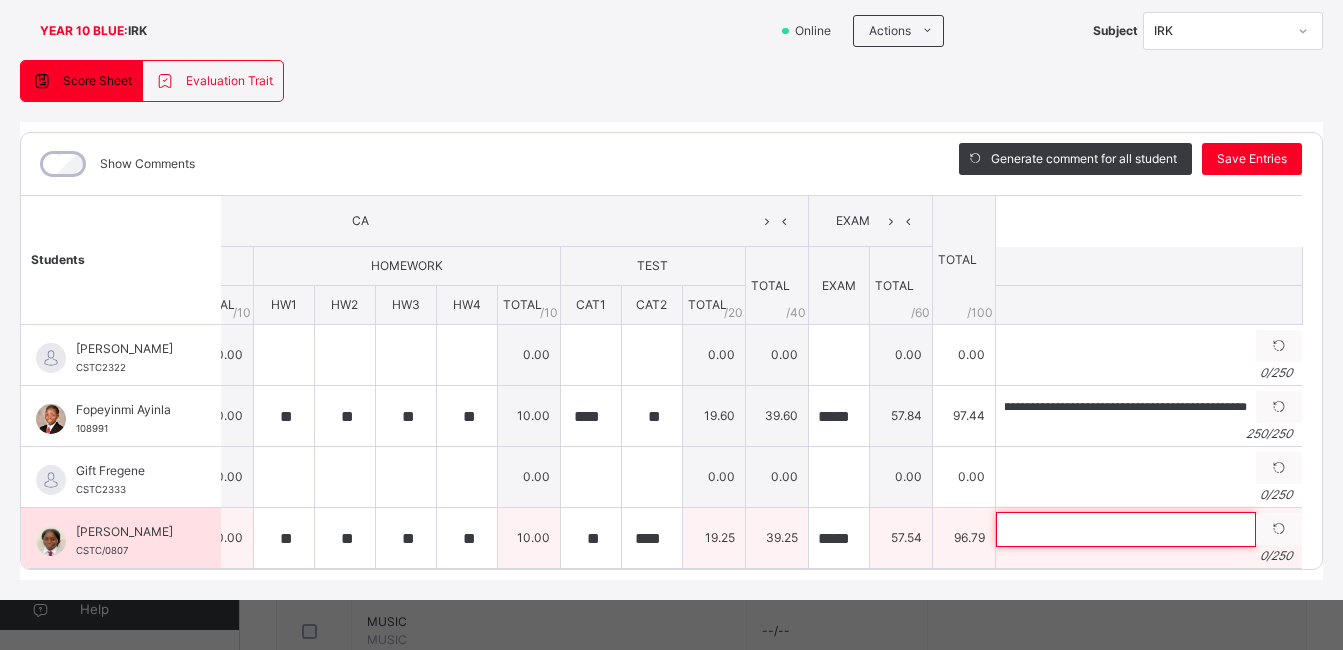 click at bounding box center (1126, 529) 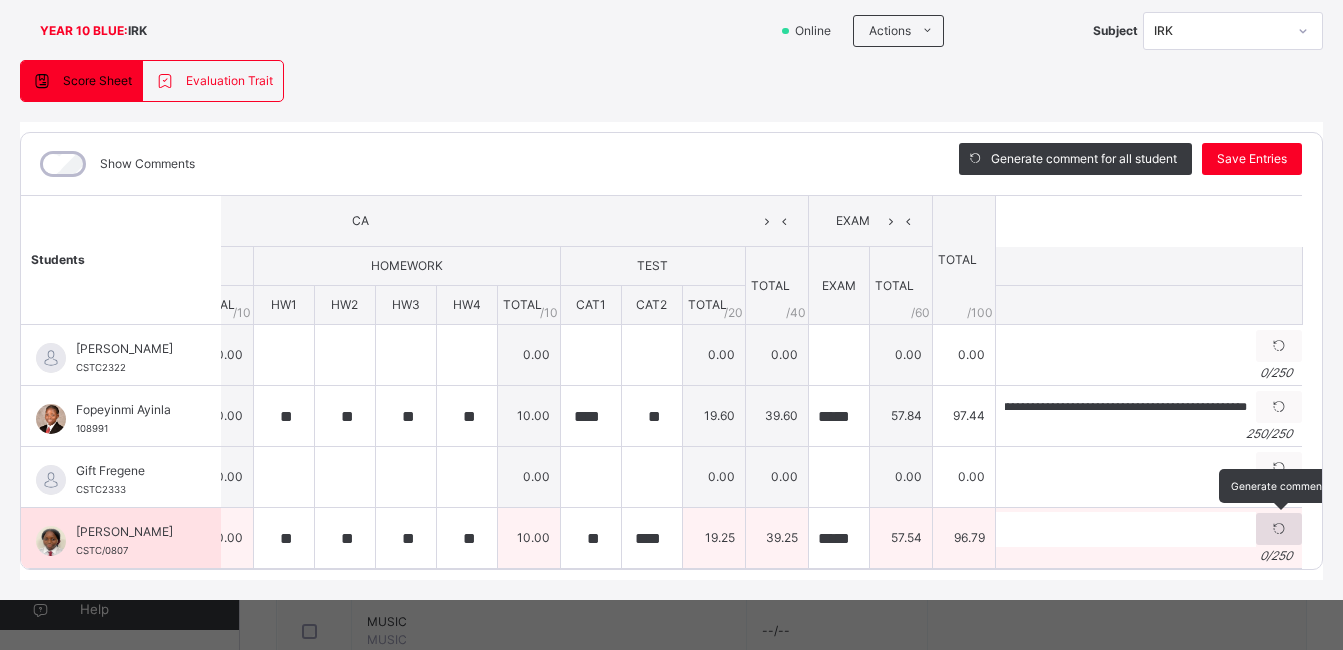 click at bounding box center (1279, 529) 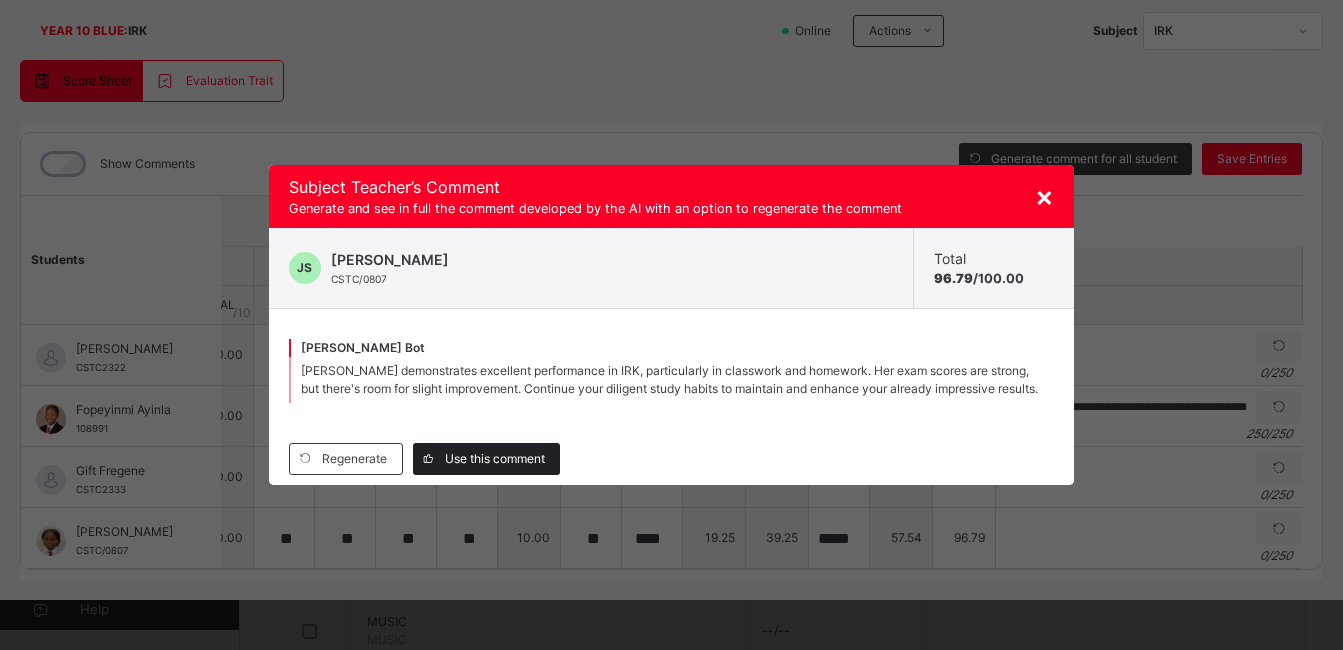 click on "Use this comment" at bounding box center (495, 459) 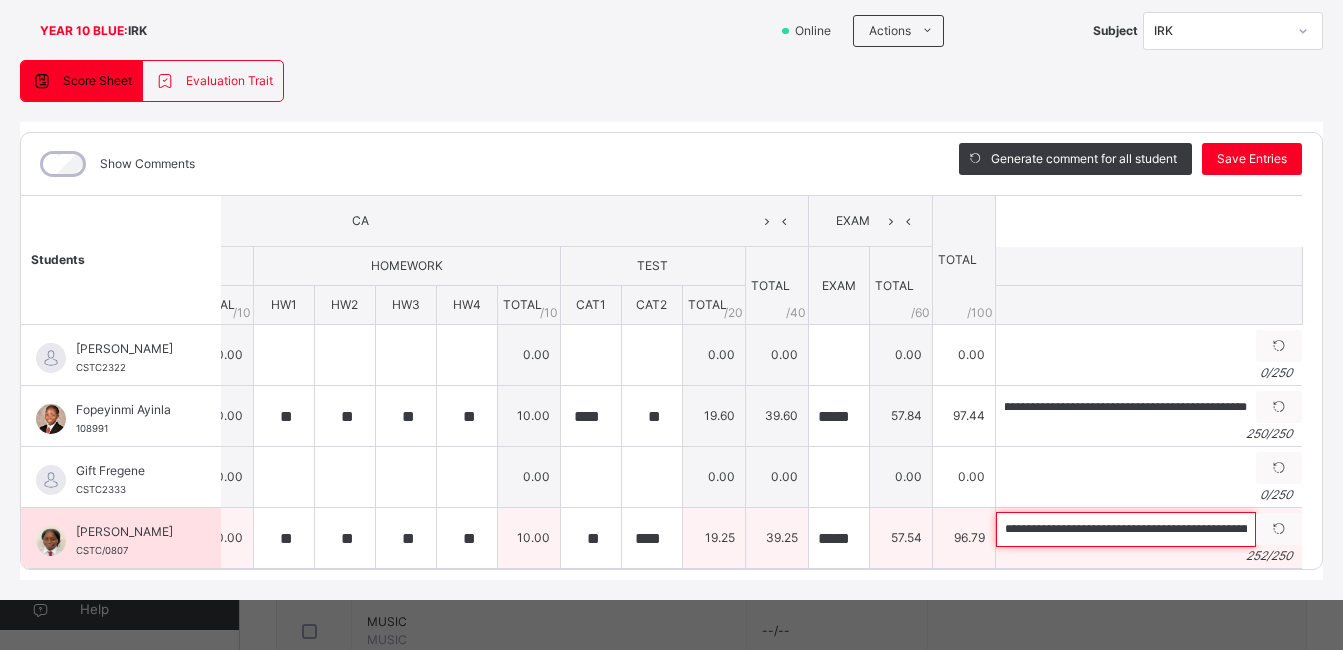 click on "**********" at bounding box center (1126, 529) 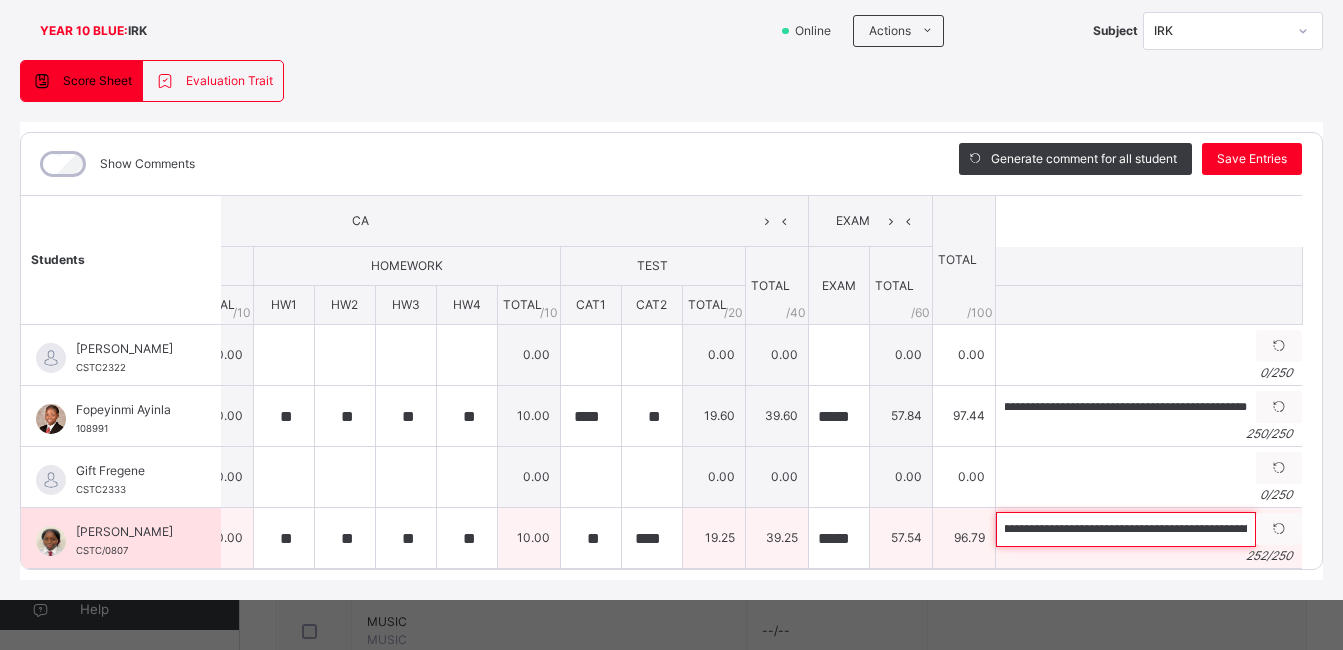scroll, scrollTop: 0, scrollLeft: 373, axis: horizontal 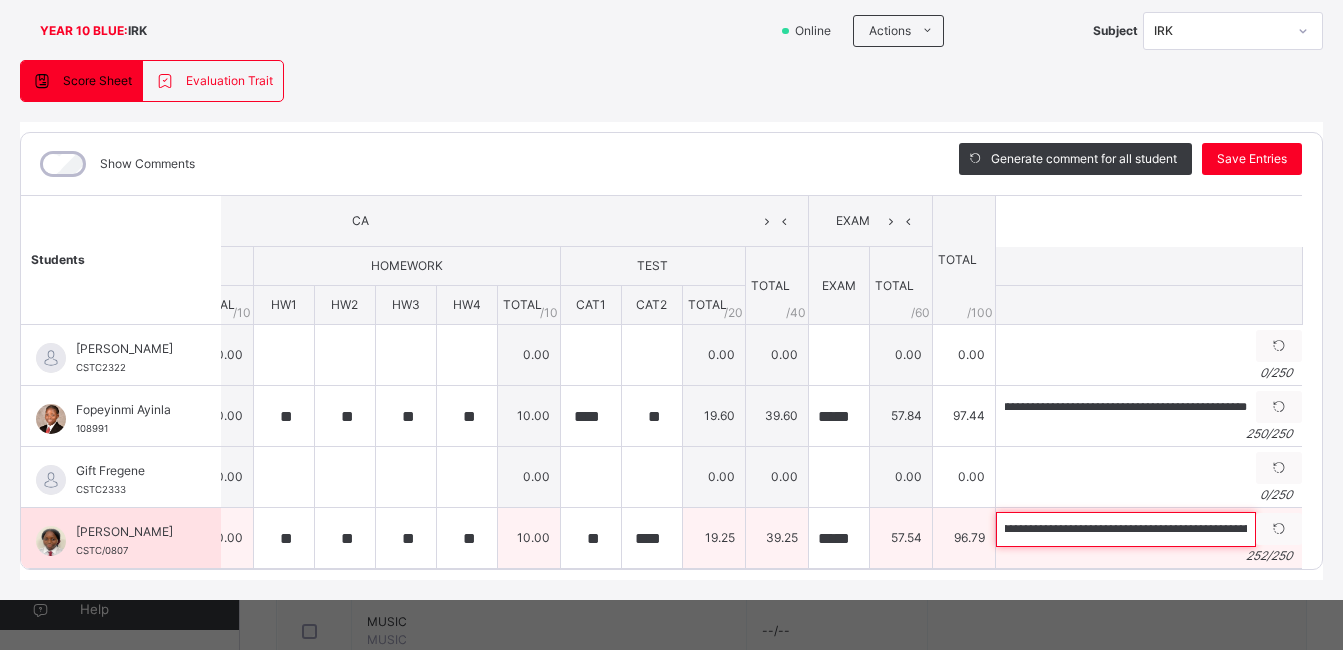 click on "**********" at bounding box center [1126, 529] 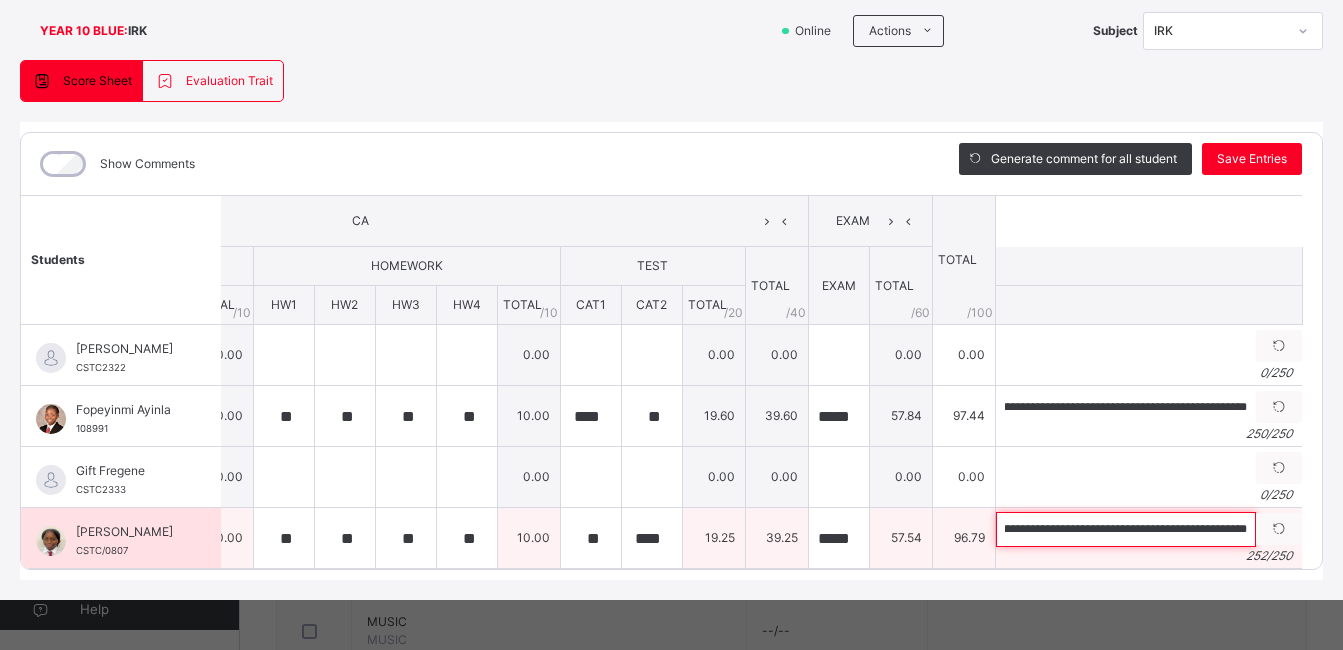 click on "**********" at bounding box center (1126, 529) 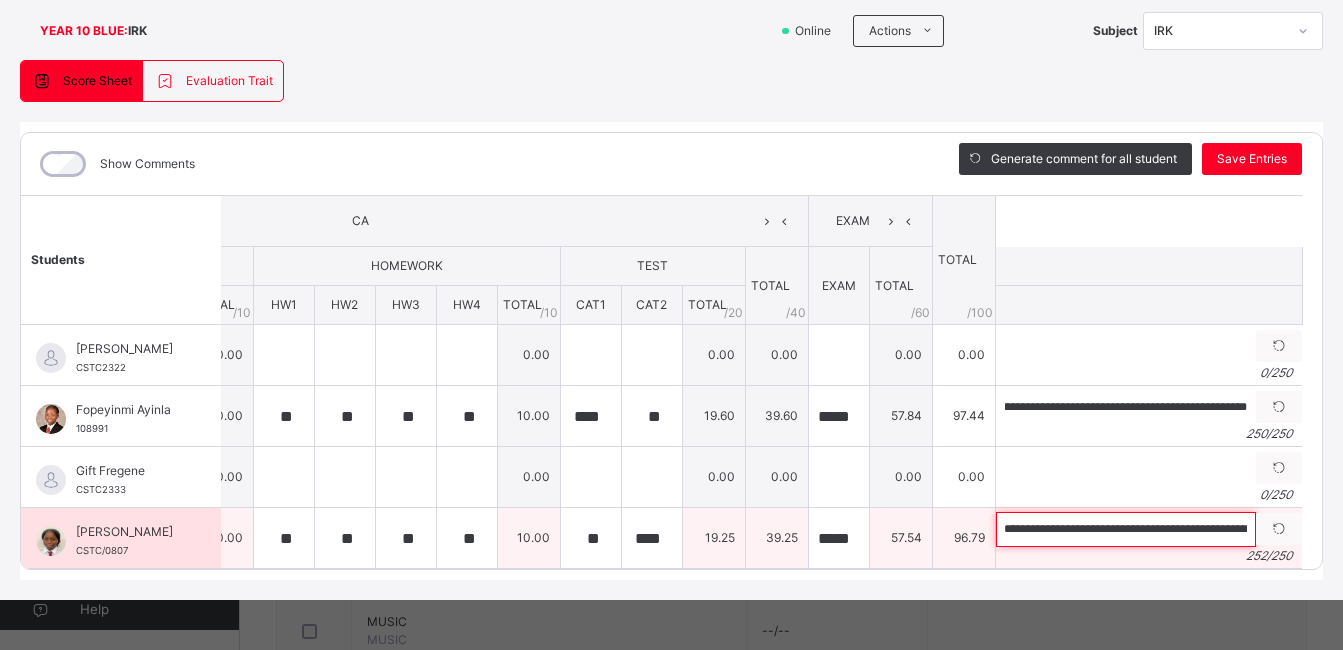 scroll, scrollTop: 0, scrollLeft: 0, axis: both 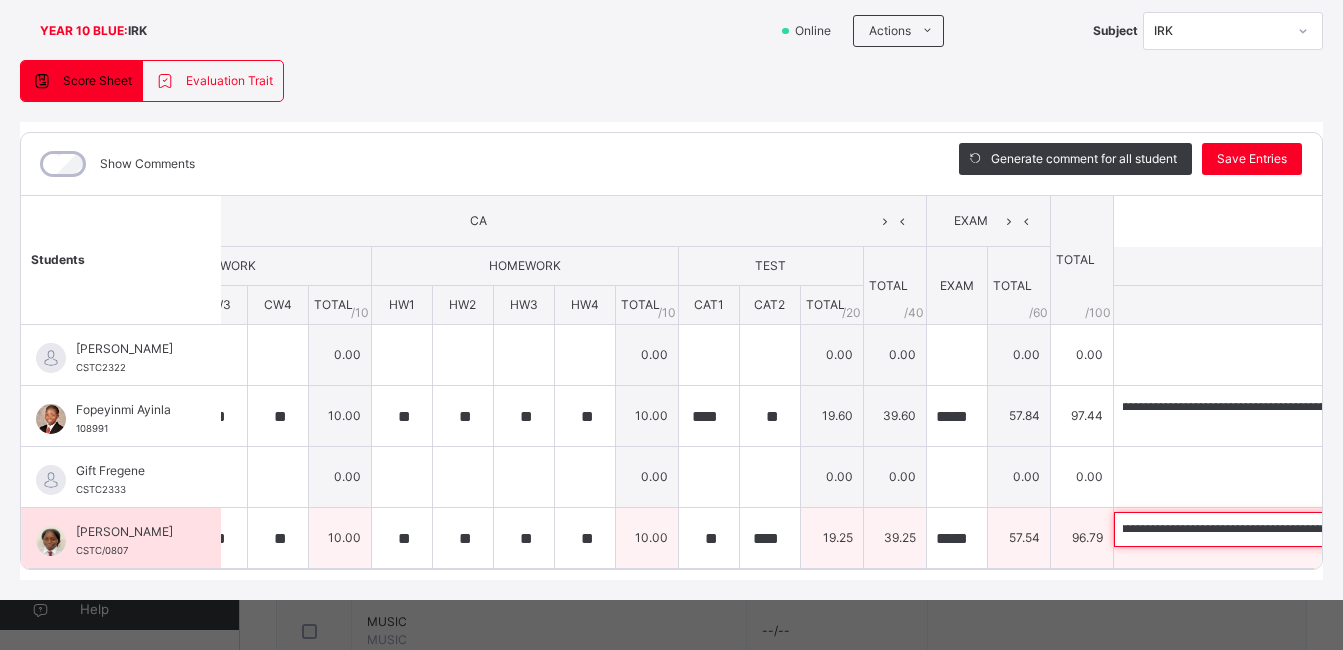 click on "**********" at bounding box center (1244, 529) 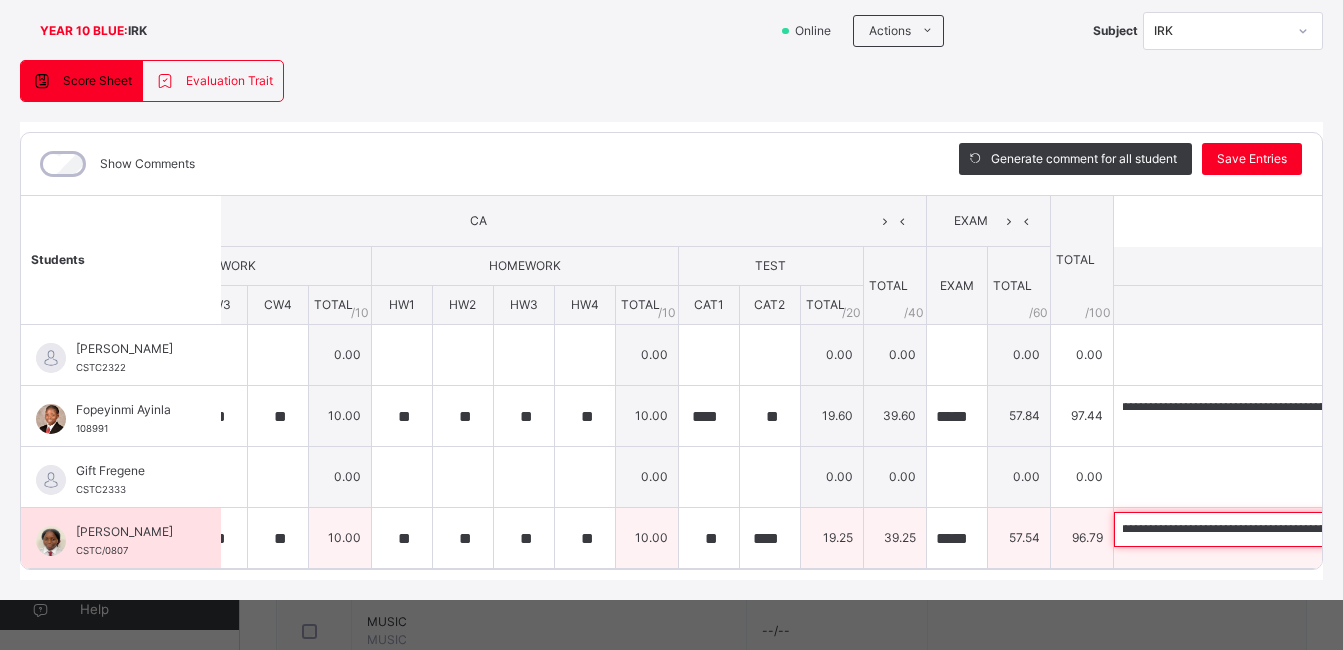 scroll, scrollTop: 0, scrollLeft: 183, axis: horizontal 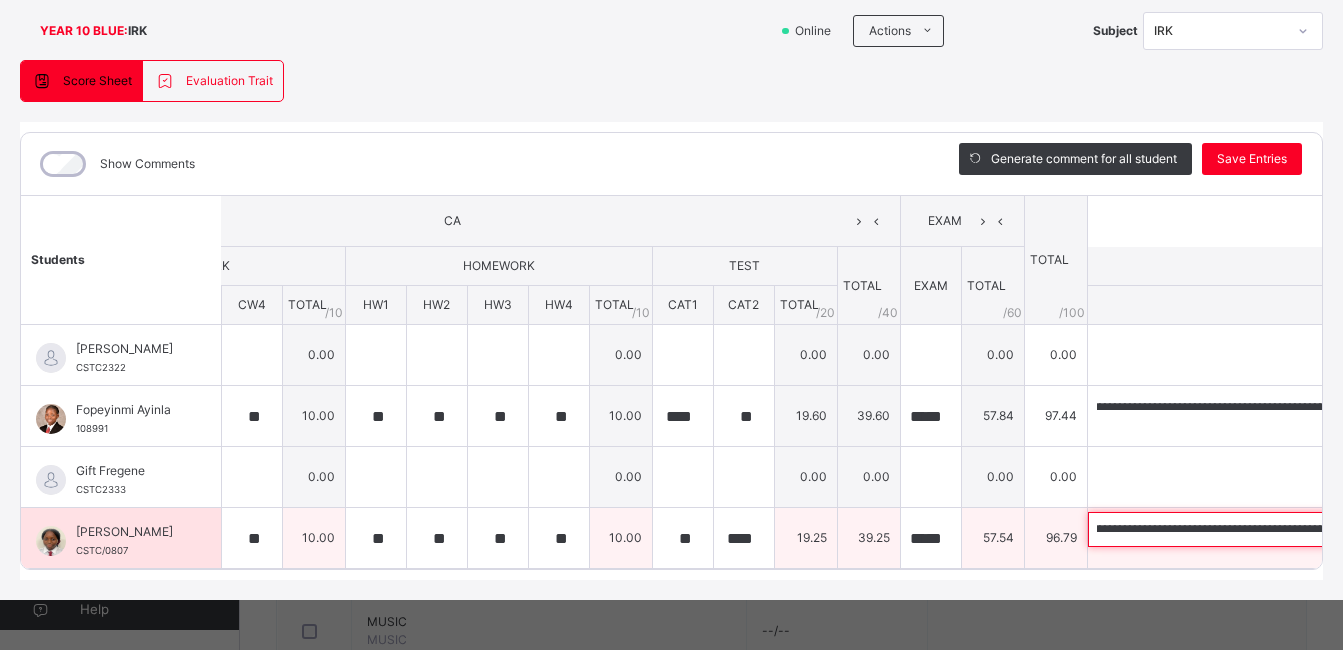 type on "**********" 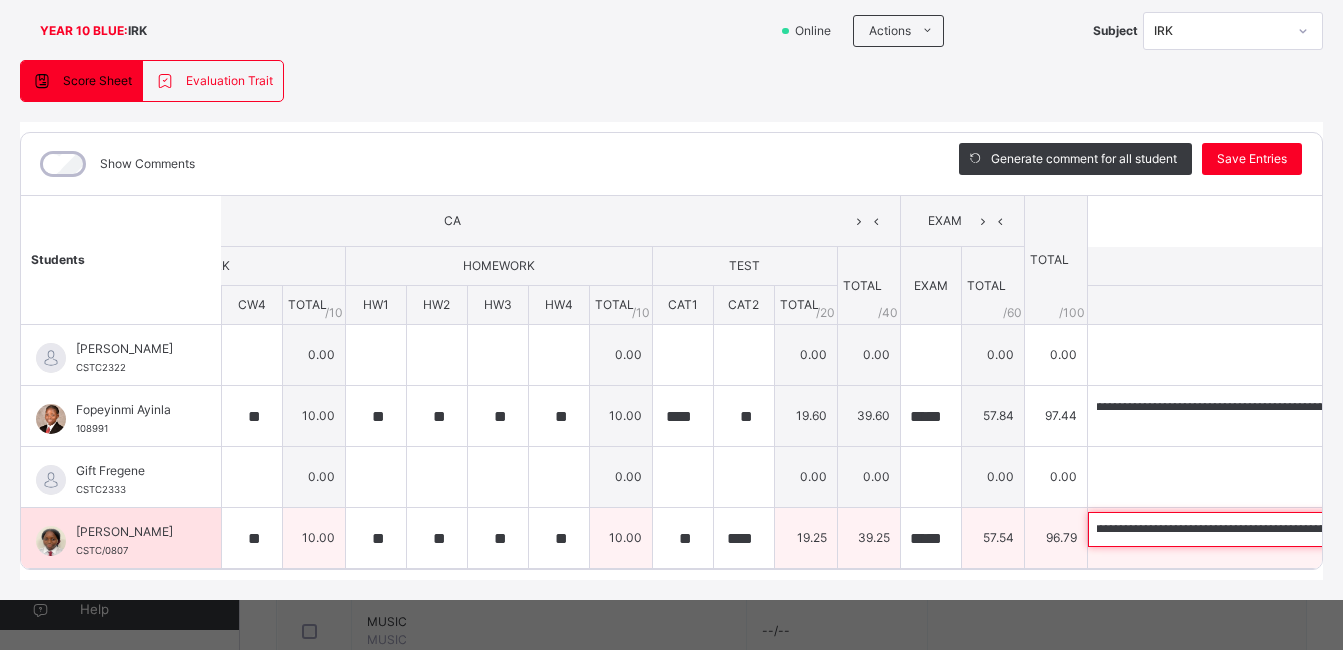 scroll, scrollTop: 0, scrollLeft: 0, axis: both 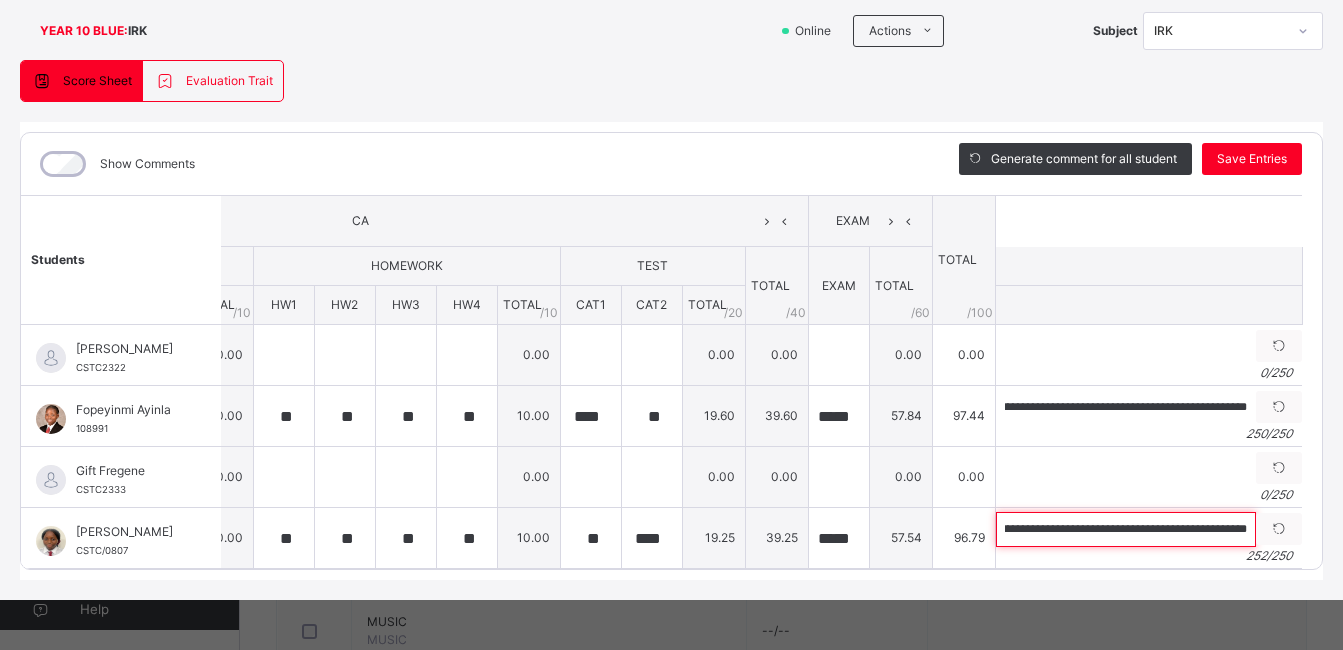 drag, startPoint x: 1066, startPoint y: 531, endPoint x: 1361, endPoint y: 569, distance: 297.43738 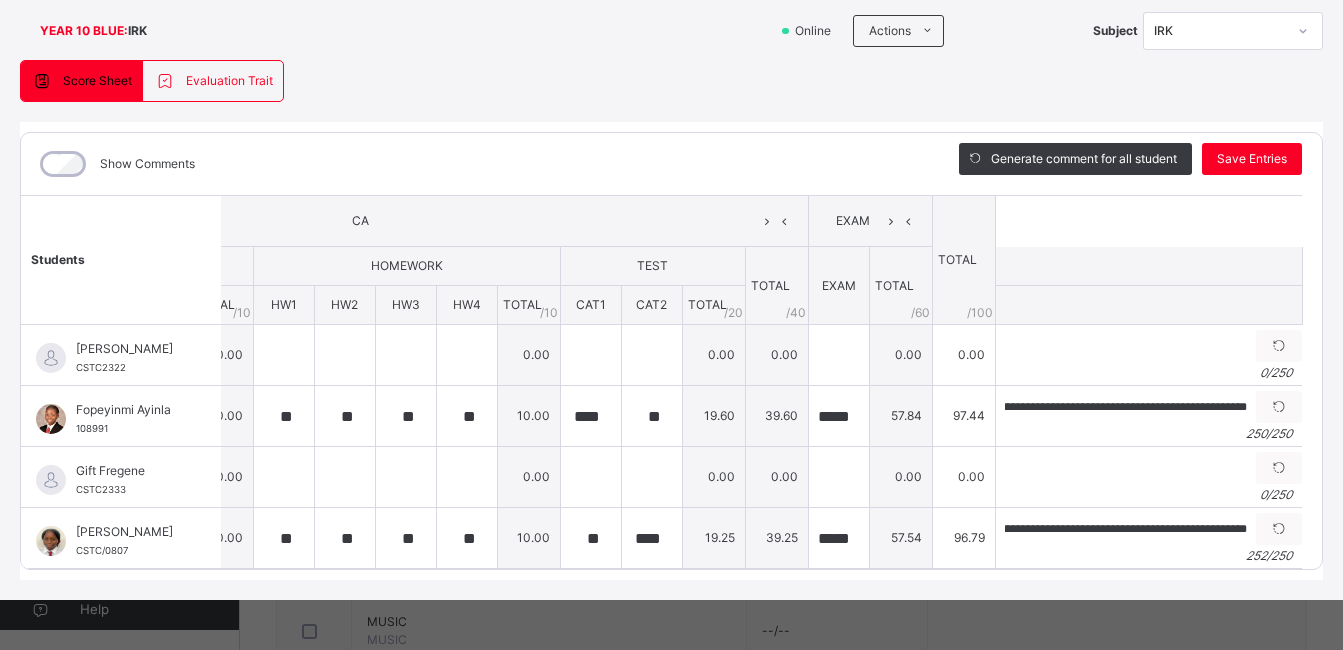 scroll, scrollTop: 0, scrollLeft: 0, axis: both 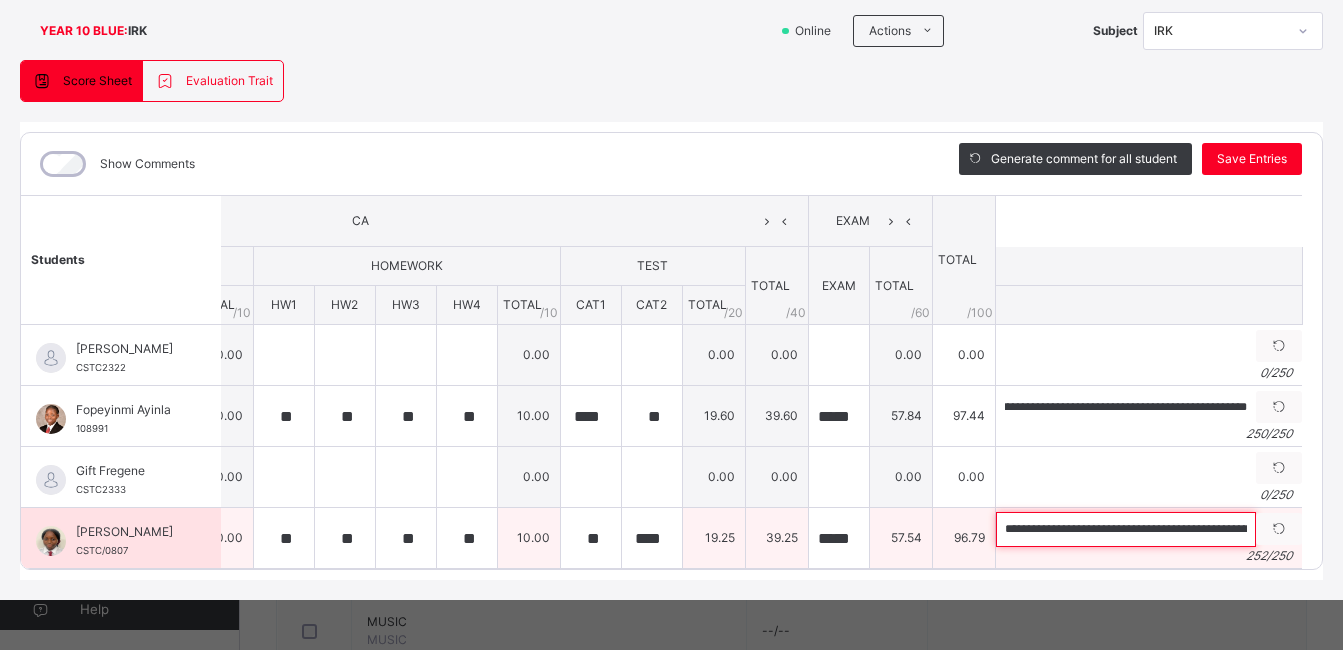 click on "**********" at bounding box center [1126, 529] 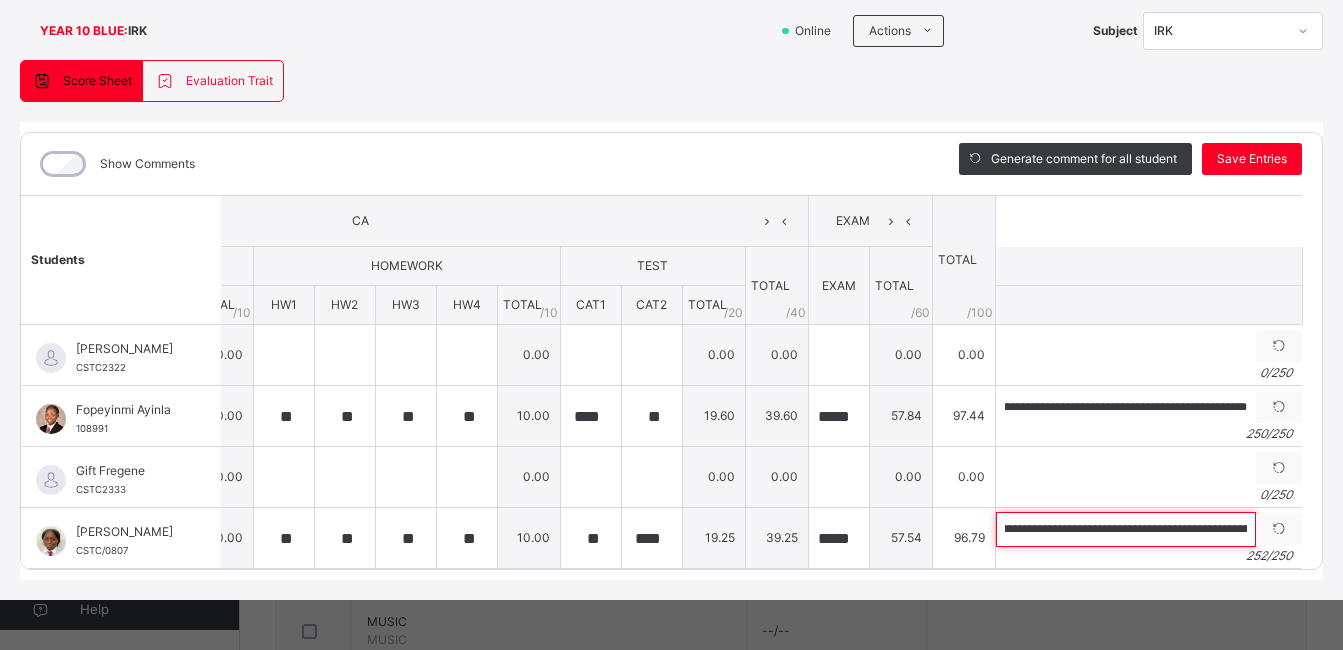 scroll, scrollTop: 0, scrollLeft: 1204, axis: horizontal 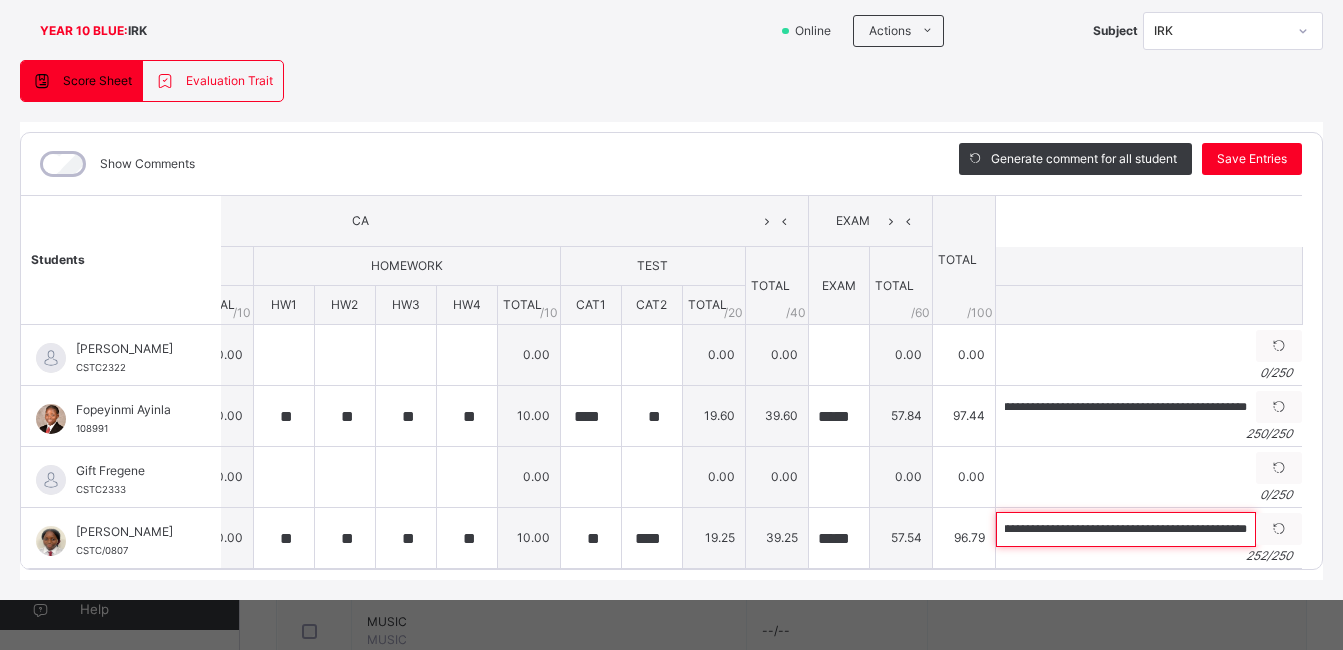 drag, startPoint x: 981, startPoint y: 527, endPoint x: 1340, endPoint y: 542, distance: 359.31323 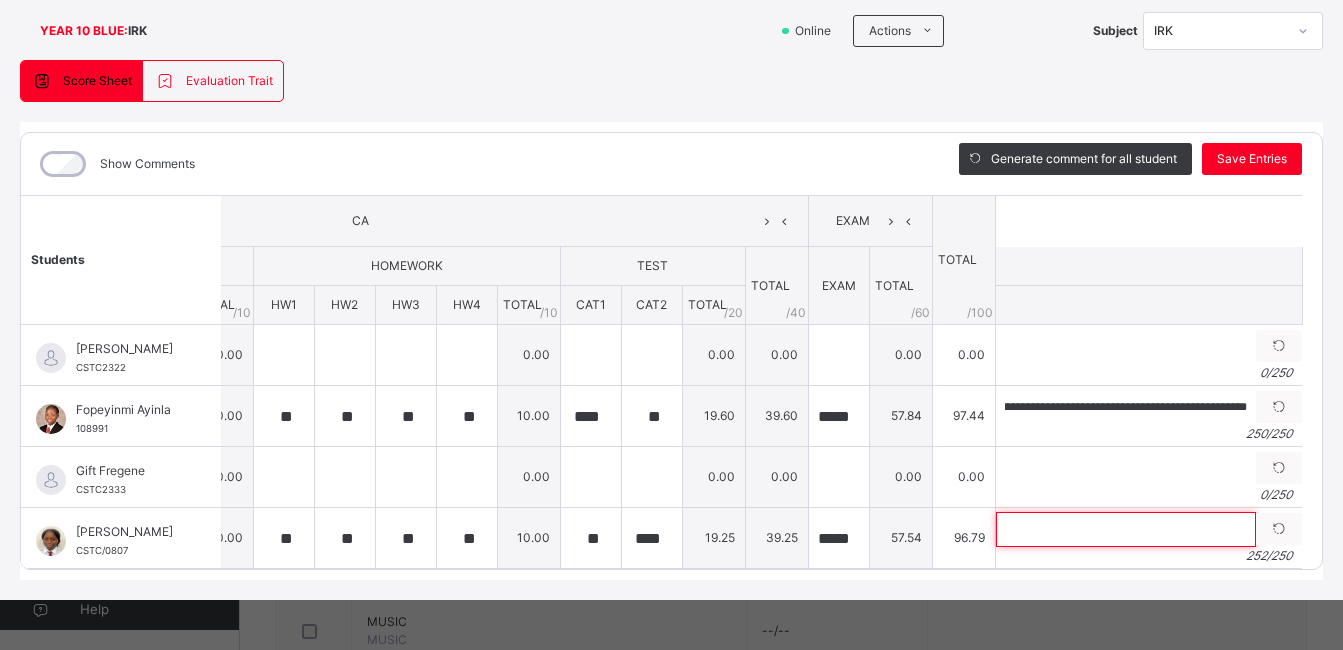 scroll, scrollTop: 0, scrollLeft: 0, axis: both 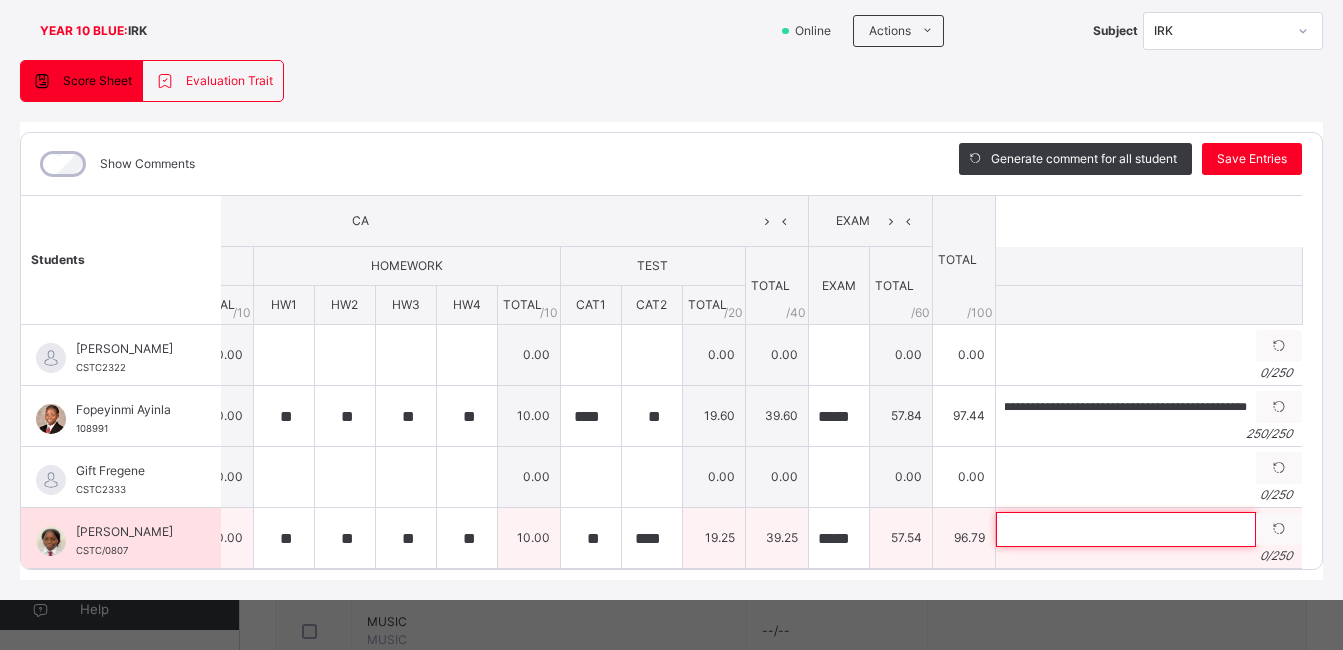 paste on "**********" 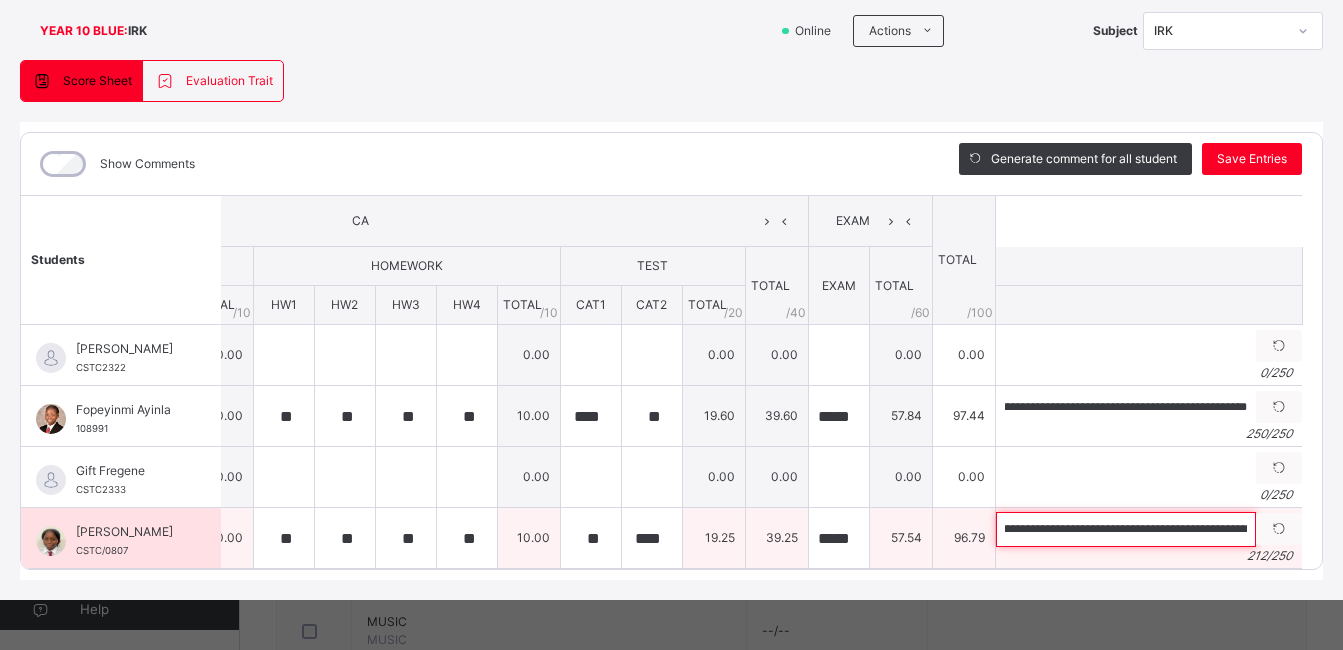scroll, scrollTop: 0, scrollLeft: 0, axis: both 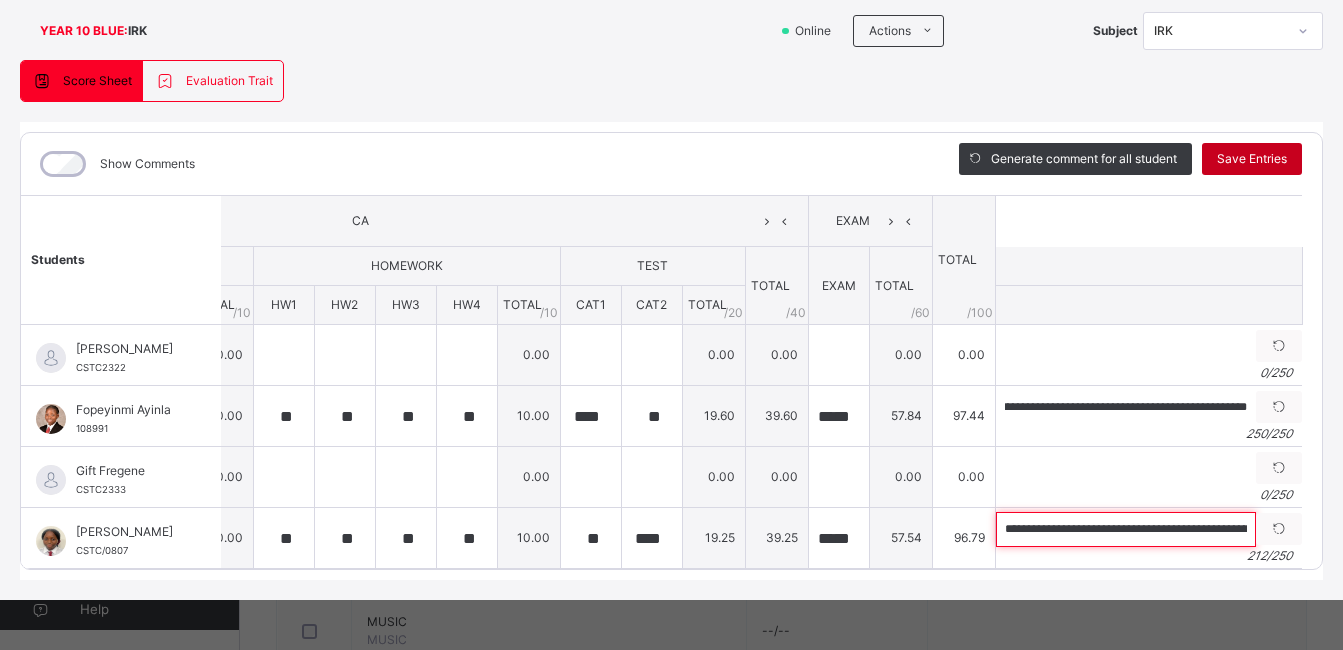 type on "**********" 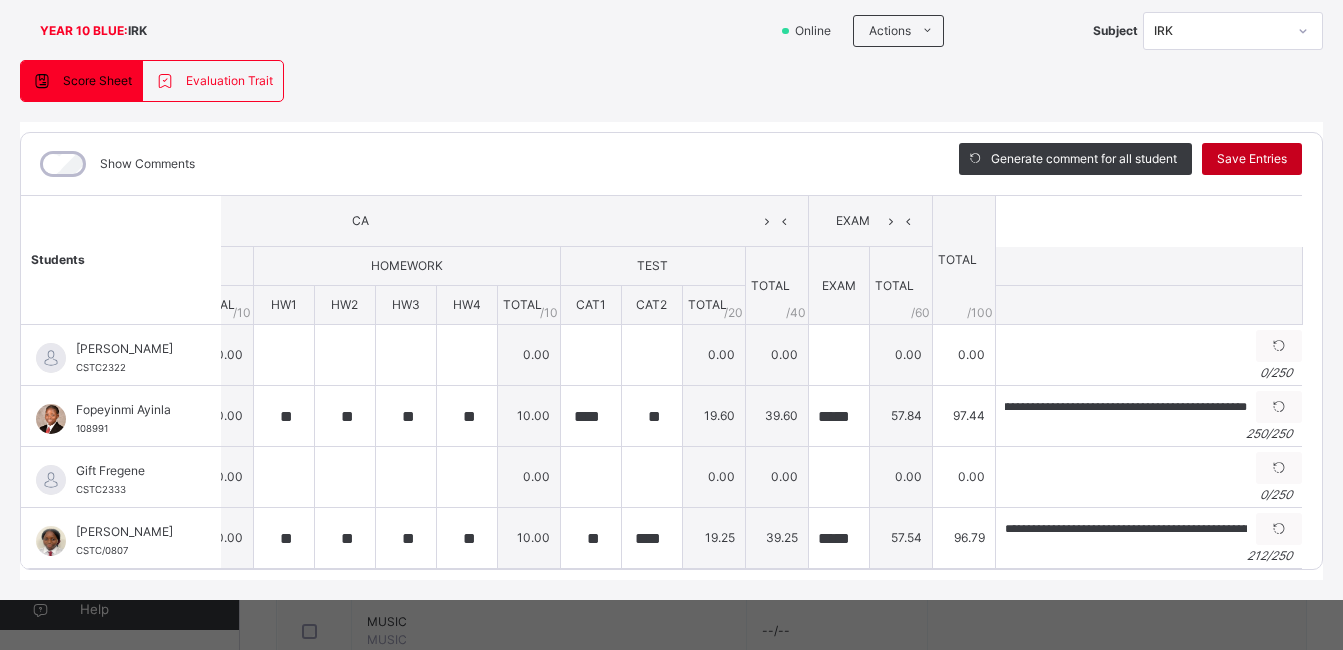click on "Save Entries" at bounding box center (1252, 159) 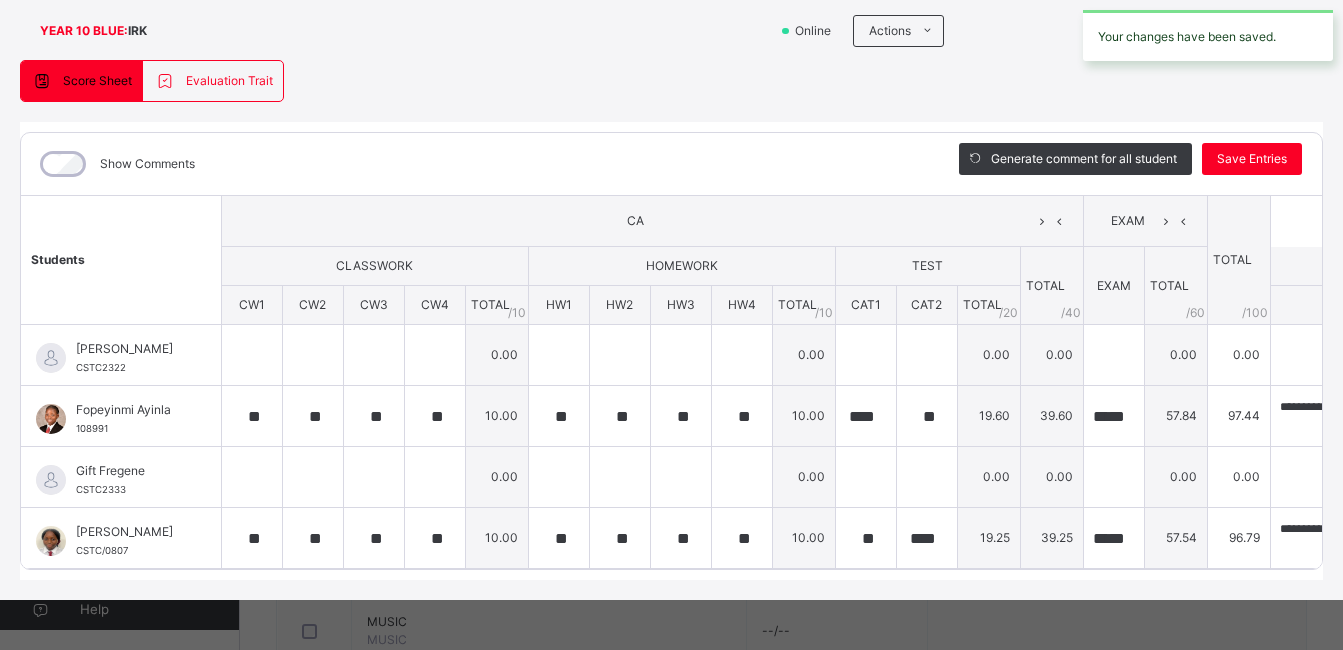 scroll, scrollTop: 0, scrollLeft: 0, axis: both 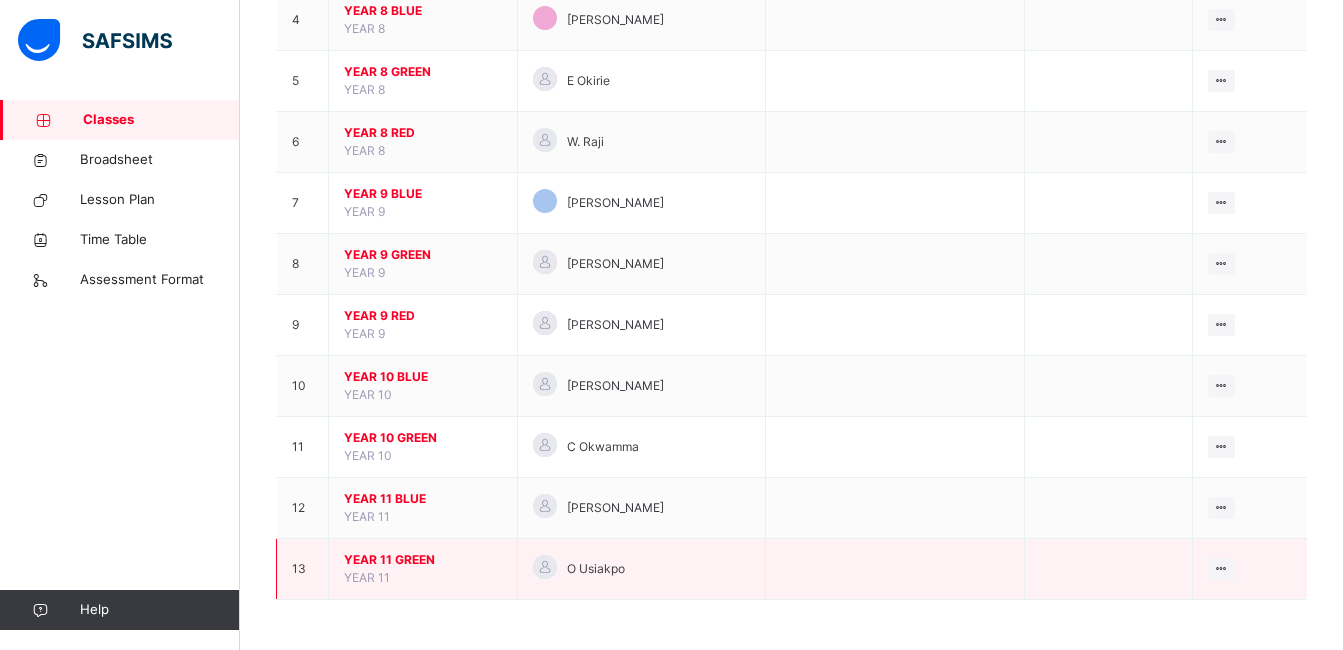 click on "YEAR 11   GREEN" at bounding box center (423, 560) 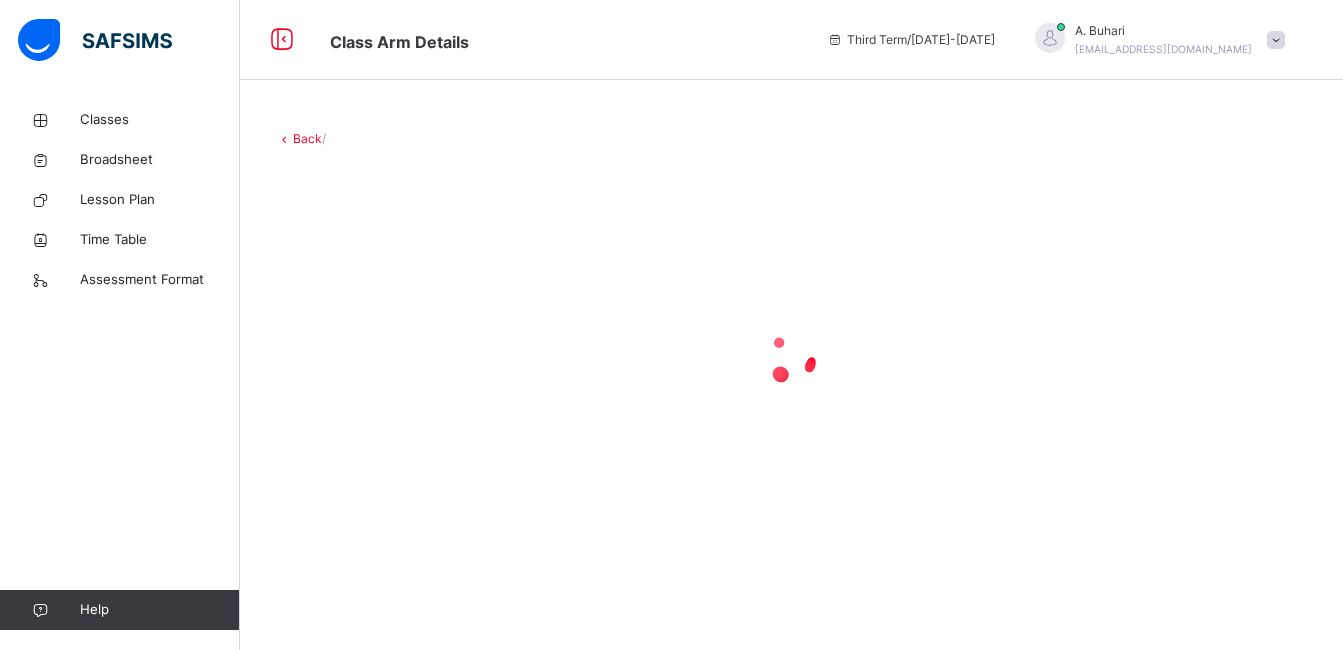 scroll, scrollTop: 0, scrollLeft: 0, axis: both 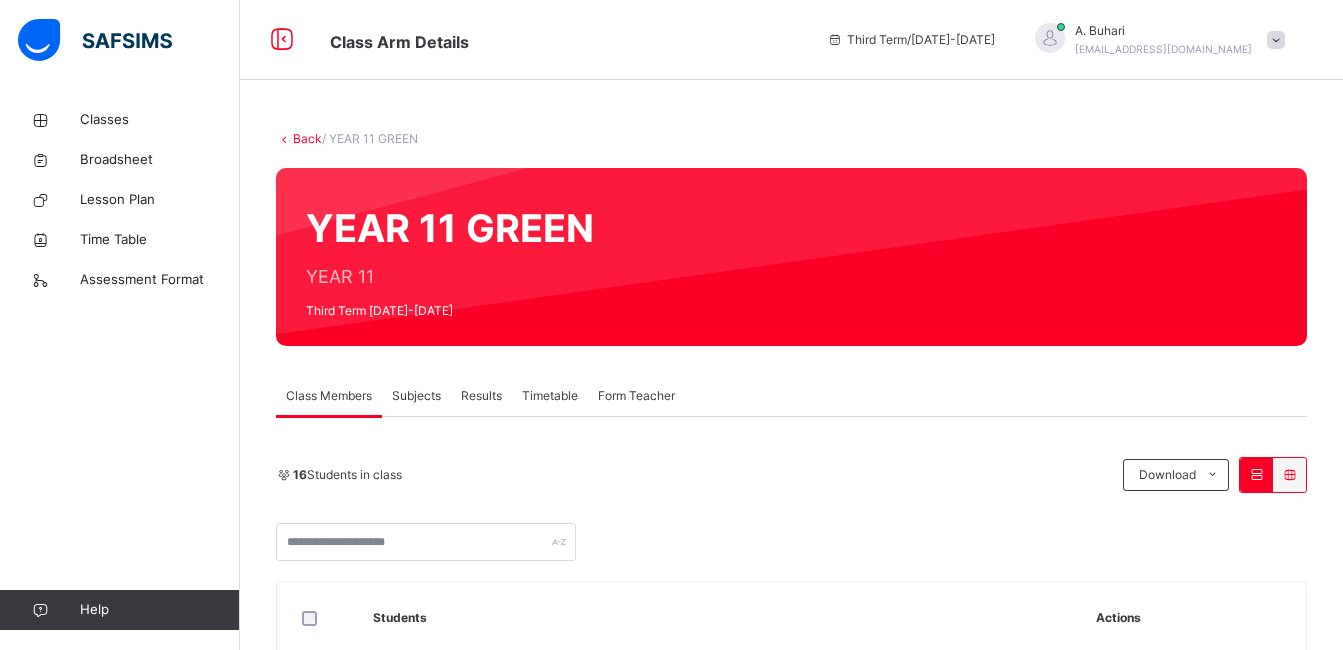 click on "Subjects" at bounding box center (416, 396) 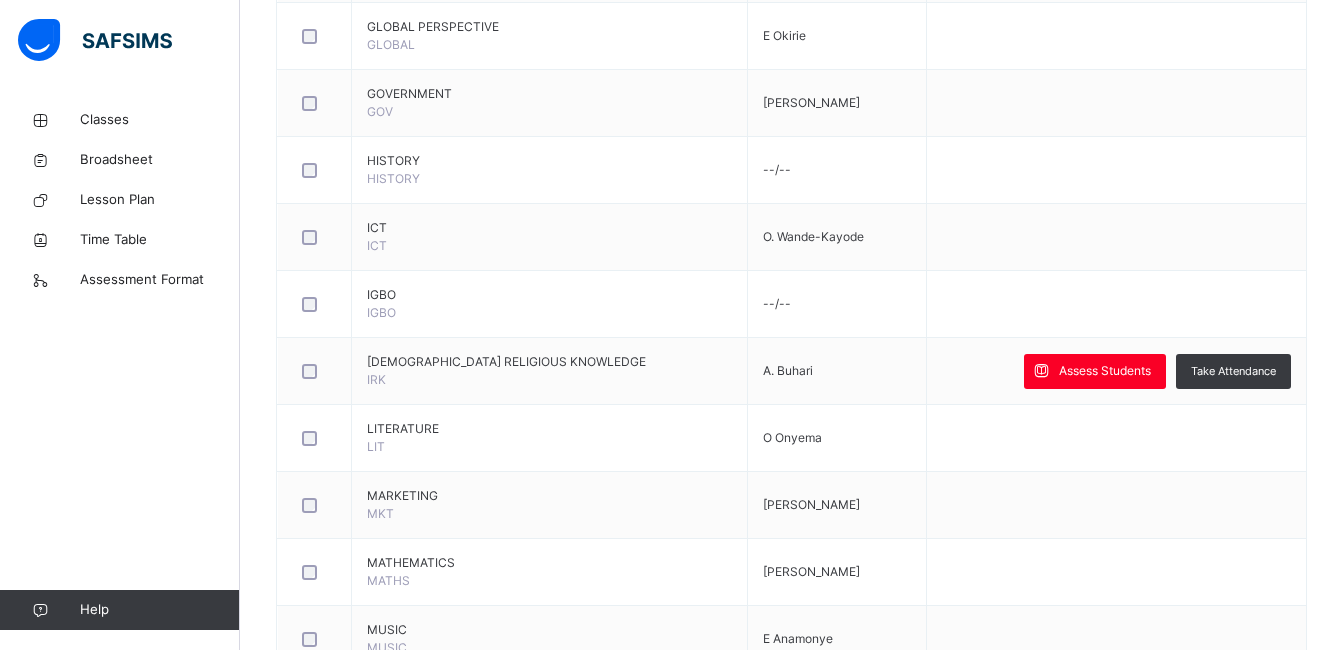 scroll, scrollTop: 1650, scrollLeft: 0, axis: vertical 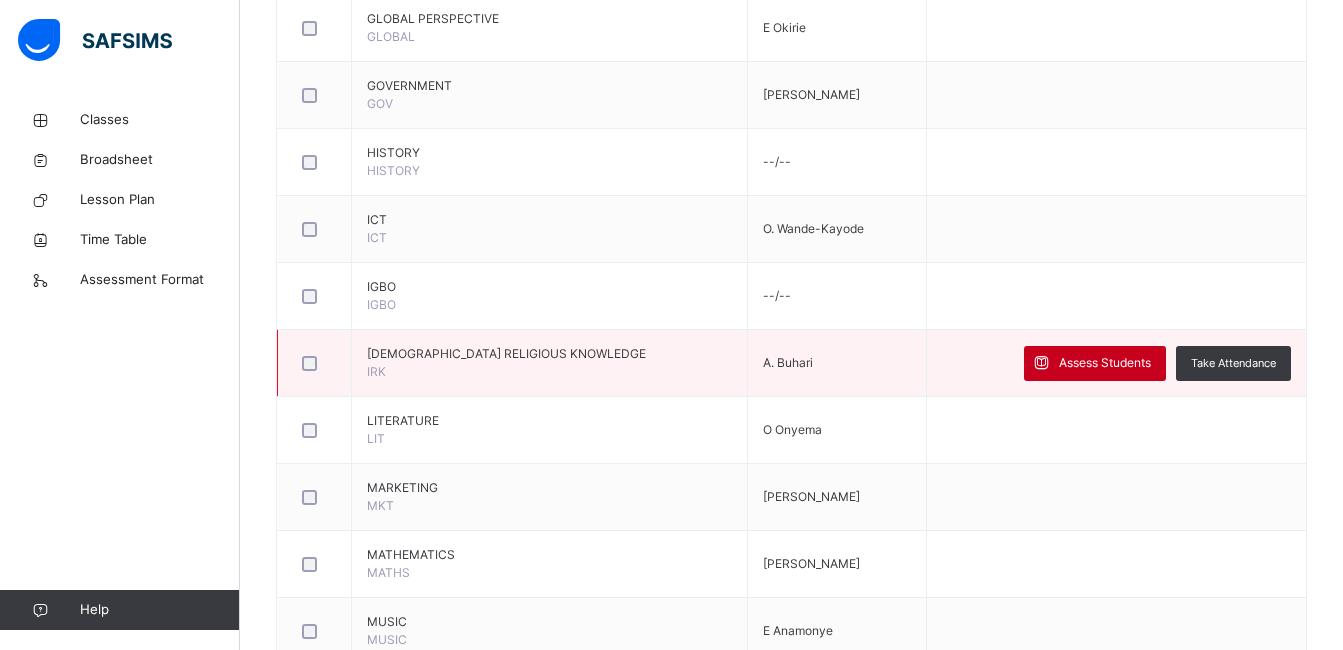 click on "Assess Students" at bounding box center [1095, 363] 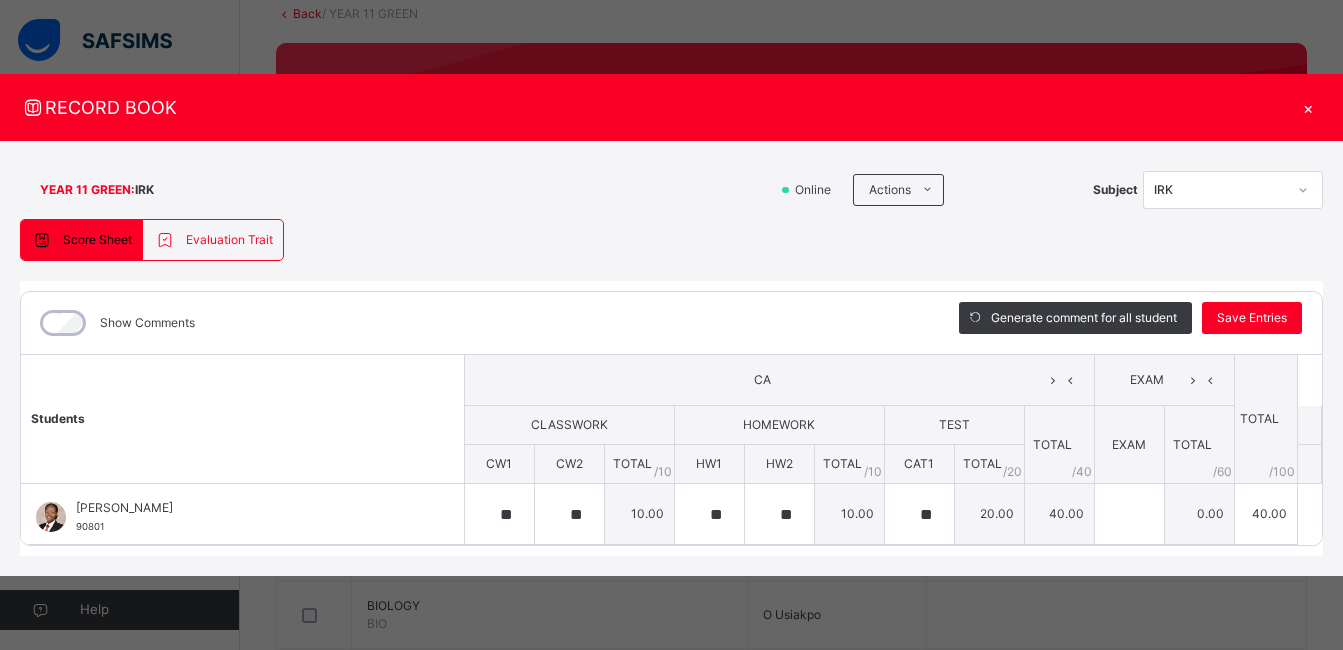 scroll, scrollTop: 64, scrollLeft: 0, axis: vertical 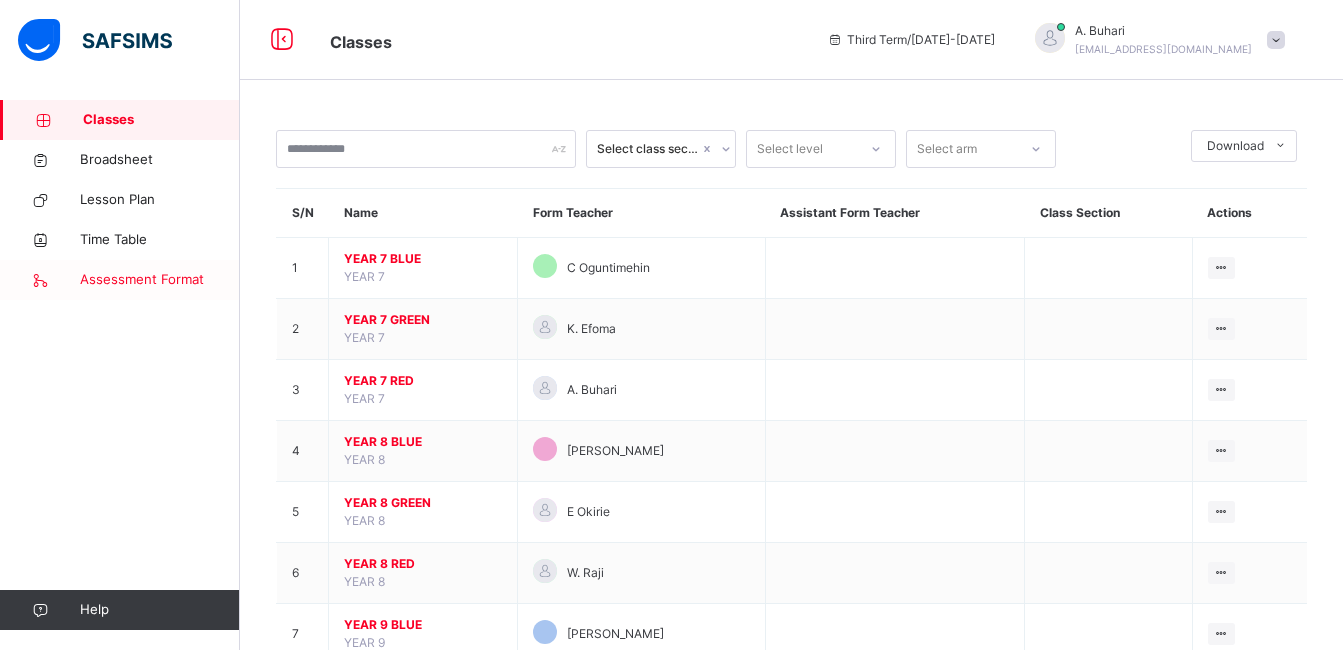click on "Assessment Format" at bounding box center [160, 280] 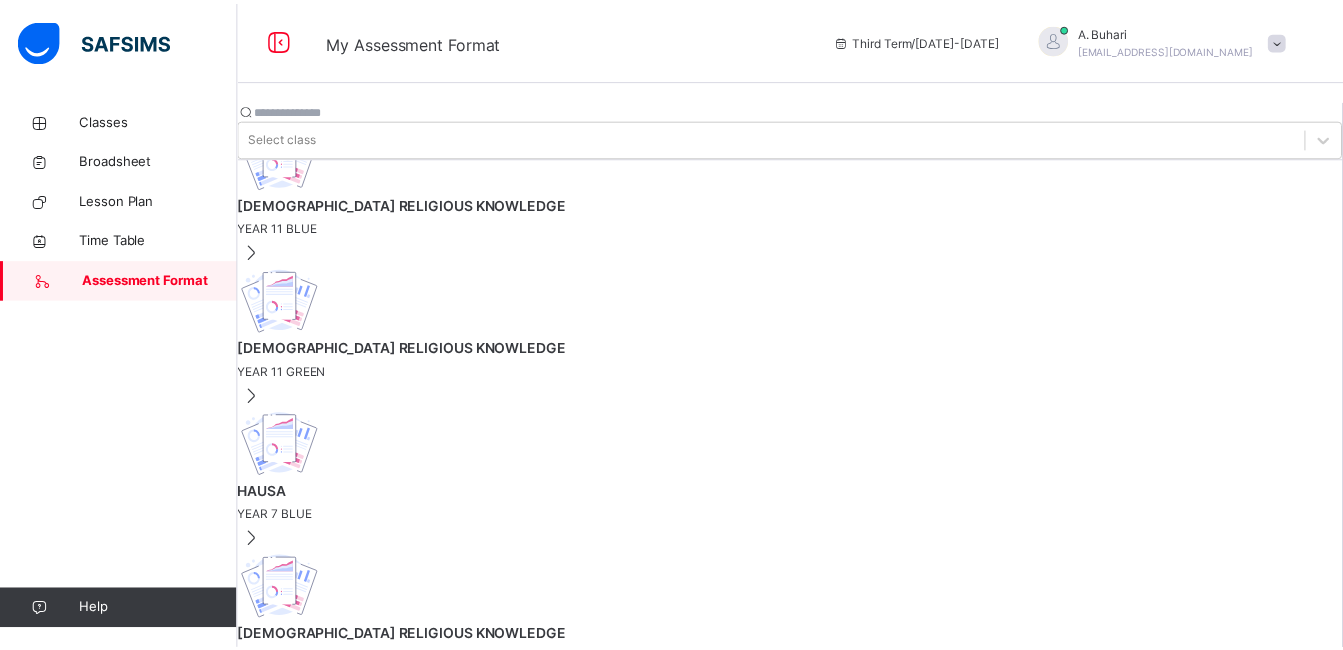 scroll, scrollTop: 256, scrollLeft: 0, axis: vertical 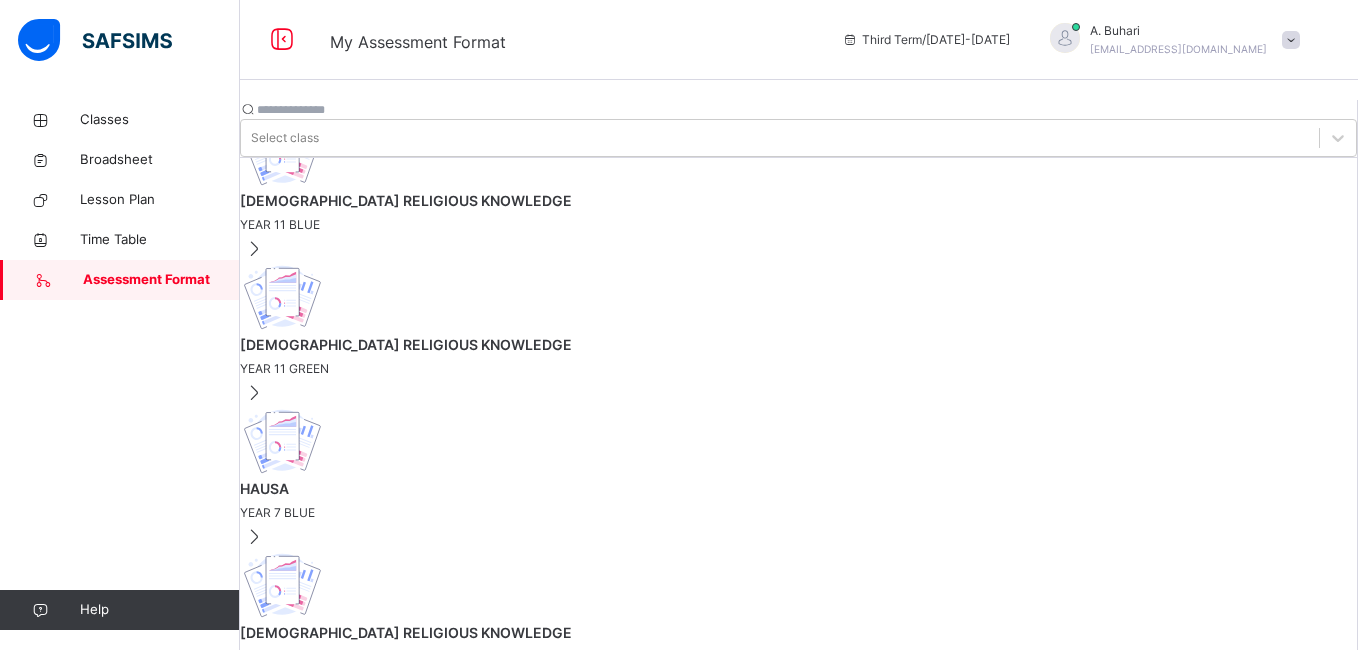 click on "[DEMOGRAPHIC_DATA] RELIGIOUS KNOWLEDGE" at bounding box center [798, 344] 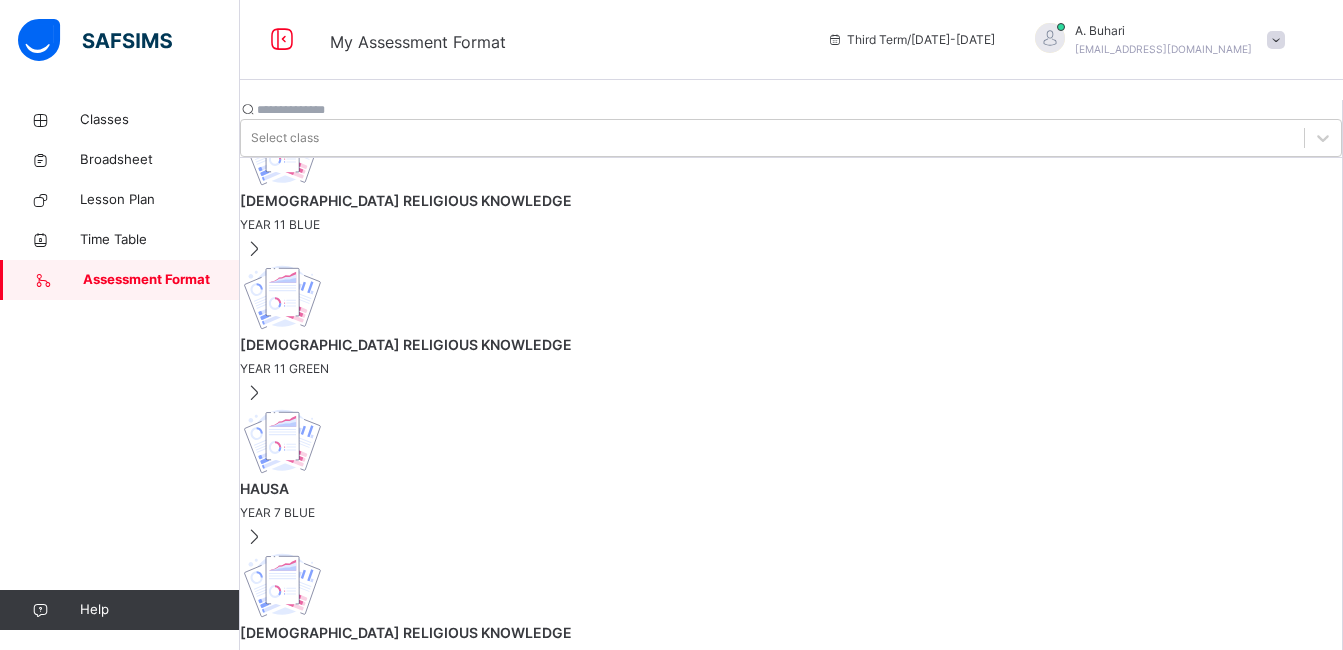 click at bounding box center (301, 1015) 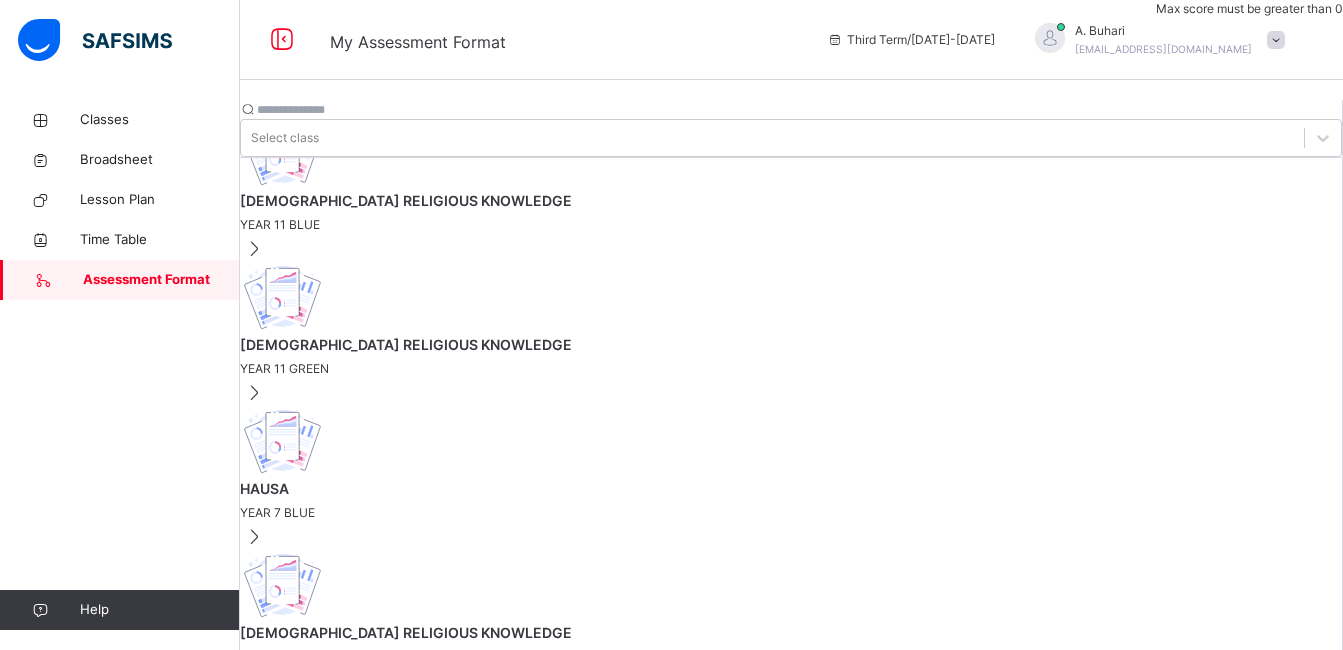 click at bounding box center (301, 1034) 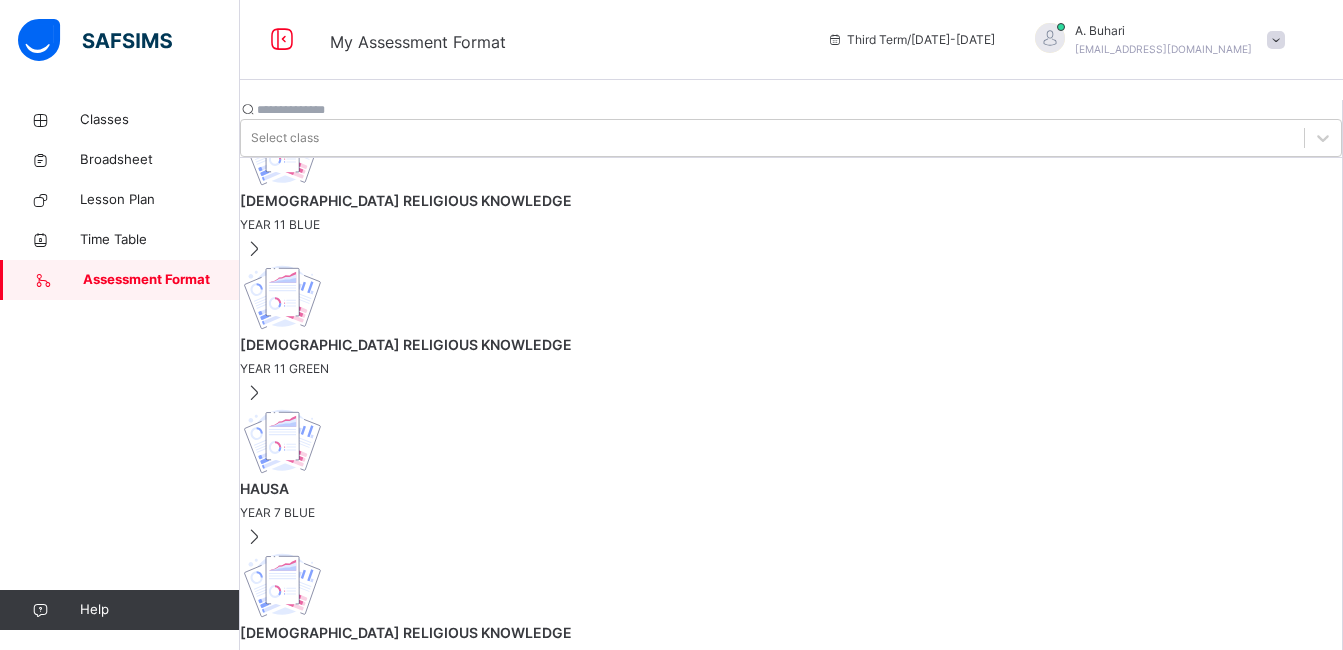 type on "**" 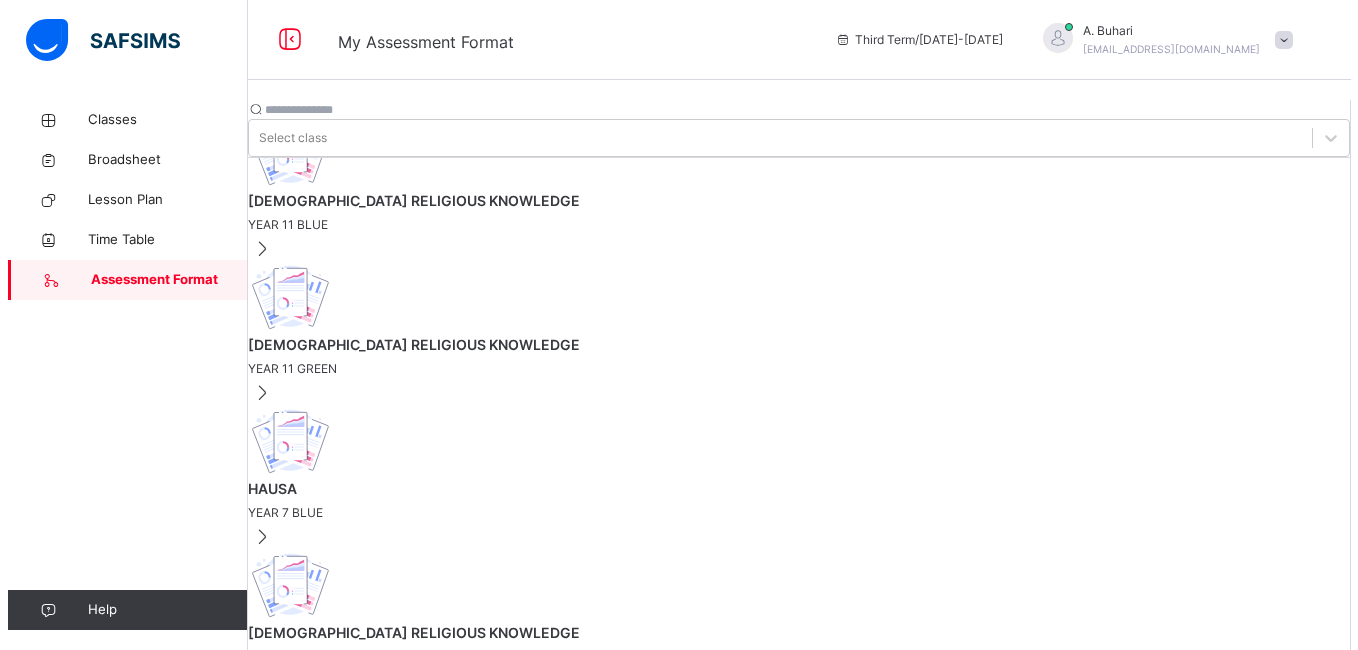 scroll, scrollTop: 448, scrollLeft: 0, axis: vertical 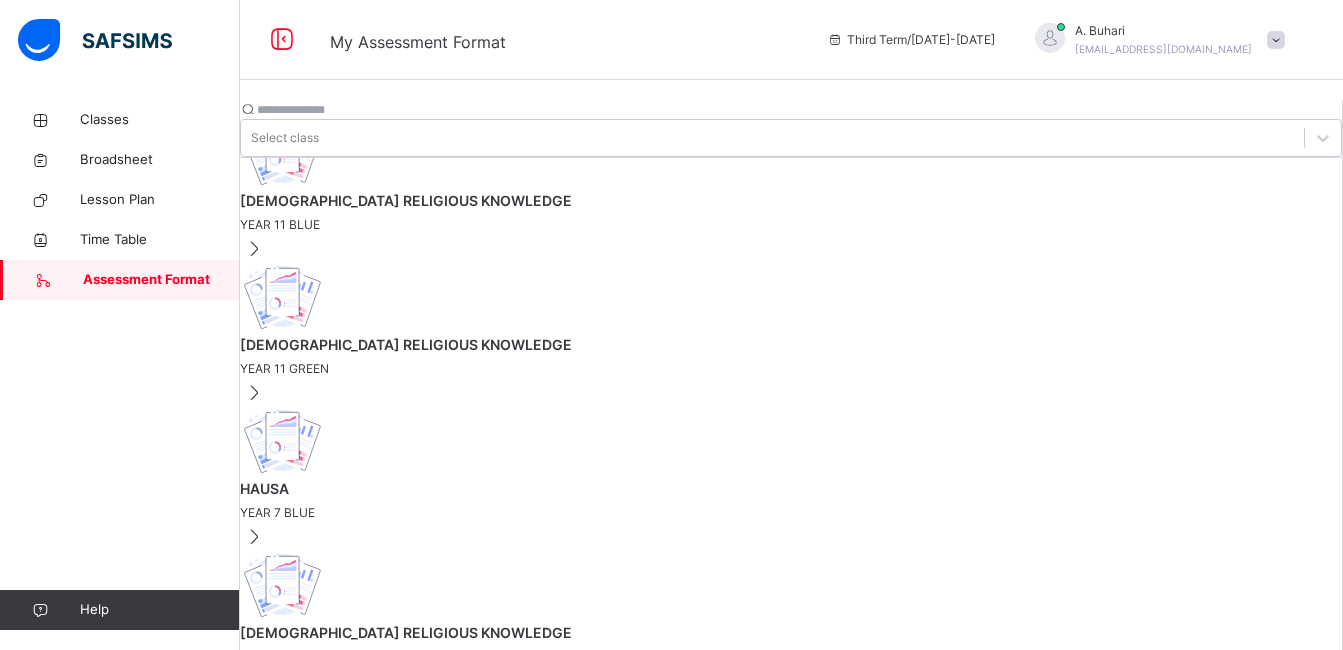 click on "Save Changes" at bounding box center [726, 681] 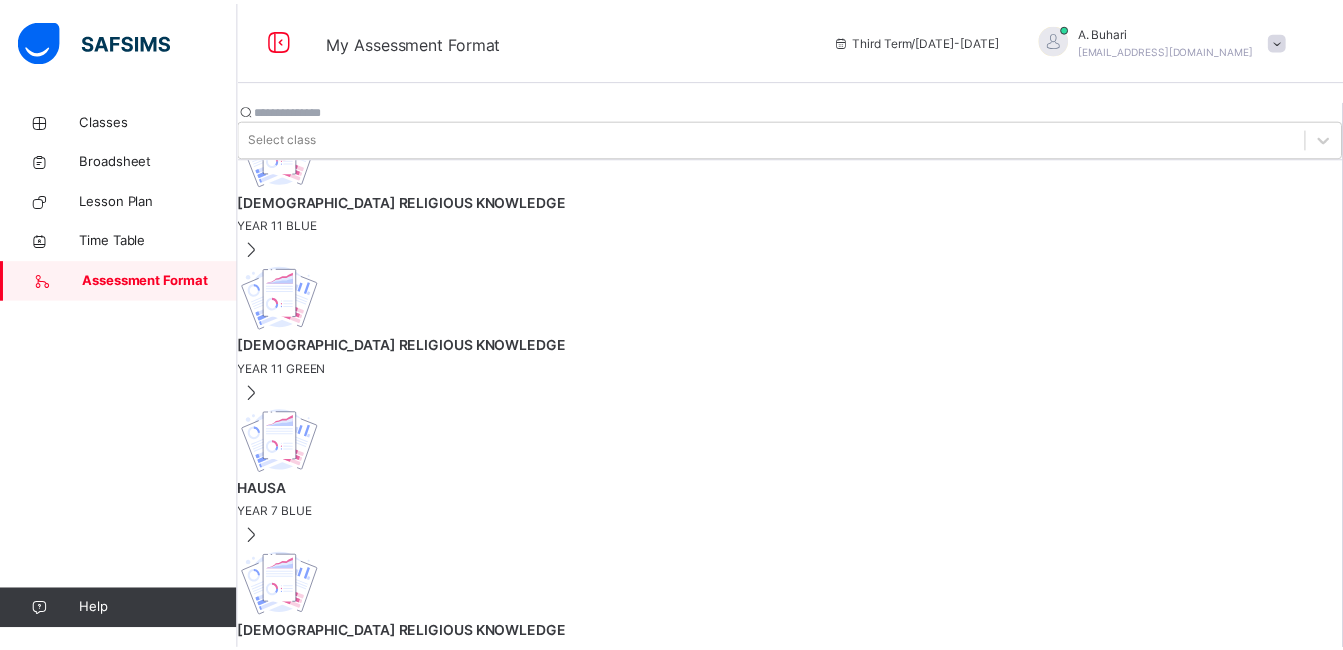 scroll, scrollTop: 0, scrollLeft: 0, axis: both 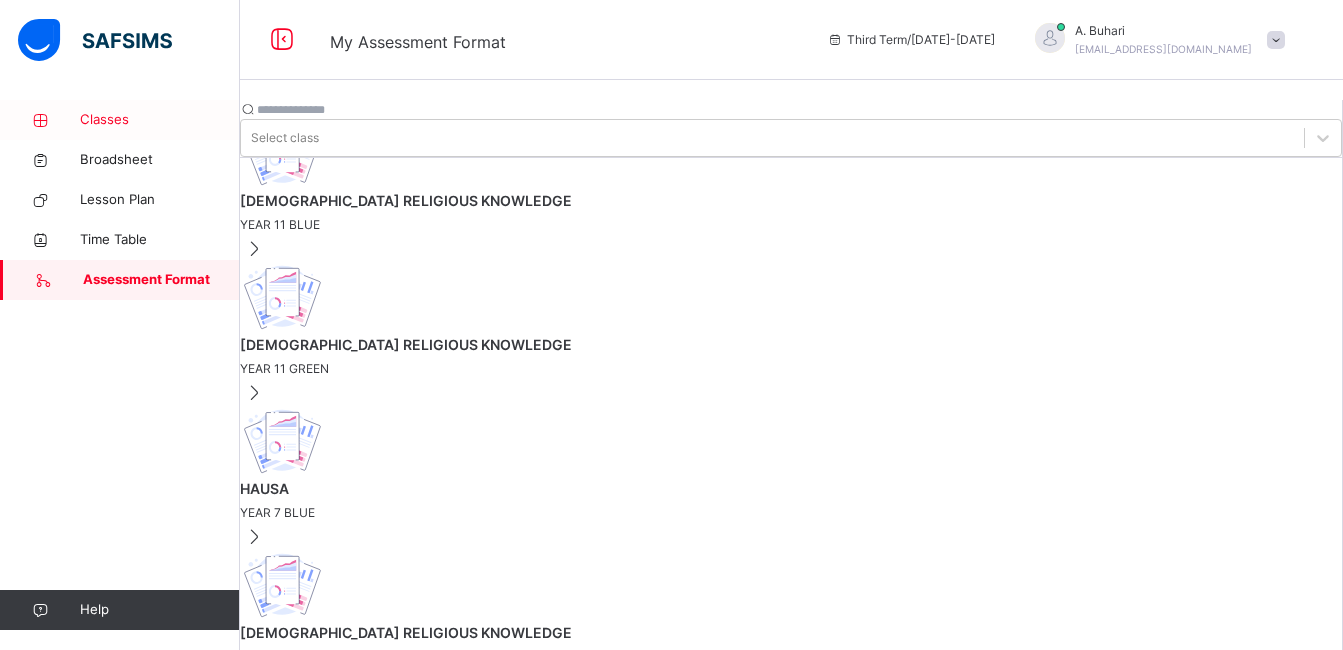 click on "Classes" at bounding box center [160, 120] 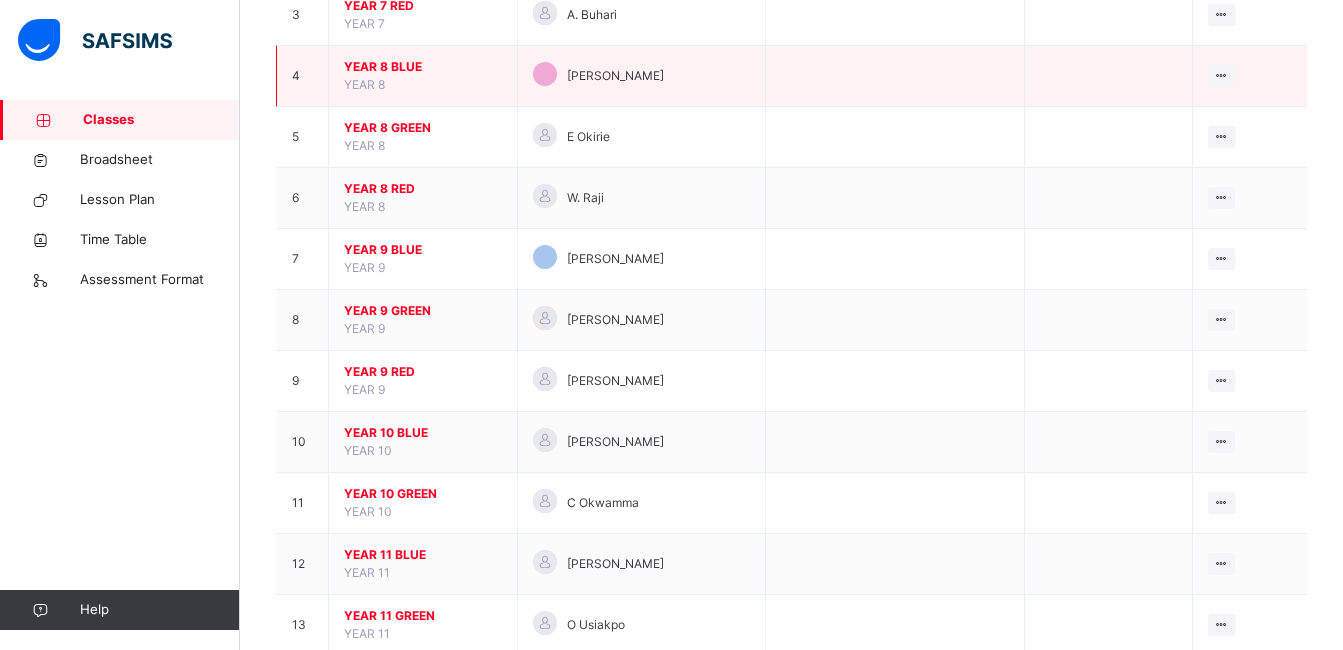 scroll, scrollTop: 431, scrollLeft: 0, axis: vertical 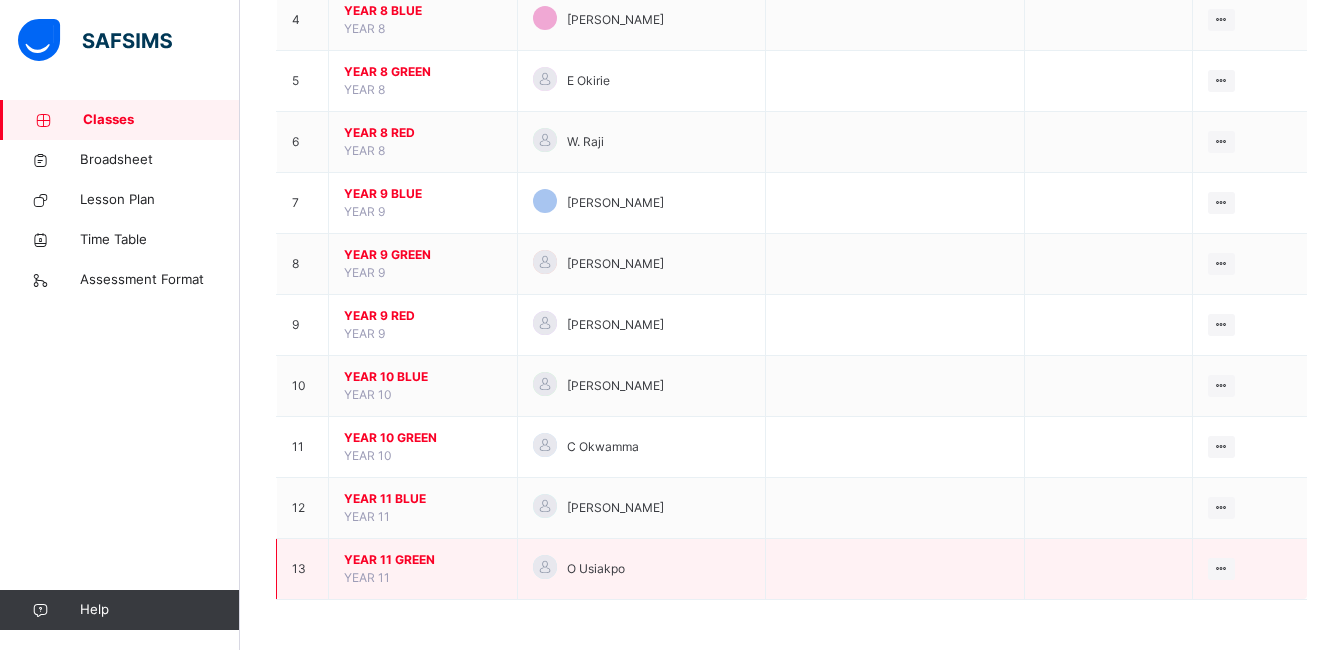 click on "YEAR 11   GREEN" at bounding box center (423, 560) 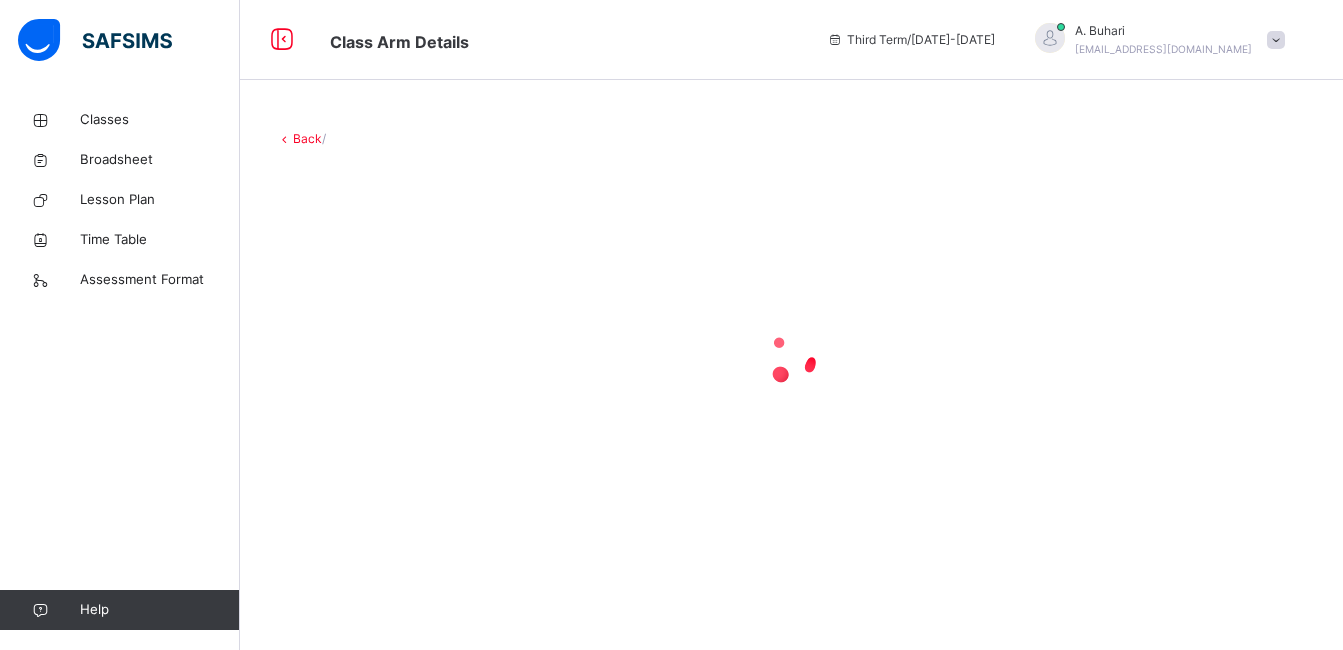 scroll, scrollTop: 0, scrollLeft: 0, axis: both 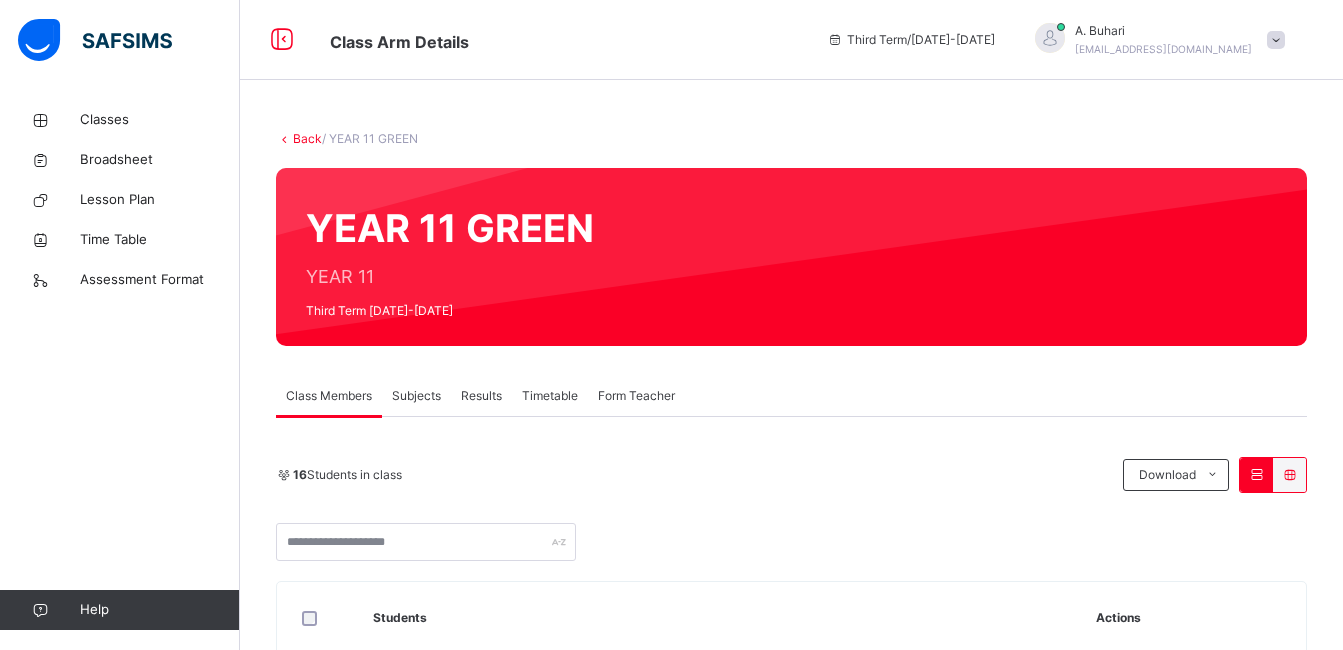 click on "Subjects" at bounding box center [416, 396] 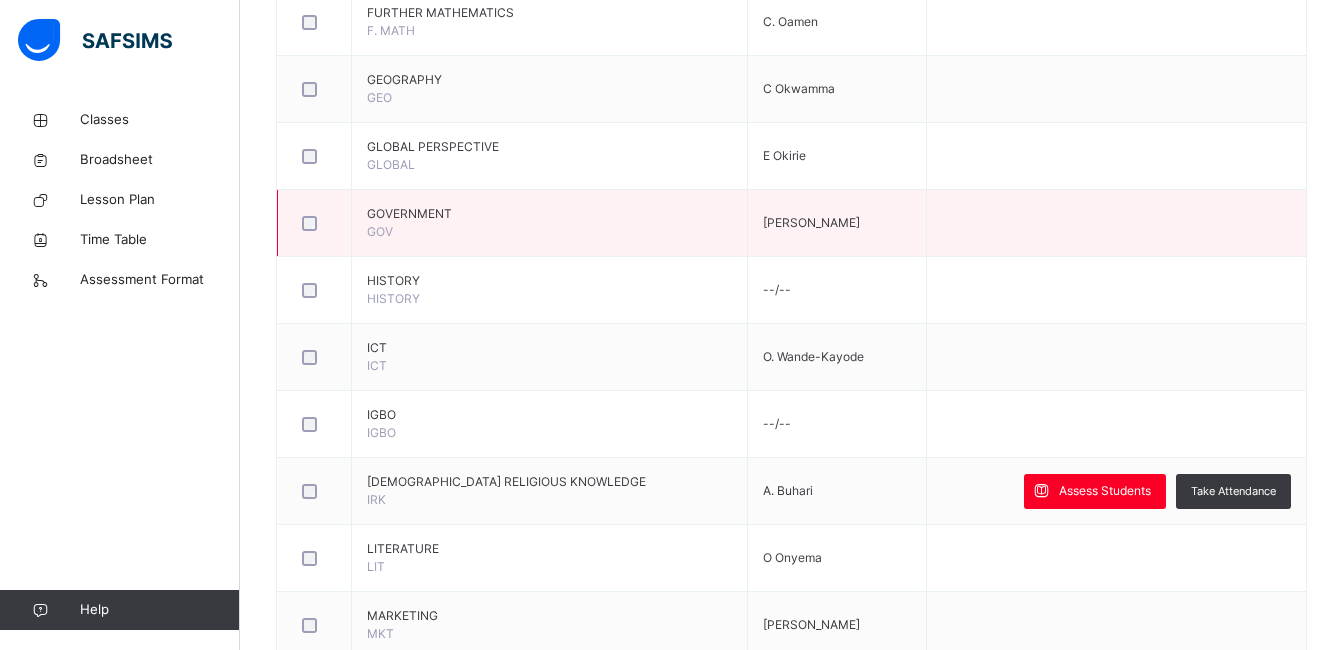 scroll, scrollTop: 1523, scrollLeft: 0, axis: vertical 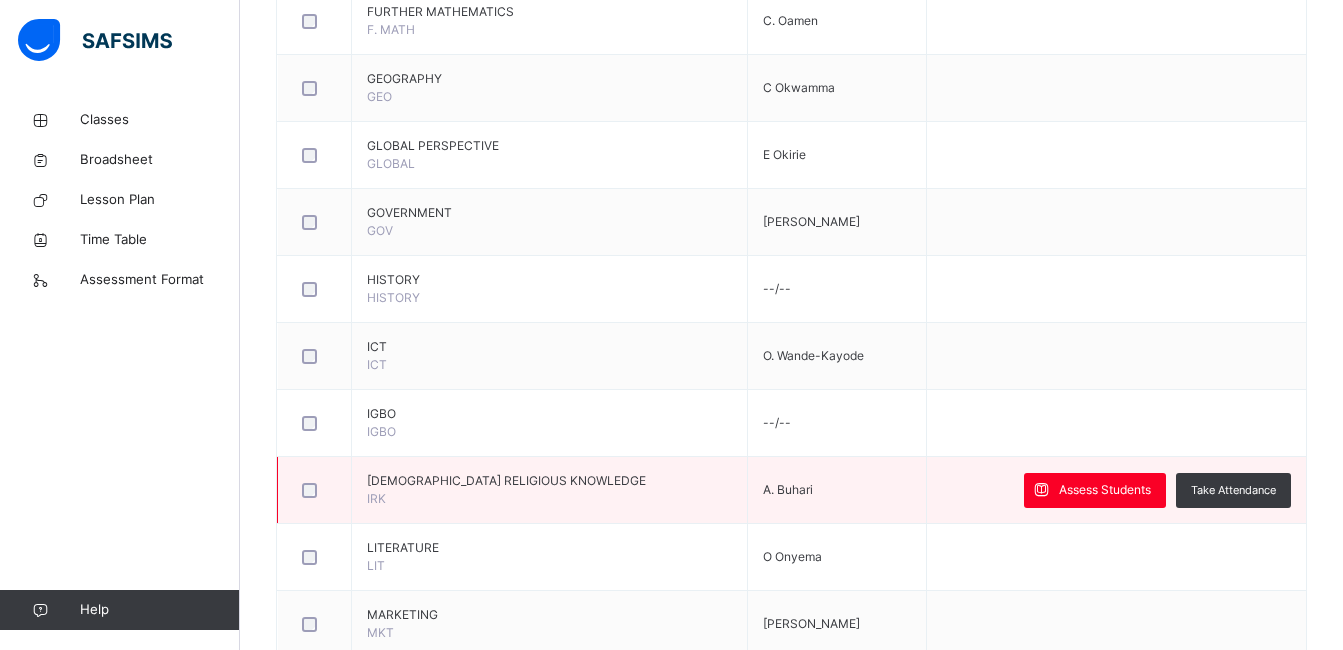 click on "[DEMOGRAPHIC_DATA] RELIGIOUS KNOWLEDGE" at bounding box center [549, 481] 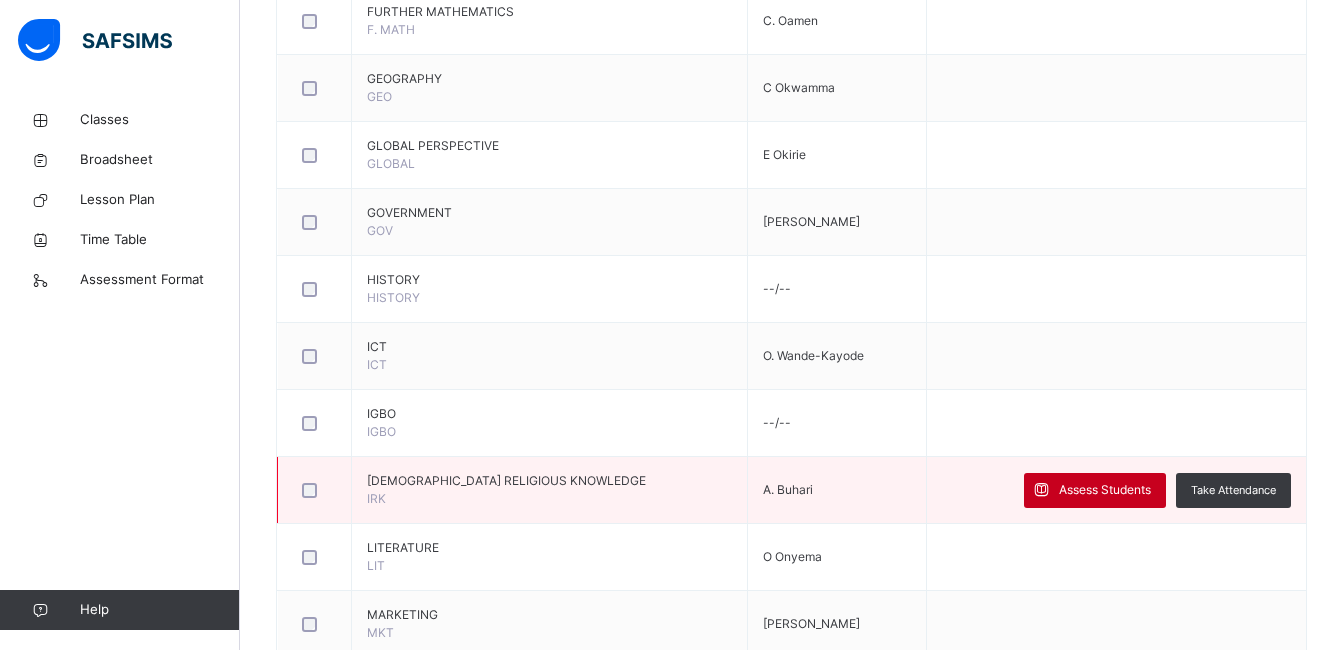 click on "Assess Students" at bounding box center [1105, 490] 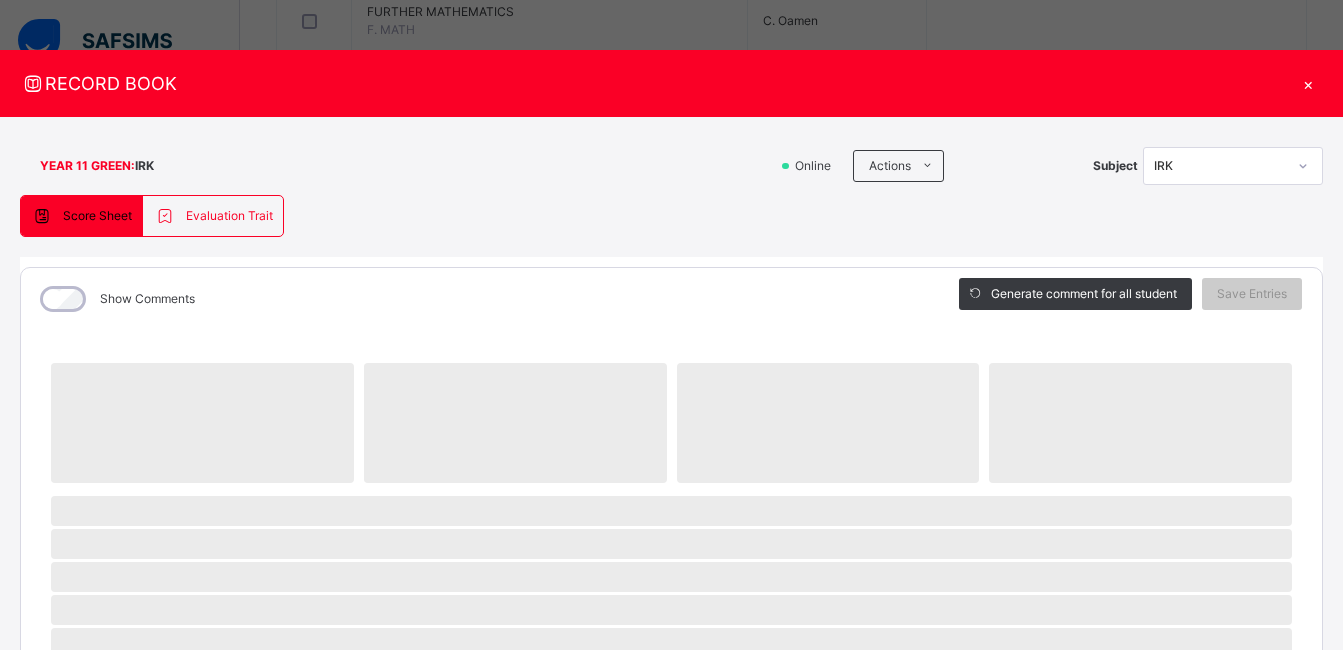 click on "‌" at bounding box center [671, 511] 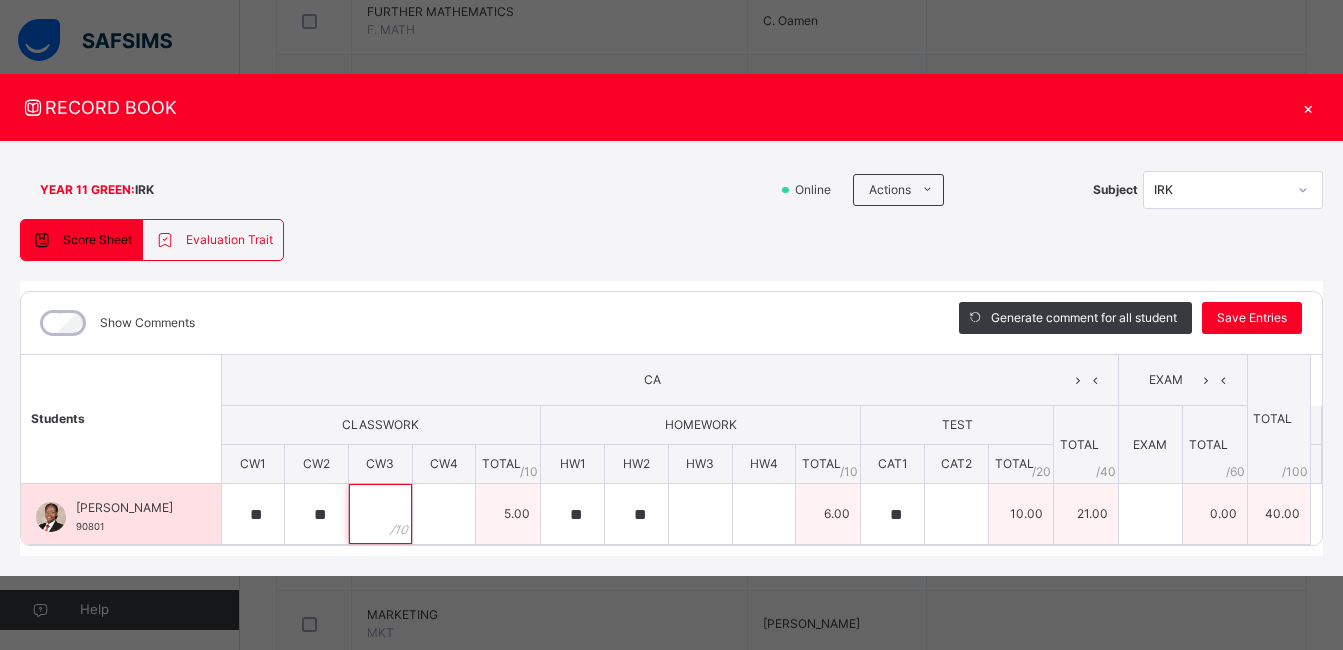 click at bounding box center (380, 514) 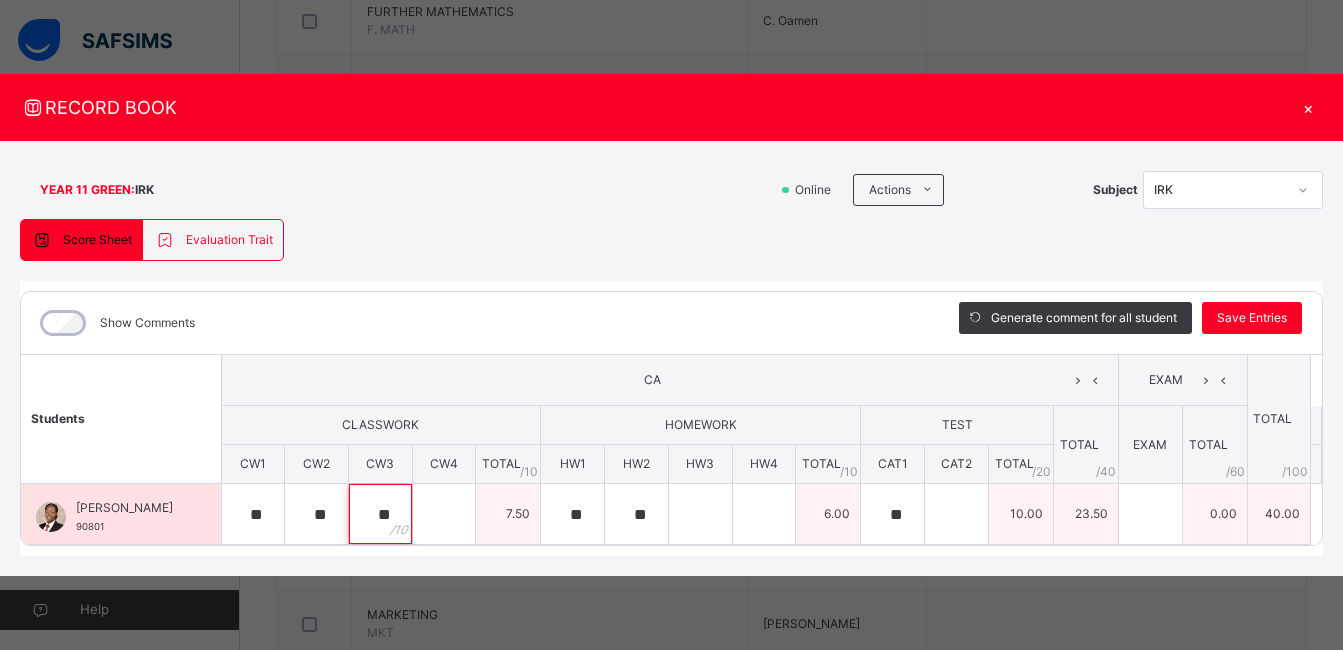 type on "**" 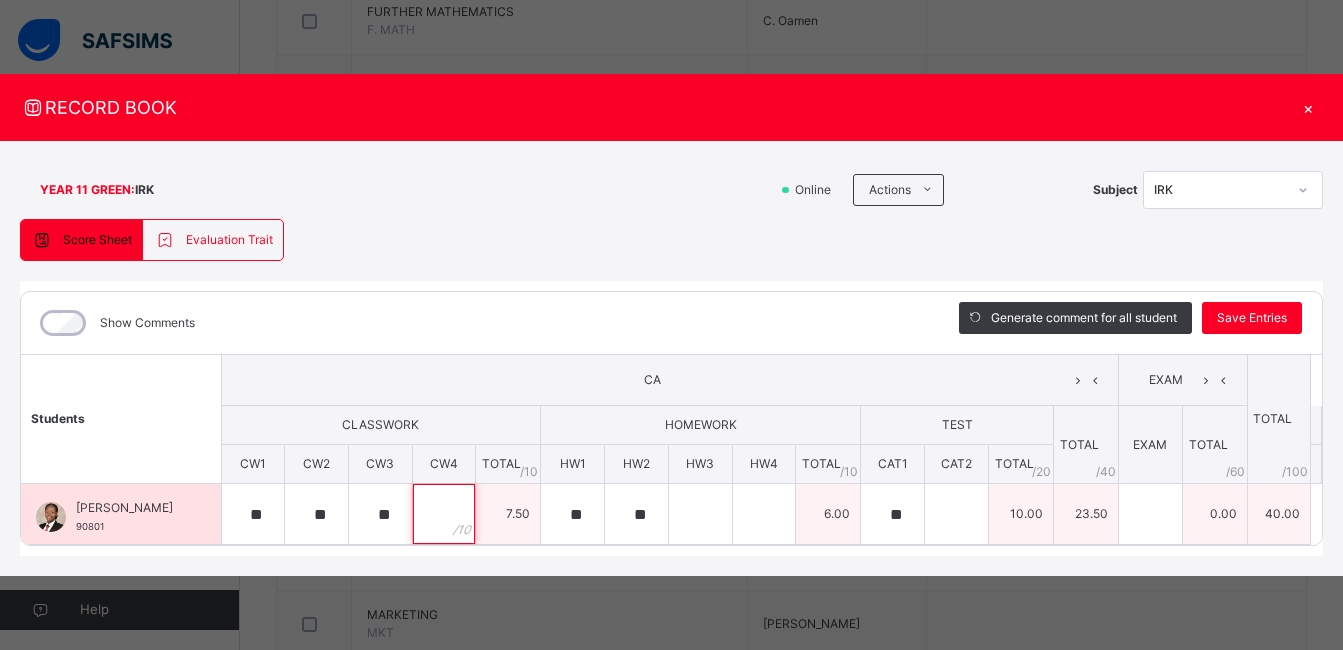 click at bounding box center [444, 514] 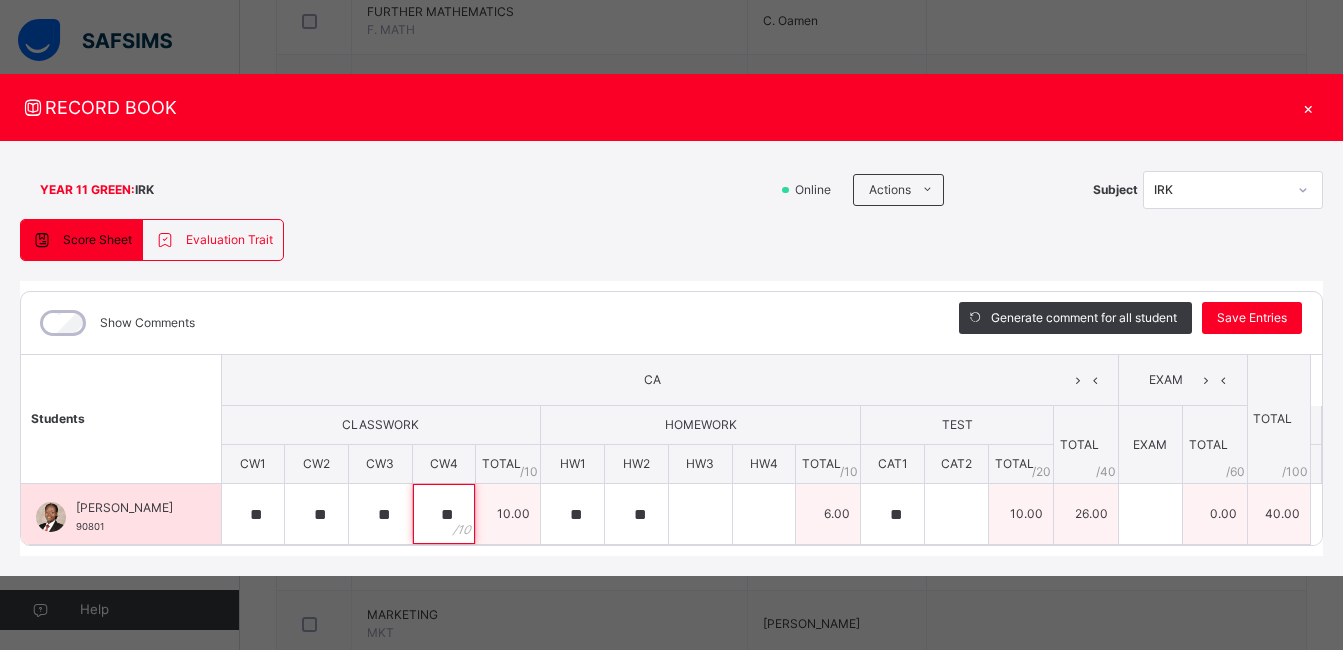 type on "**" 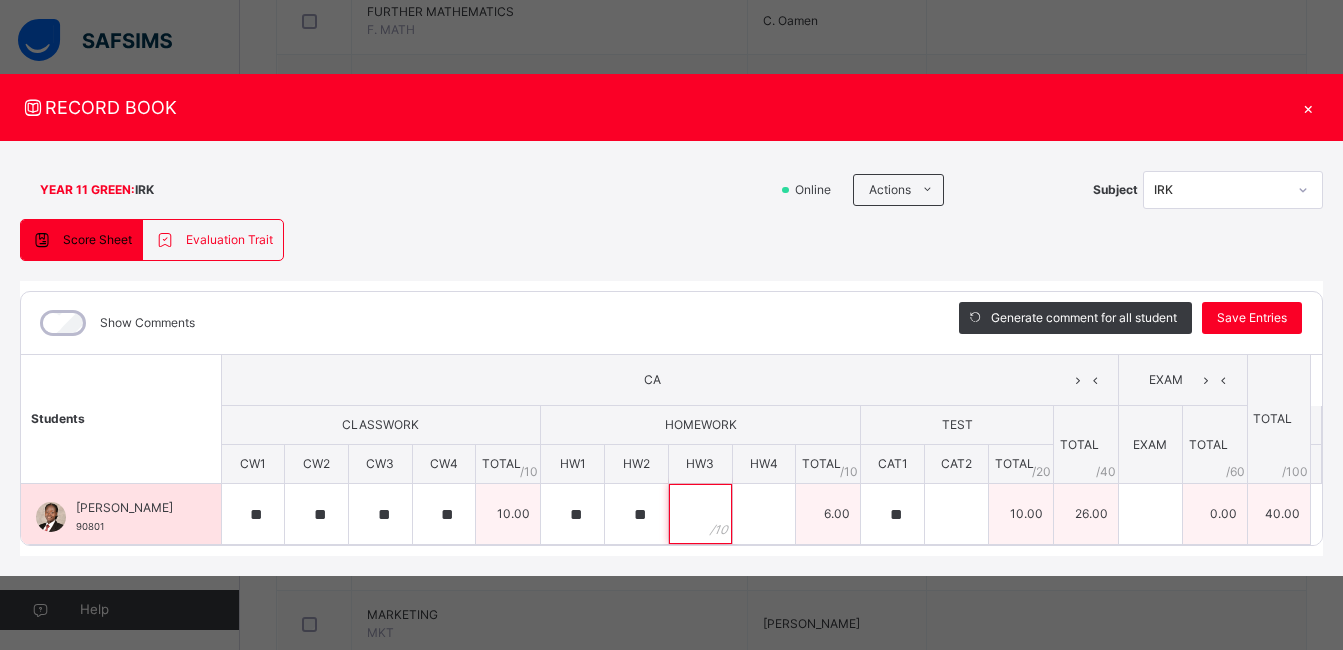 click at bounding box center (700, 514) 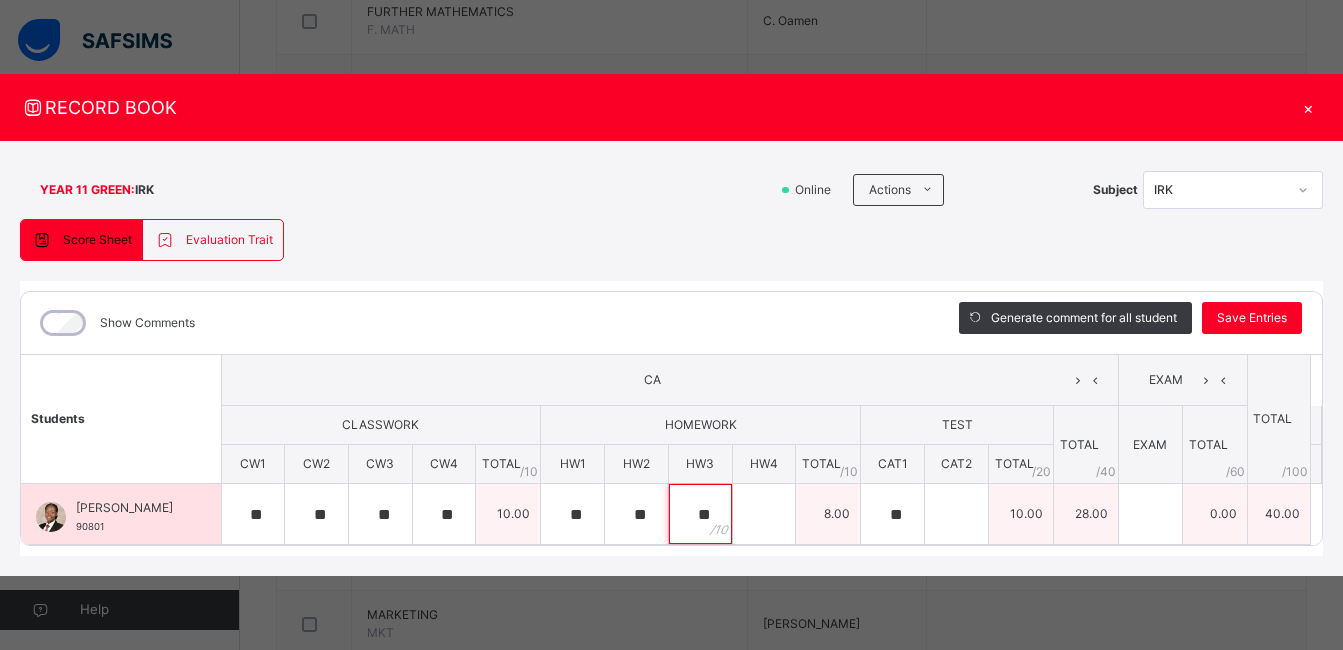 type on "**" 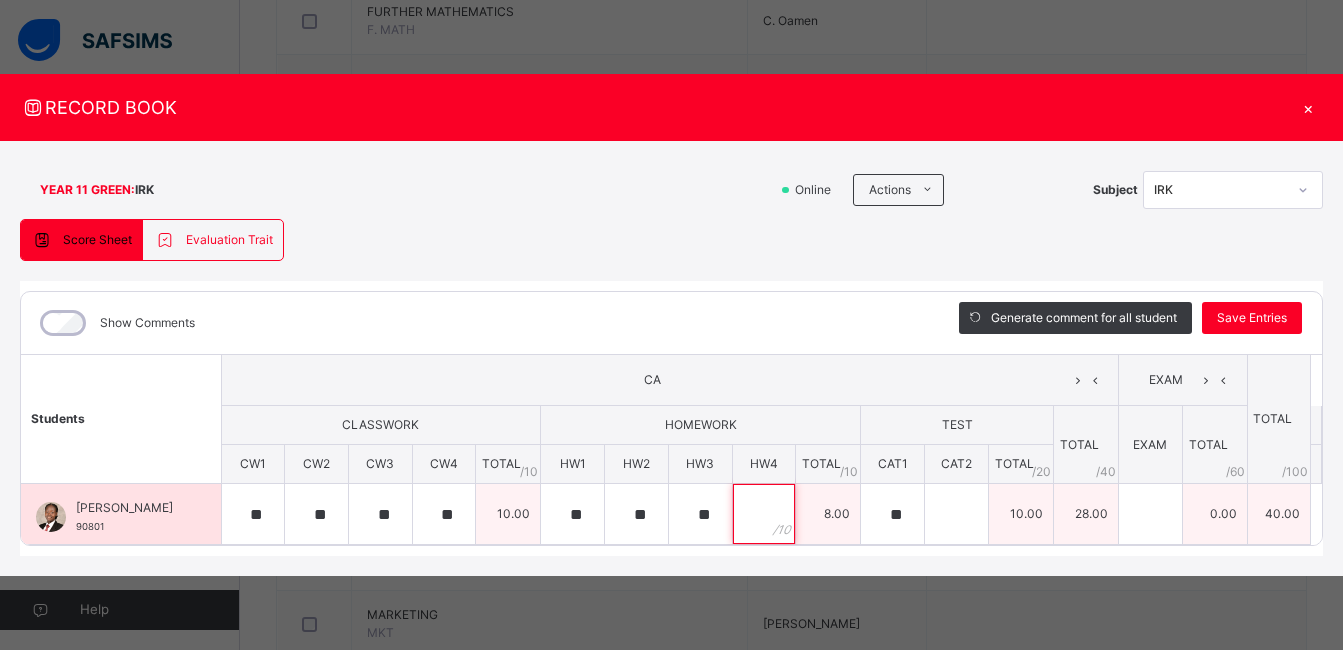 click at bounding box center [764, 514] 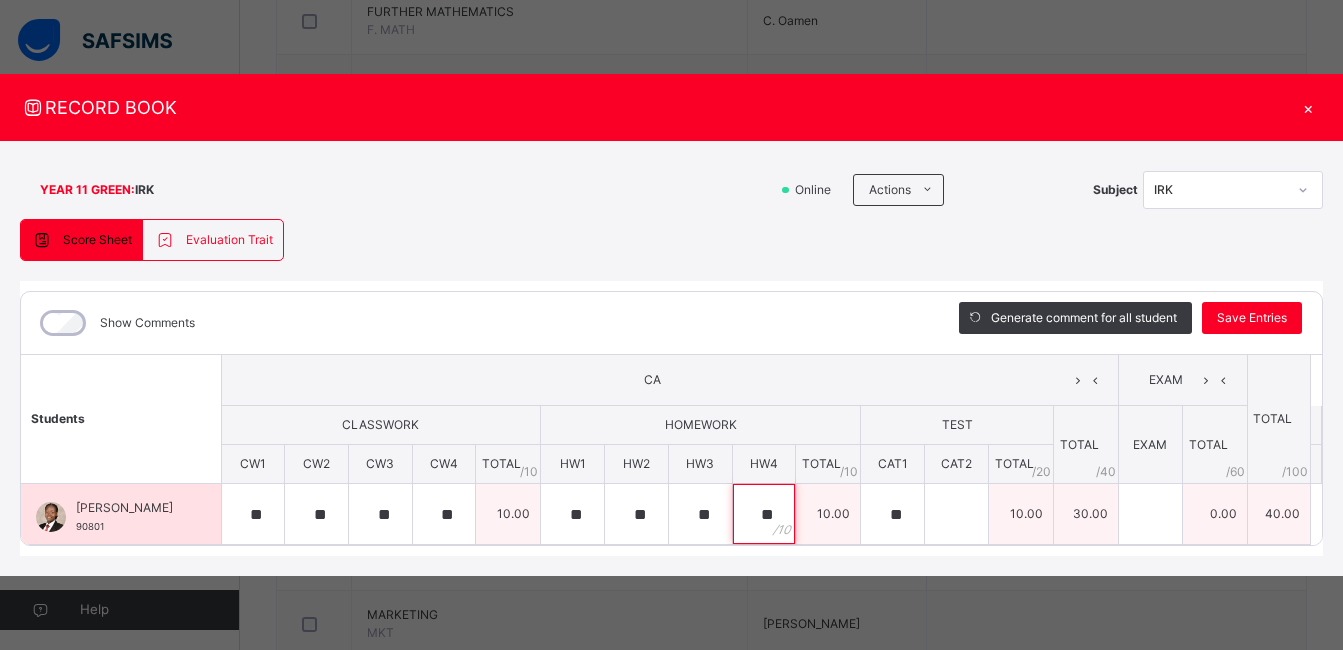 type on "**" 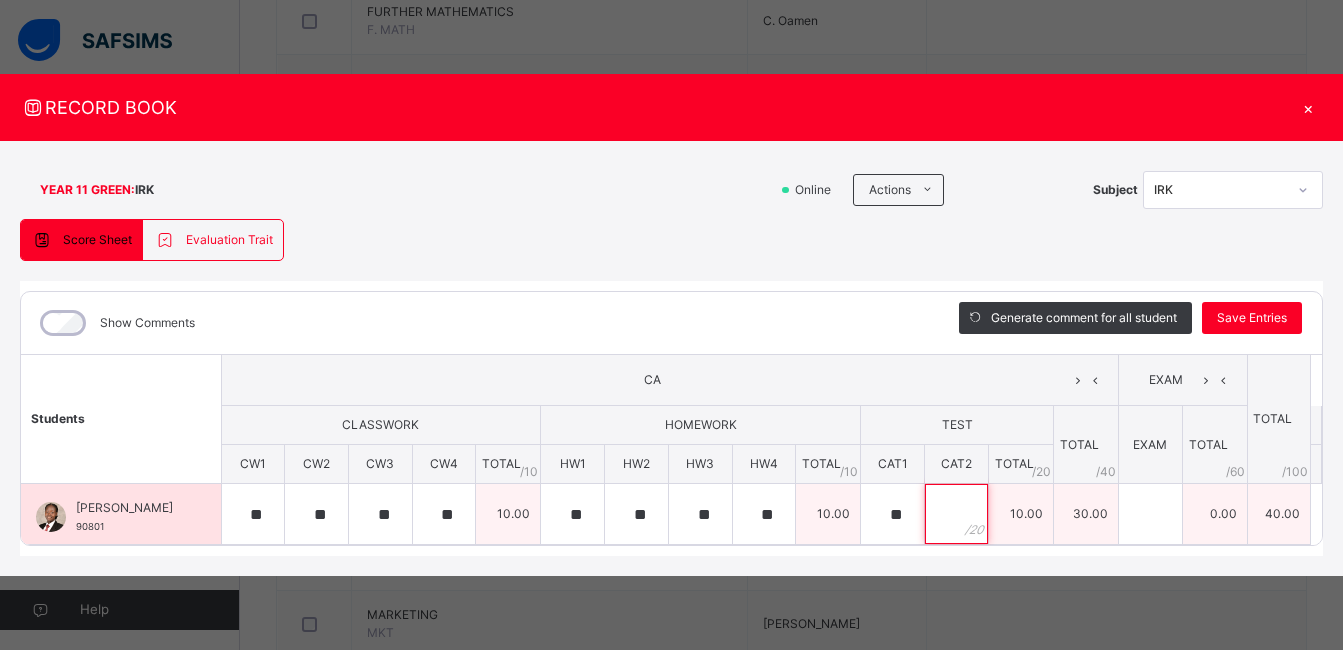 click at bounding box center (956, 514) 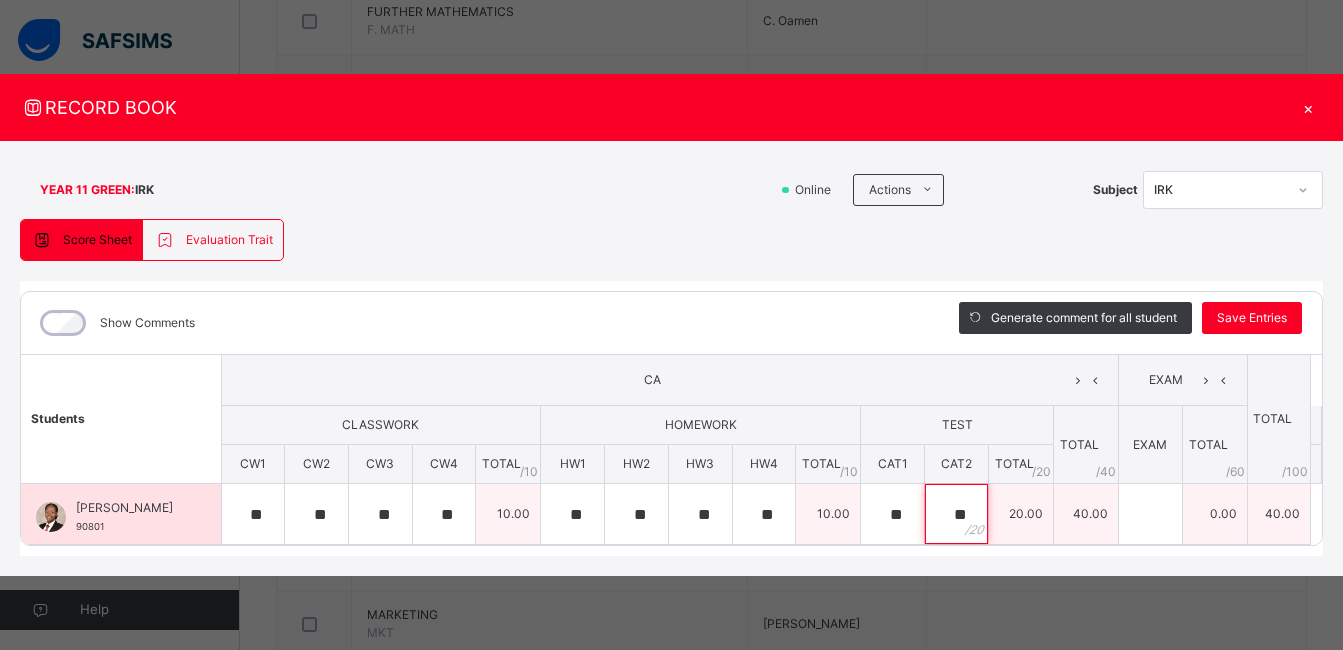 type on "**" 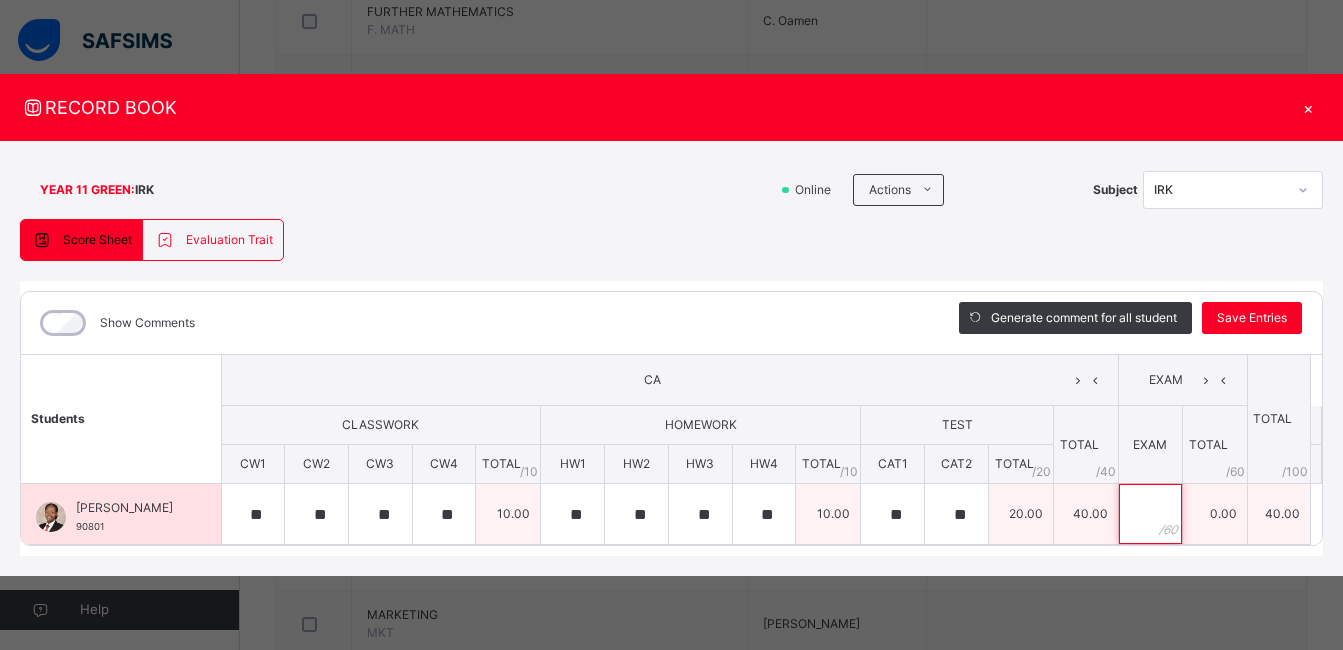 click at bounding box center [1150, 514] 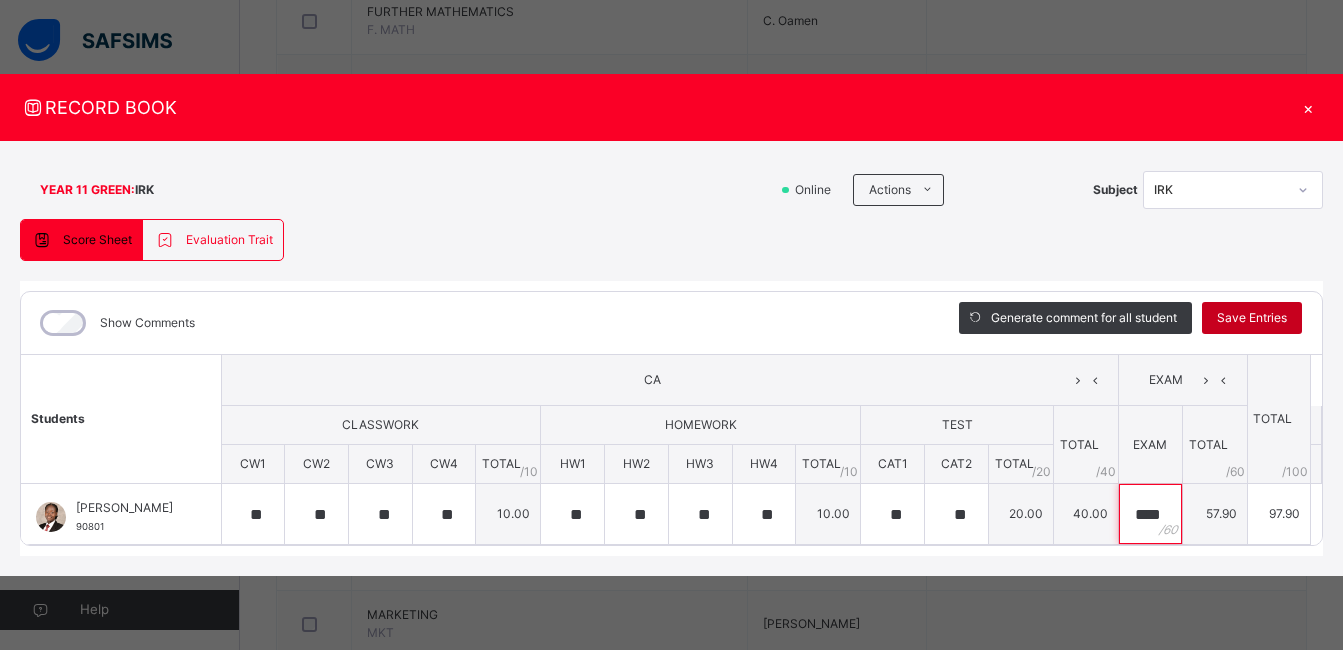 type on "****" 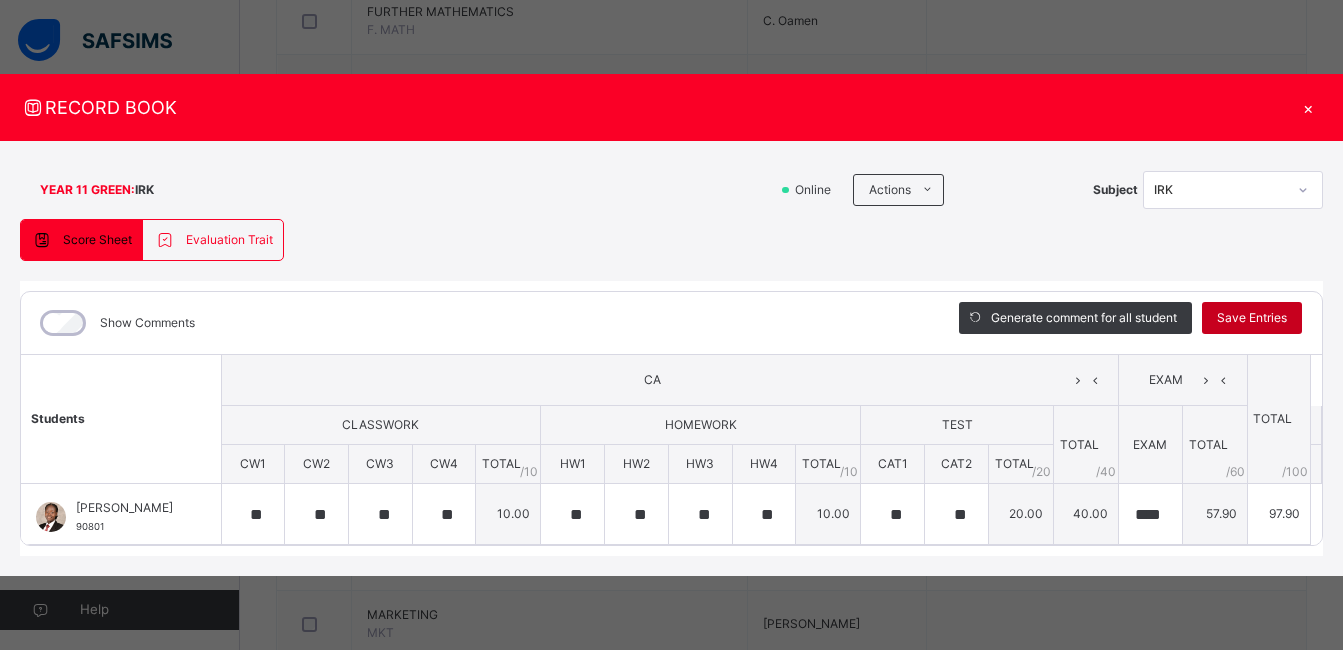 click on "Save Entries" at bounding box center (1252, 318) 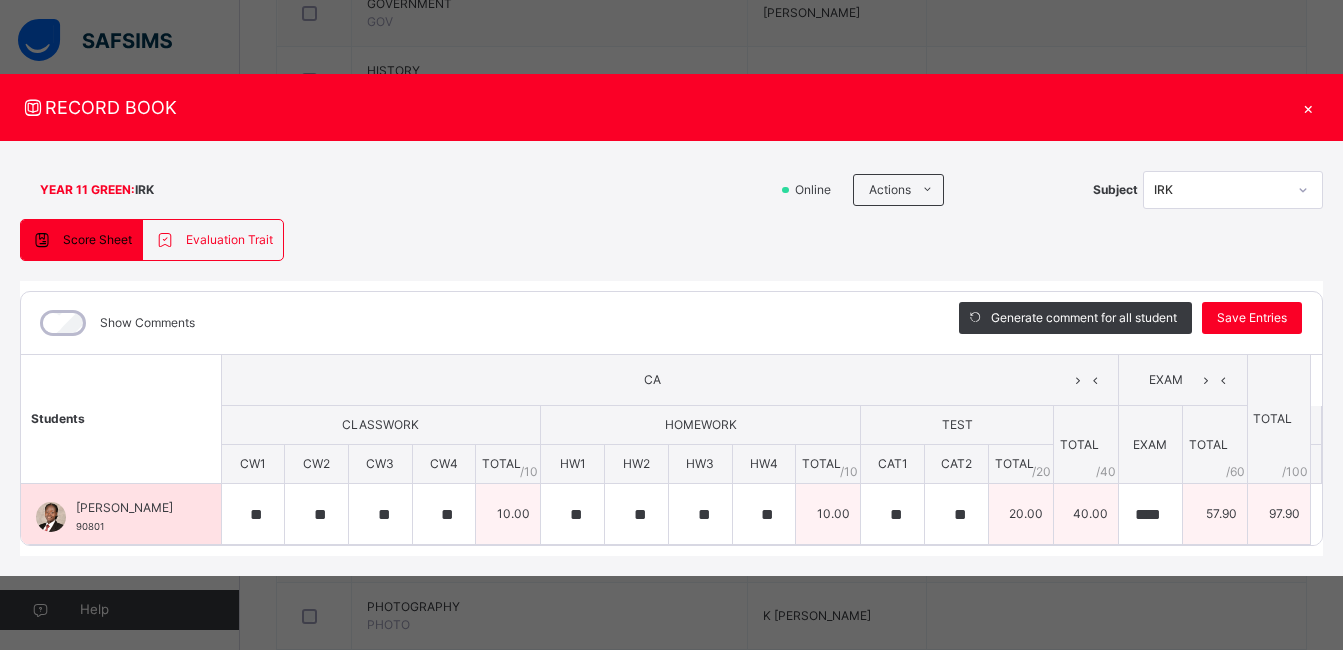 scroll, scrollTop: 1714, scrollLeft: 0, axis: vertical 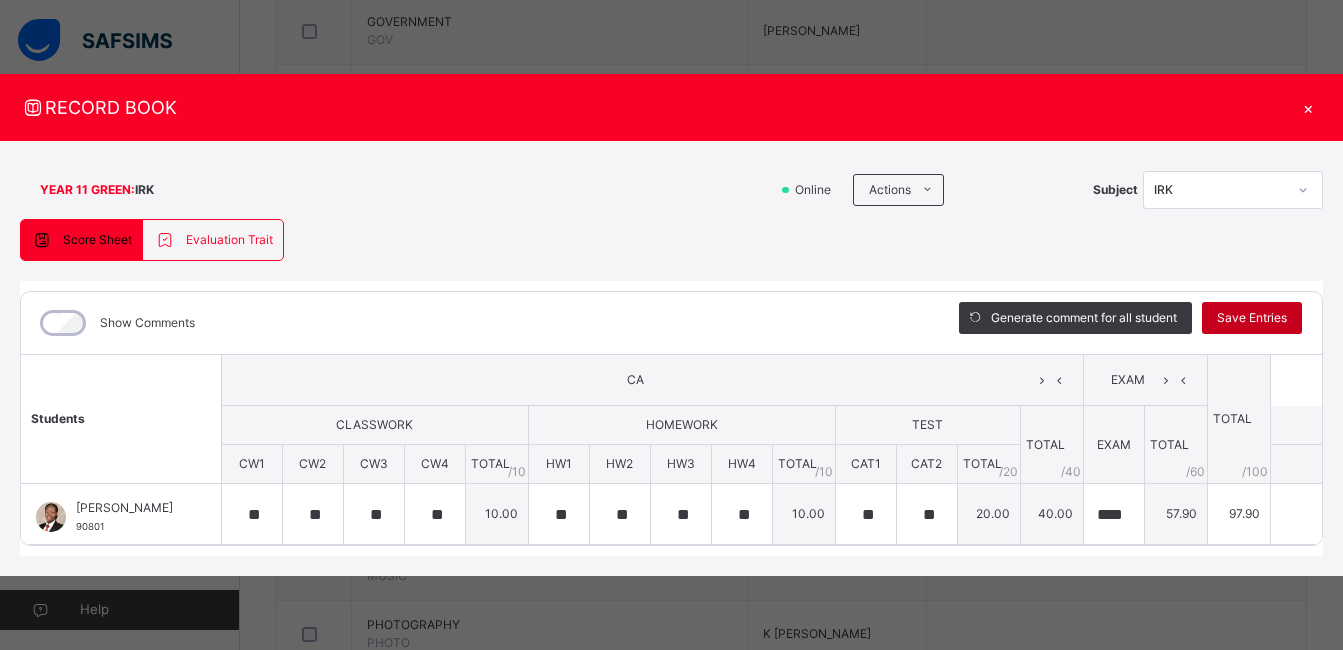 click on "Save Entries" at bounding box center [1252, 318] 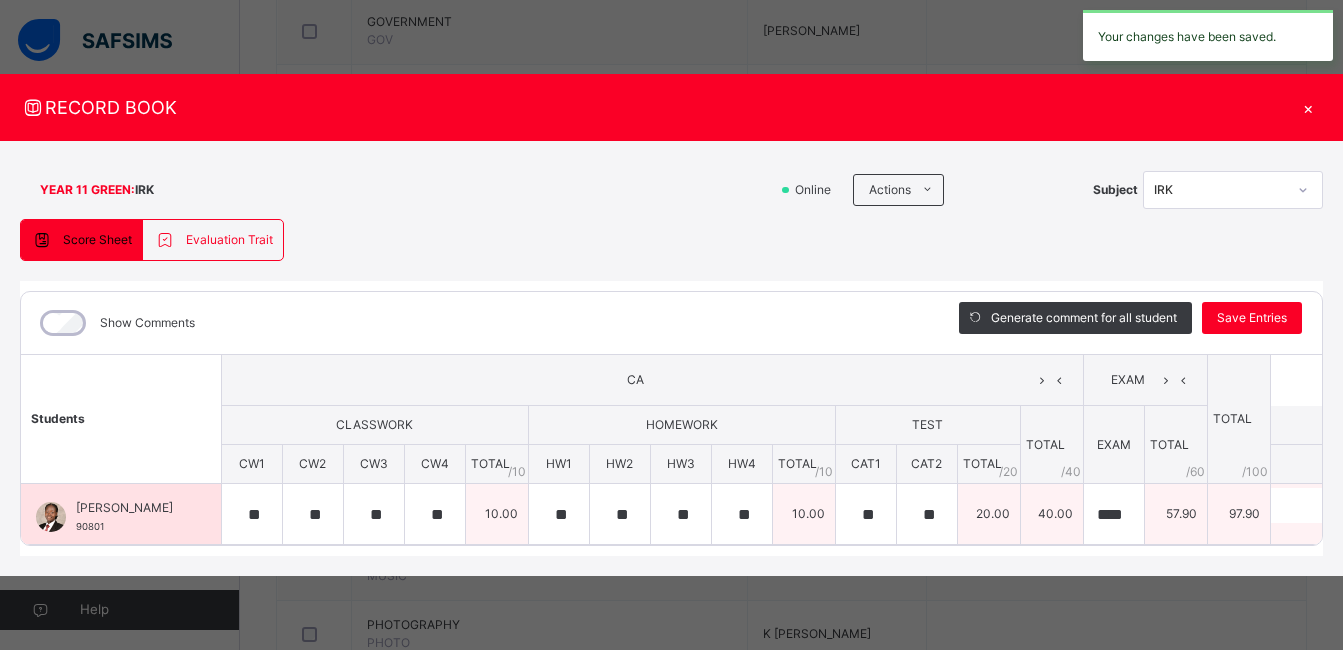 click on "0 / 250" at bounding box center [1424, 532] 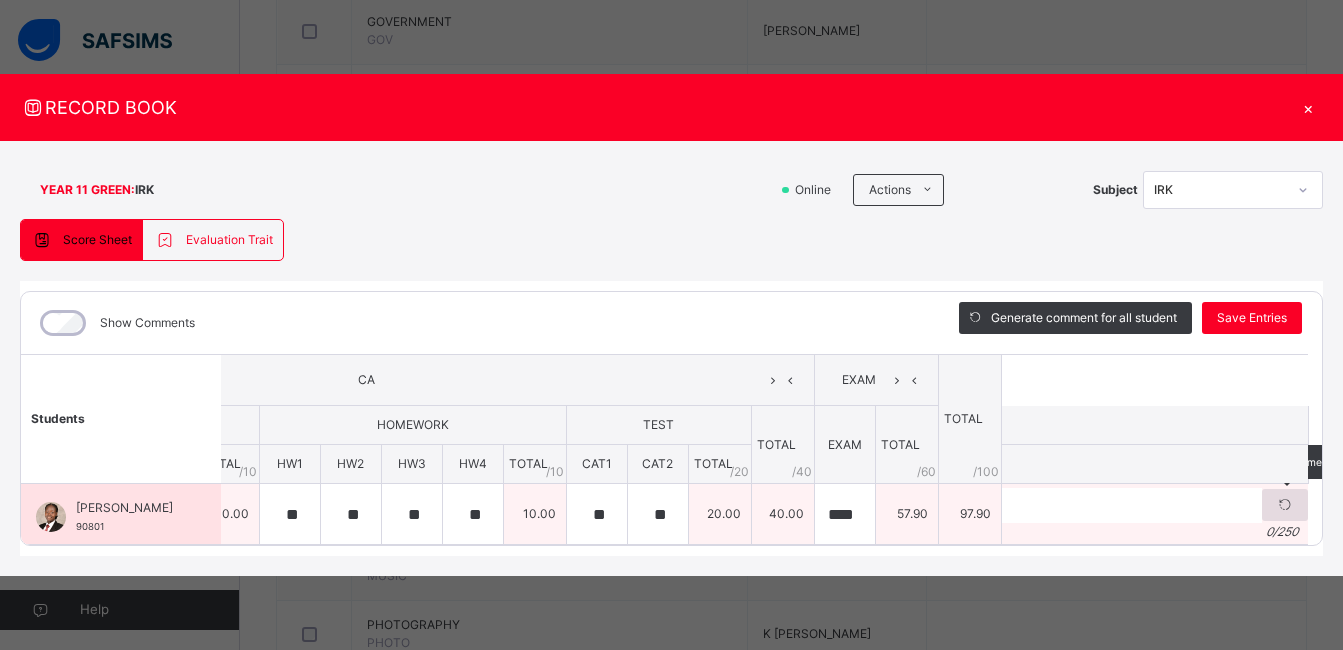 click at bounding box center (1285, 505) 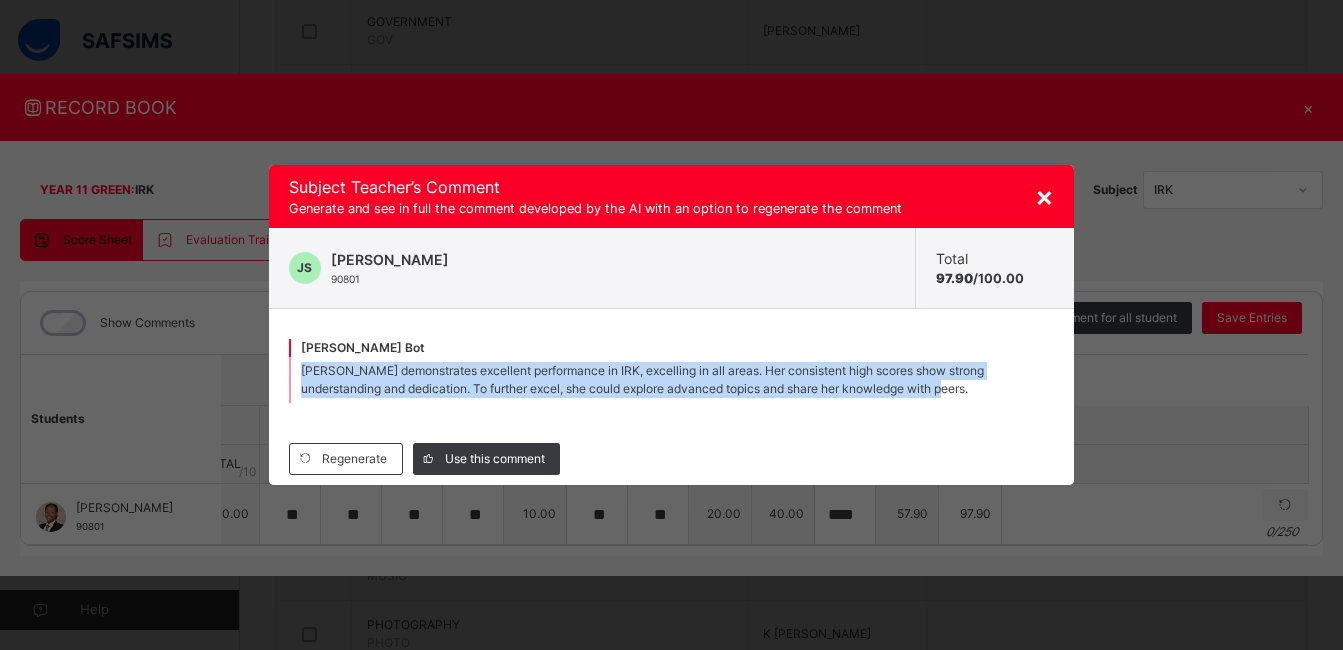 drag, startPoint x: 302, startPoint y: 367, endPoint x: 935, endPoint y: 402, distance: 633.96686 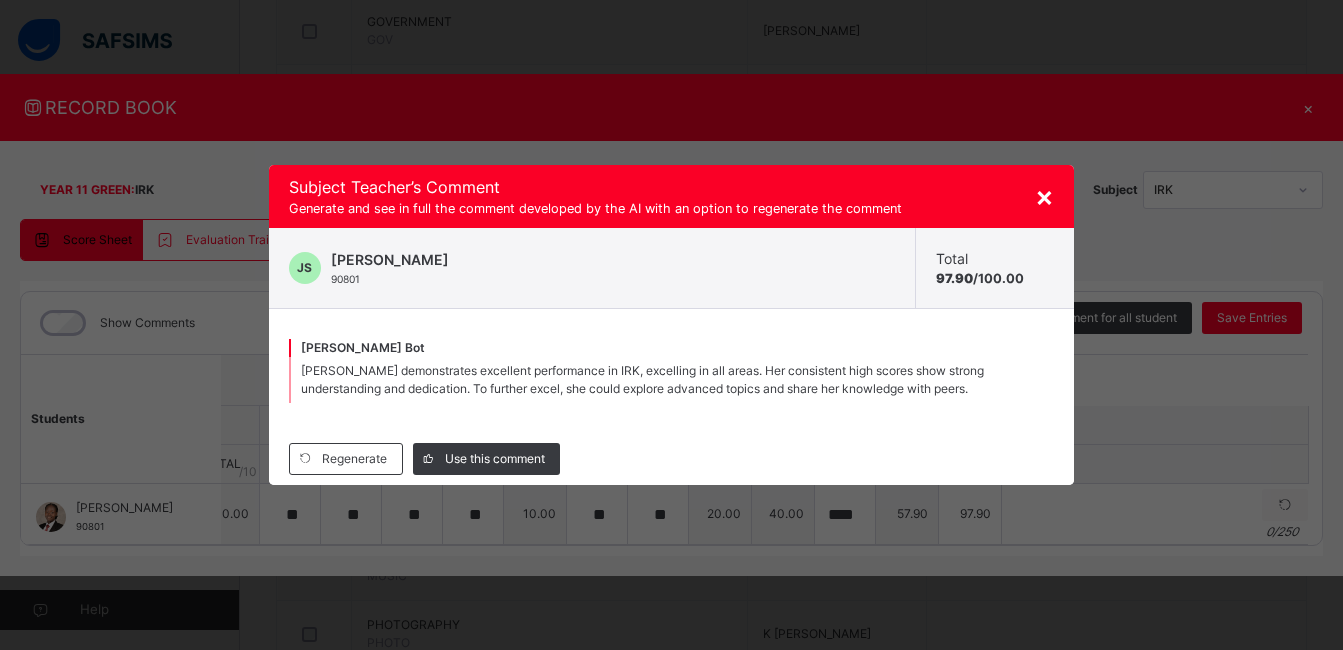 click on "Regenerate     Use this comment" at bounding box center [672, 459] 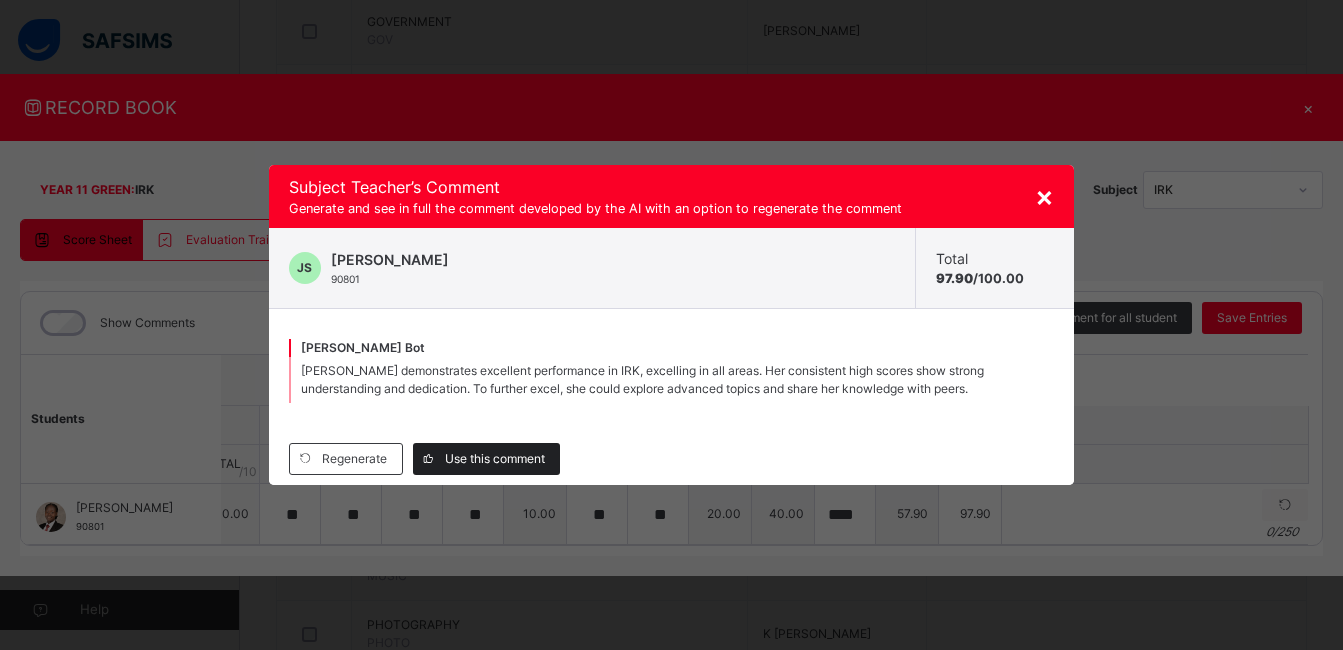 click on "Use this comment" at bounding box center [486, 459] 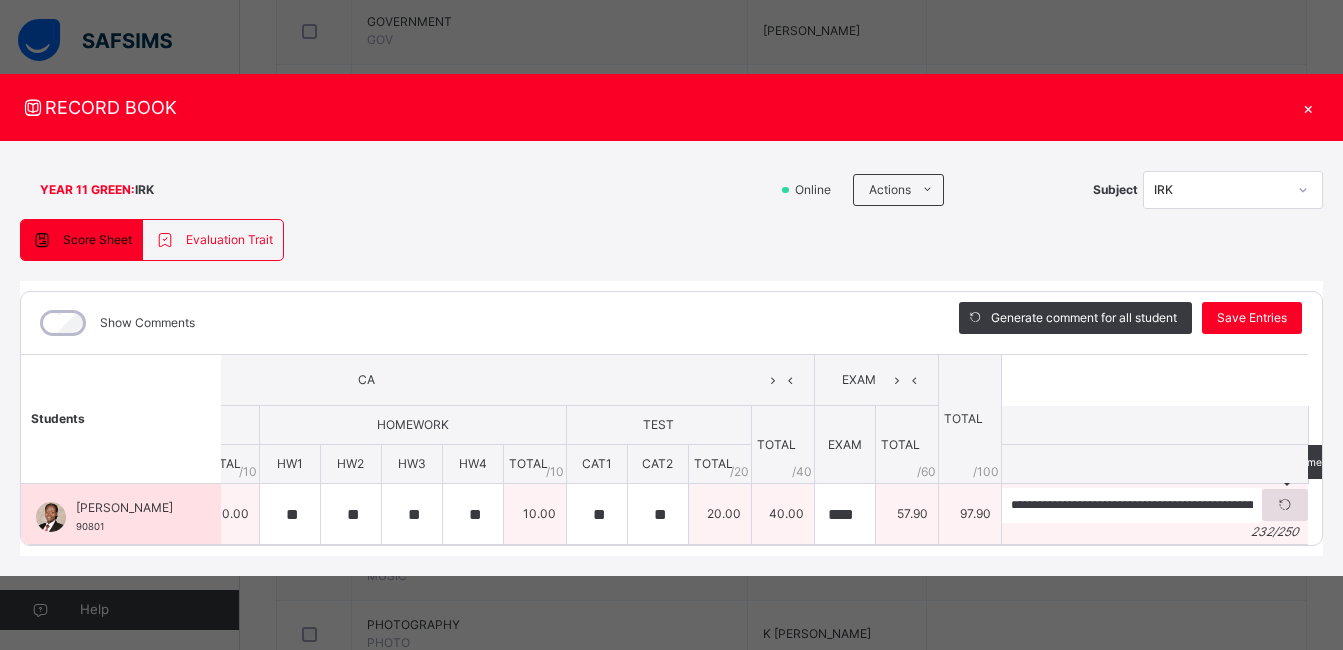 click at bounding box center (1285, 505) 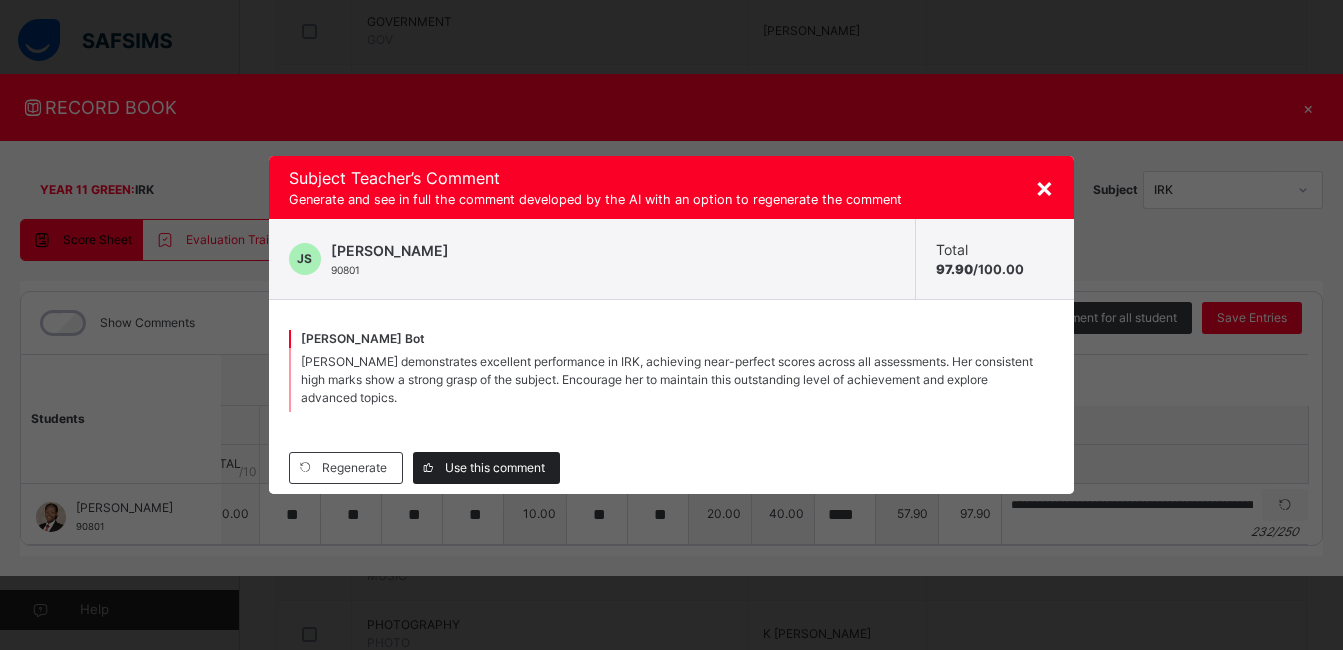 click on "Use this comment" at bounding box center [495, 468] 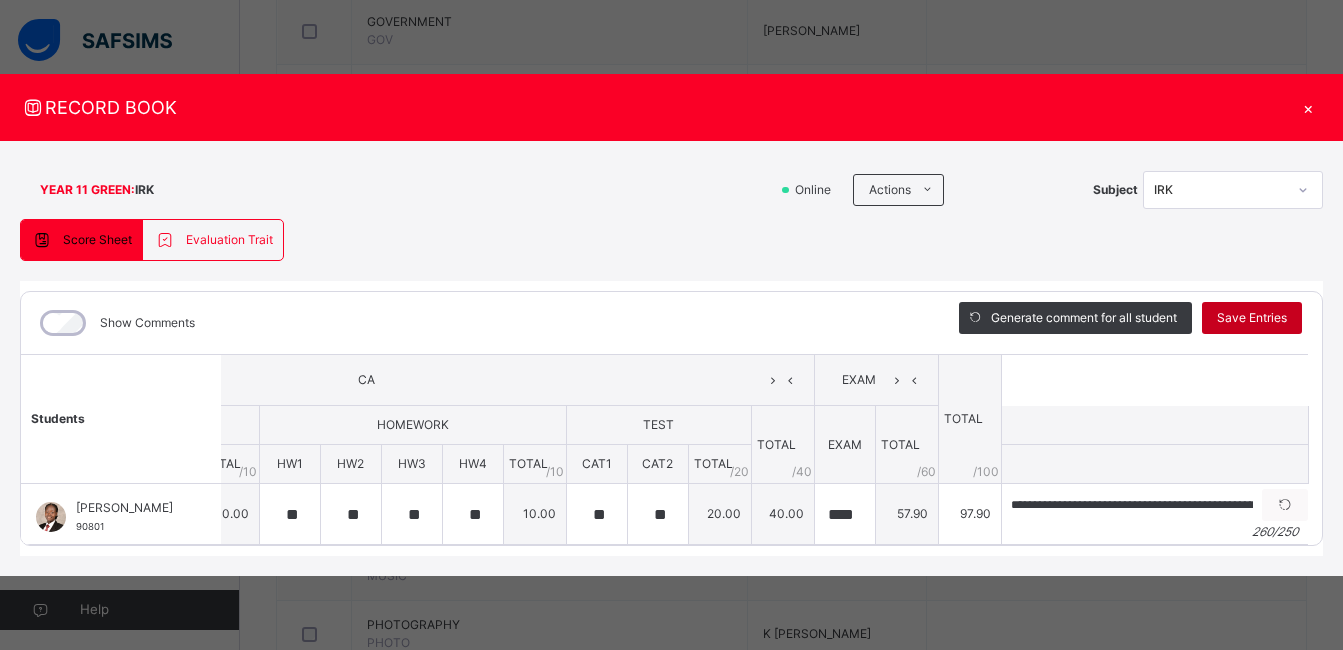 click on "Save Entries" at bounding box center (1252, 318) 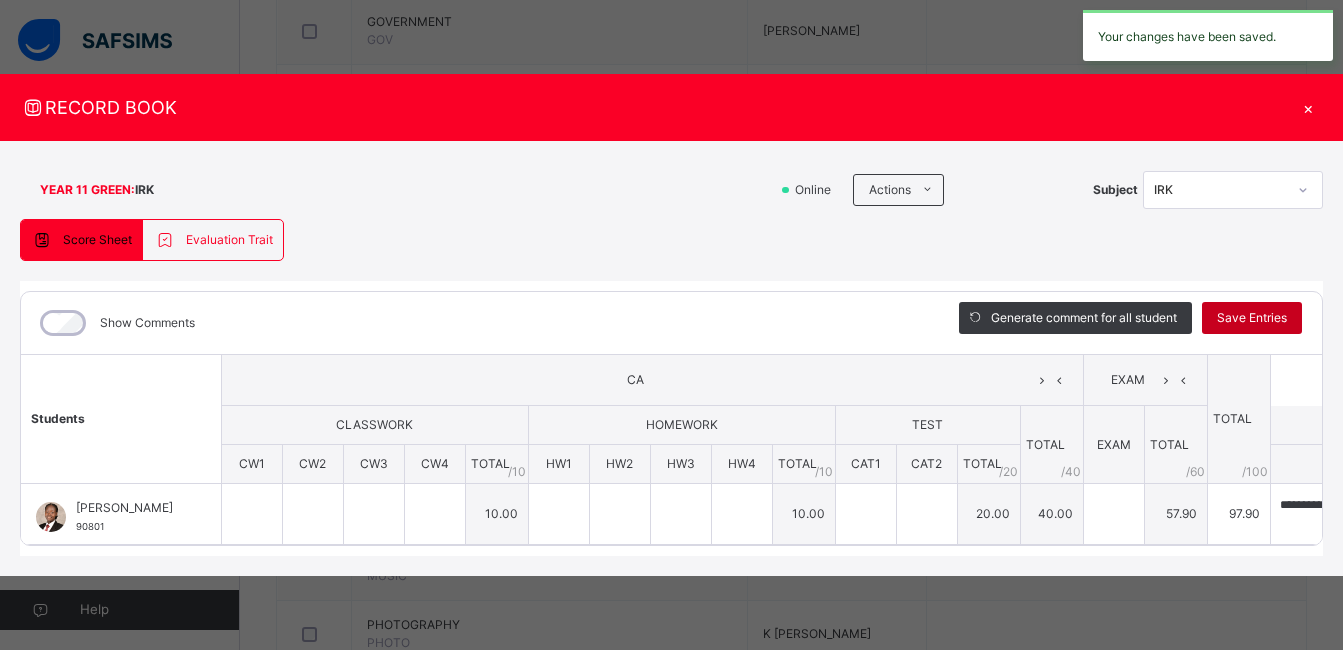 type on "**" 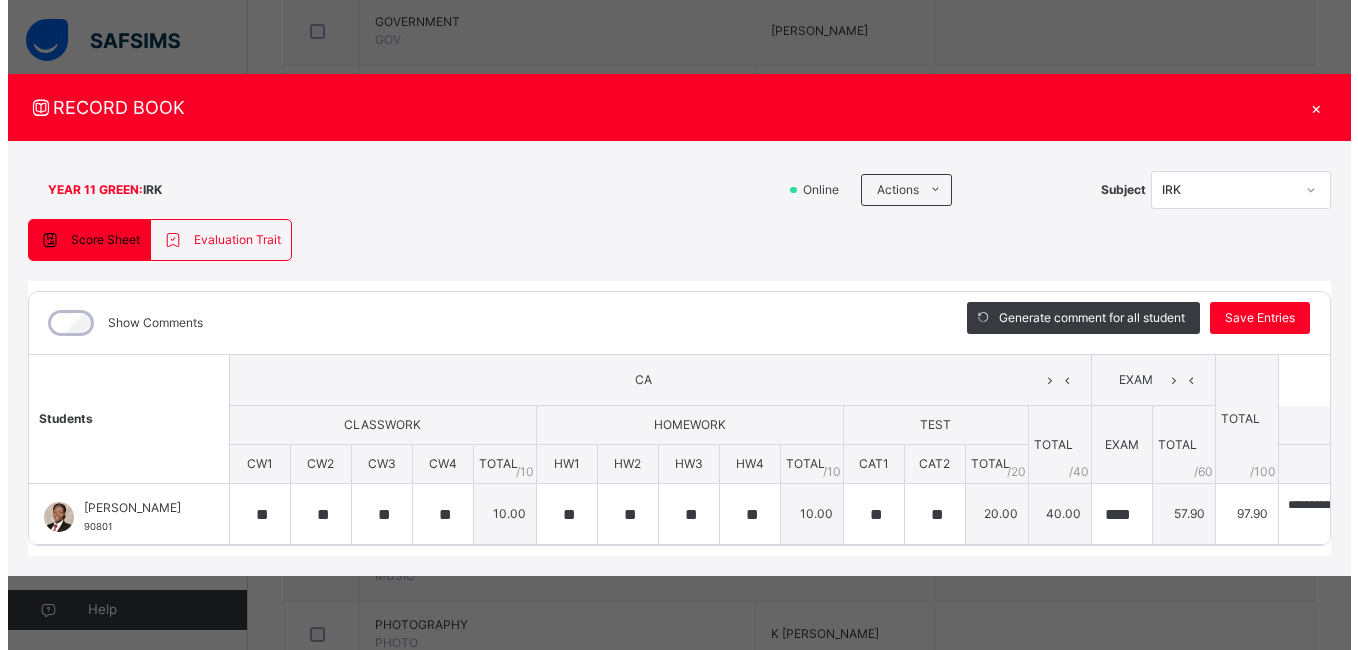 scroll, scrollTop: 0, scrollLeft: 0, axis: both 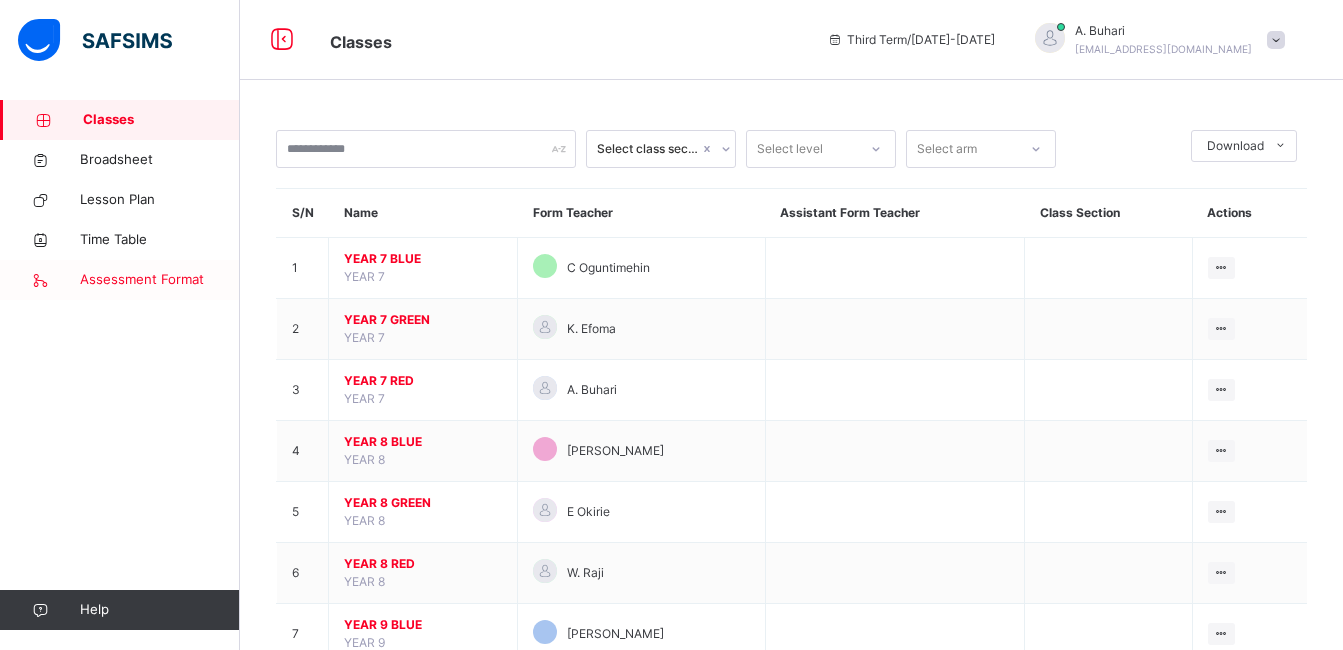 click on "Assessment Format" at bounding box center (160, 280) 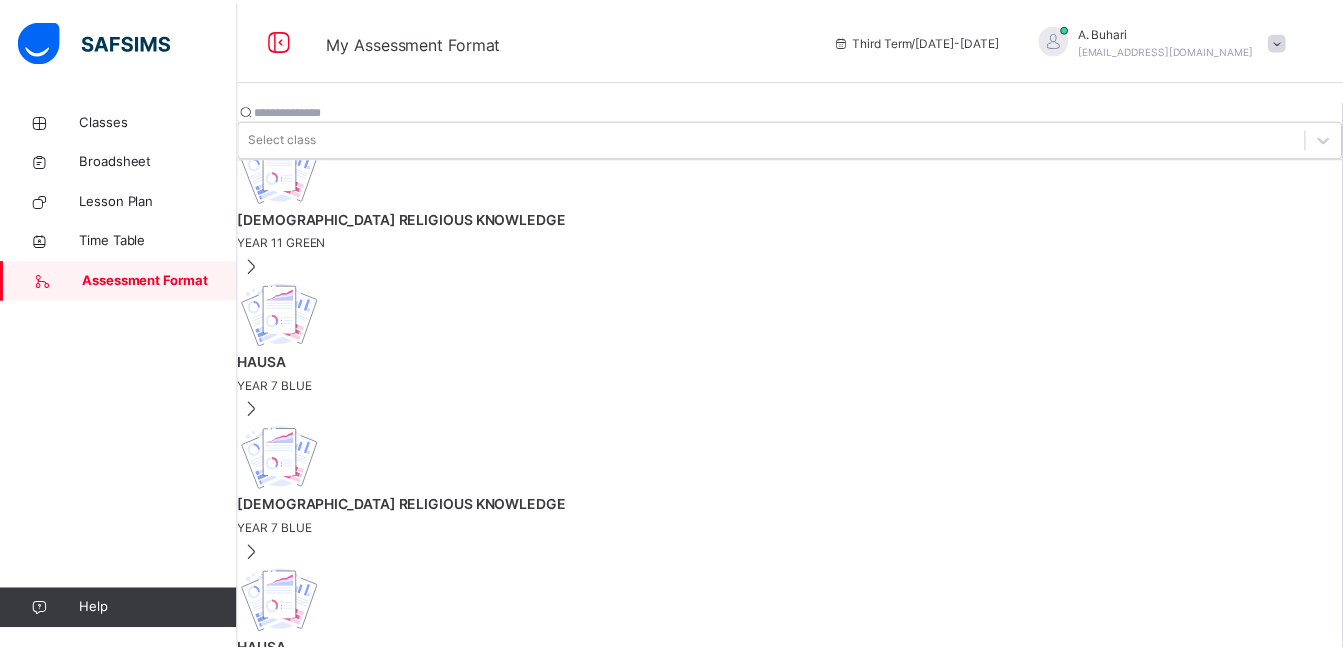 scroll, scrollTop: 384, scrollLeft: 0, axis: vertical 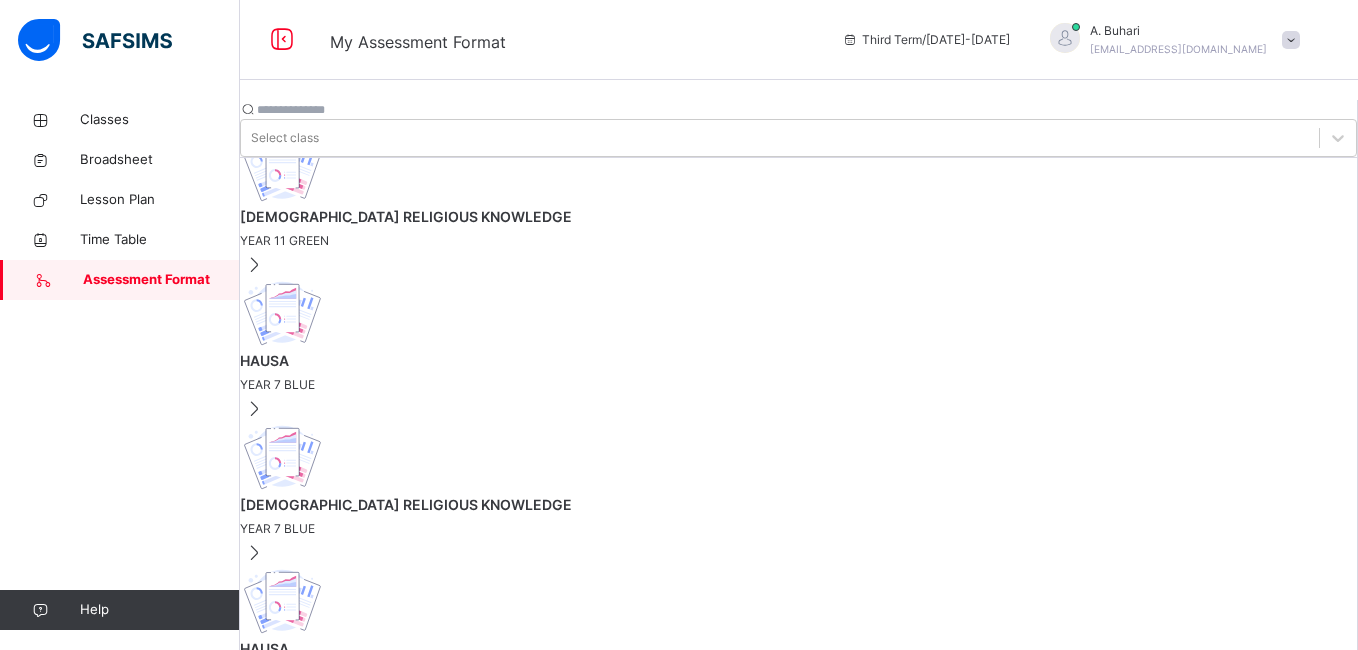click on "[DEMOGRAPHIC_DATA] RELIGIOUS KNOWLEDGE" at bounding box center (798, 504) 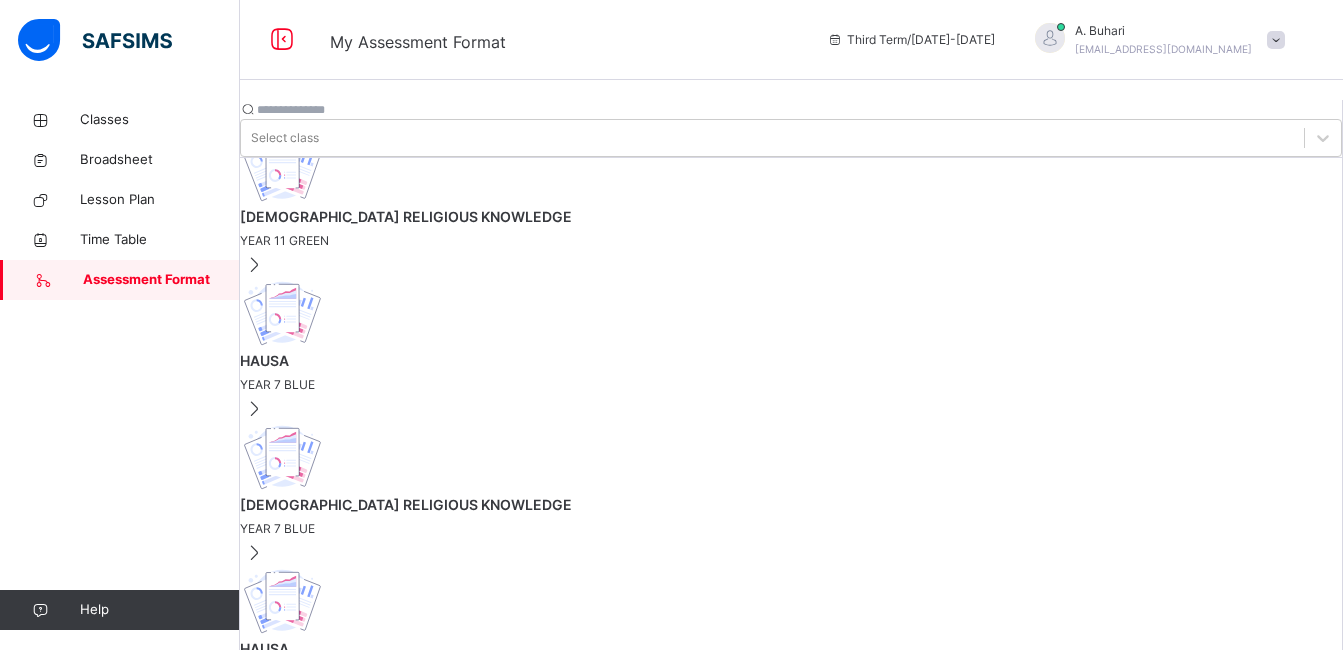 click at bounding box center (301, 1015) 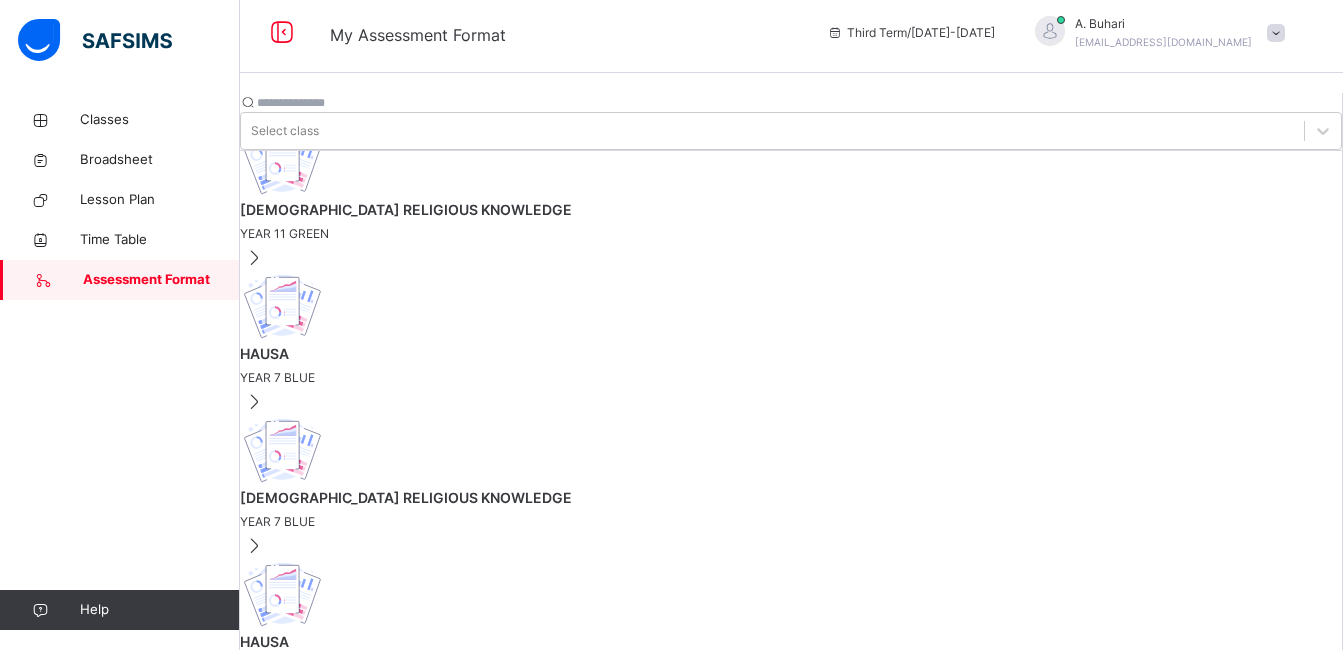 click at bounding box center (301, 1381) 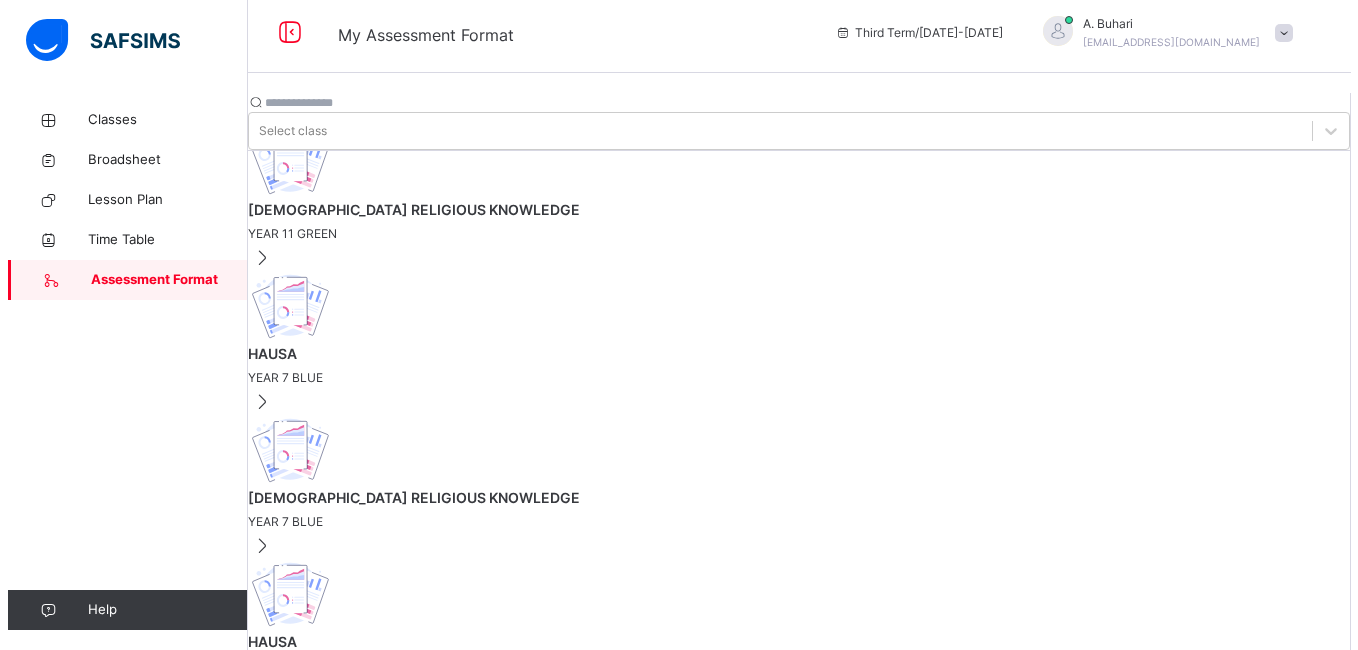 scroll, scrollTop: 0, scrollLeft: 0, axis: both 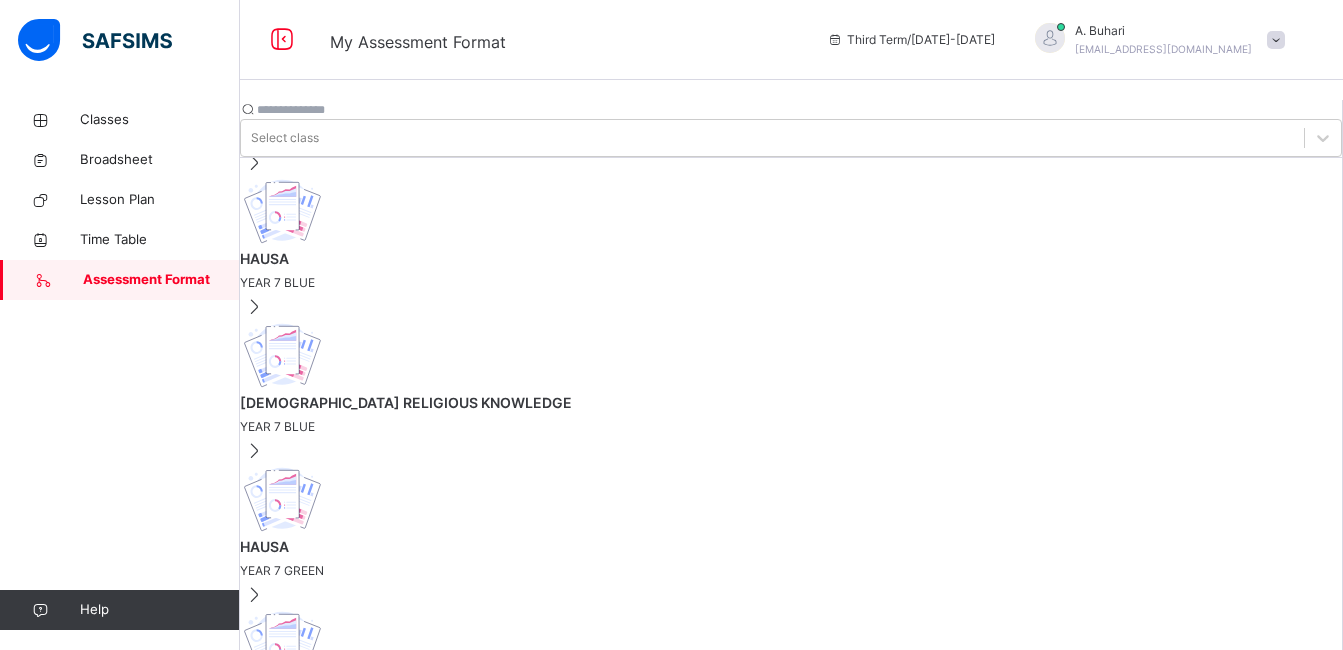 click on "[DEMOGRAPHIC_DATA] RELIGIOUS KNOWLEDGE" at bounding box center [791, 978] 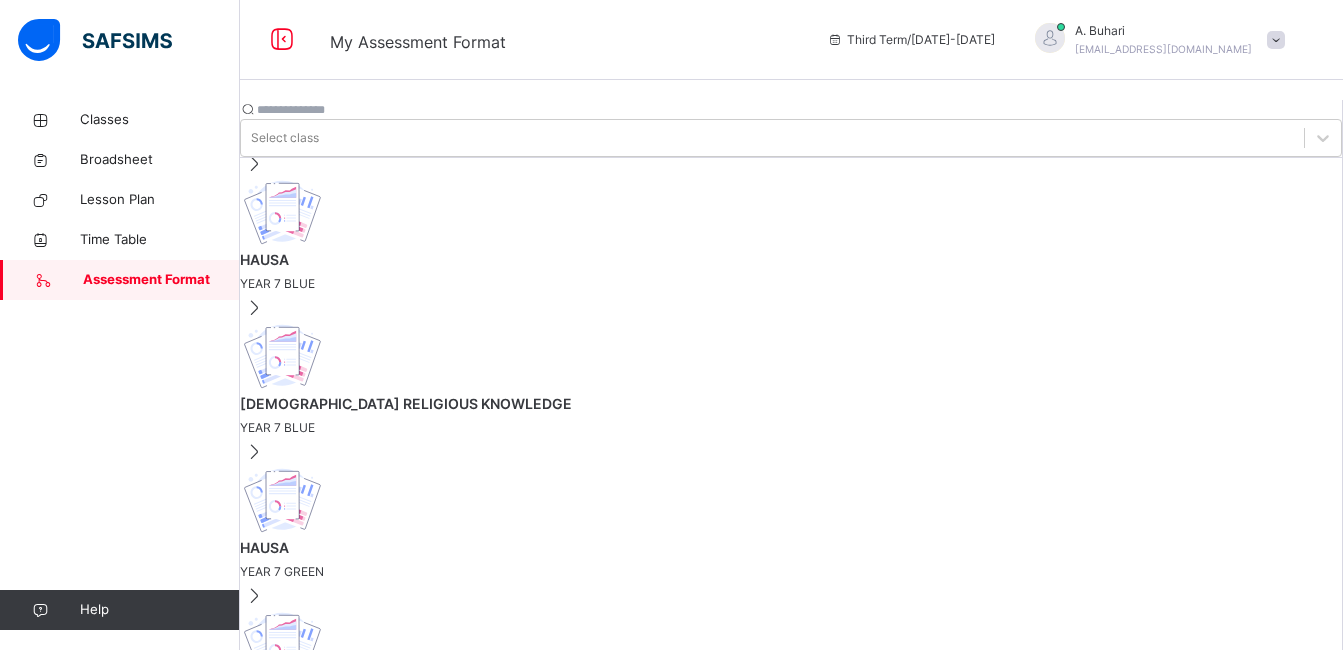 click at bounding box center (301, 1015) 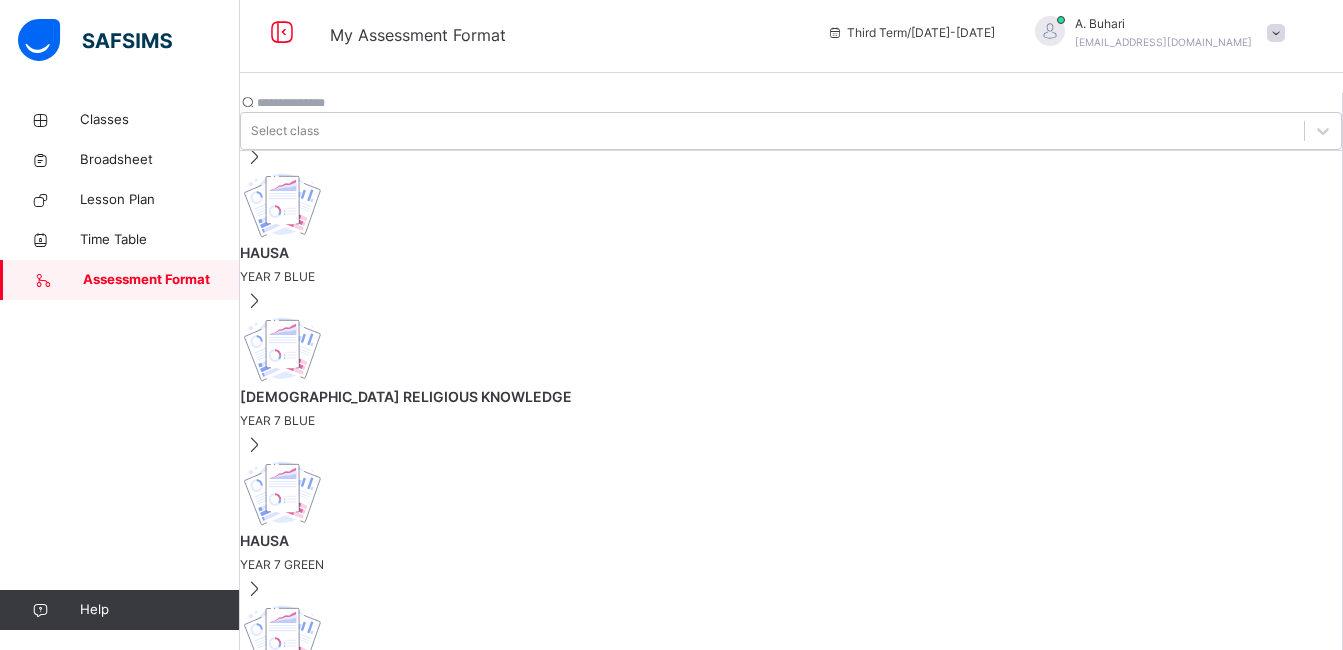 click at bounding box center (301, 1344) 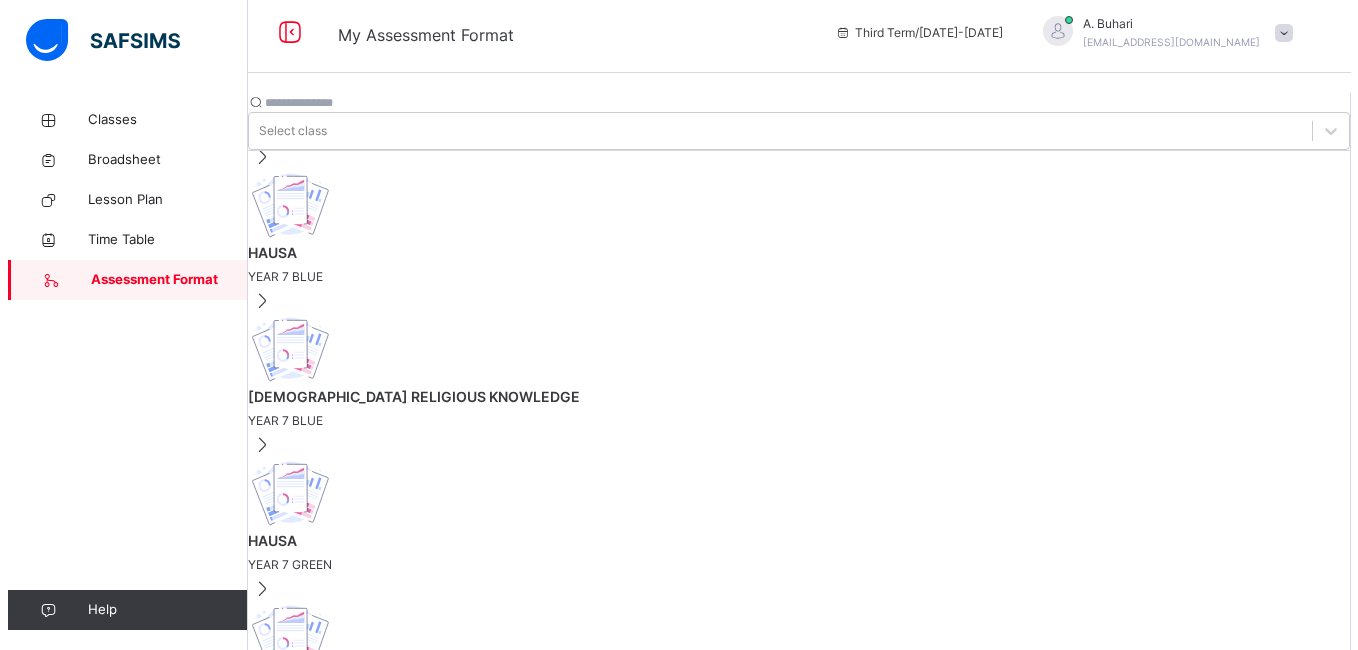 scroll, scrollTop: 0, scrollLeft: 0, axis: both 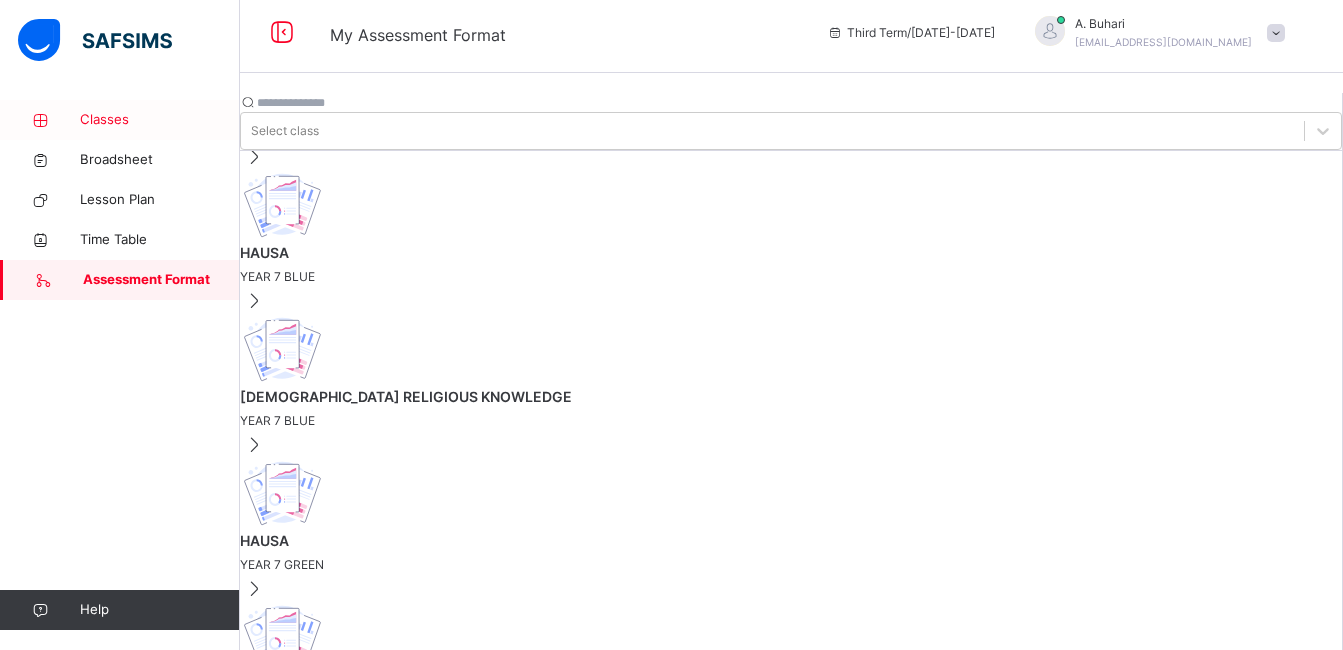 click on "Classes" at bounding box center [160, 120] 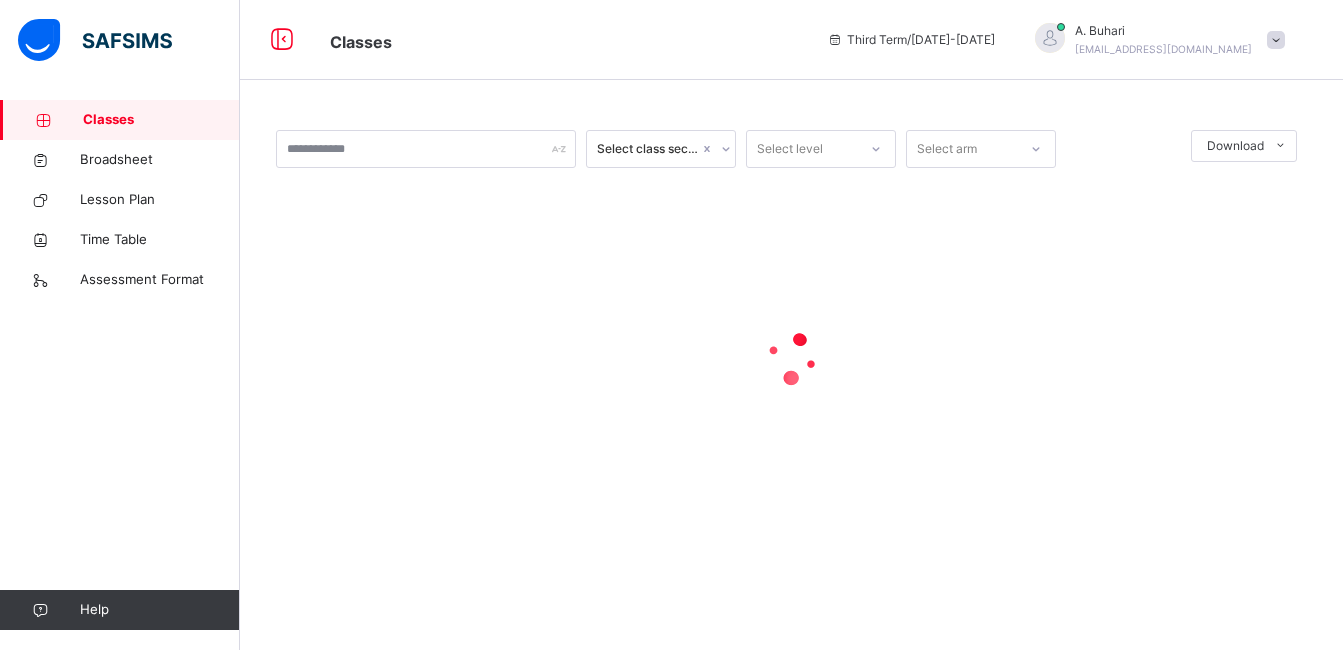 scroll, scrollTop: 0, scrollLeft: 0, axis: both 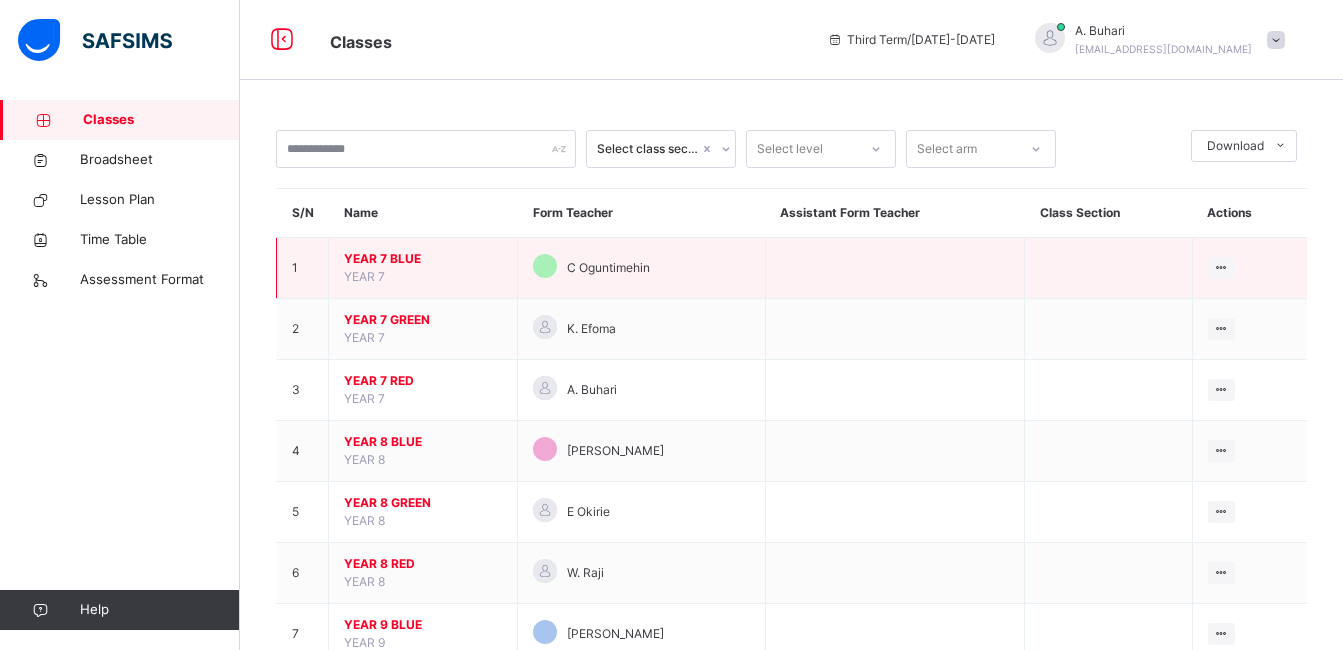 click on "YEAR 7   BLUE" at bounding box center (423, 259) 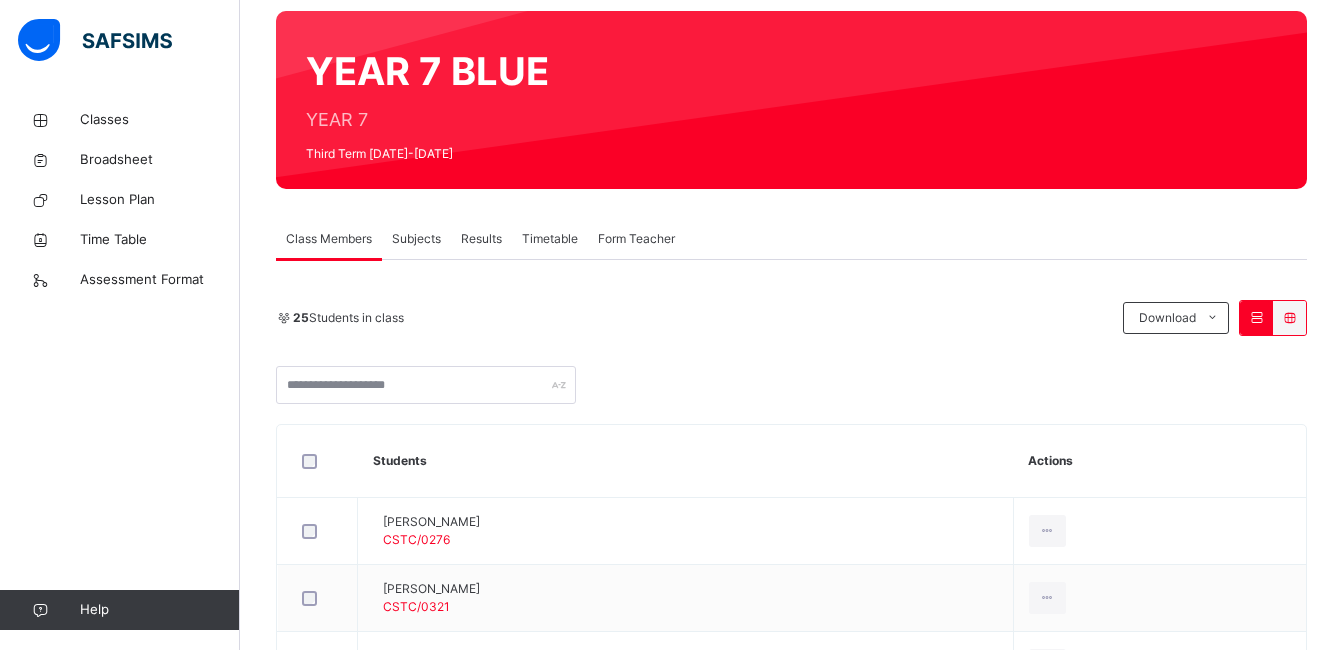 scroll, scrollTop: 156, scrollLeft: 0, axis: vertical 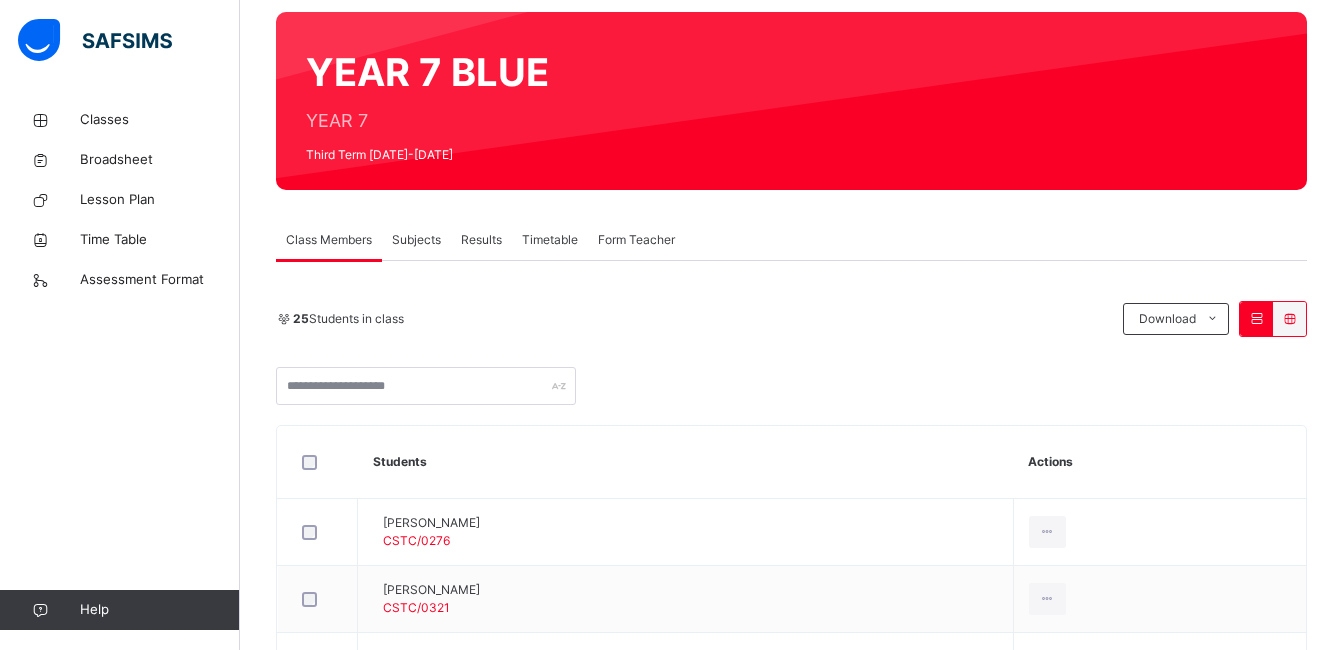 click on "Subjects" at bounding box center (416, 240) 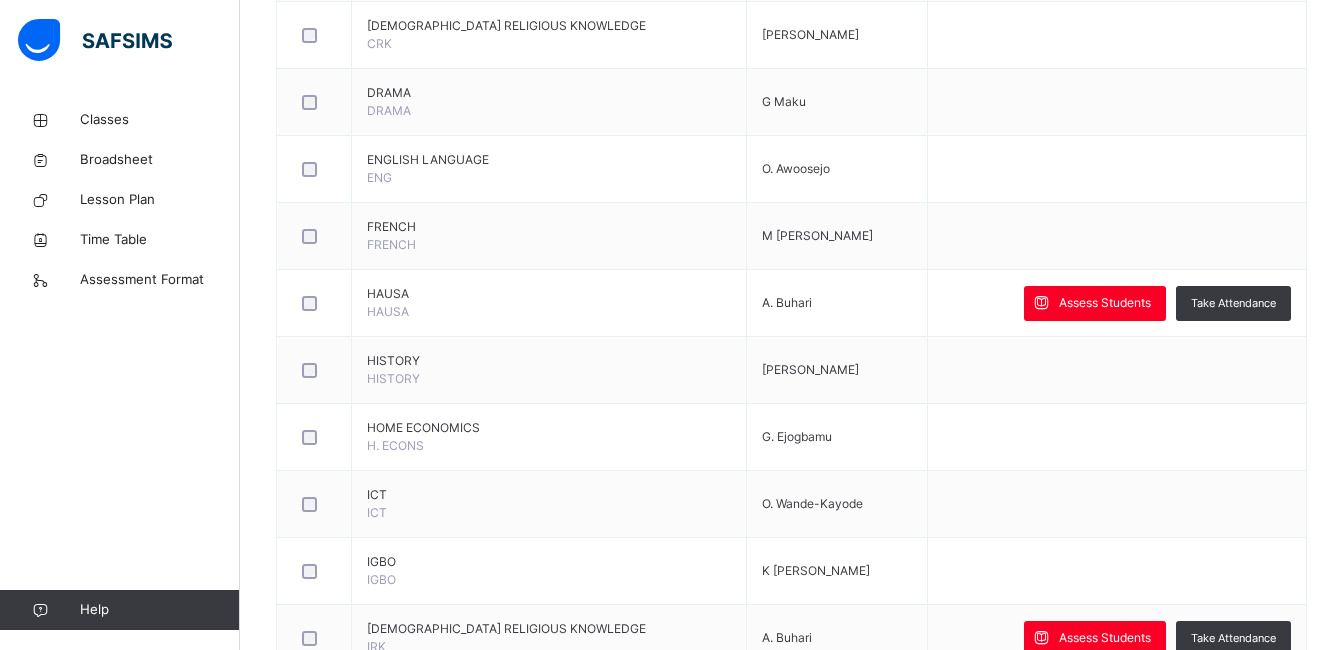 scroll, scrollTop: 855, scrollLeft: 0, axis: vertical 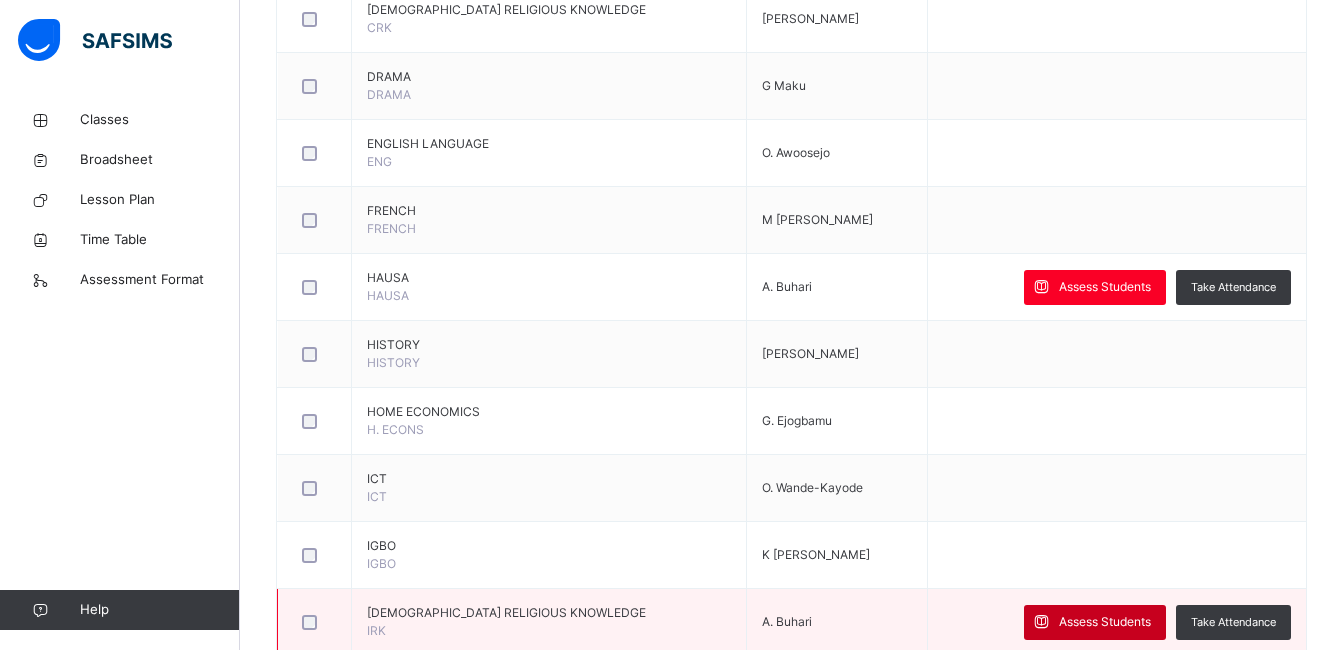 click on "Assess Students" at bounding box center (1105, 622) 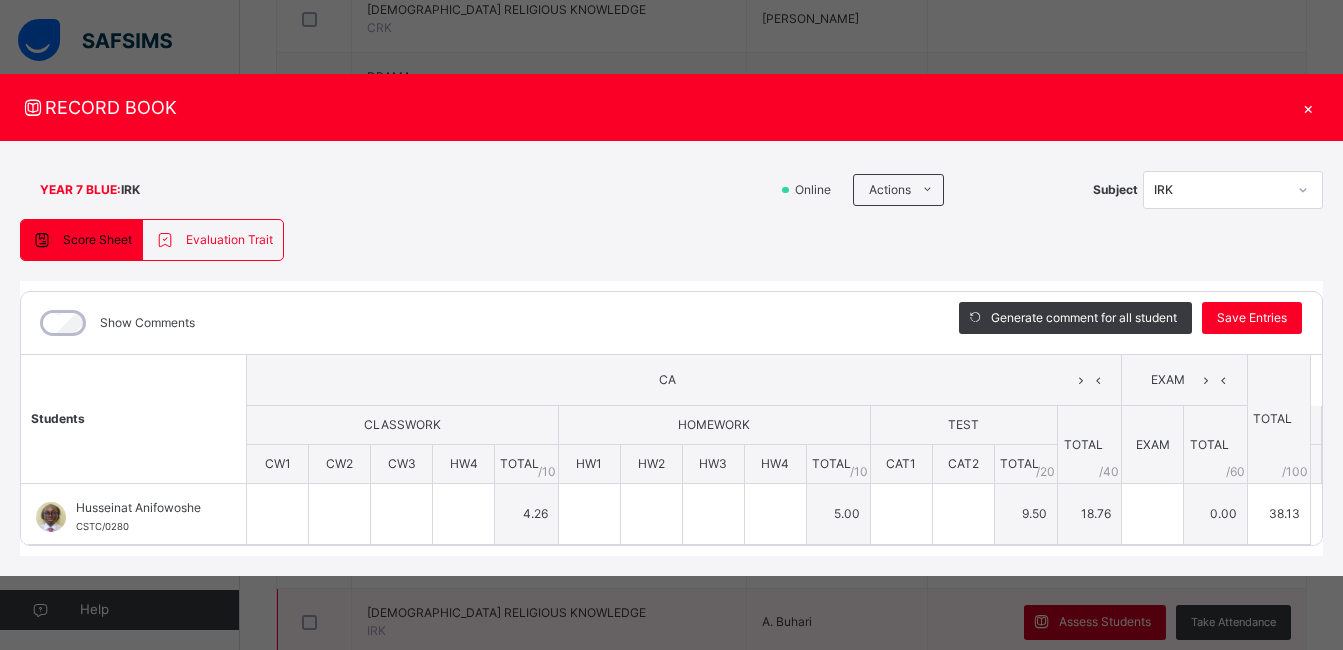 type on "***" 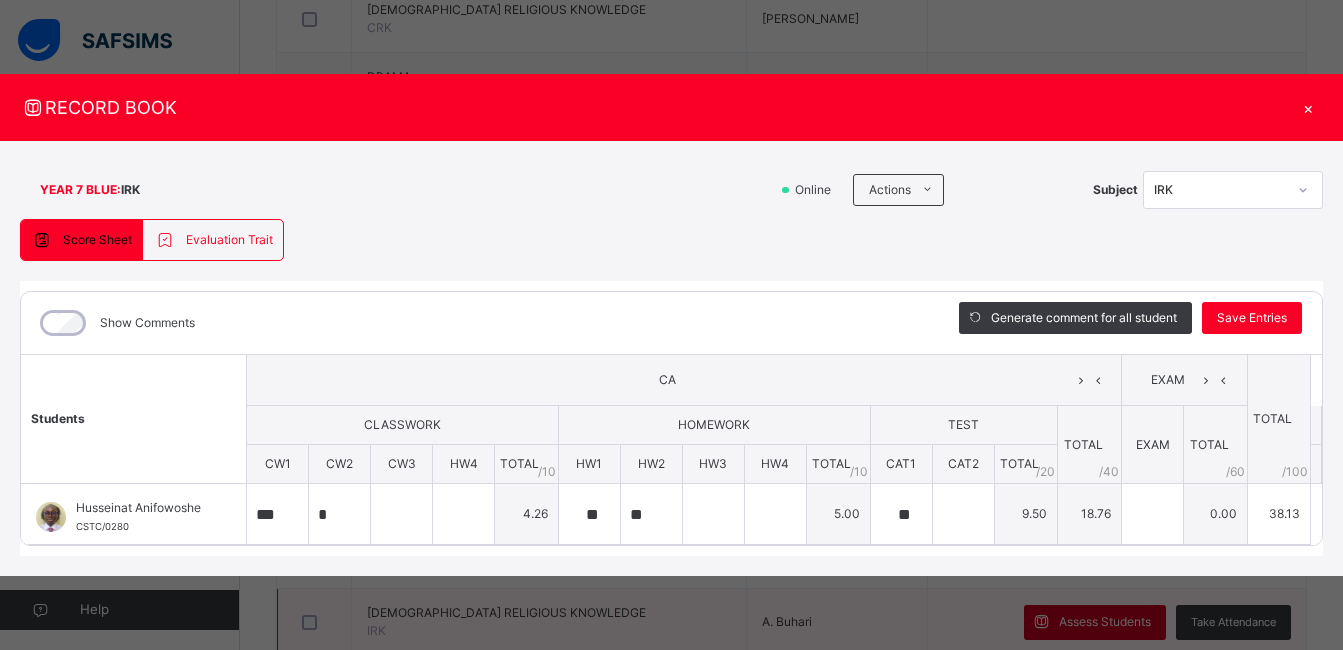 scroll, scrollTop: 0, scrollLeft: 0, axis: both 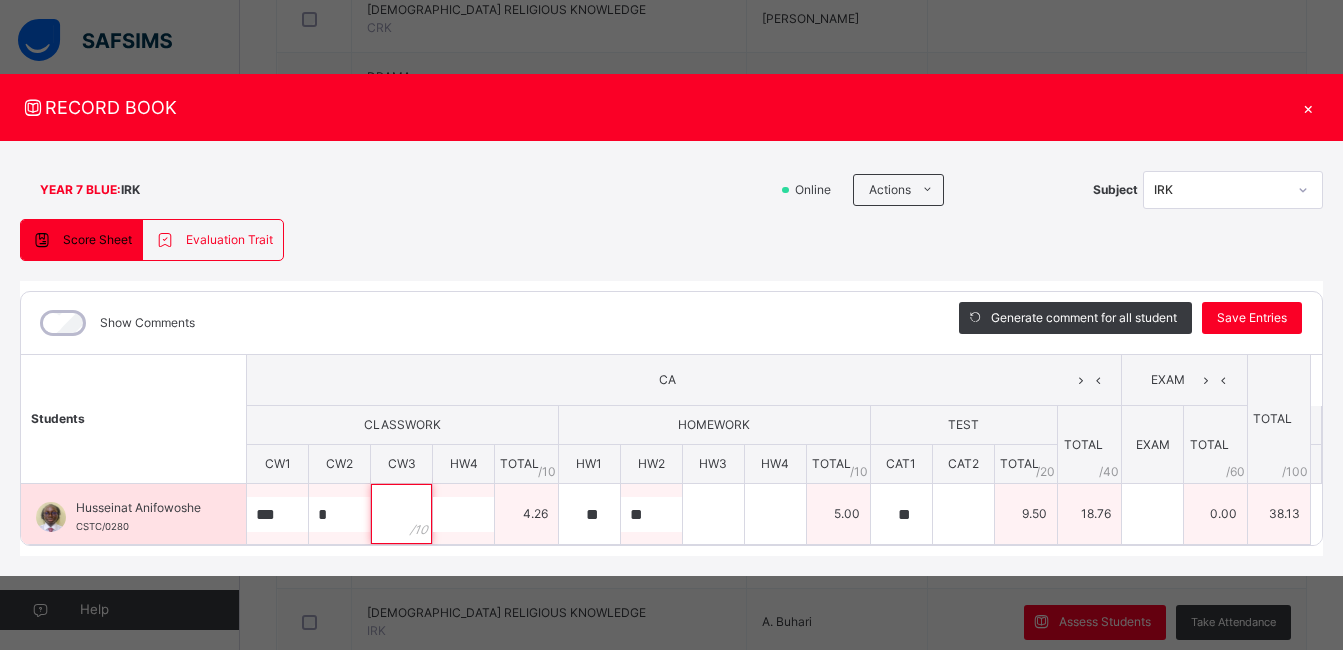 click at bounding box center [401, 514] 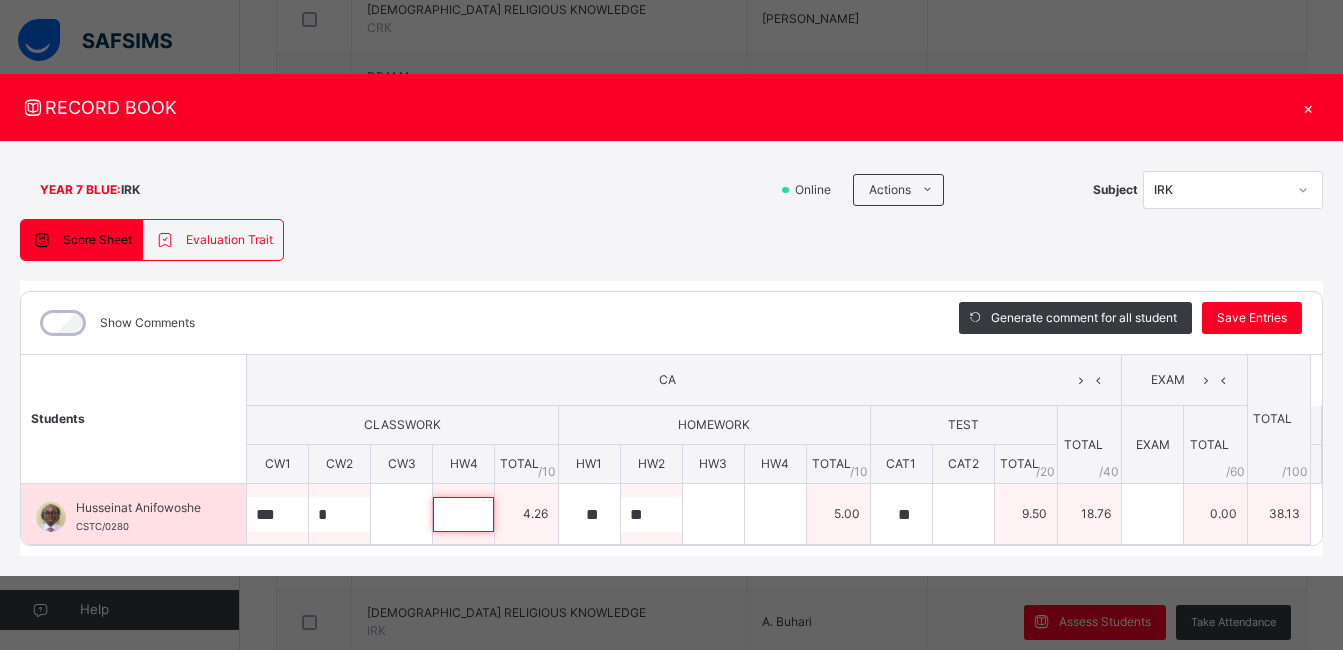 click at bounding box center (463, 514) 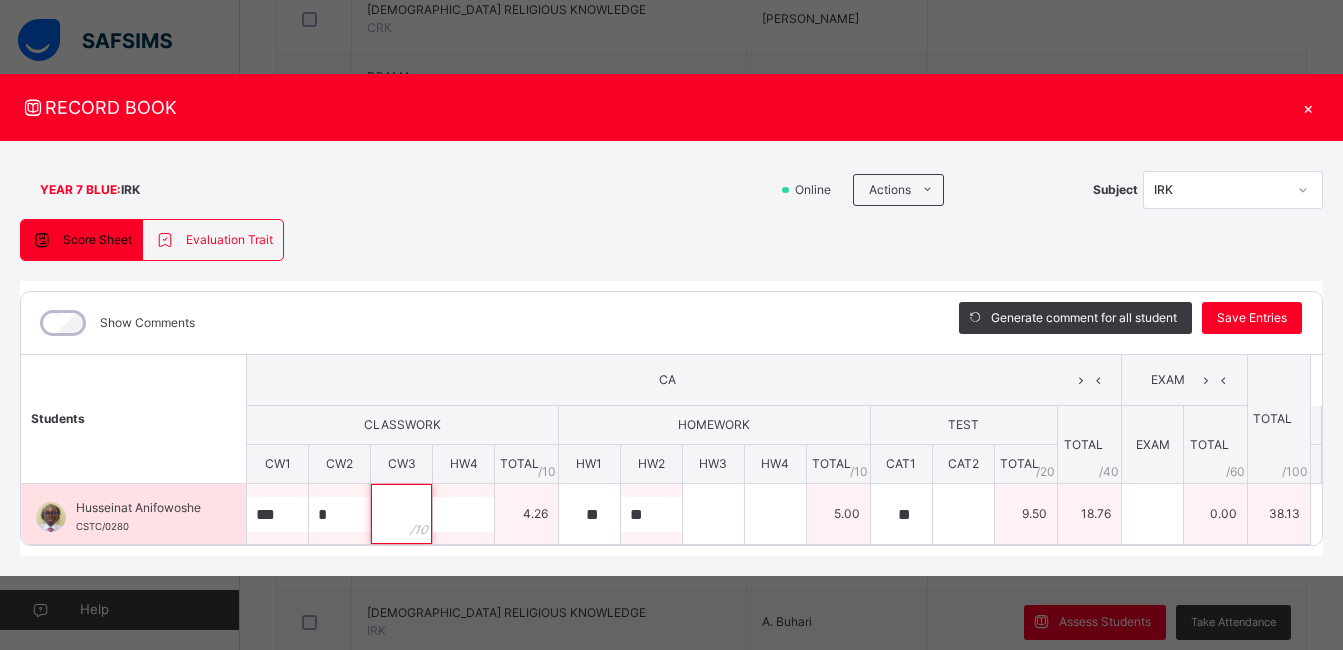 click at bounding box center (401, 514) 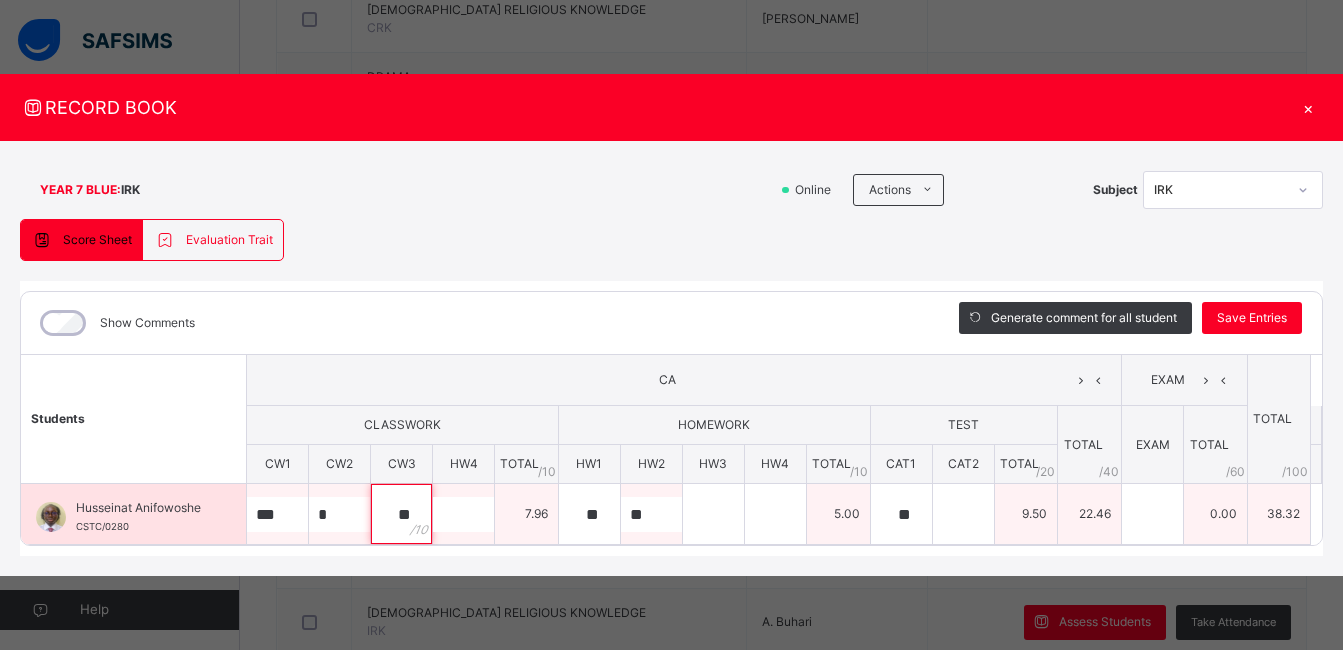 type on "**" 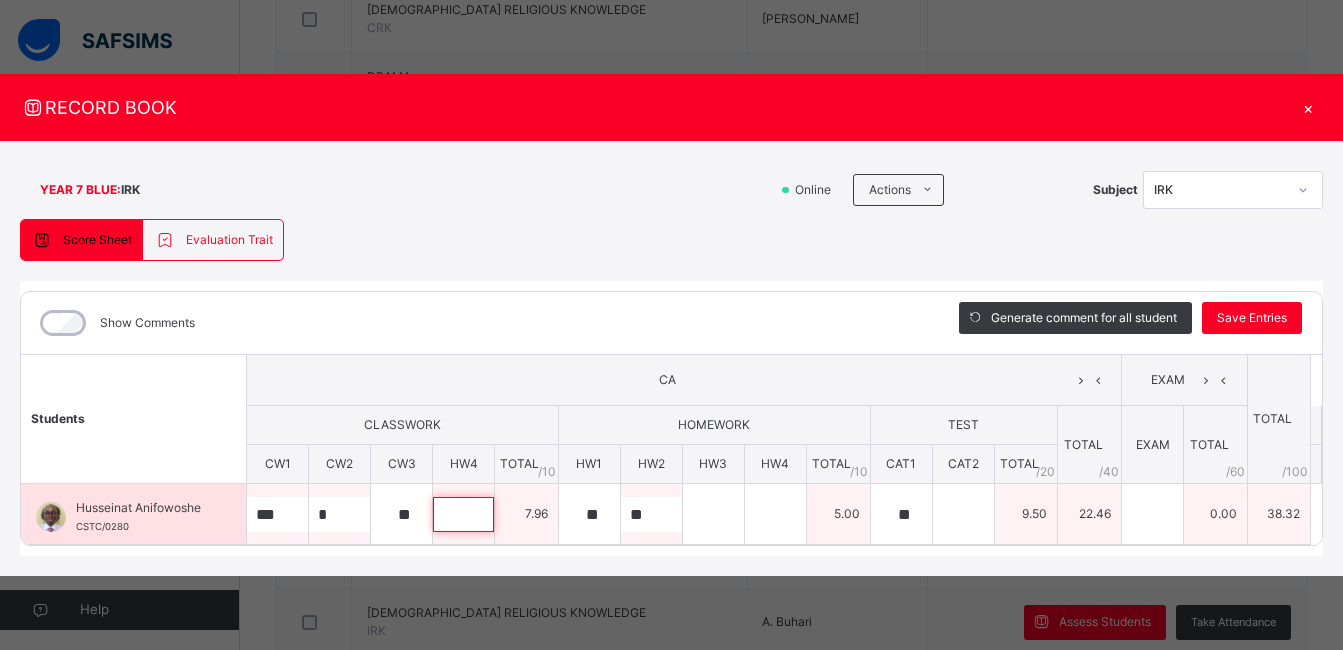 click at bounding box center (463, 514) 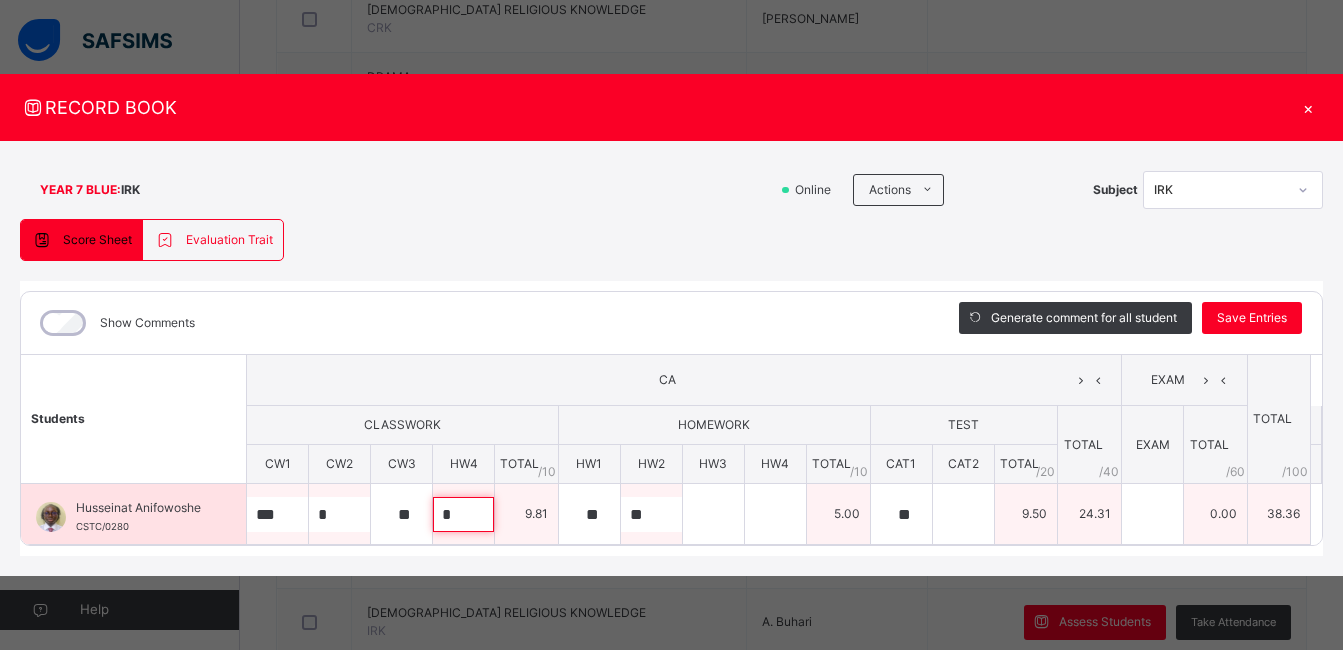 type on "*" 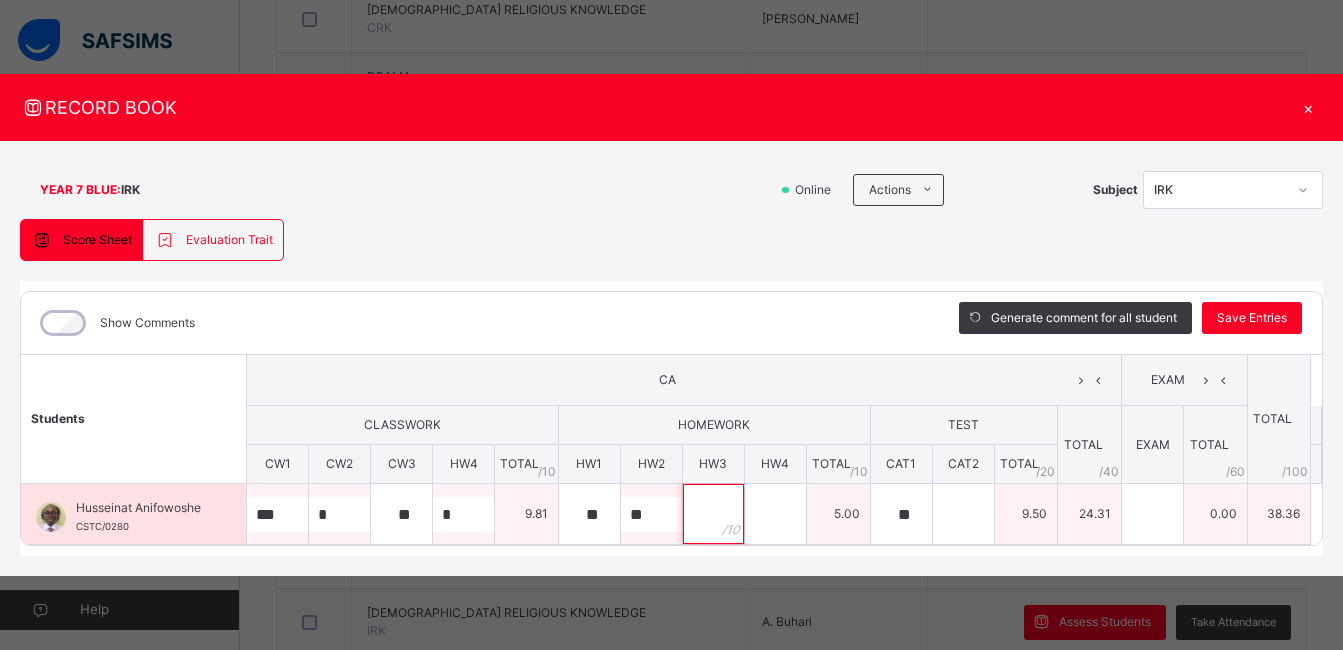 click at bounding box center (713, 514) 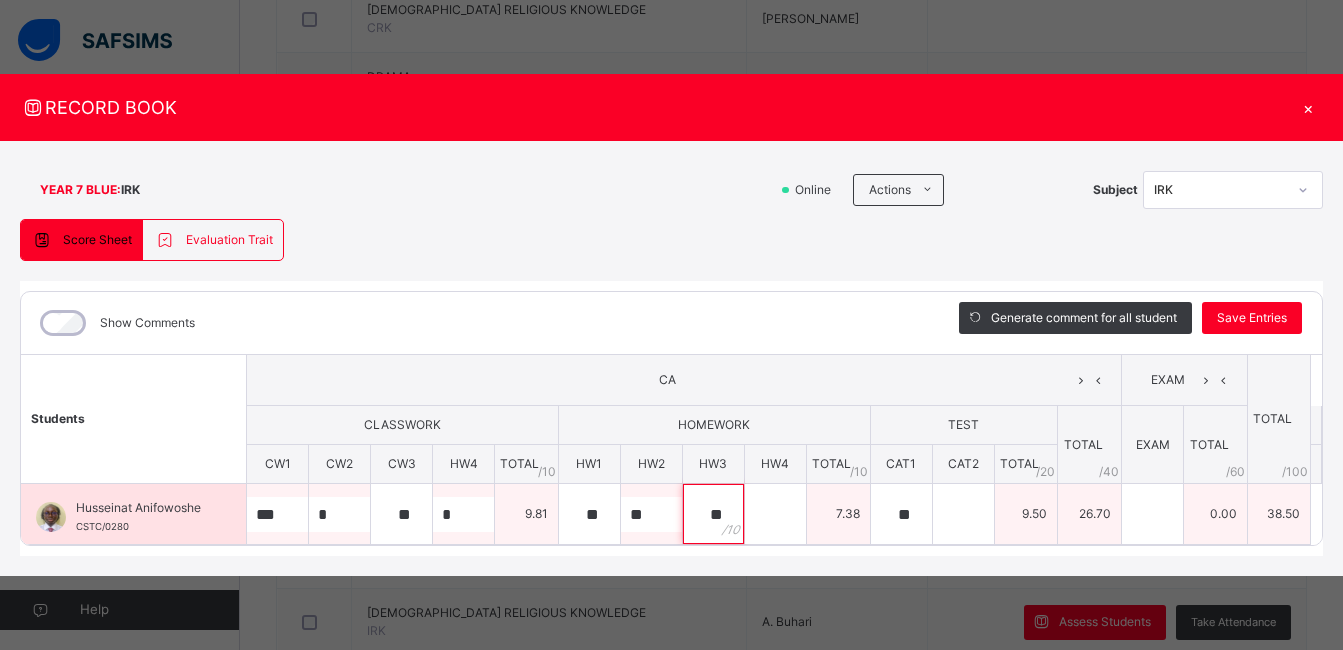 type on "**" 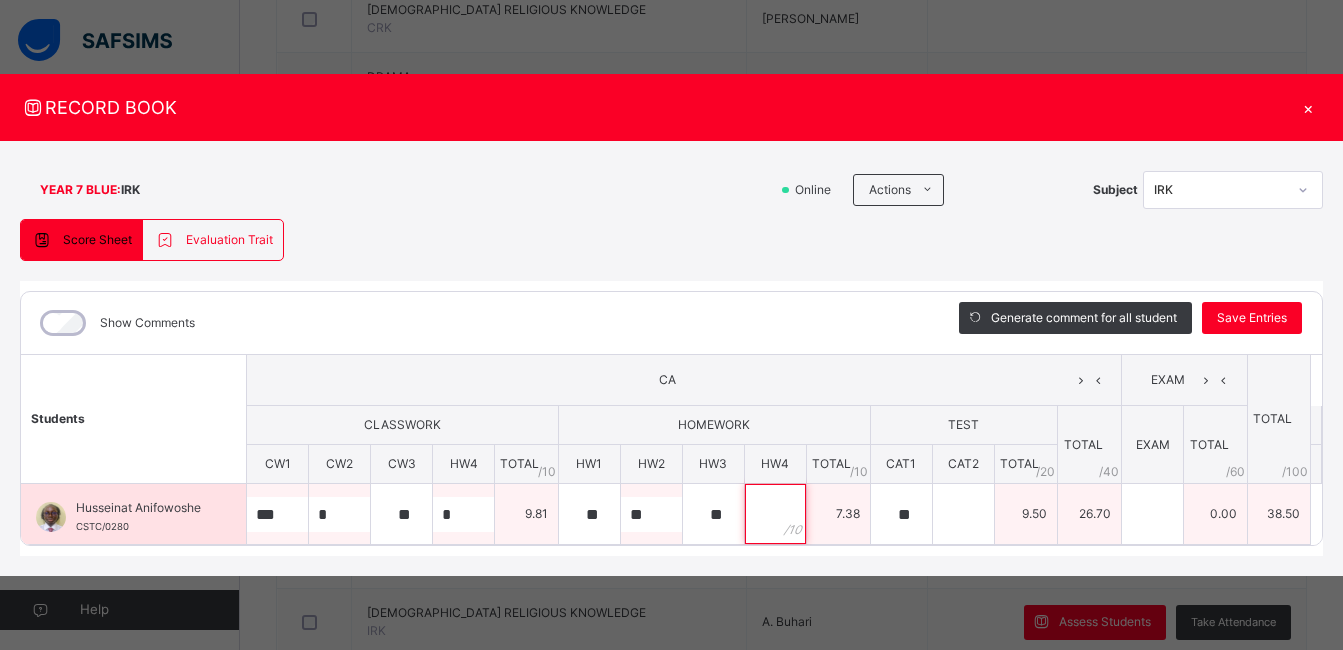 click at bounding box center (775, 514) 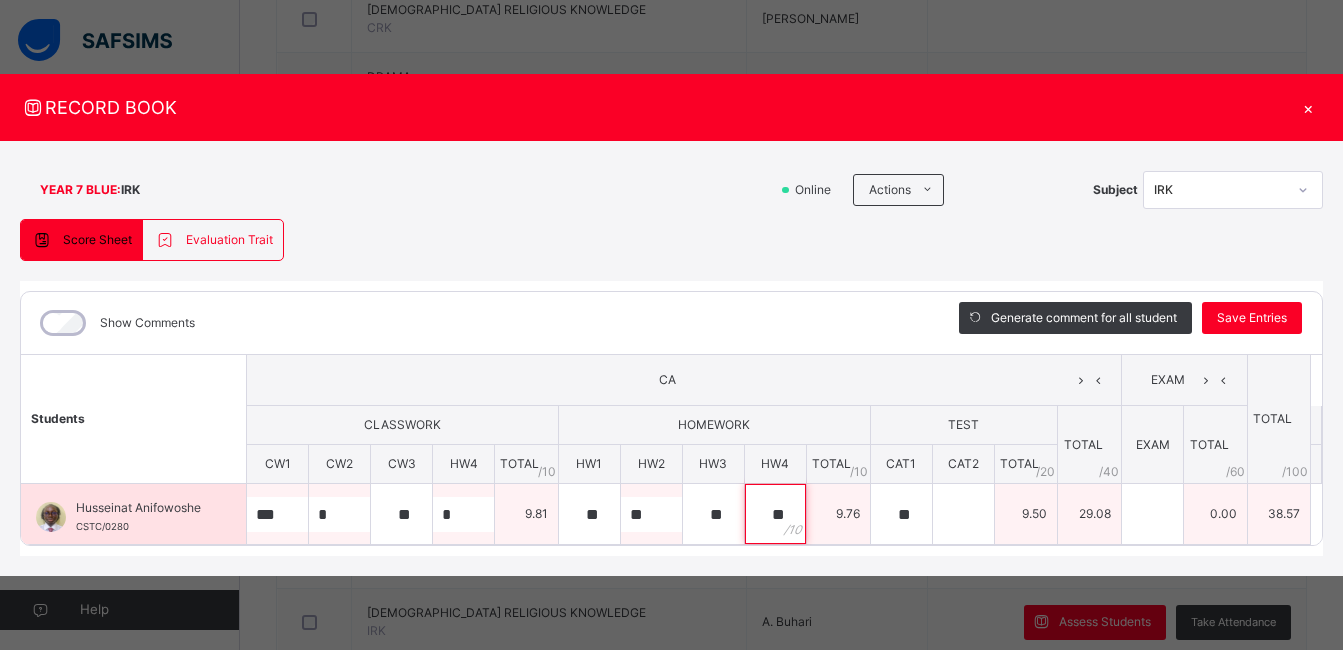 type on "**" 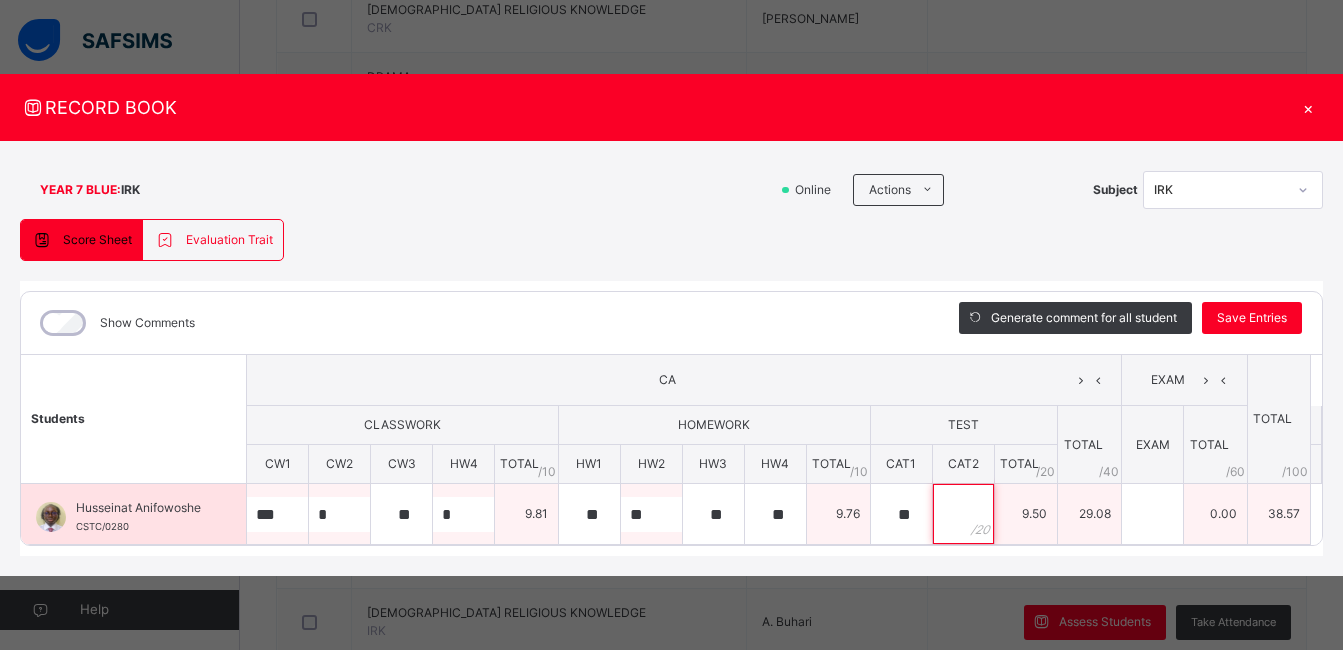 click at bounding box center (963, 514) 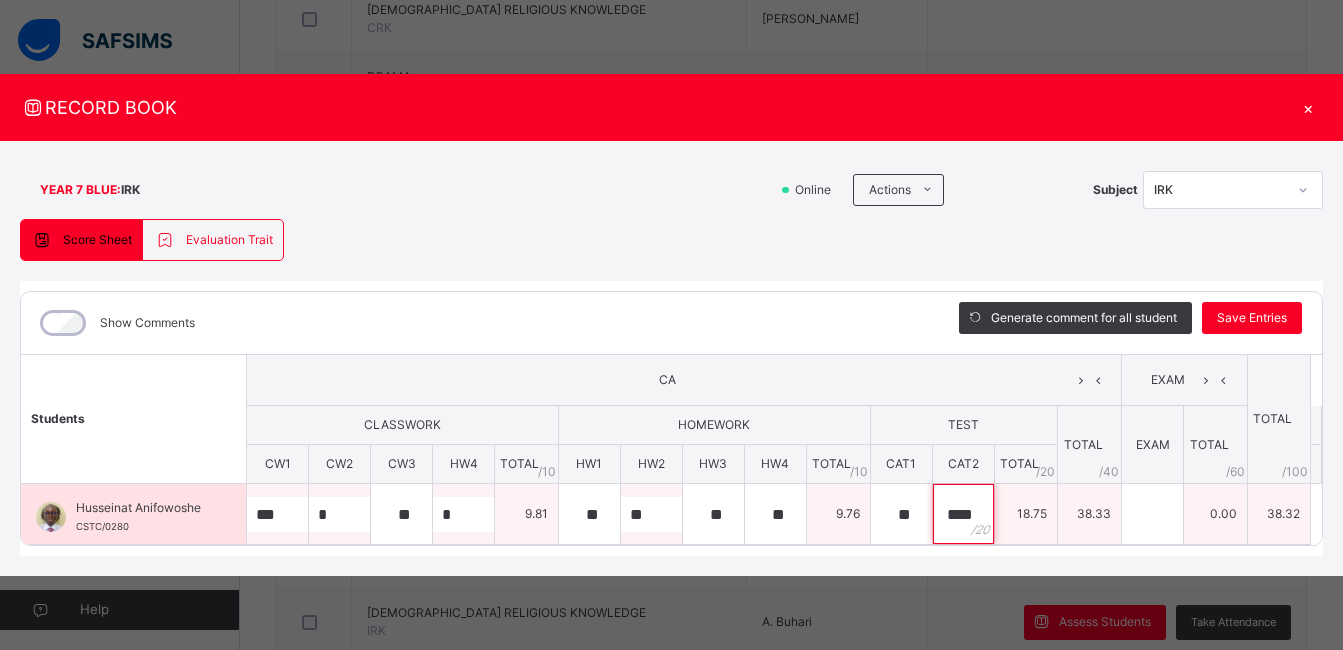 type on "****" 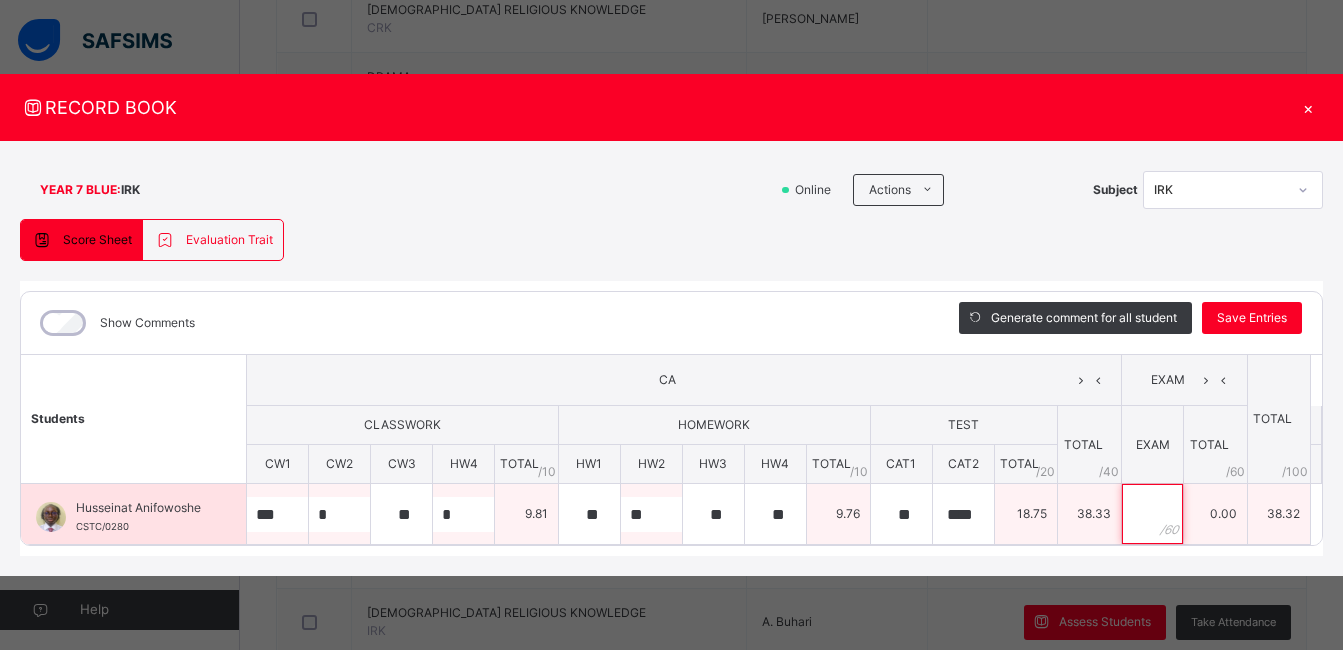 click at bounding box center (1152, 514) 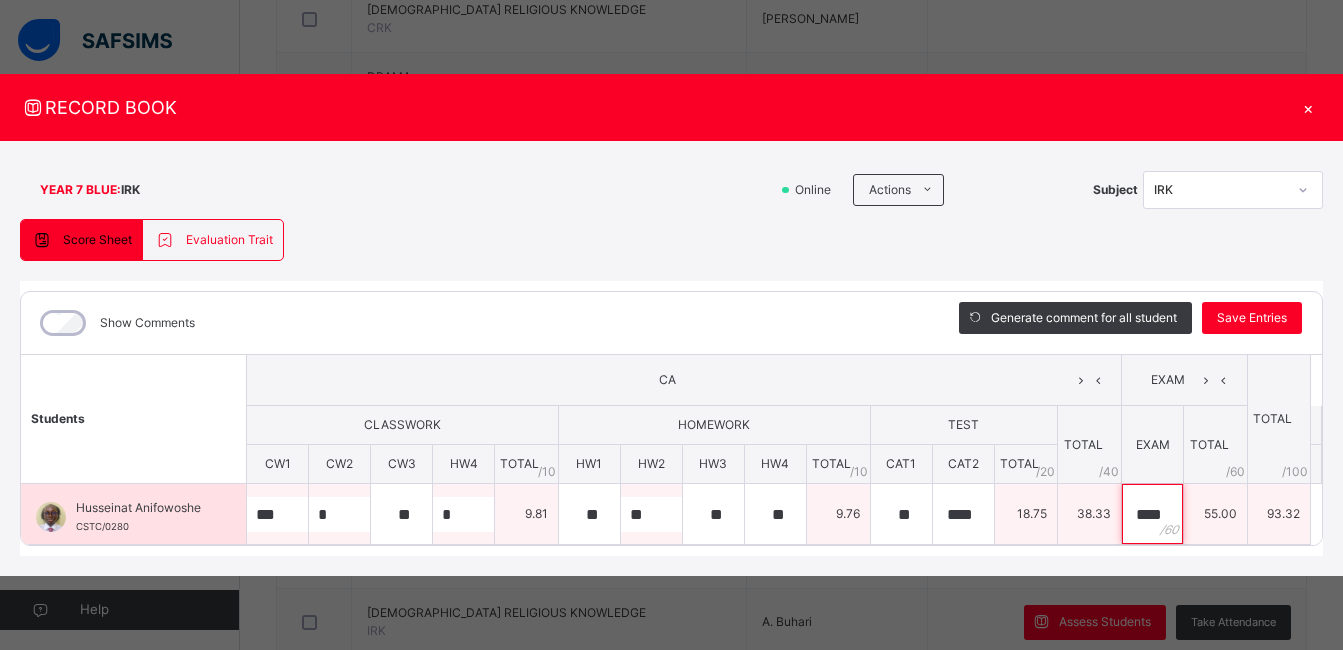scroll, scrollTop: 0, scrollLeft: 1, axis: horizontal 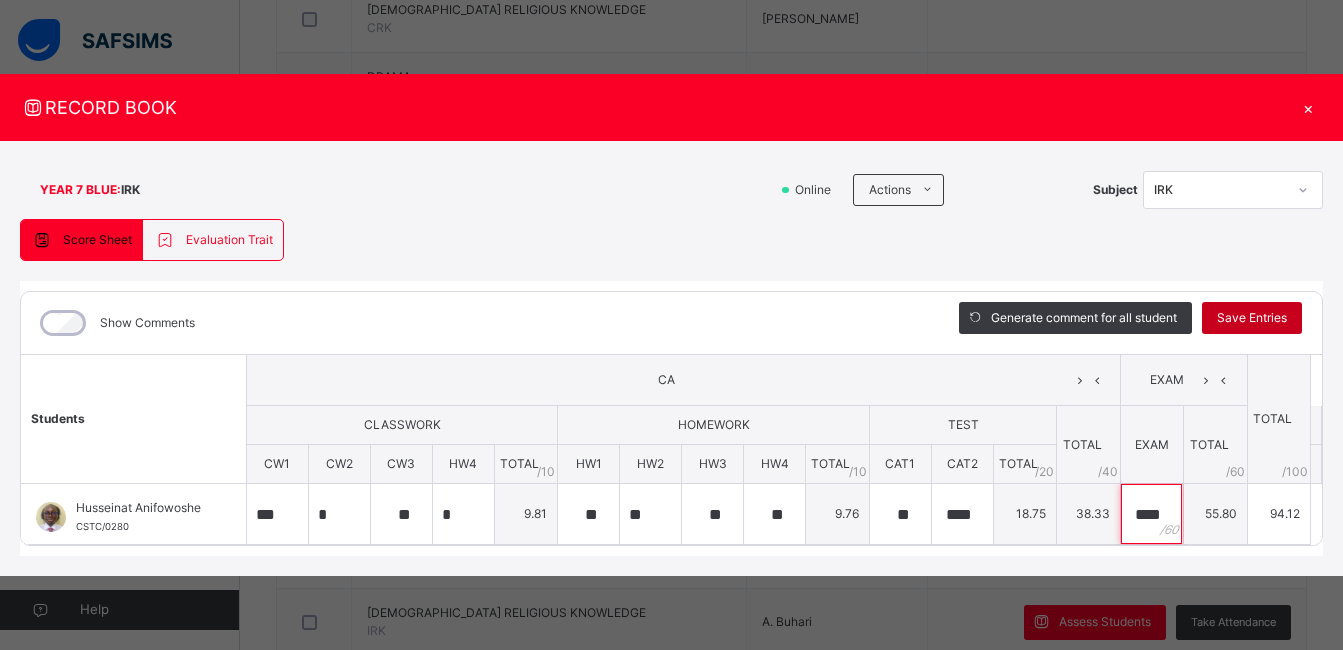 type on "****" 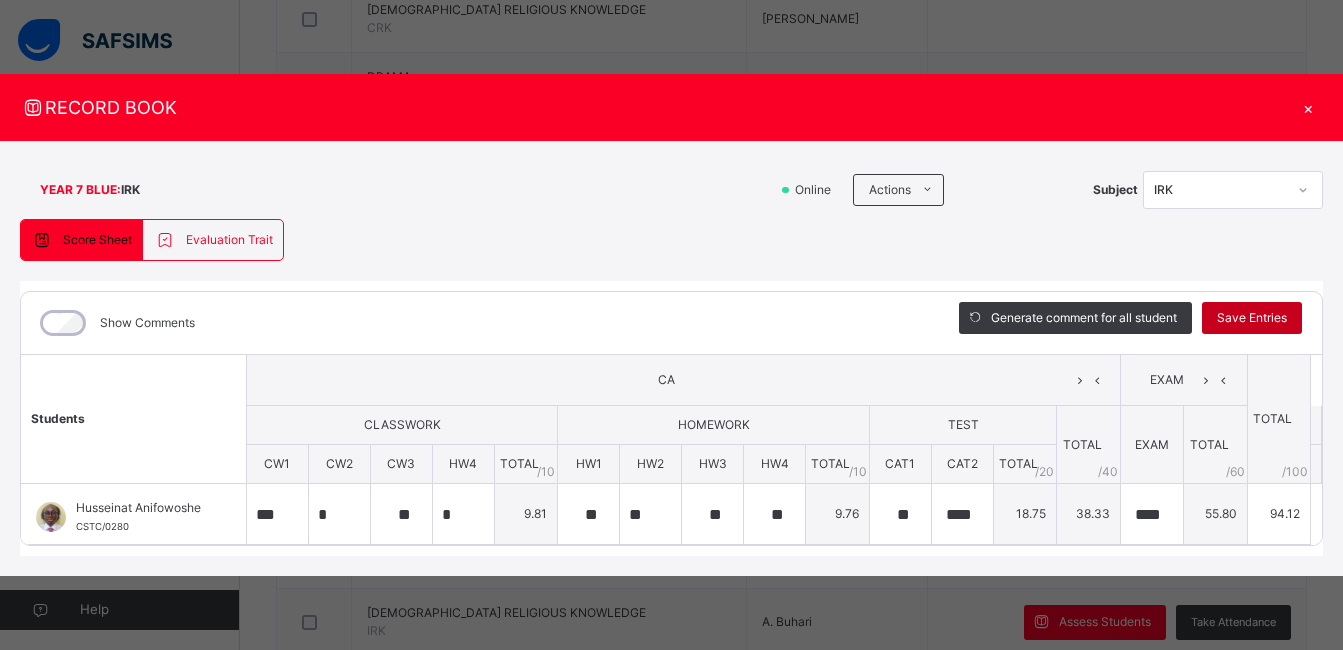scroll, scrollTop: 0, scrollLeft: 0, axis: both 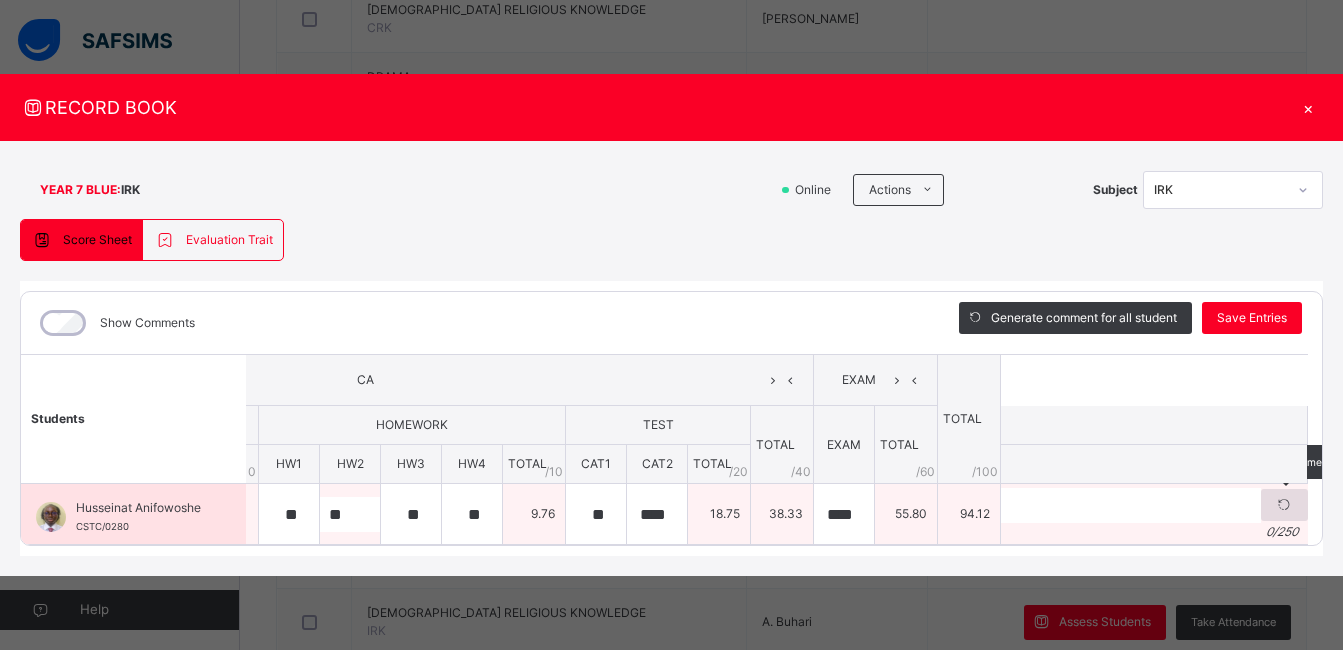 click at bounding box center [1284, 505] 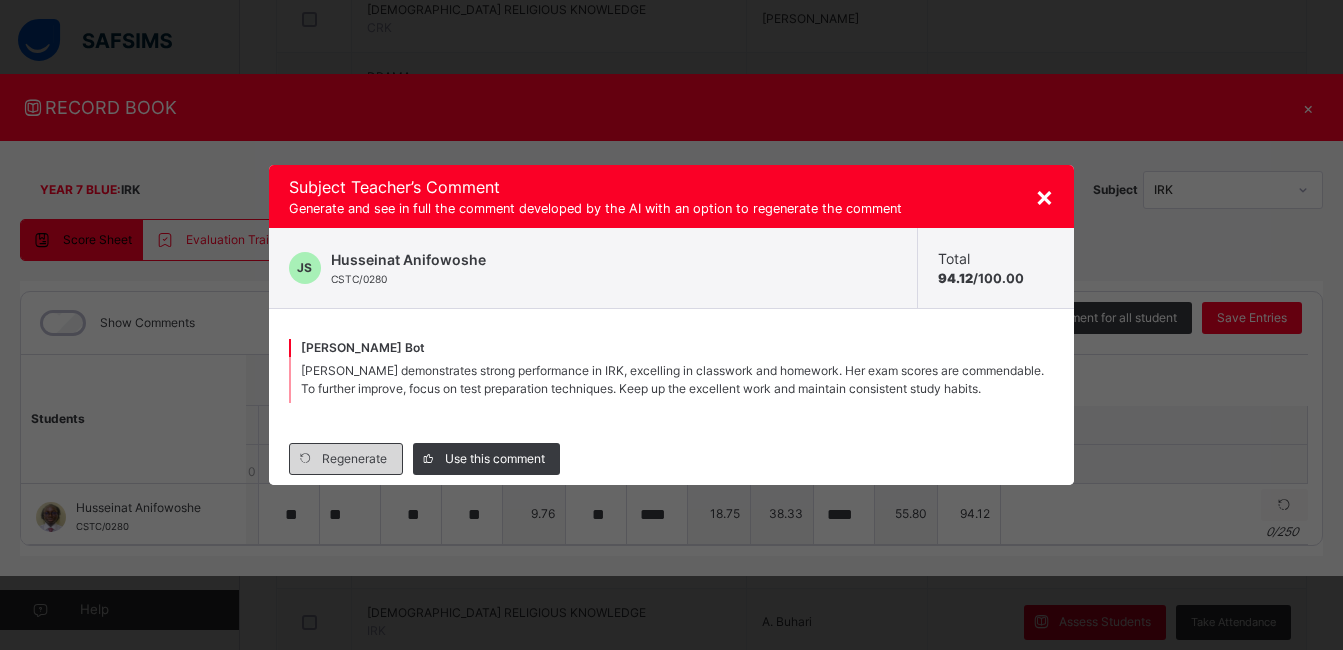 click on "Regenerate" at bounding box center [354, 459] 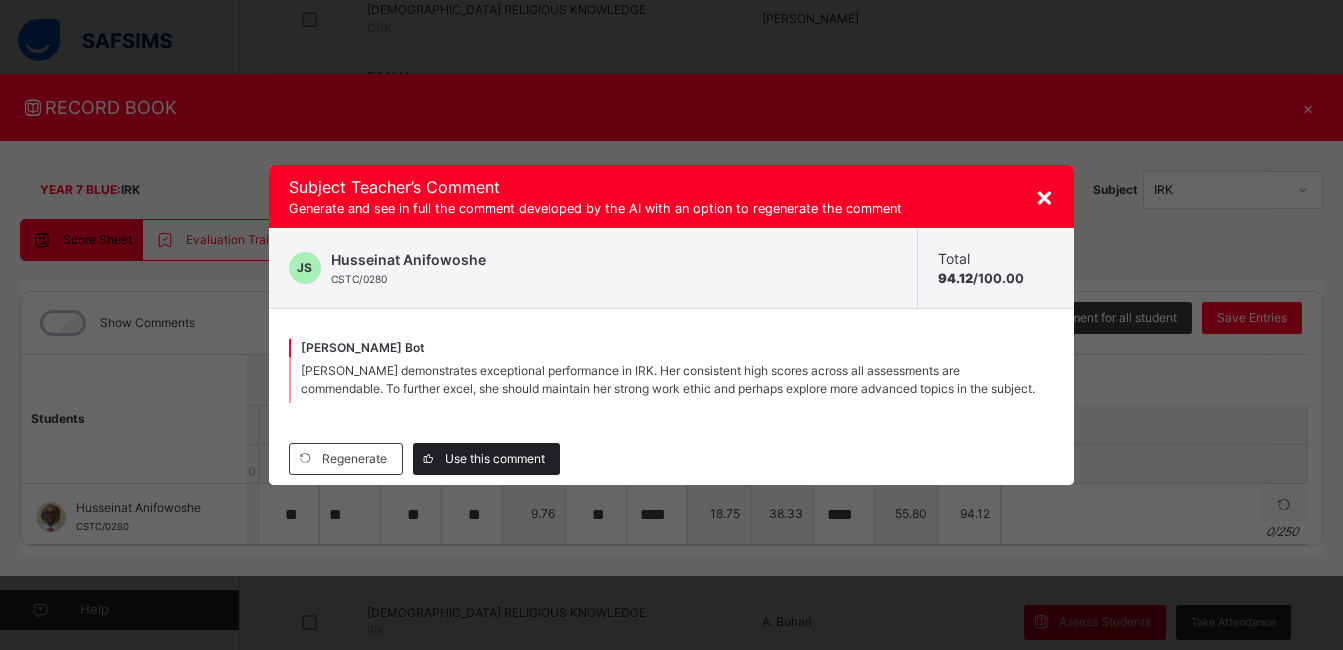 click on "Use this comment" at bounding box center [495, 459] 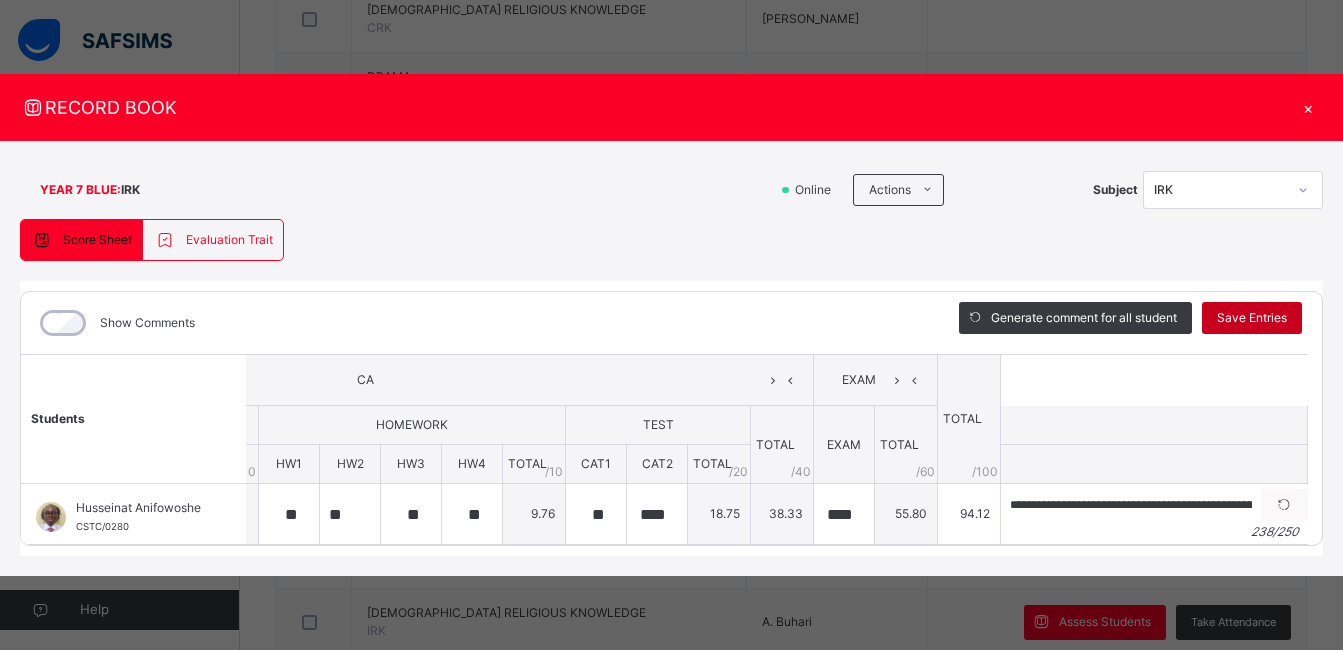 click on "Save Entries" at bounding box center (1252, 318) 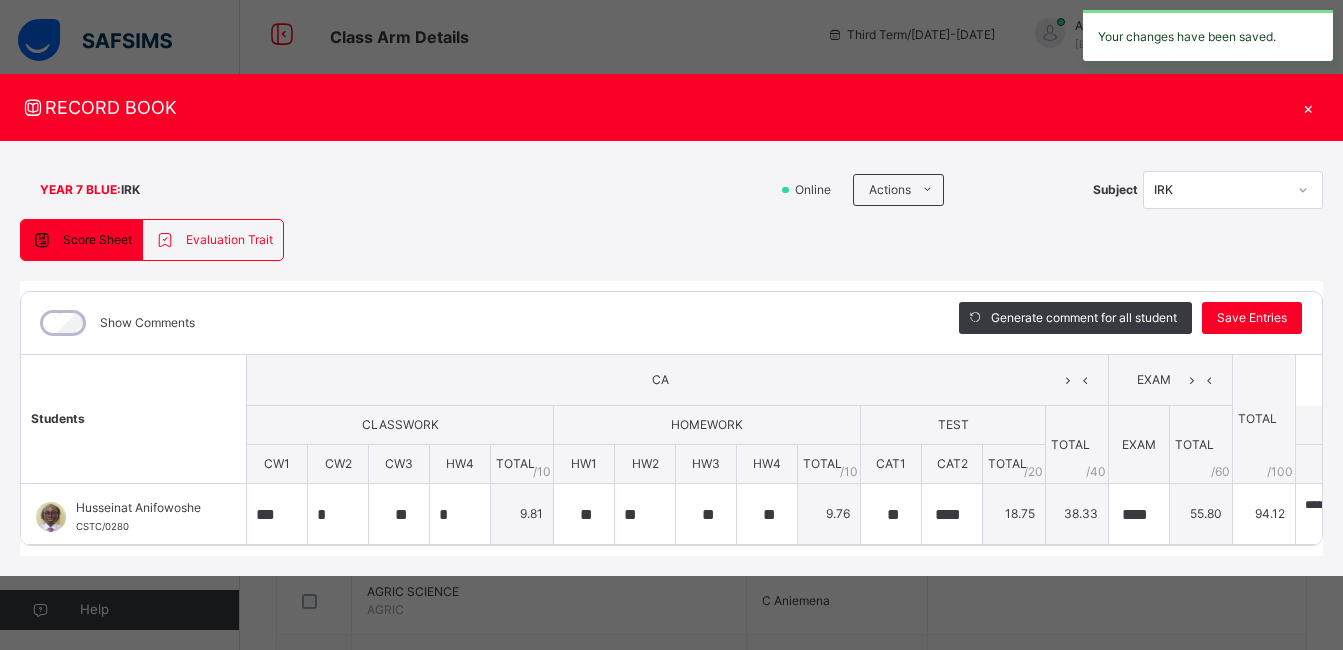 scroll, scrollTop: 0, scrollLeft: 0, axis: both 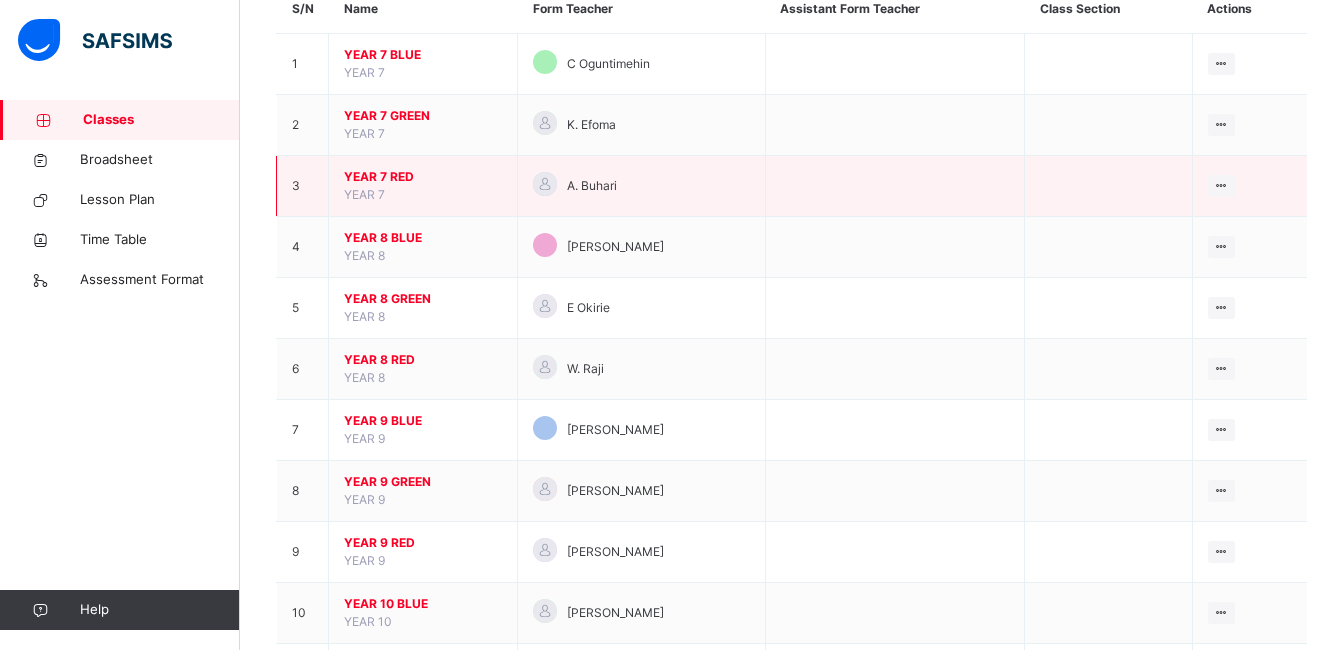 click on "YEAR 7   RED" at bounding box center (423, 177) 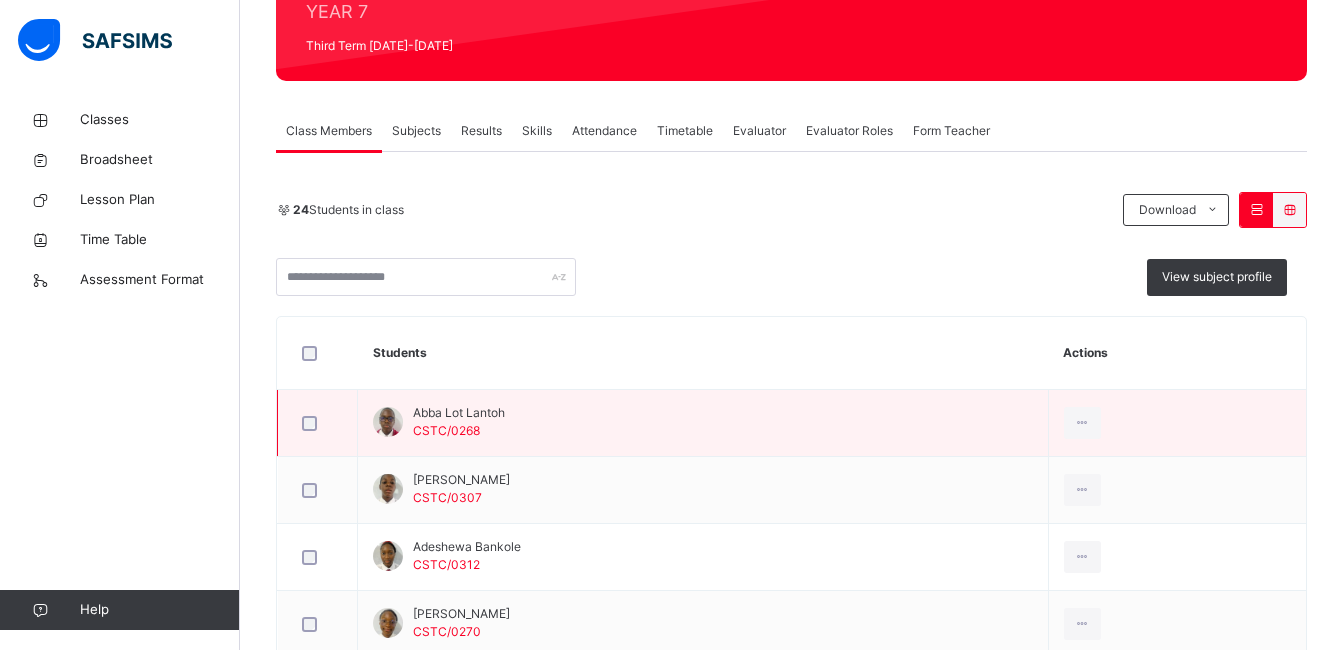 scroll, scrollTop: 0, scrollLeft: 0, axis: both 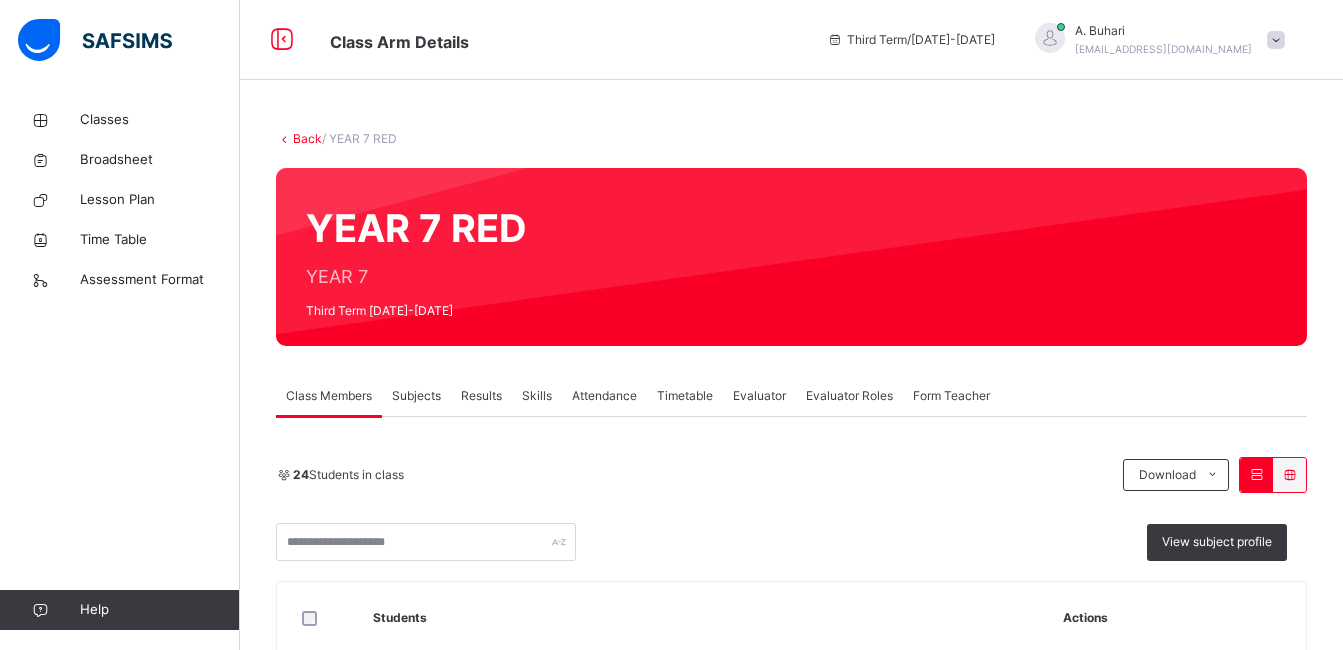 click on "Subjects" at bounding box center [416, 396] 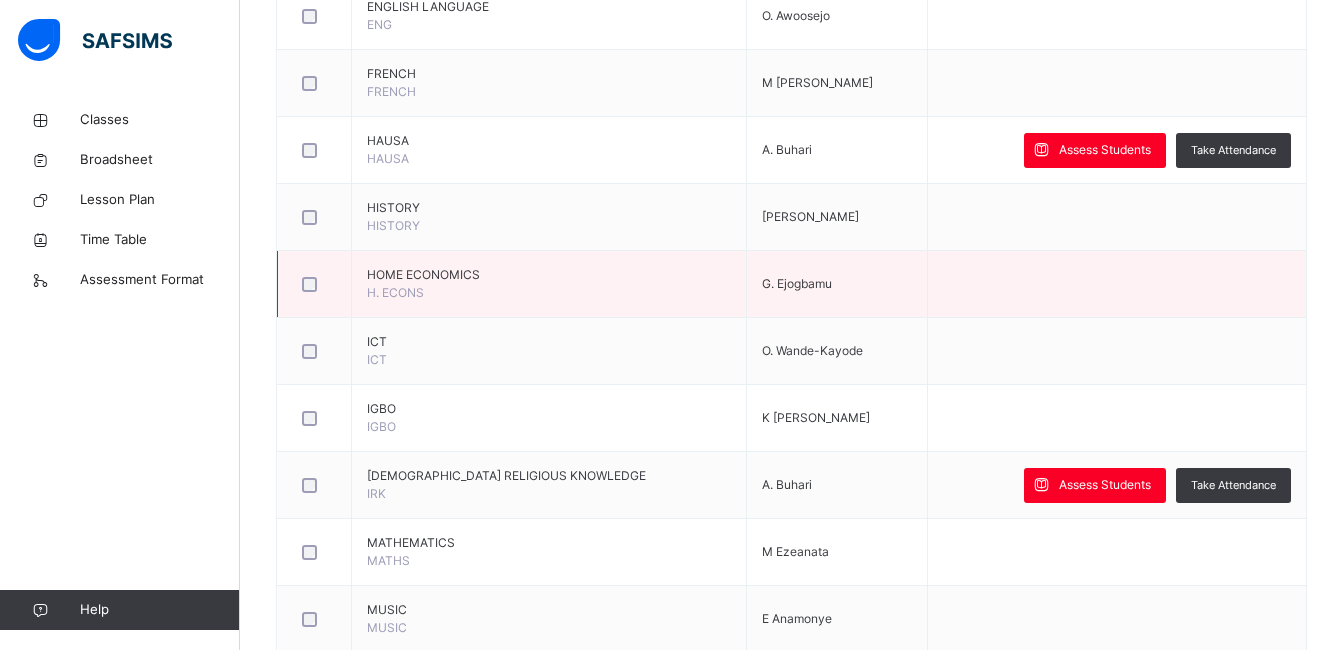 scroll, scrollTop: 994, scrollLeft: 0, axis: vertical 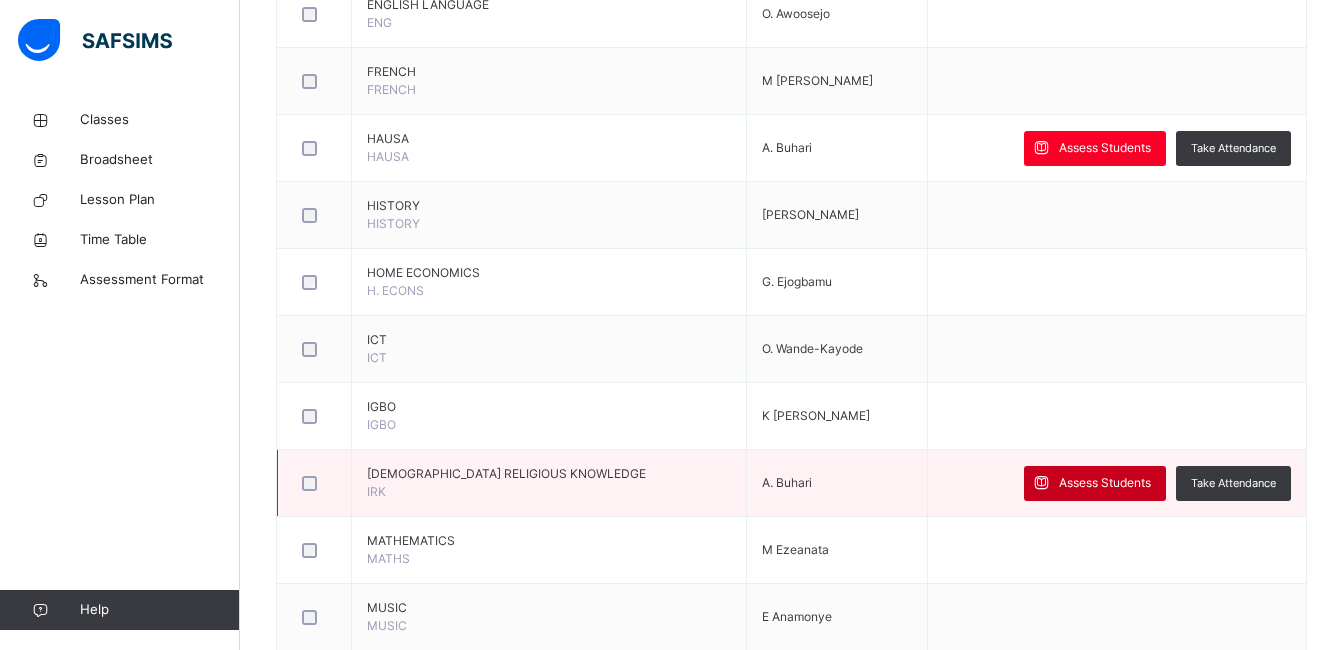 click on "Assess Students" at bounding box center (1105, 483) 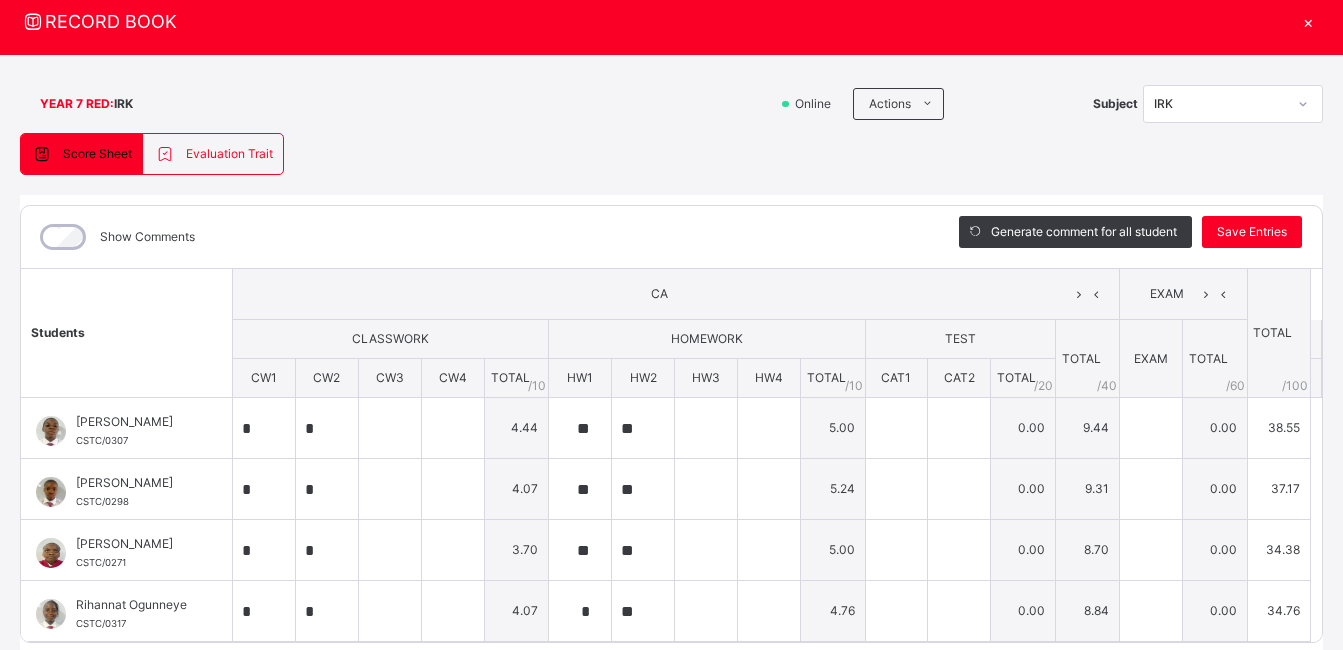 scroll, scrollTop: 67, scrollLeft: 0, axis: vertical 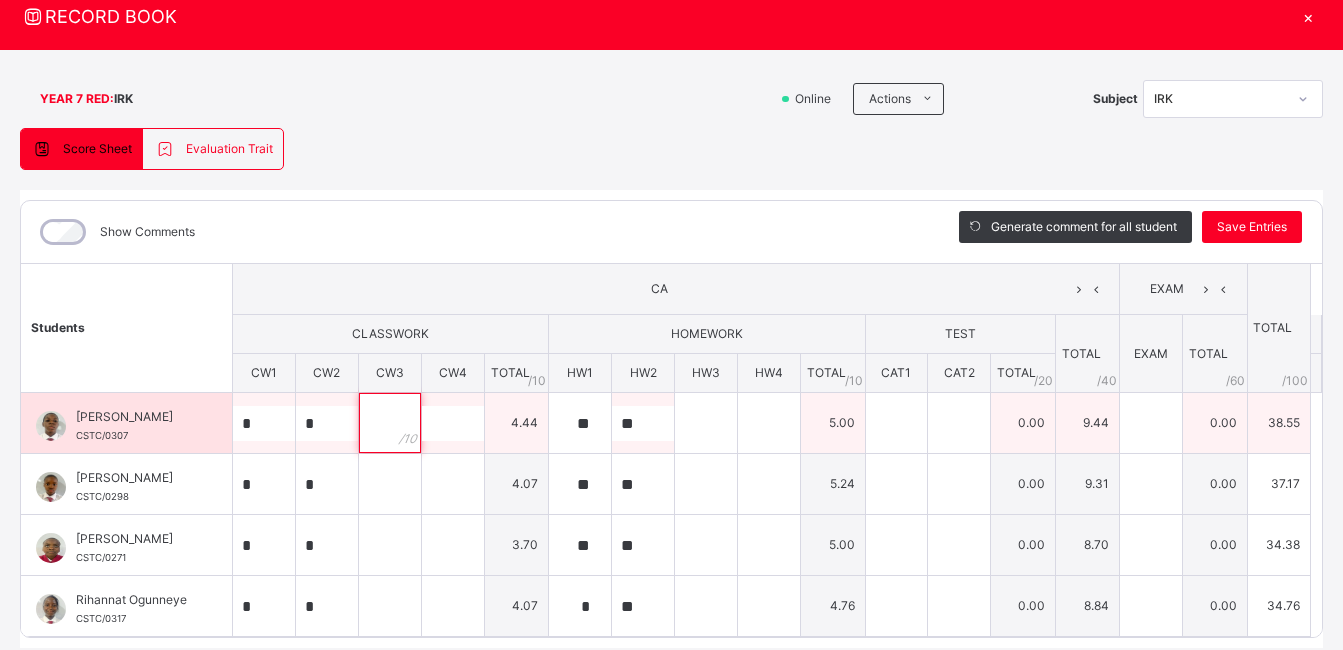 click at bounding box center (390, 423) 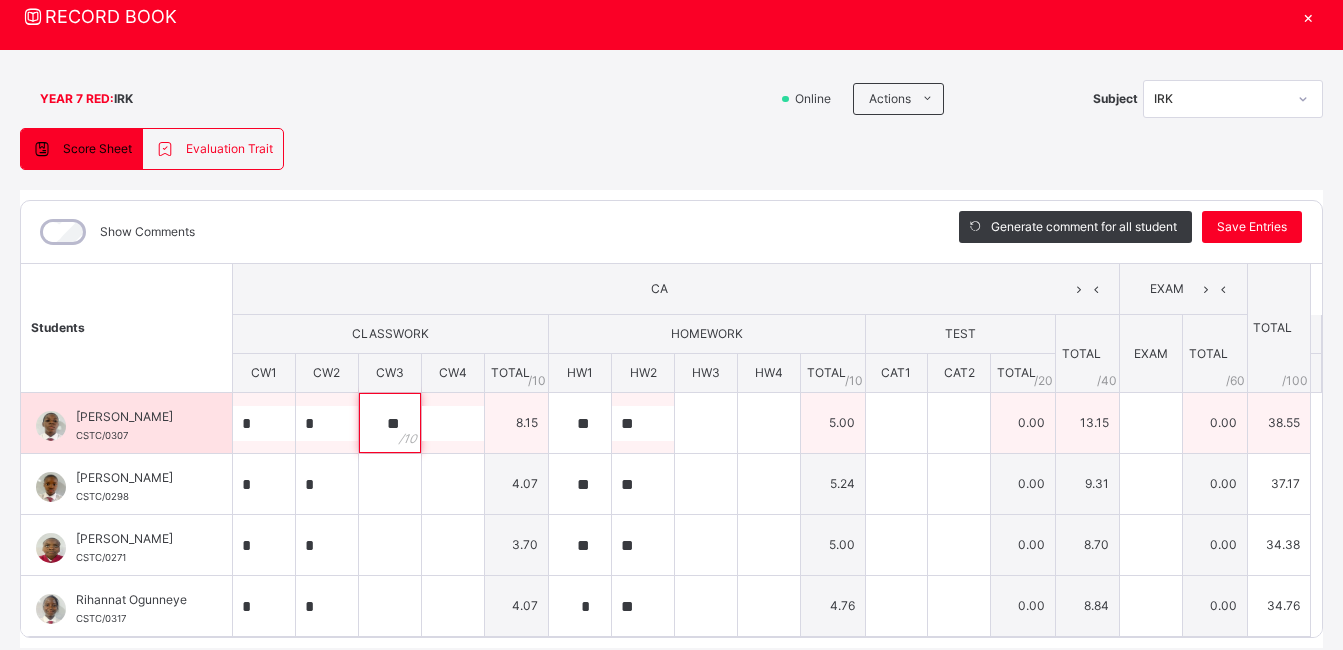 type on "**" 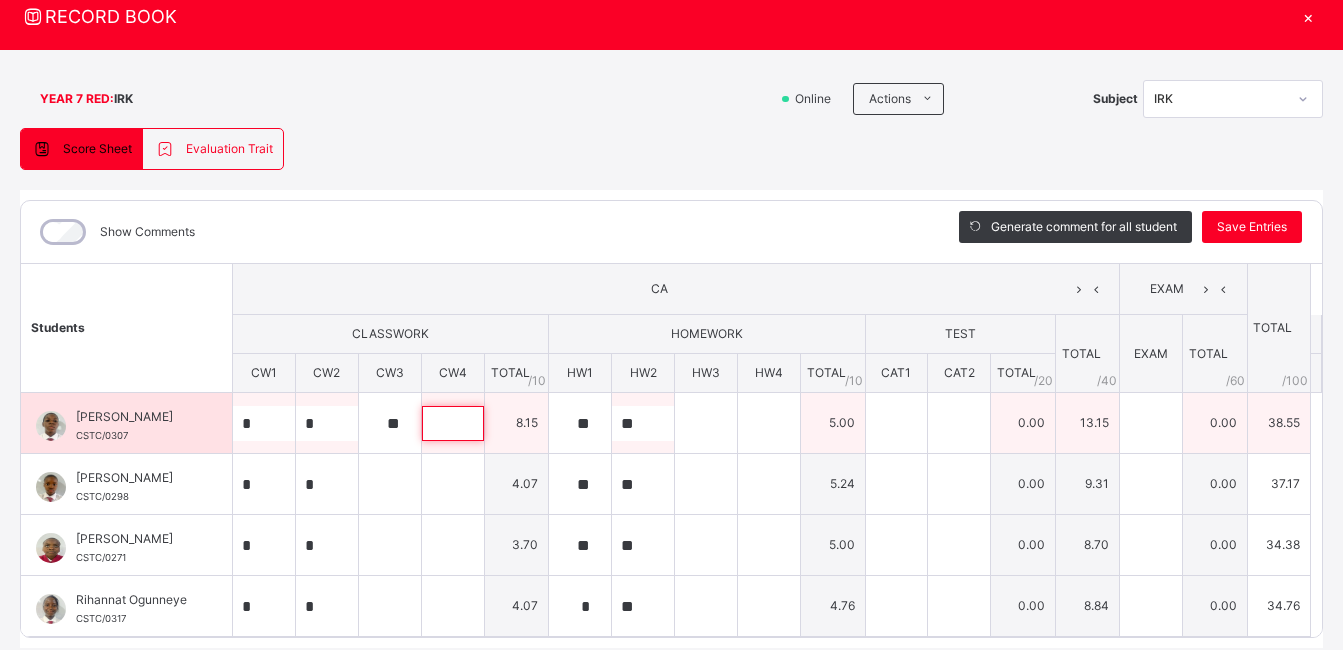 click at bounding box center (453, 423) 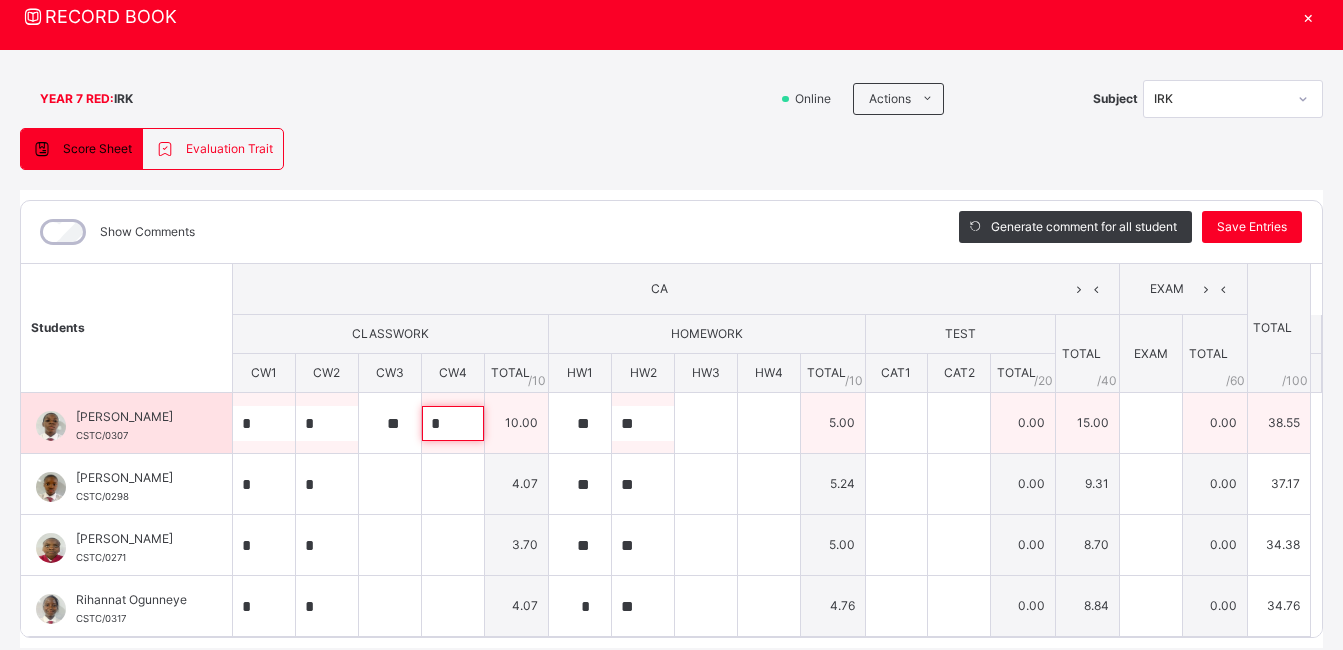 type on "*" 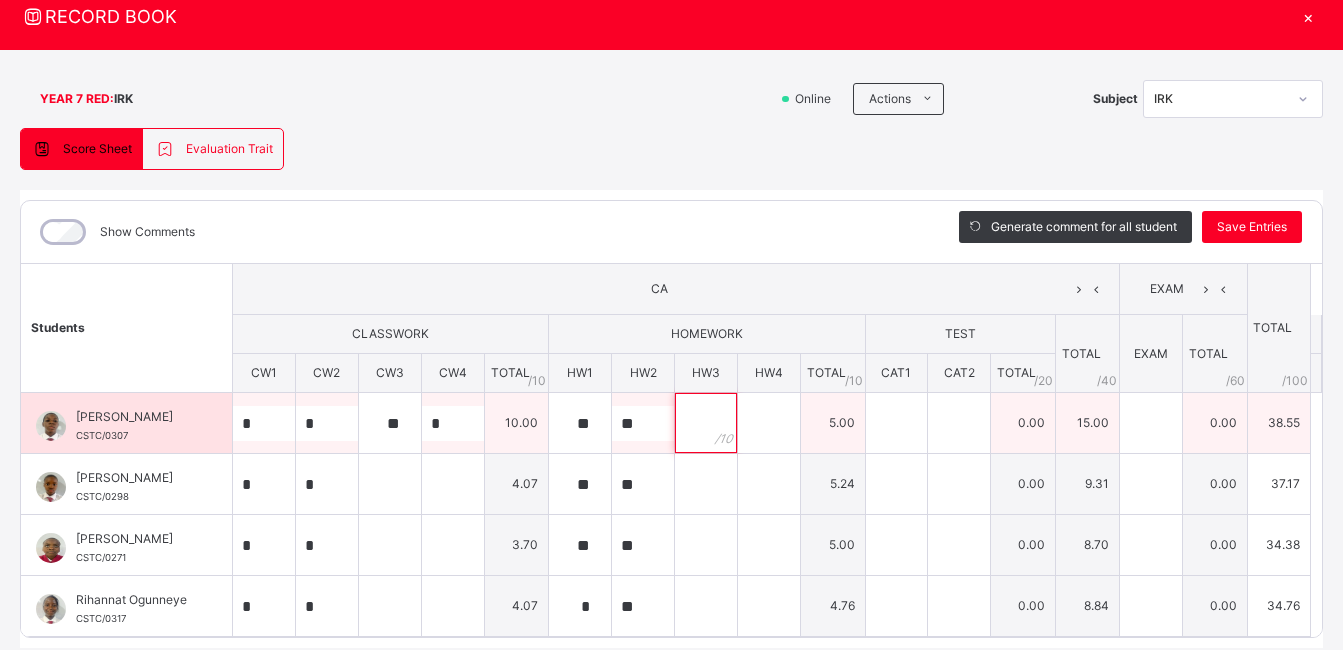 click at bounding box center (706, 423) 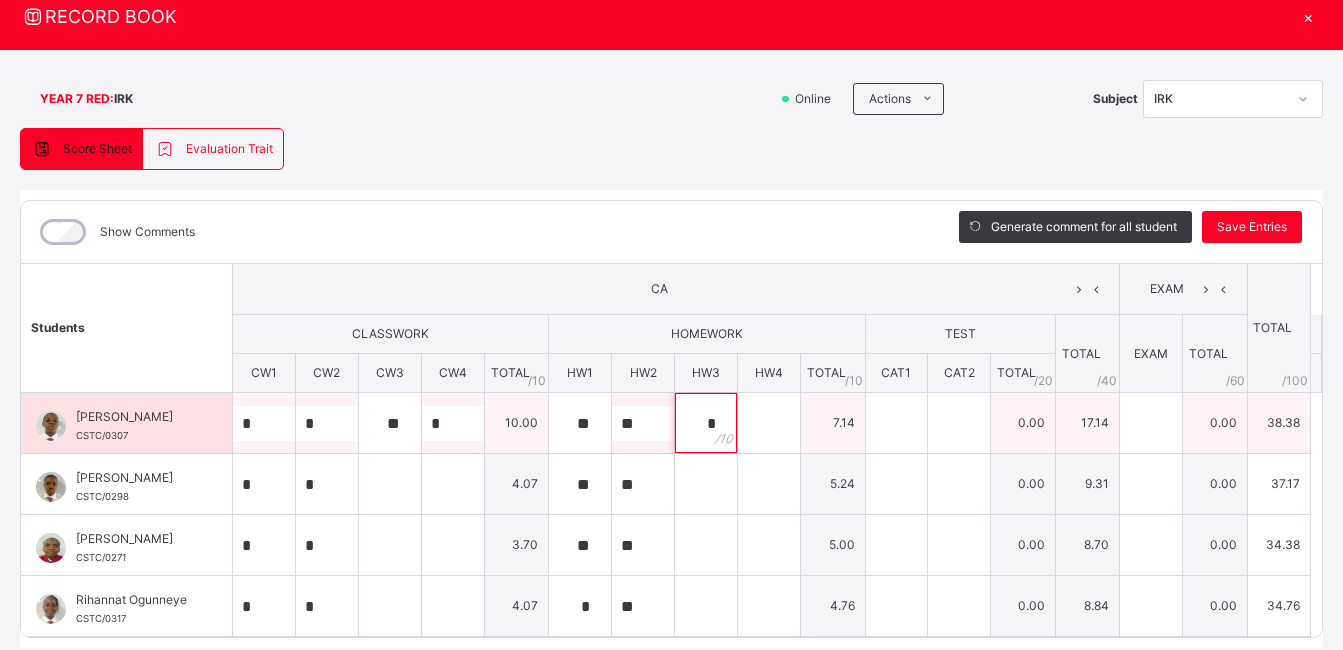type on "*" 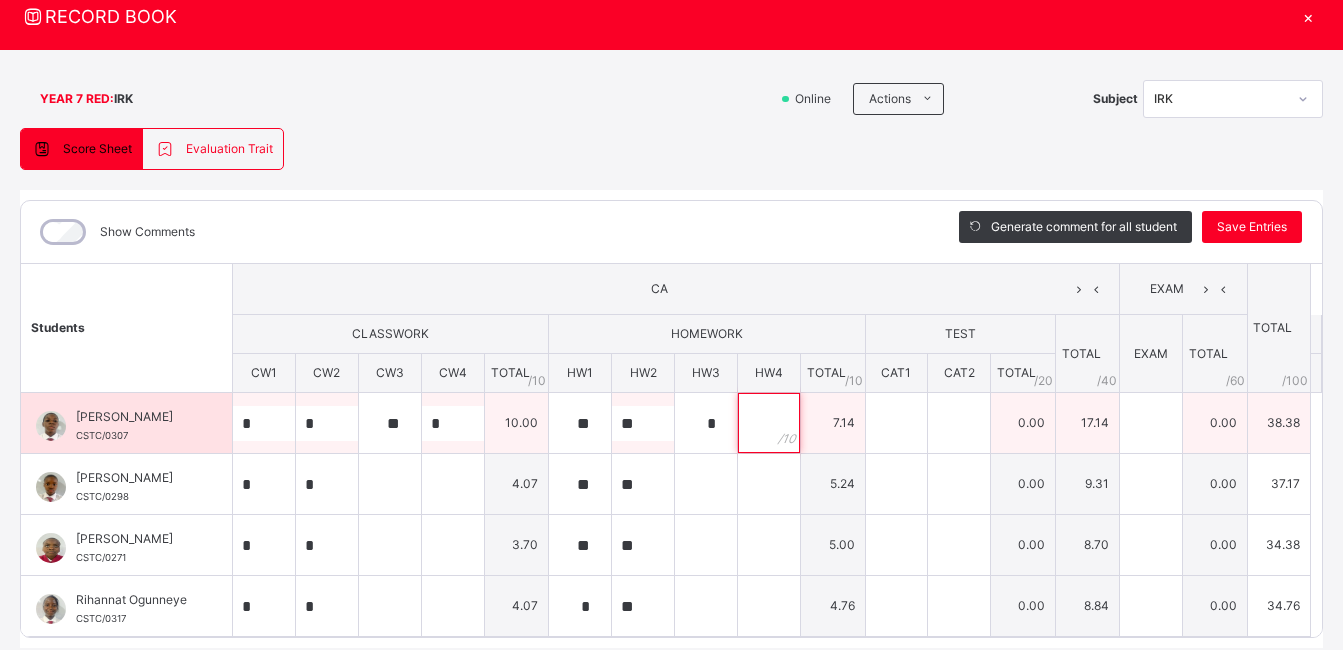click at bounding box center (769, 423) 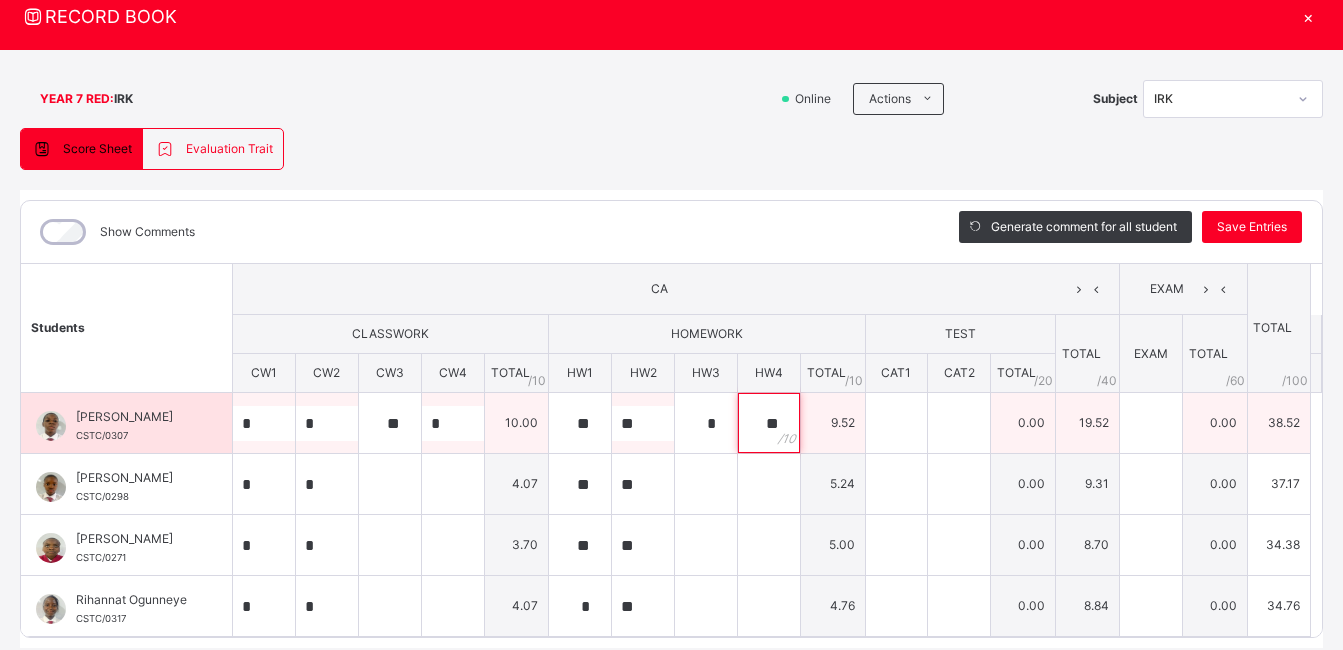 type on "**" 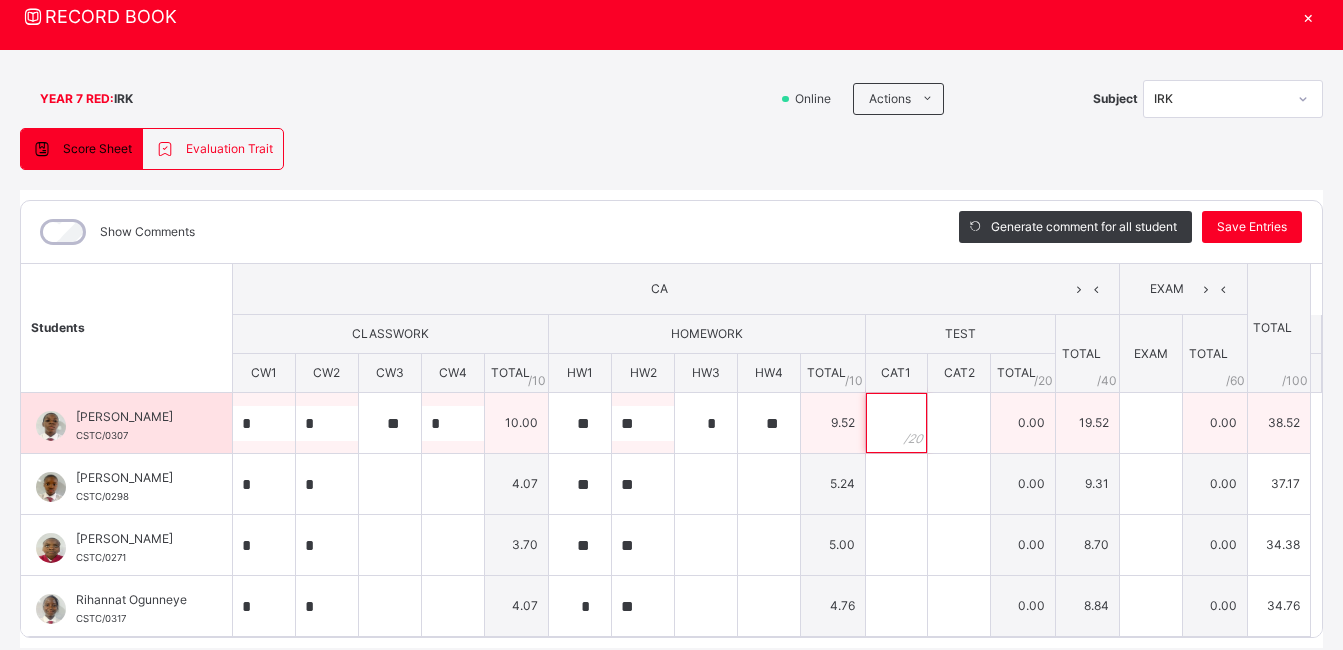 click at bounding box center (897, 423) 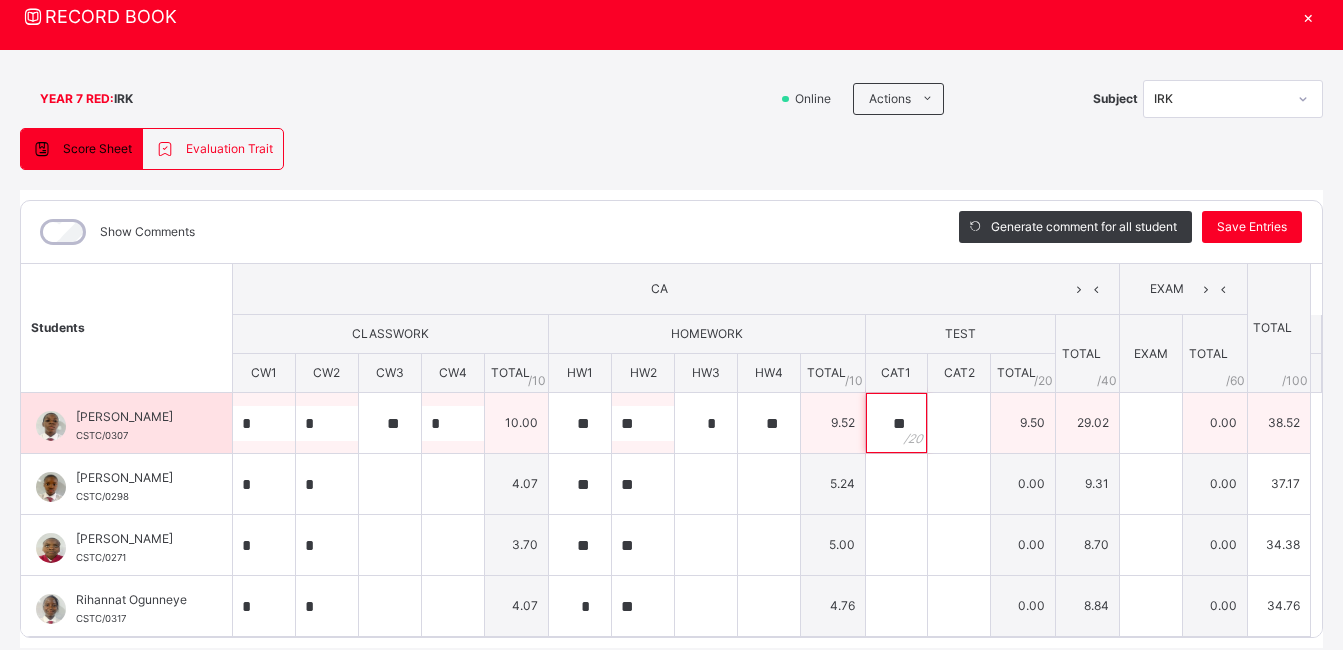 type on "**" 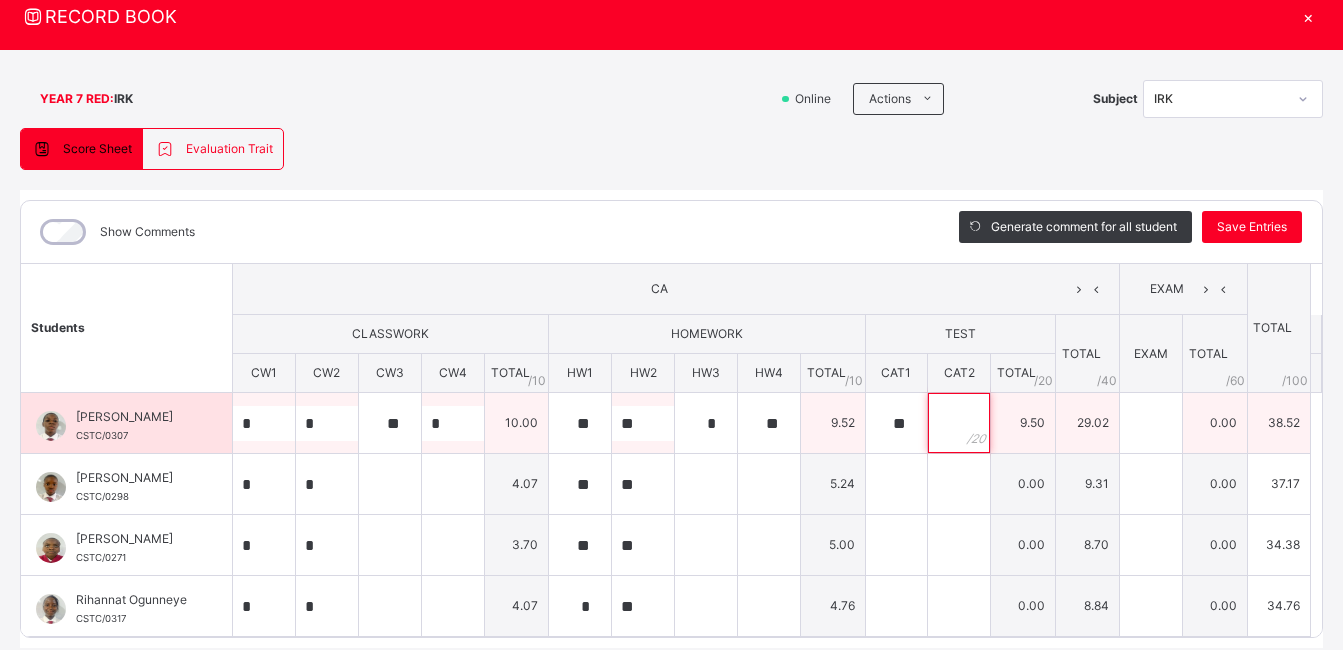 click at bounding box center (959, 423) 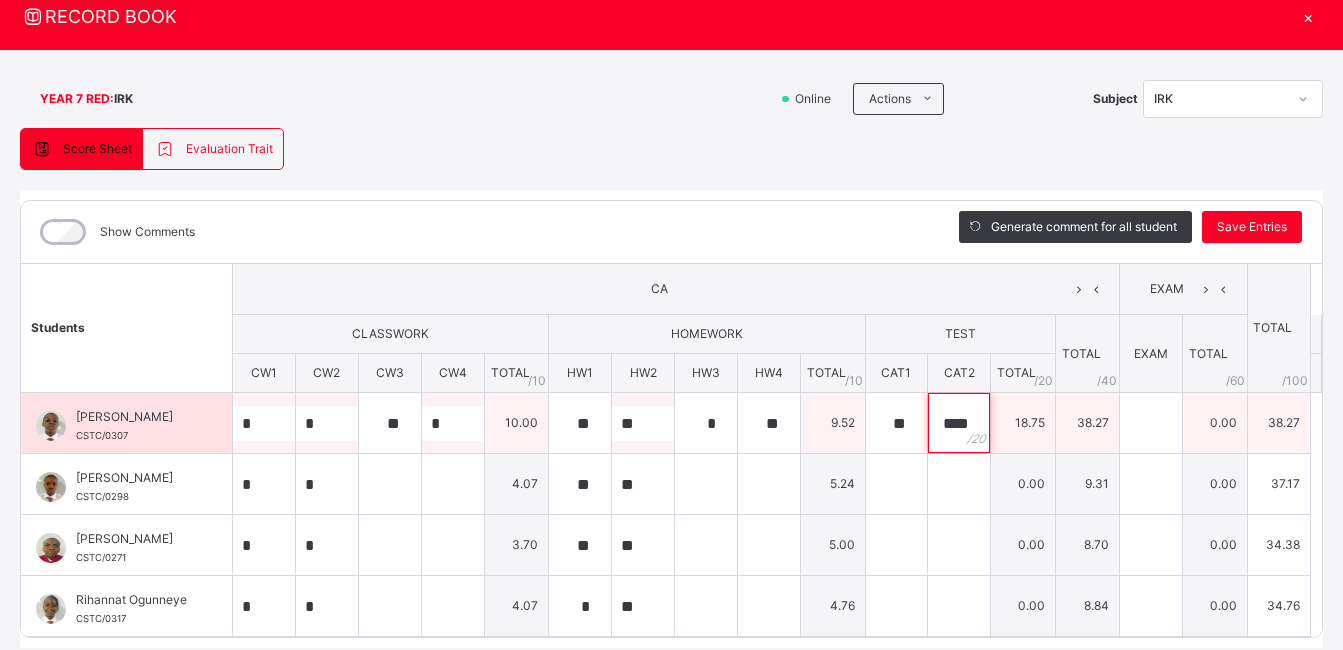 type on "****" 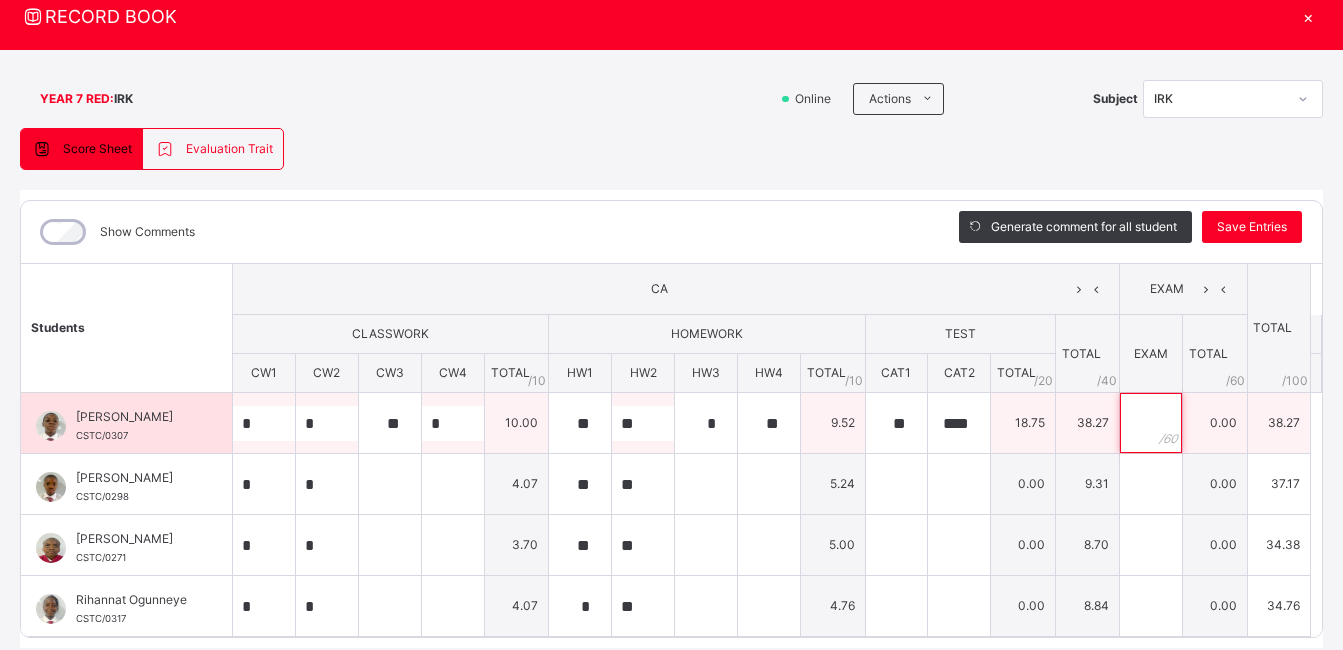 click at bounding box center [1151, 423] 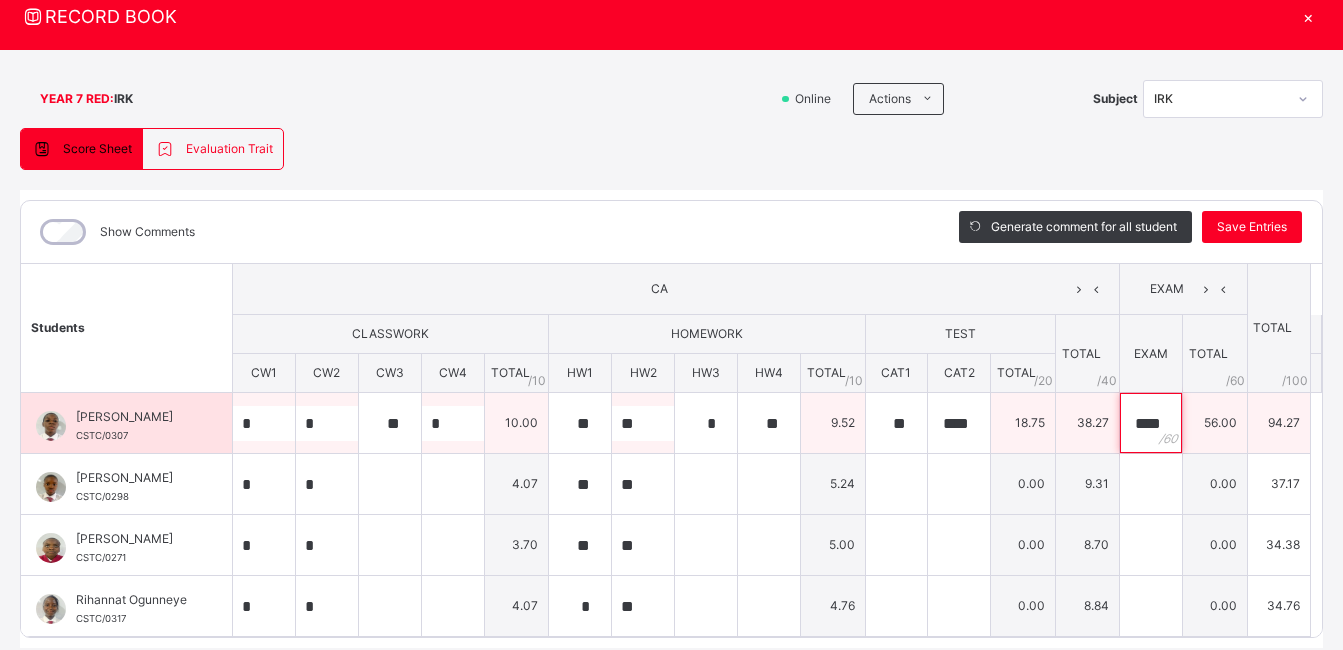 scroll, scrollTop: 0, scrollLeft: 2, axis: horizontal 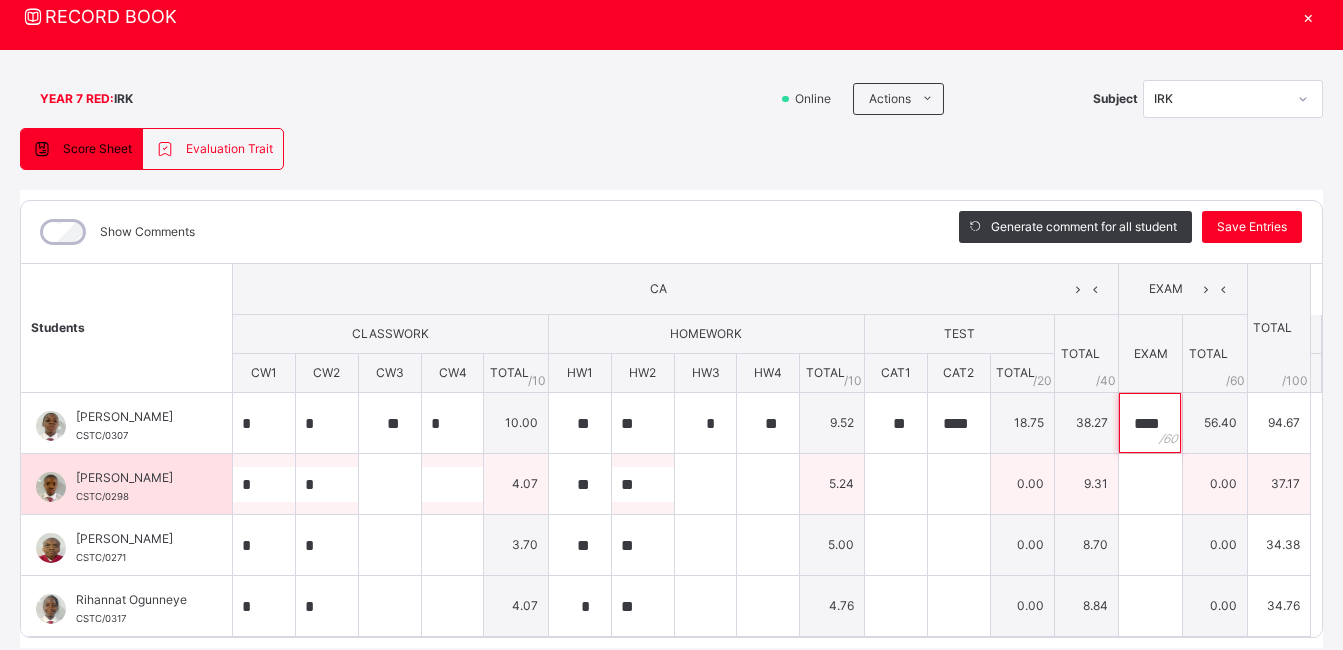 type on "****" 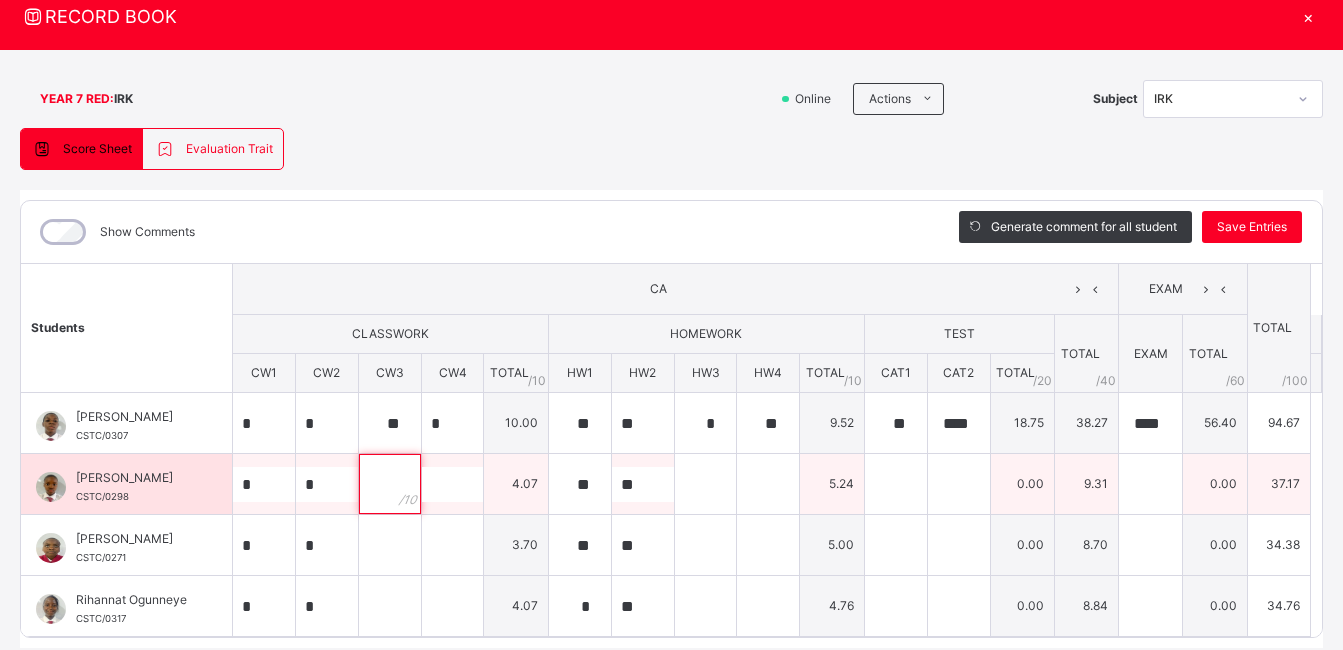 scroll, scrollTop: 0, scrollLeft: 0, axis: both 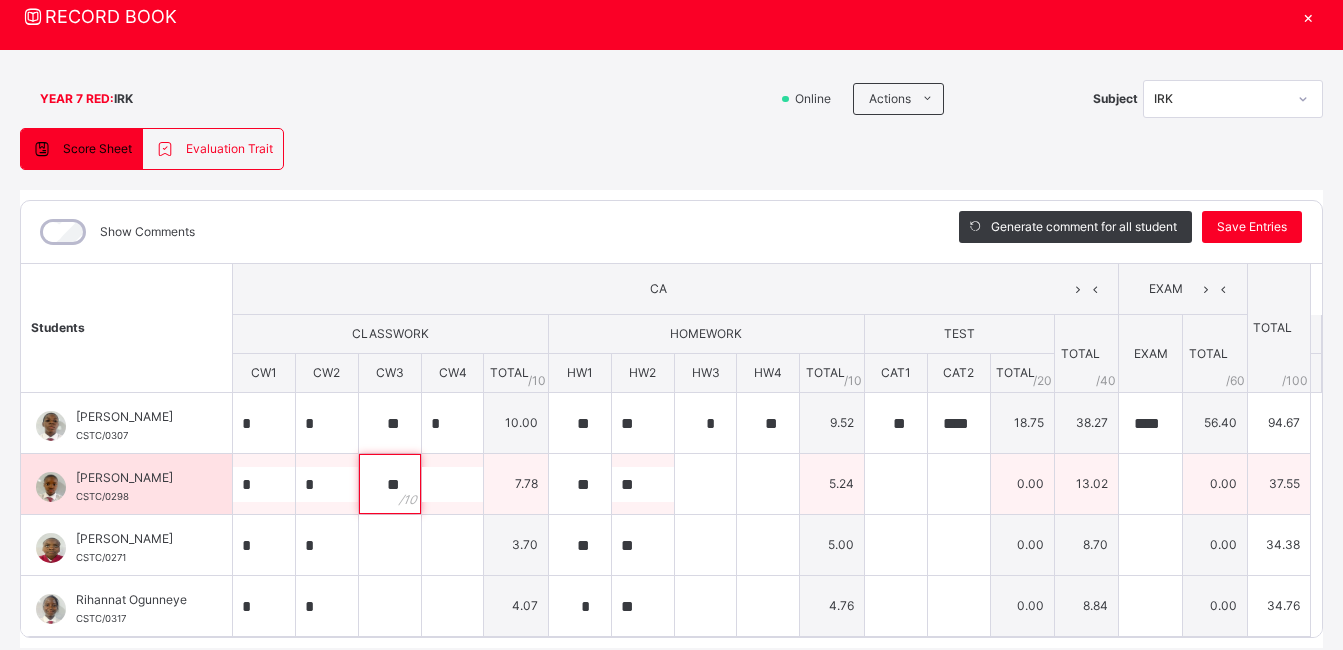 type on "**" 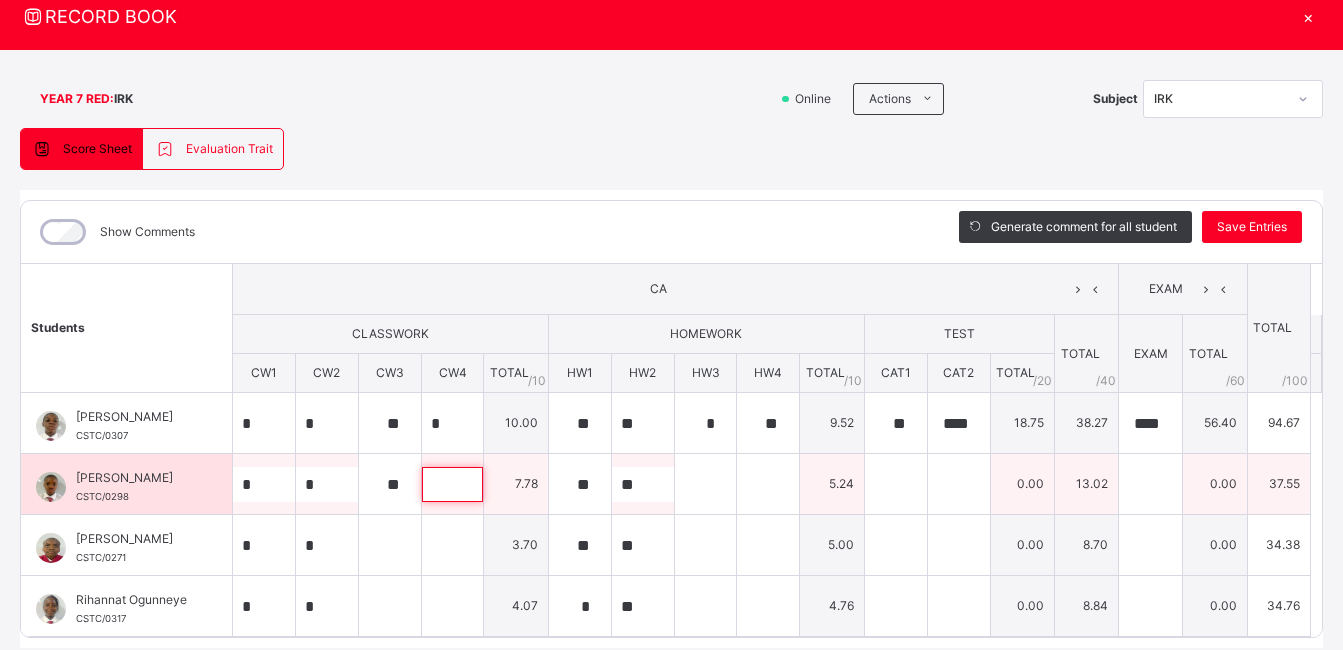 click at bounding box center [453, 484] 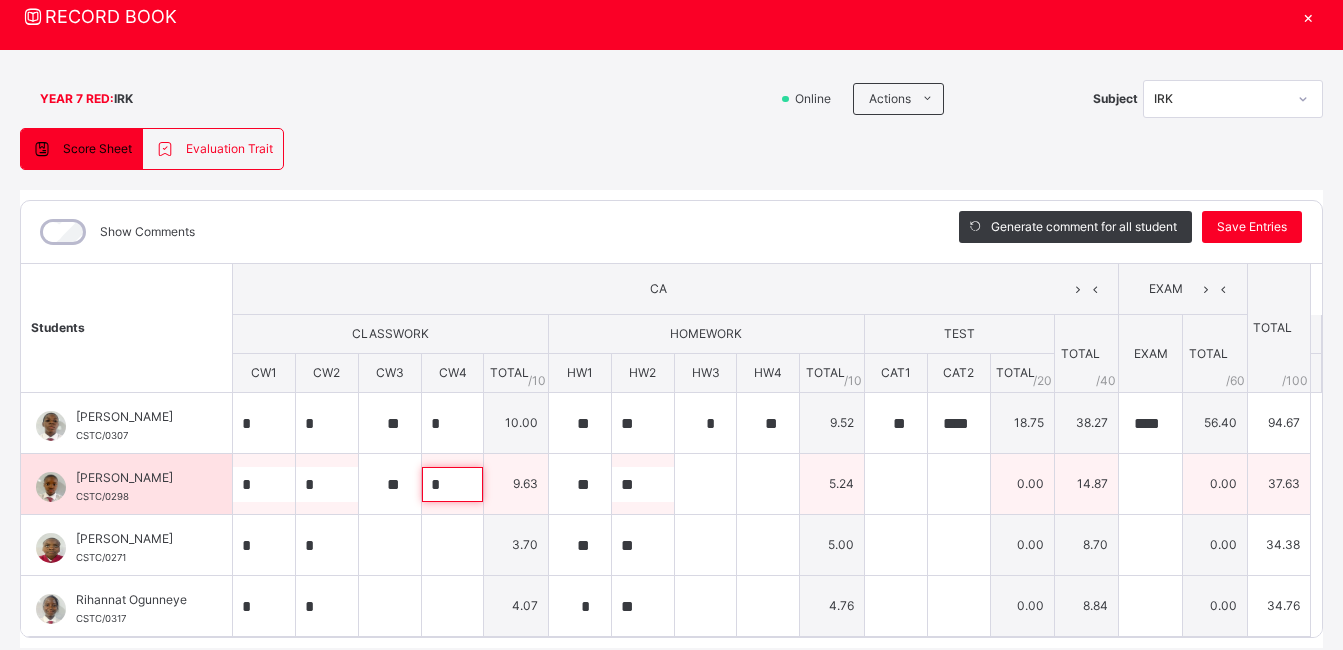 type on "*" 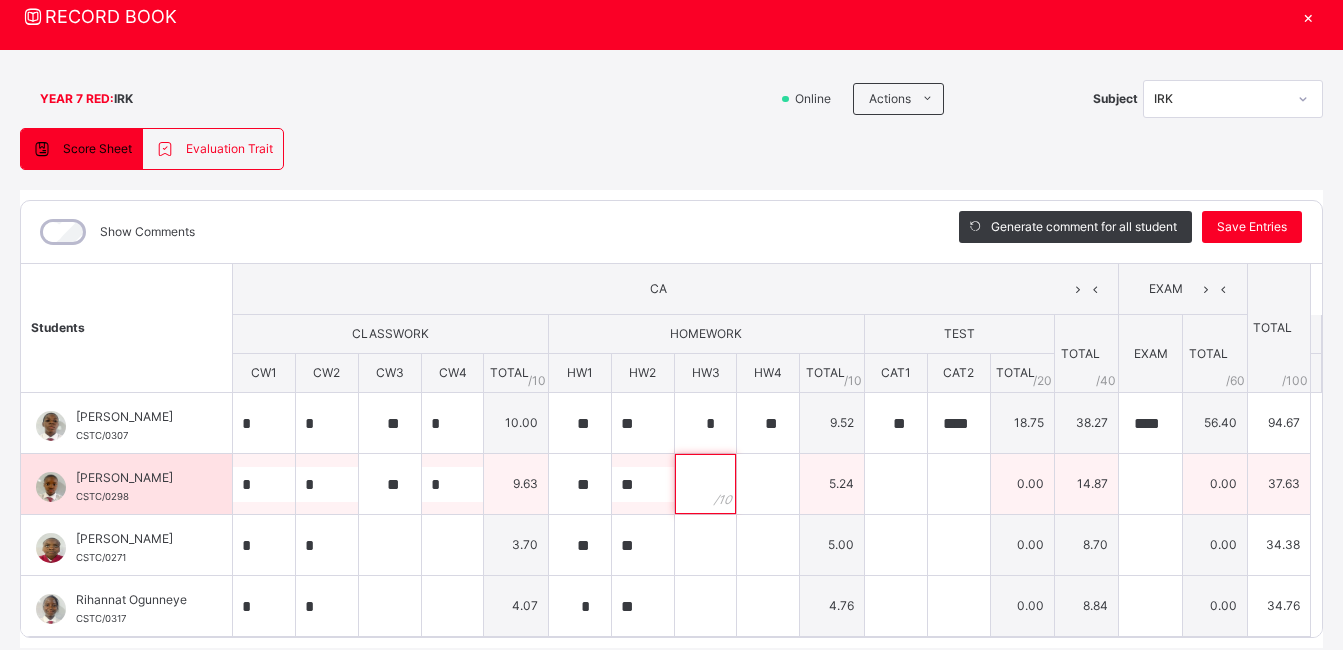 click at bounding box center (706, 484) 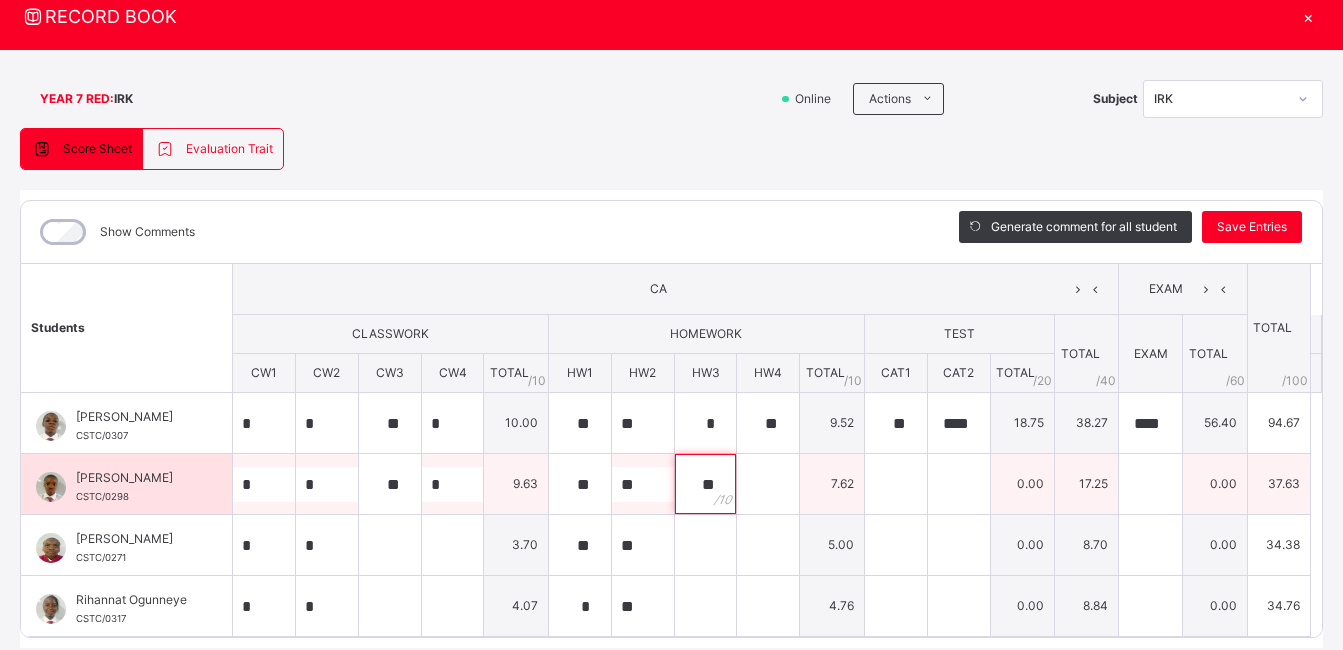 type on "**" 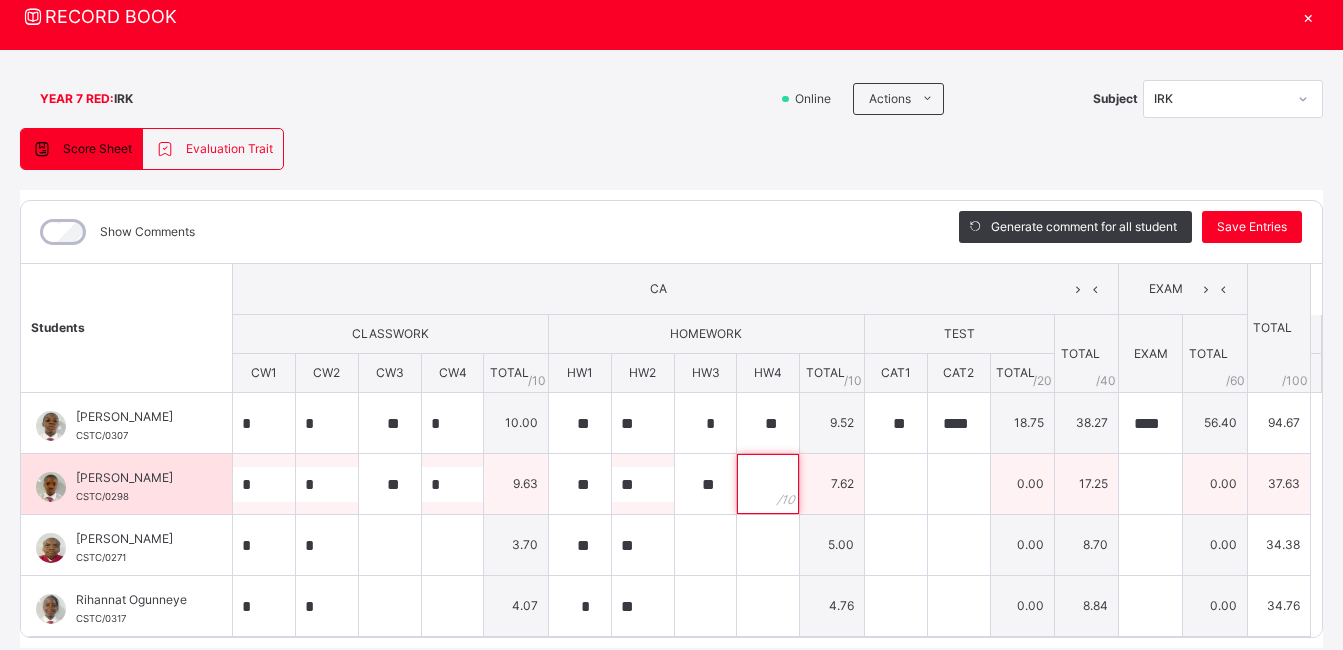 click at bounding box center [768, 484] 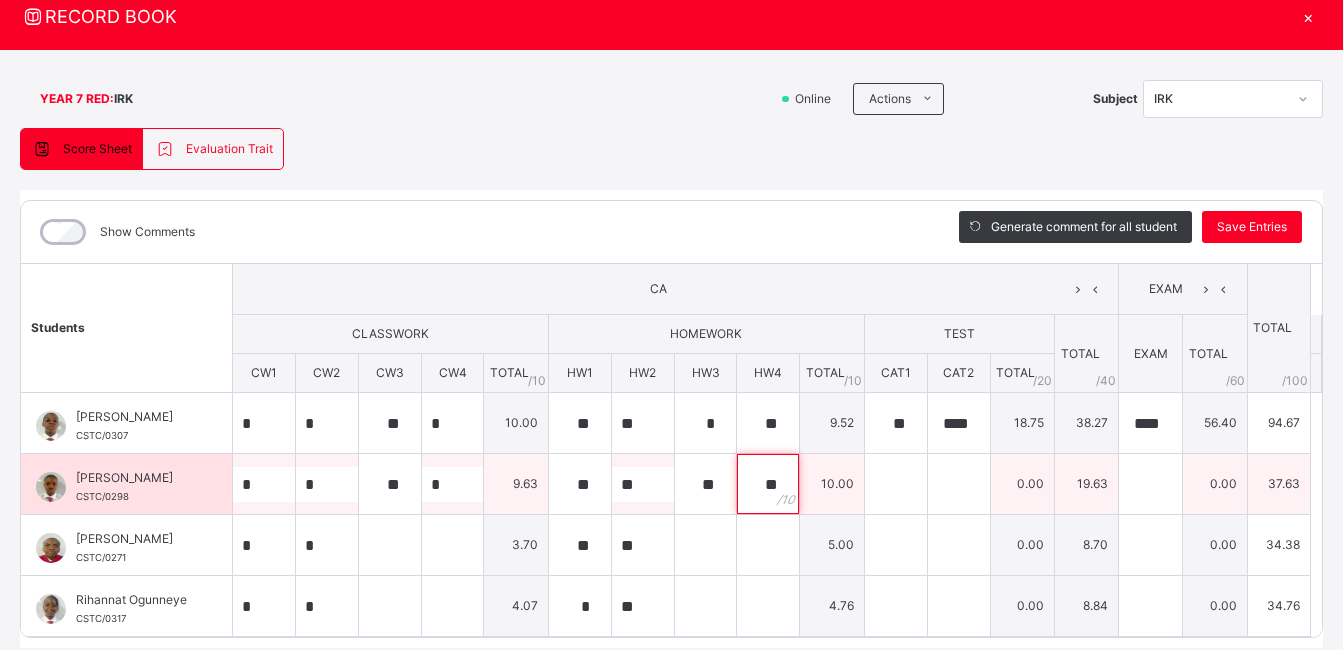 type on "**" 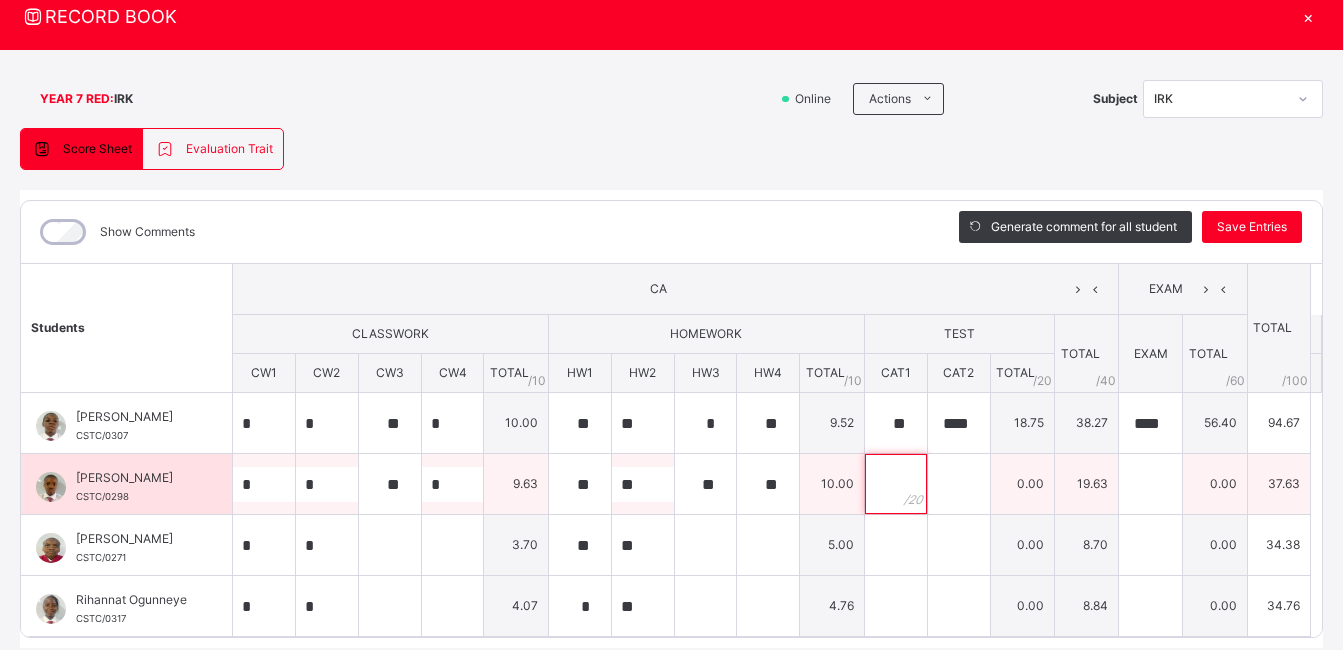 click at bounding box center [896, 484] 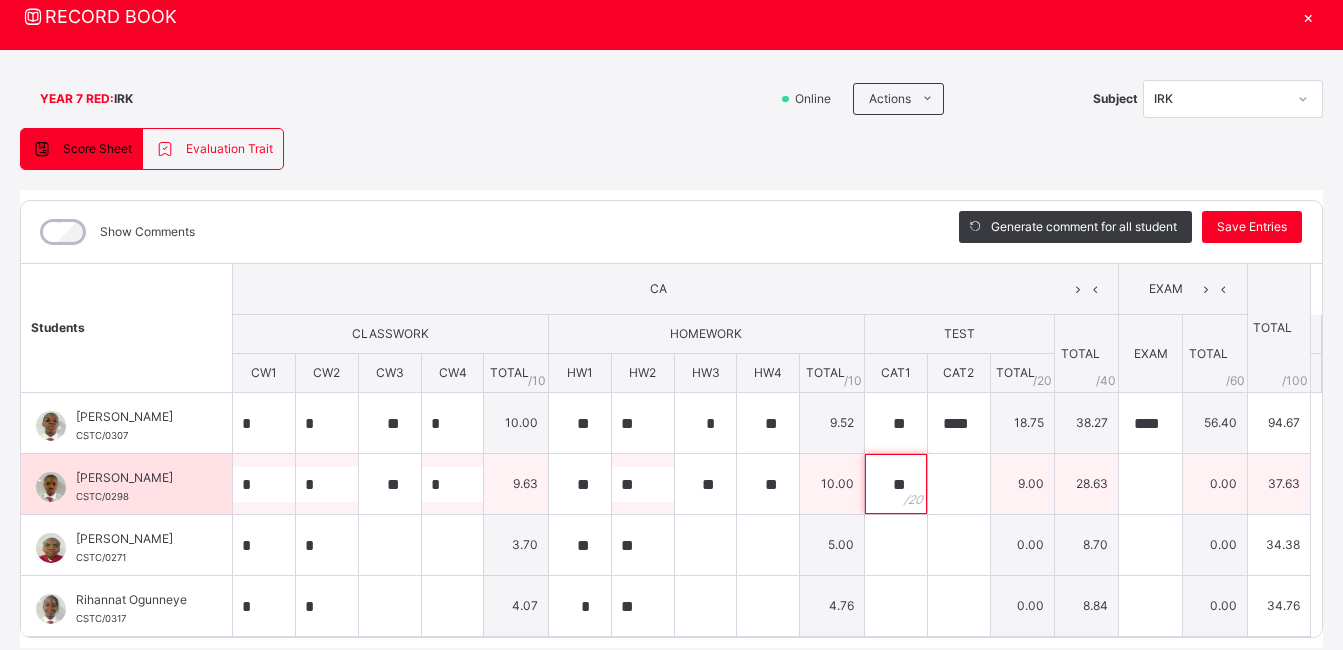 type on "**" 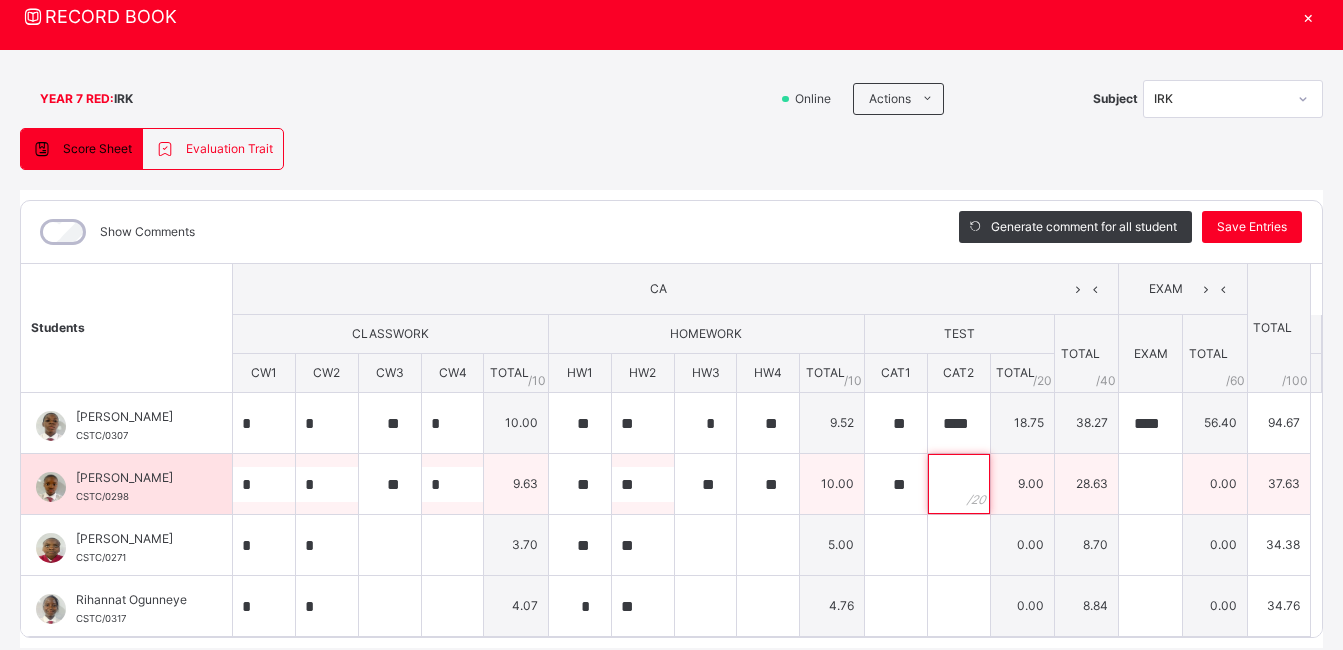 click at bounding box center [959, 484] 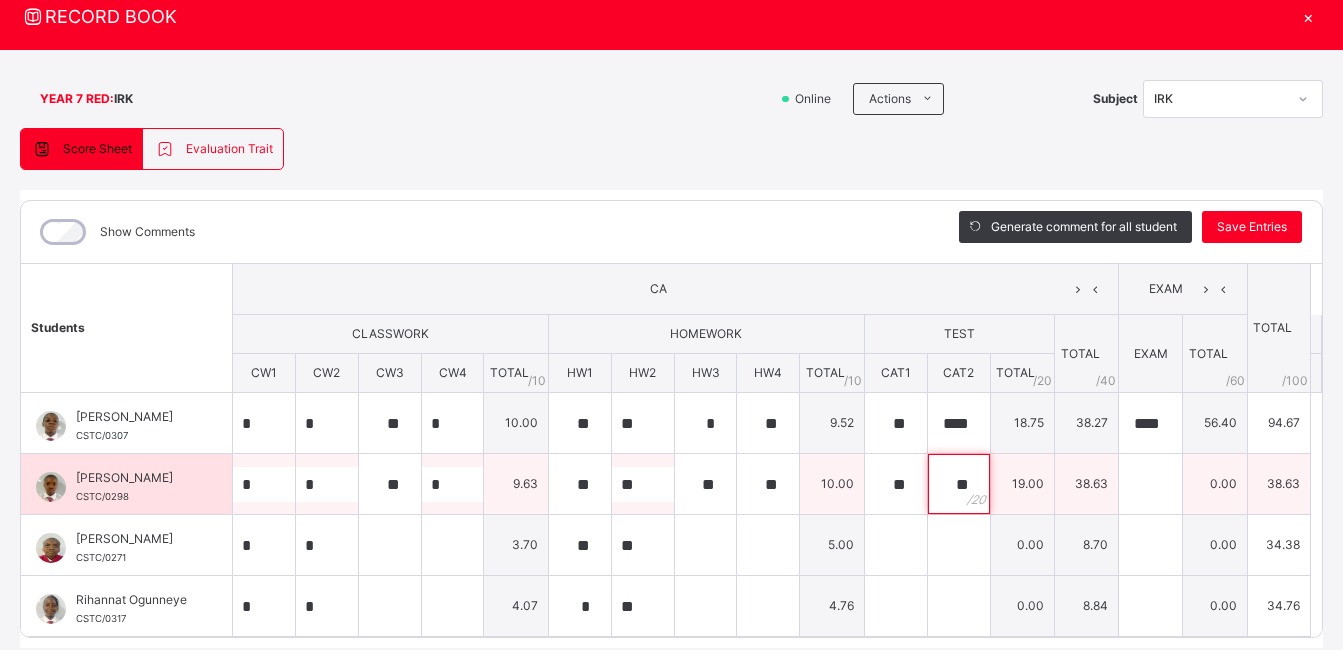 type on "**" 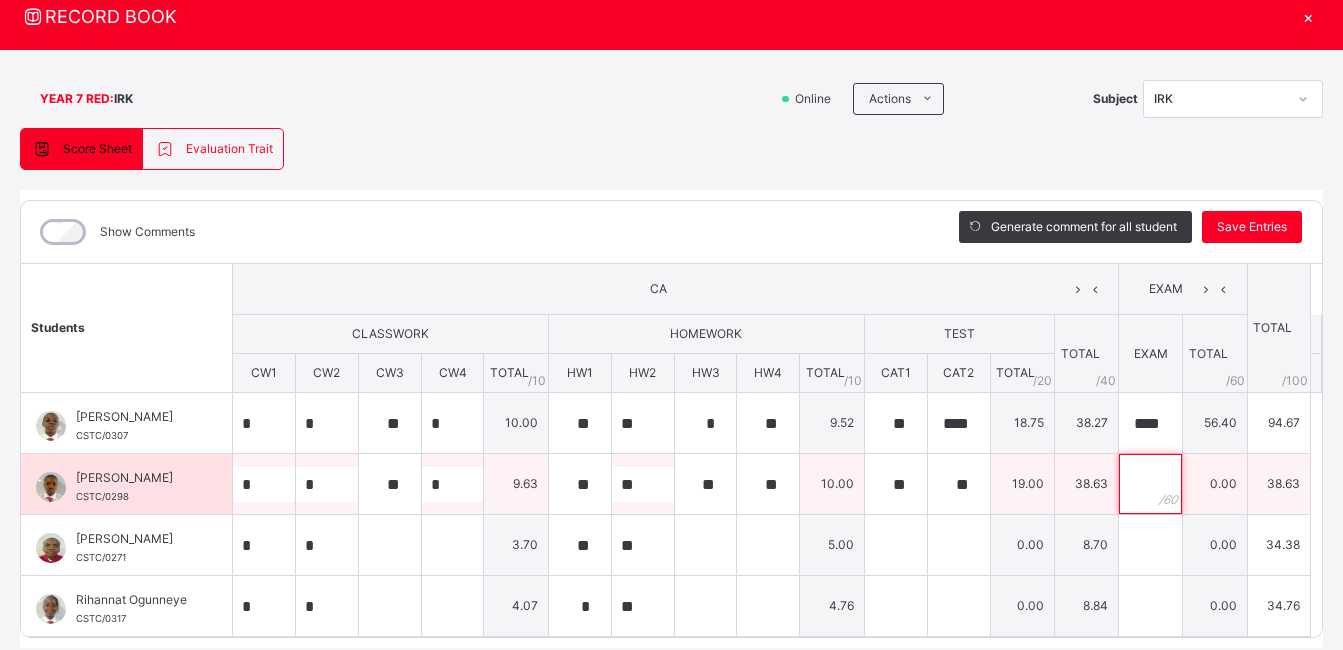 click at bounding box center [1150, 484] 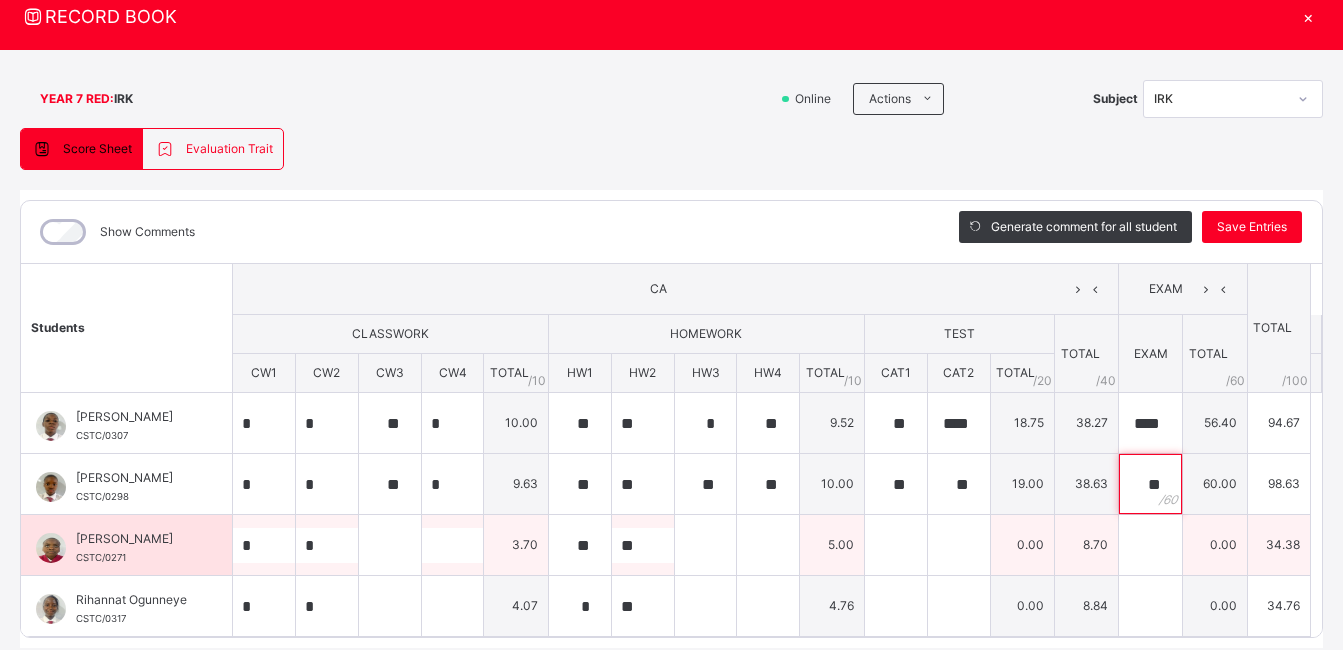 type on "**" 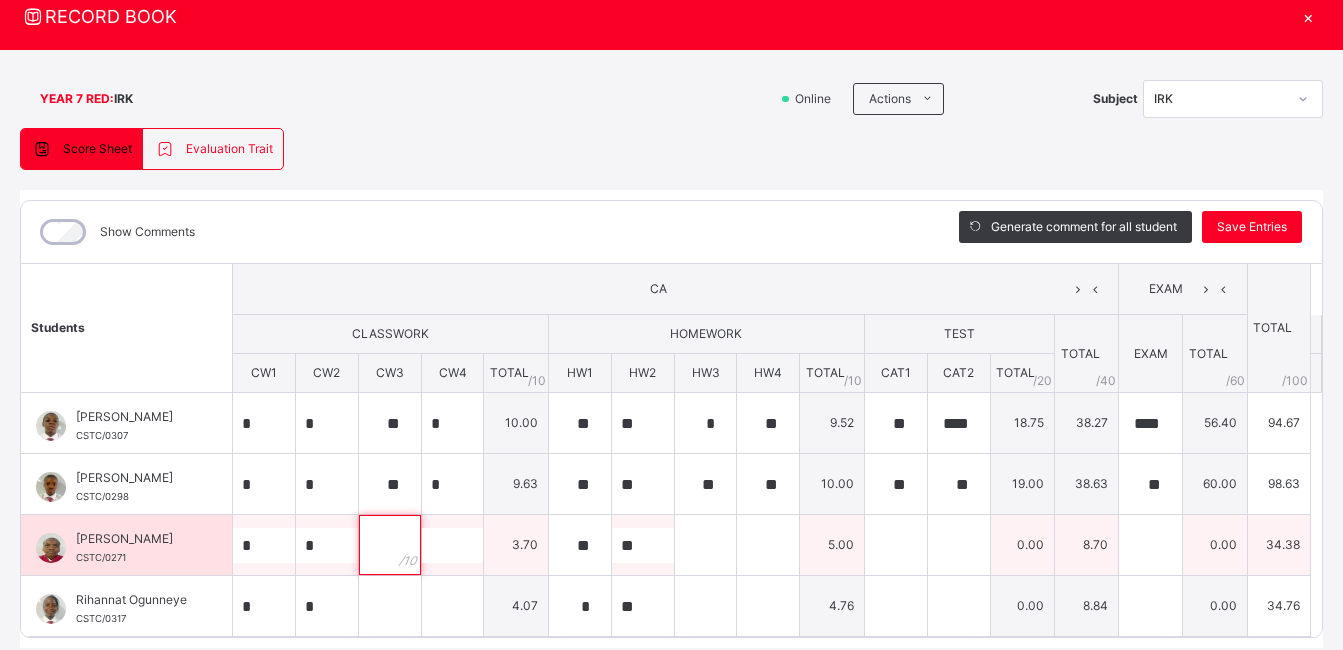 click at bounding box center [390, 545] 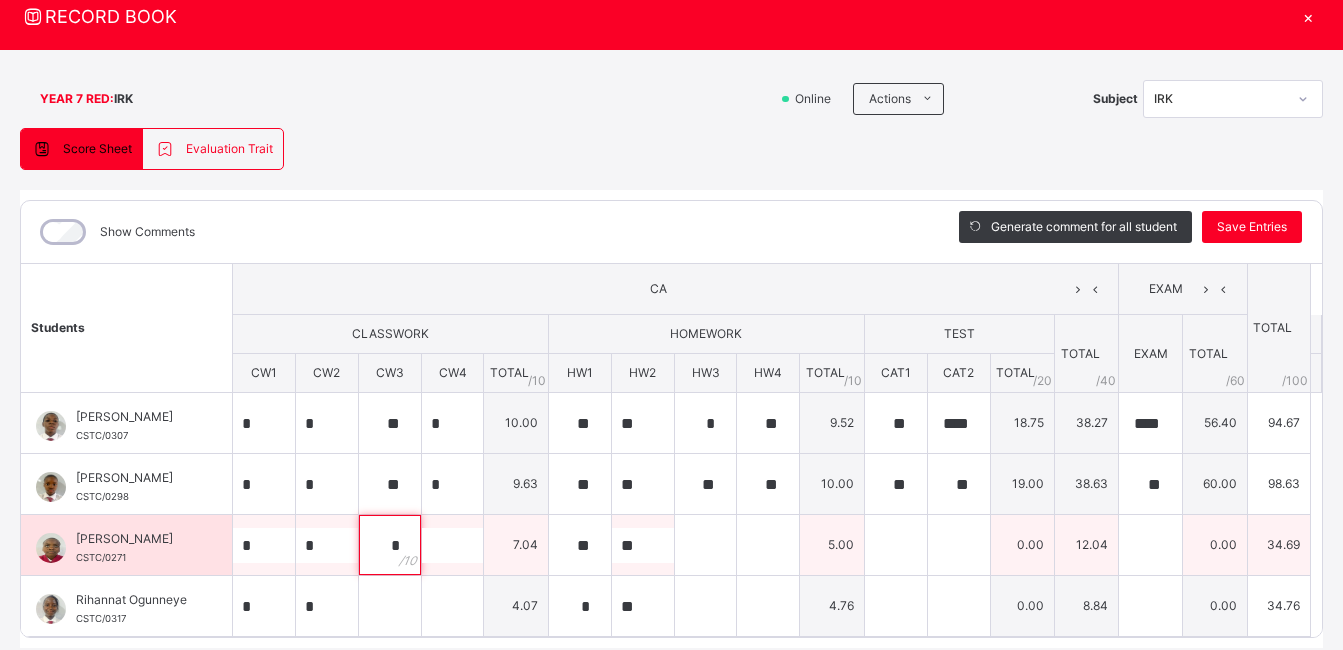 type on "*" 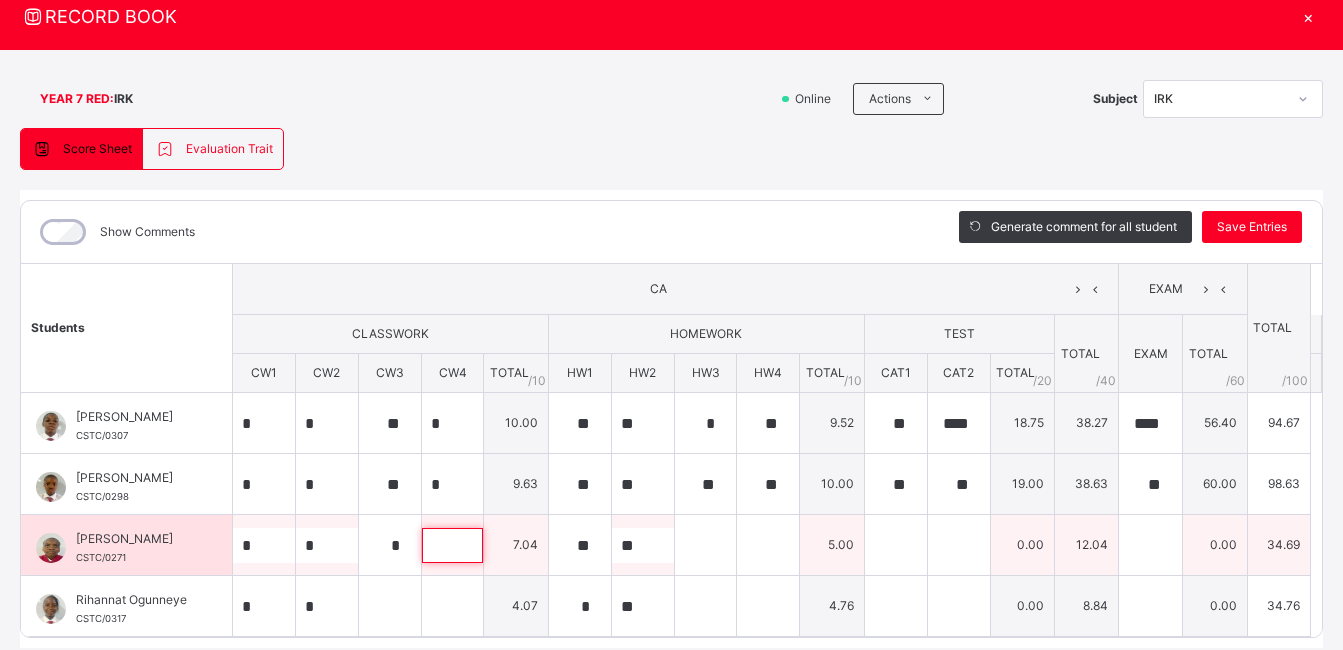 click at bounding box center [453, 545] 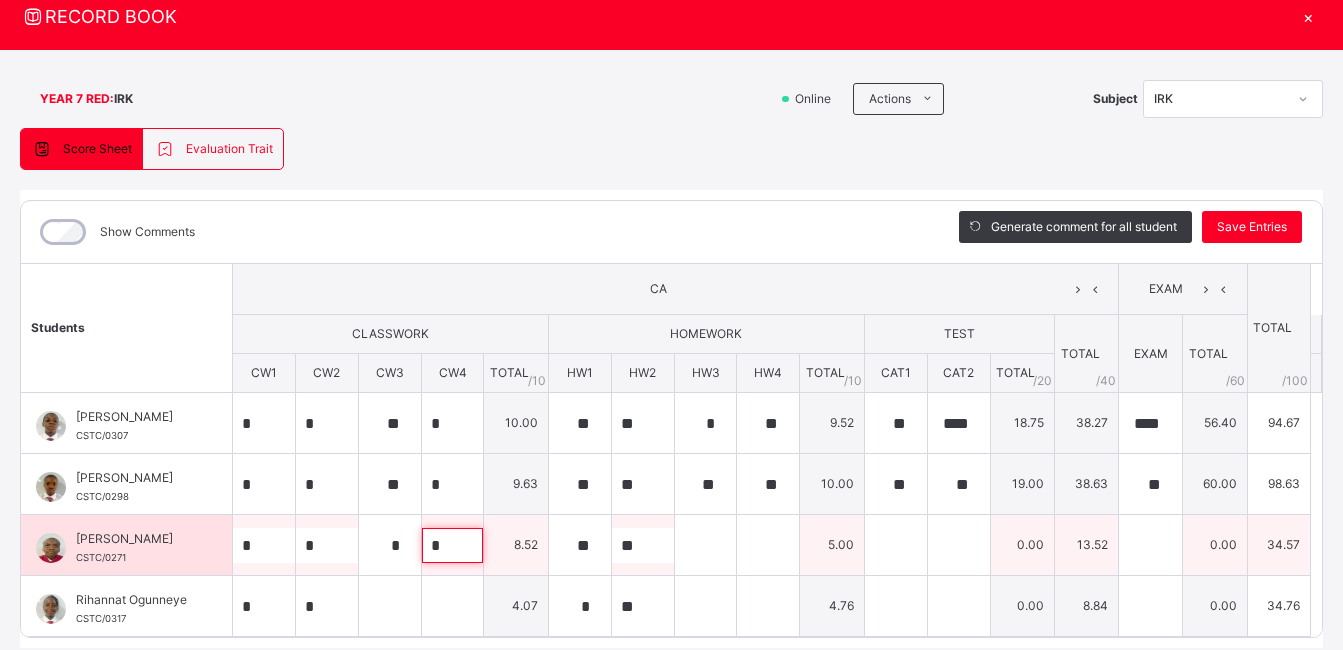 type on "*" 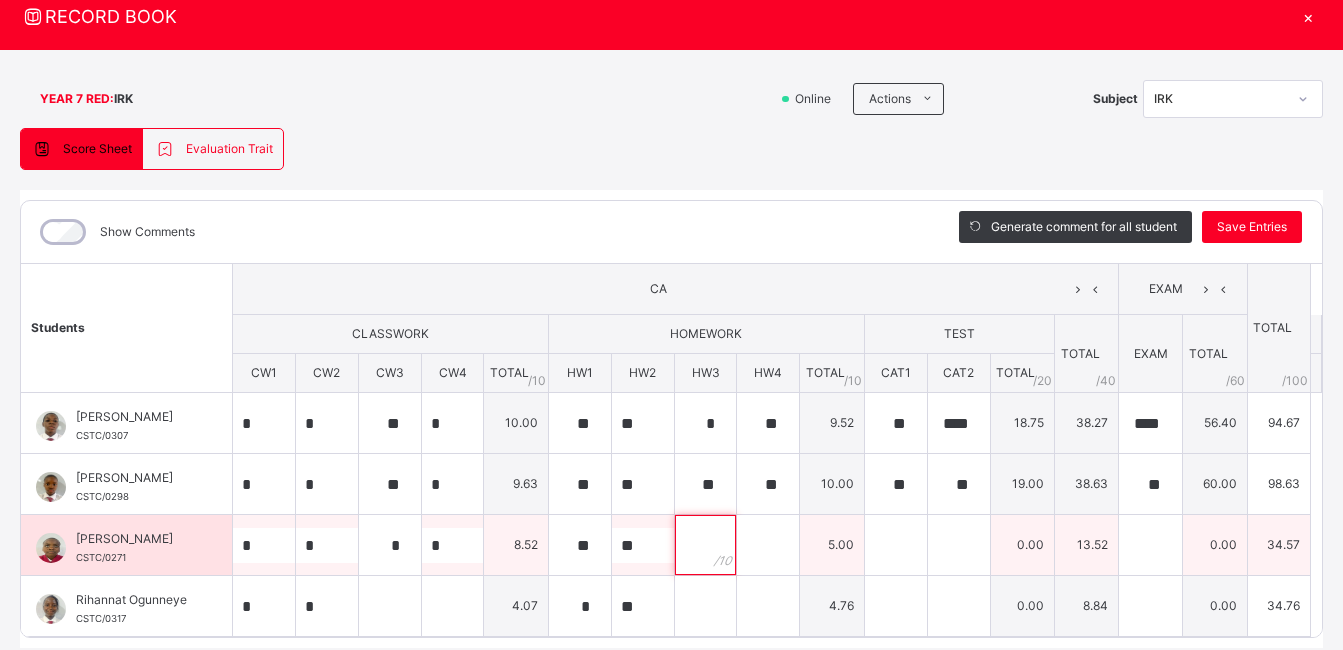 click at bounding box center [706, 545] 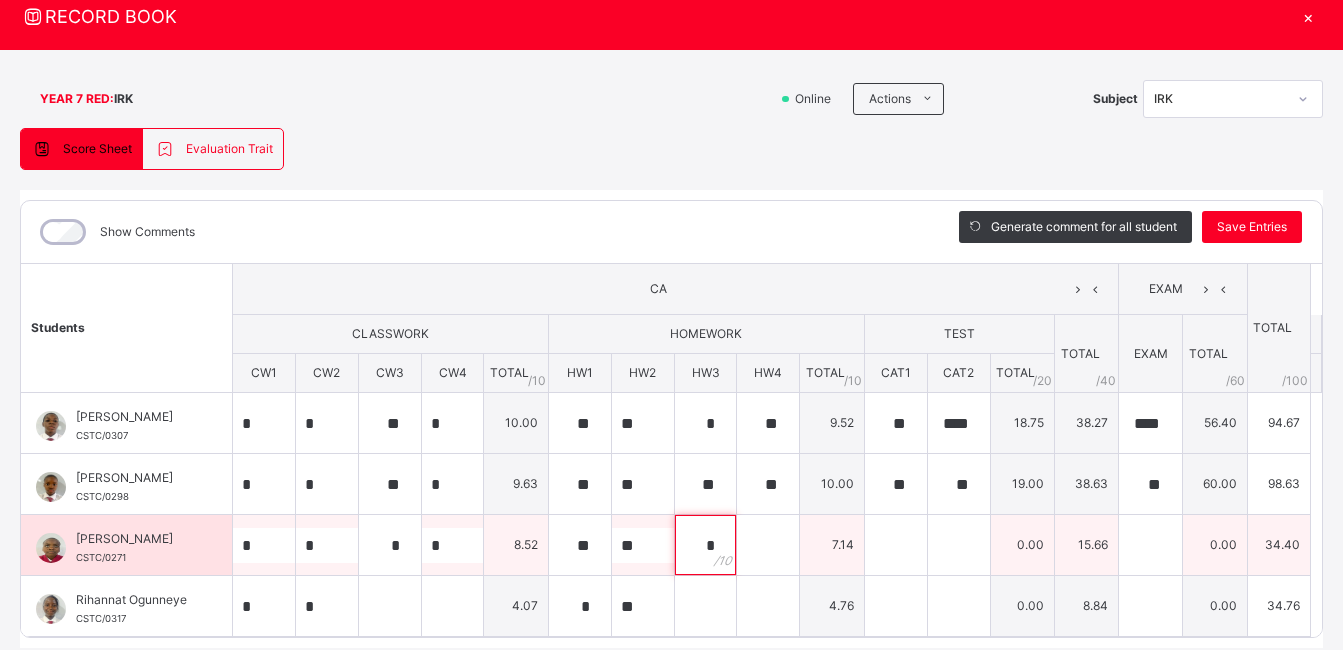 type on "*" 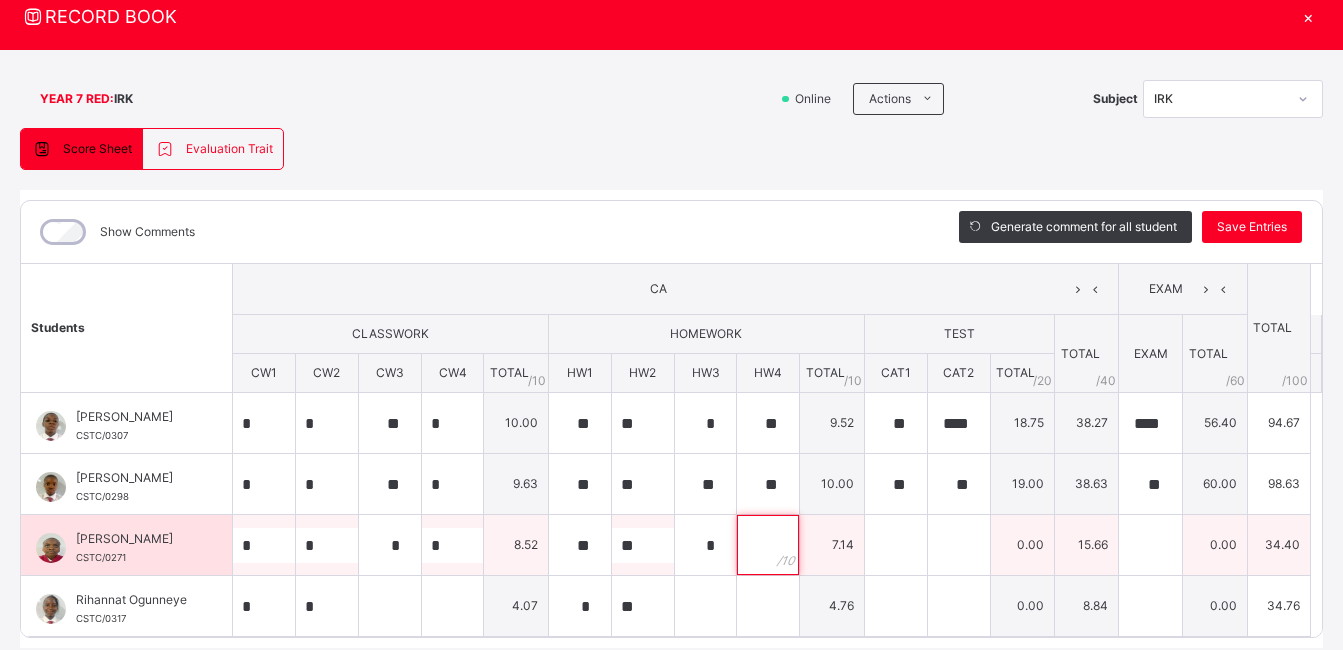 click at bounding box center [768, 545] 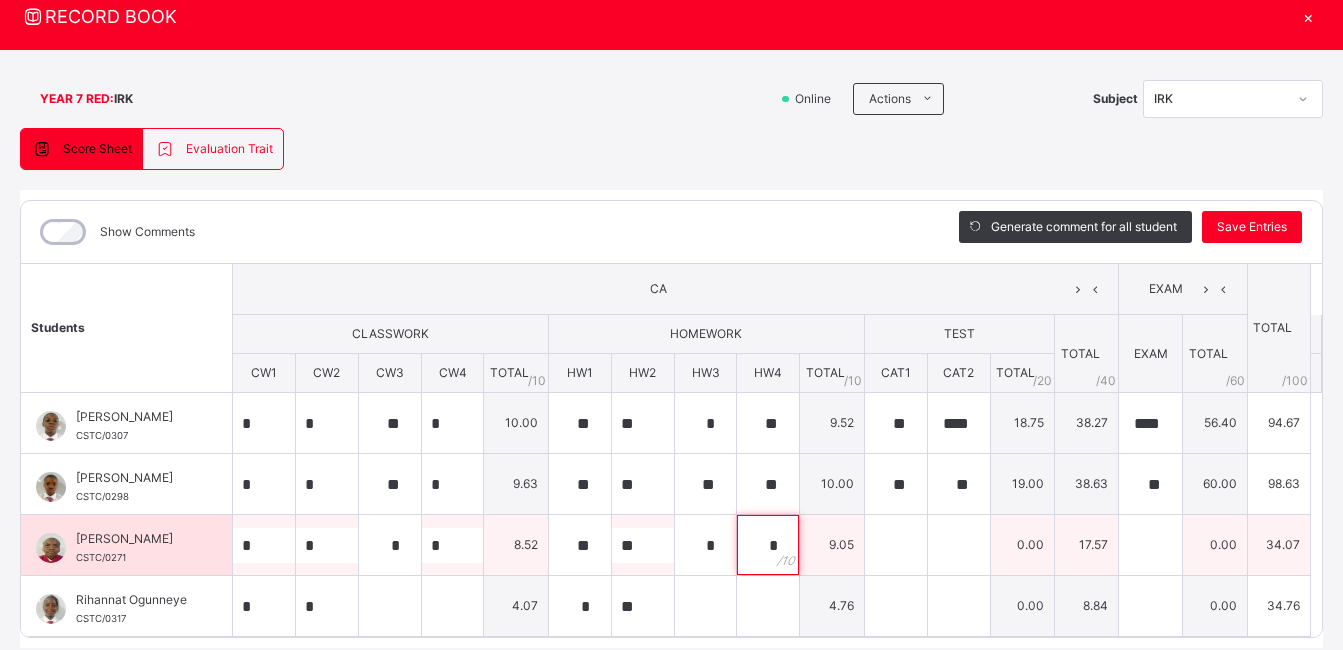 type on "*" 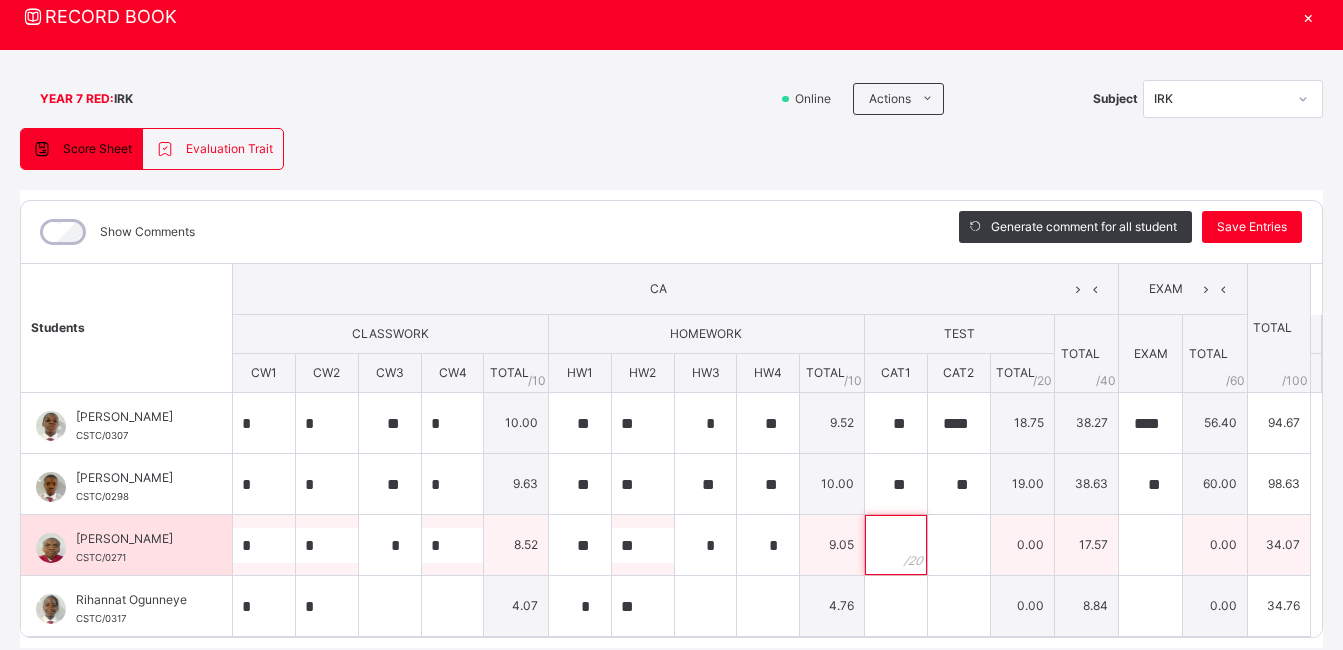 click at bounding box center [896, 545] 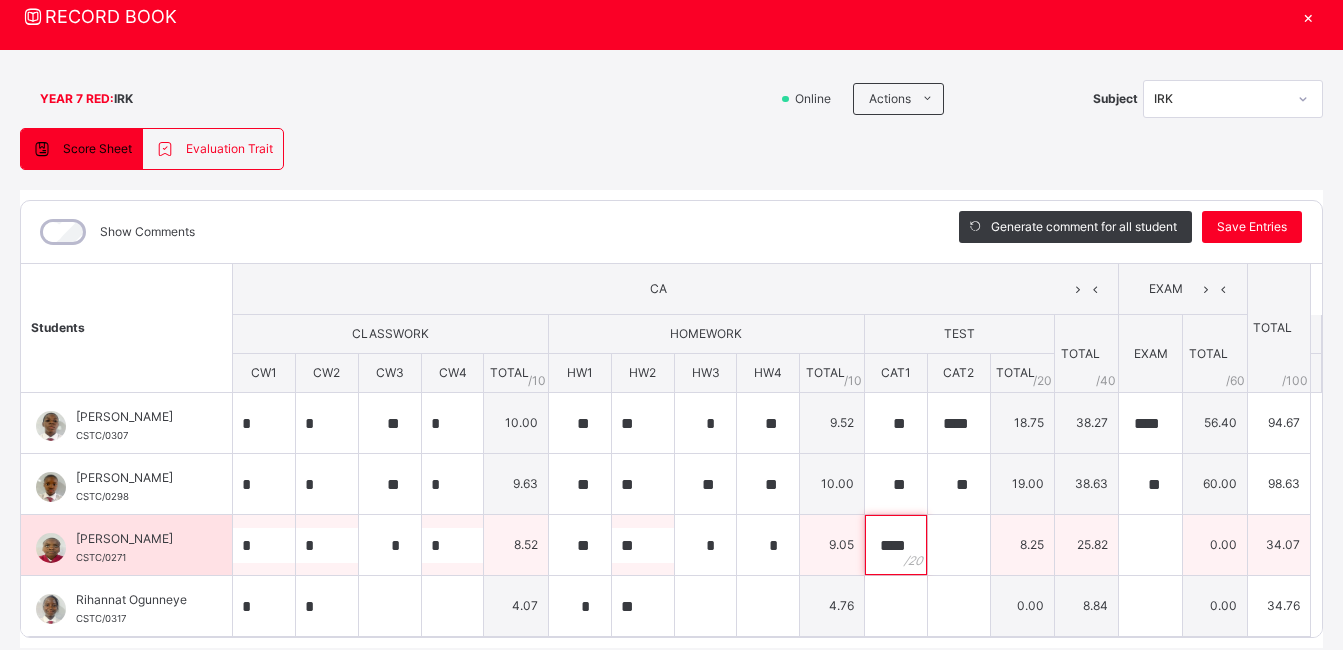 type on "****" 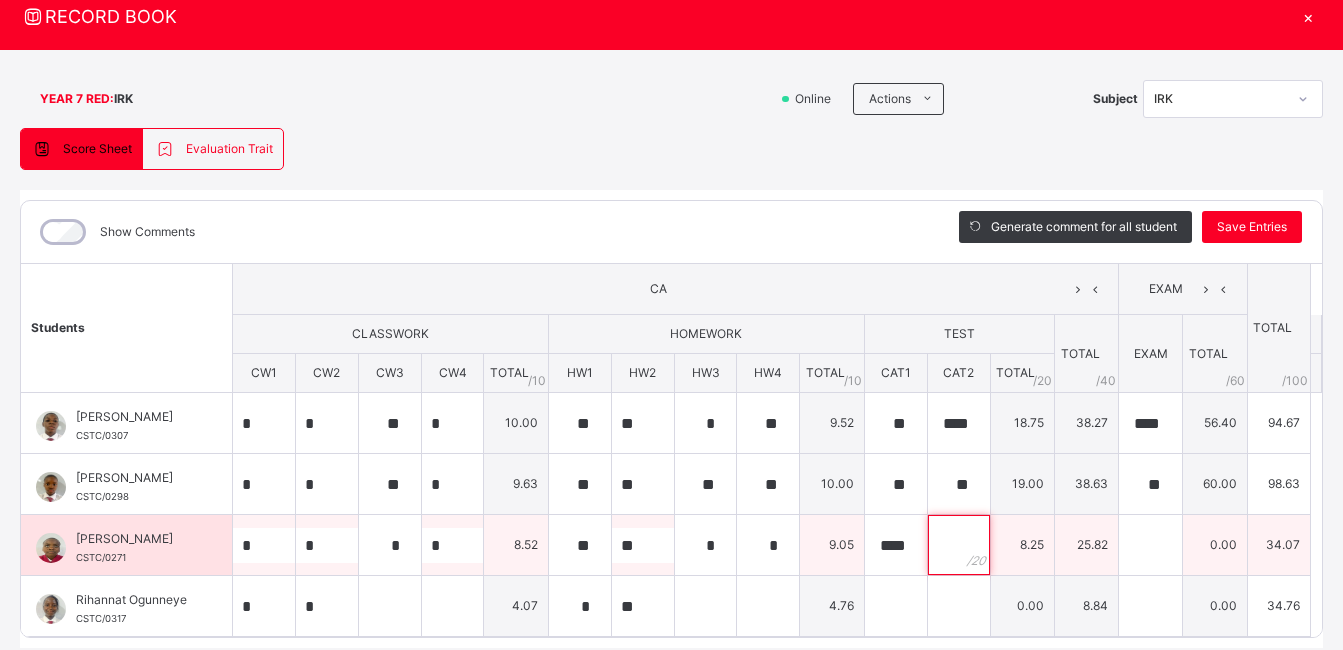 click at bounding box center [959, 545] 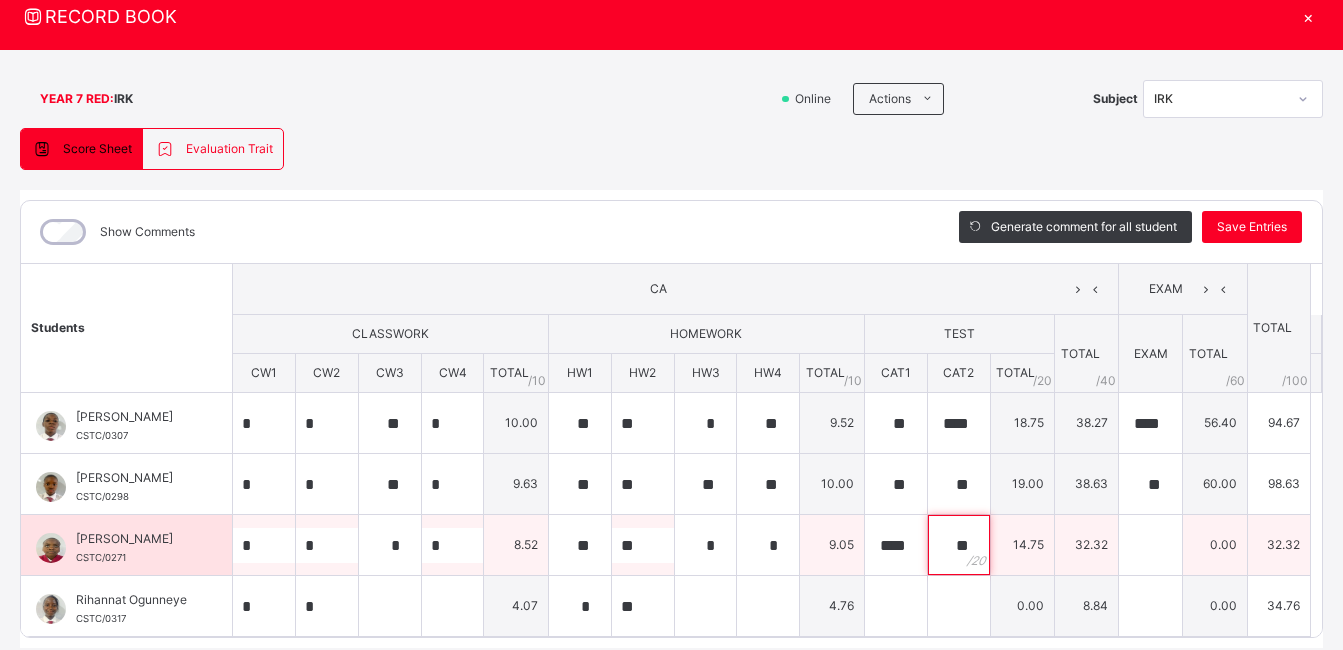 type on "**" 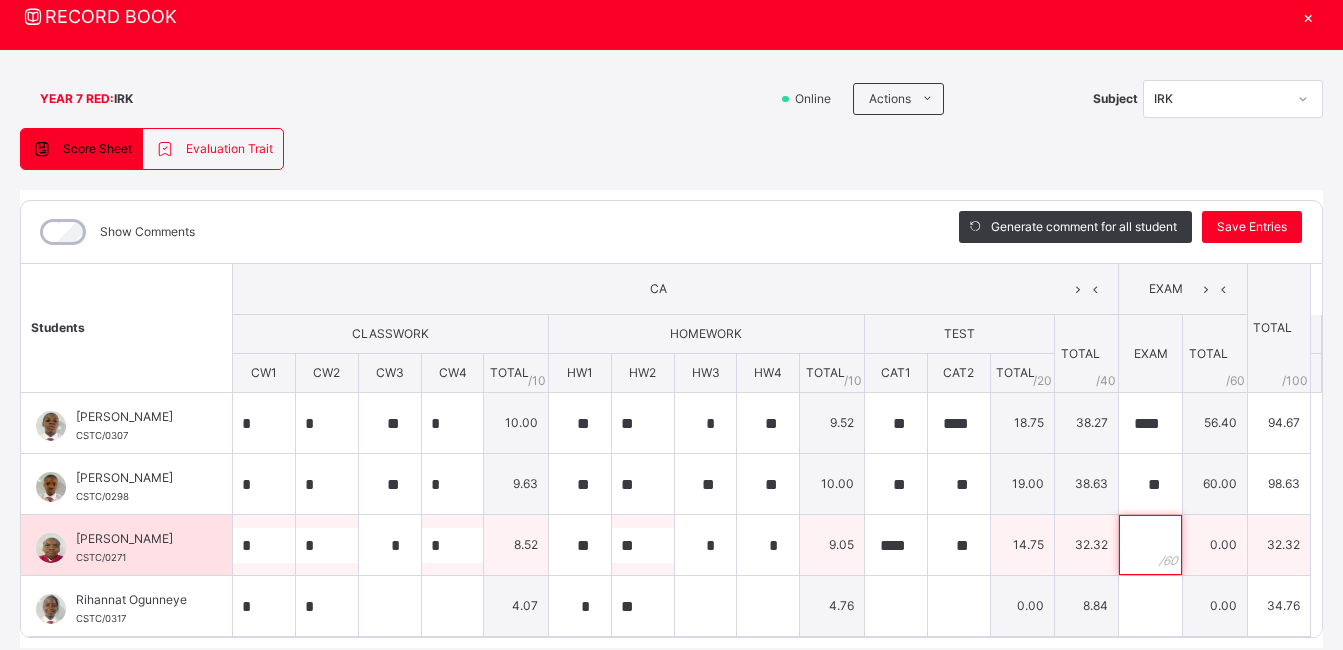 click at bounding box center [1150, 545] 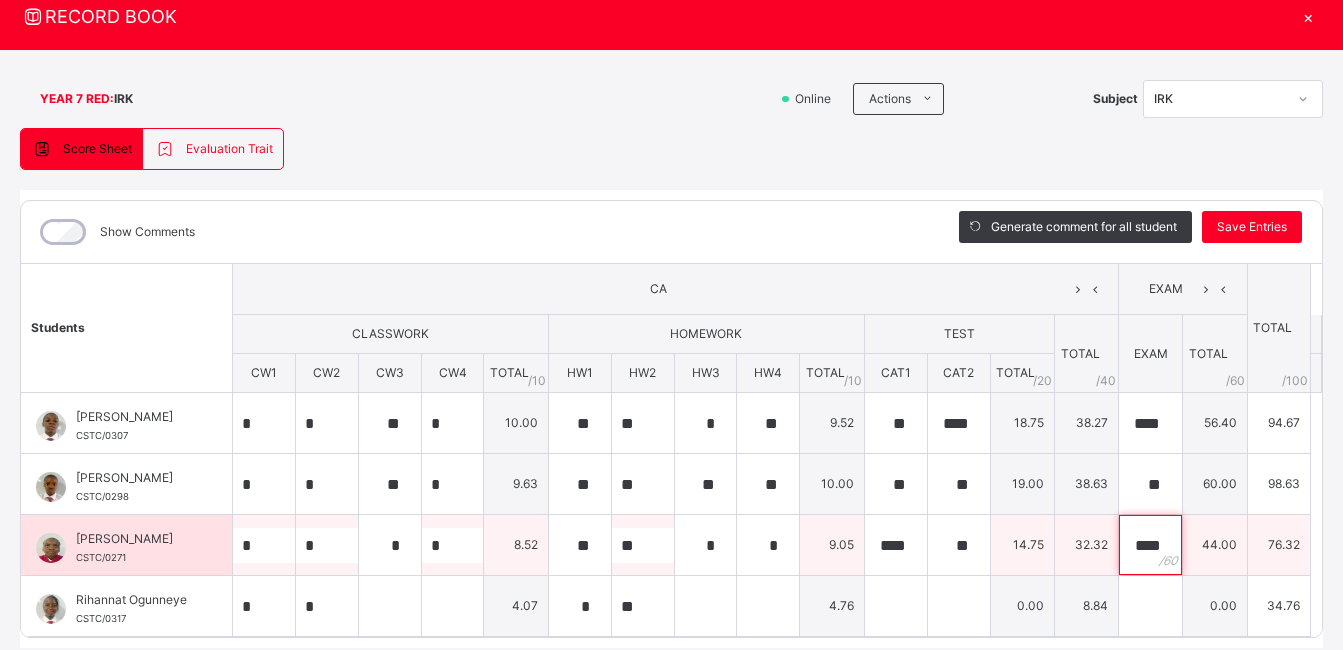 scroll, scrollTop: 0, scrollLeft: 3, axis: horizontal 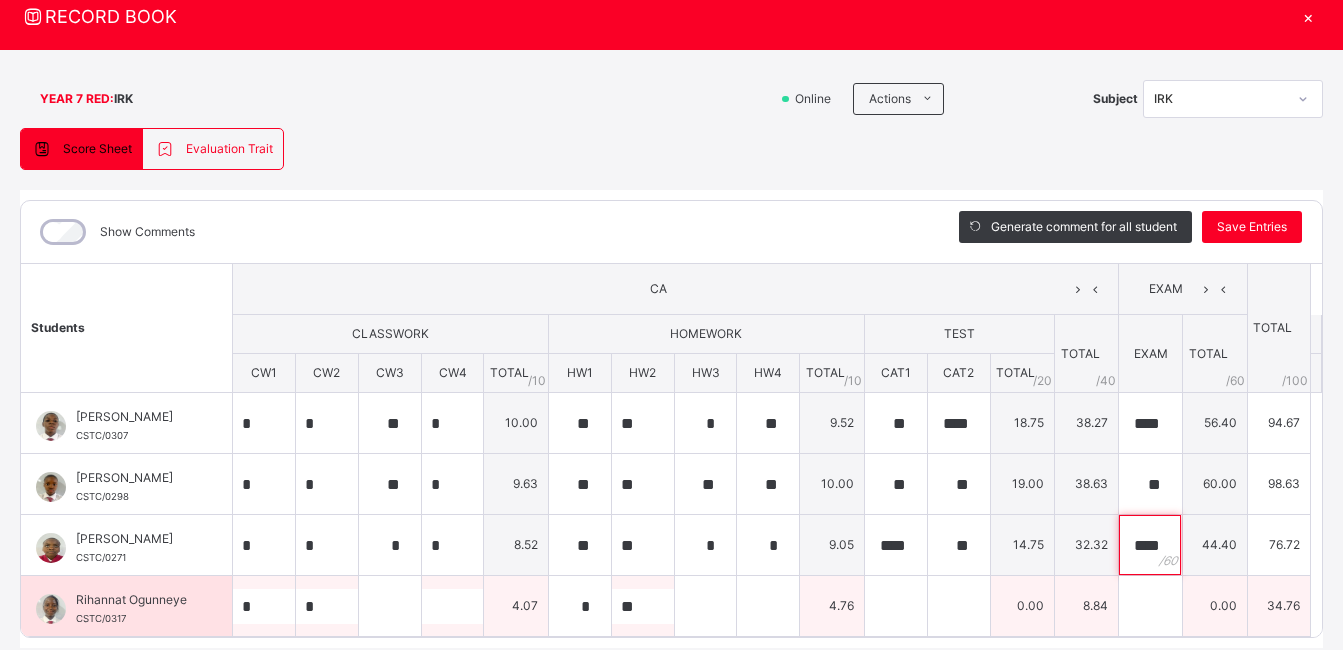 type on "****" 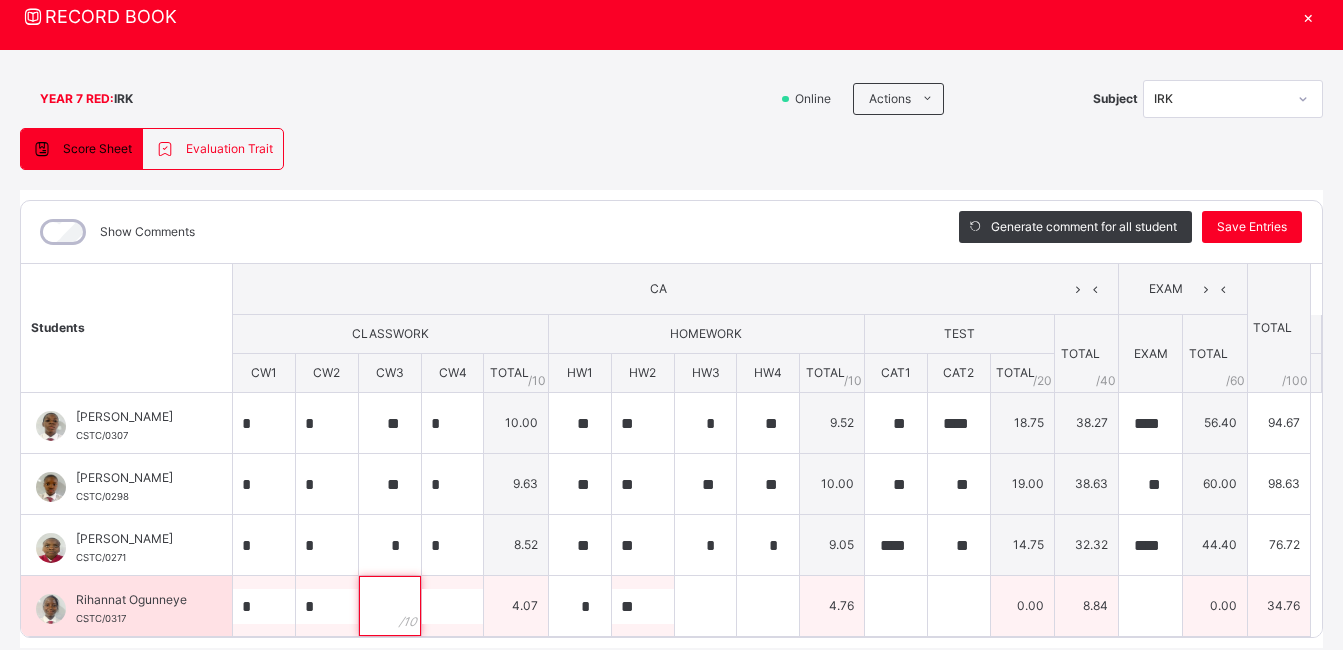 scroll, scrollTop: 0, scrollLeft: 0, axis: both 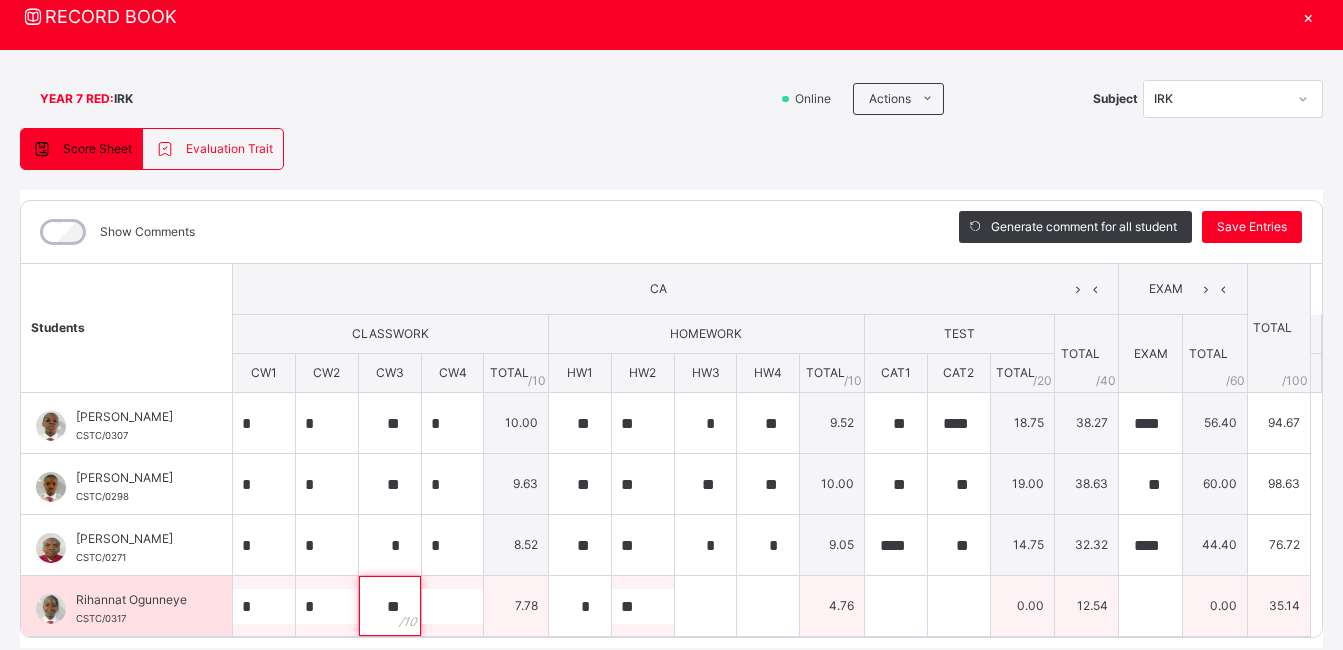 type on "**" 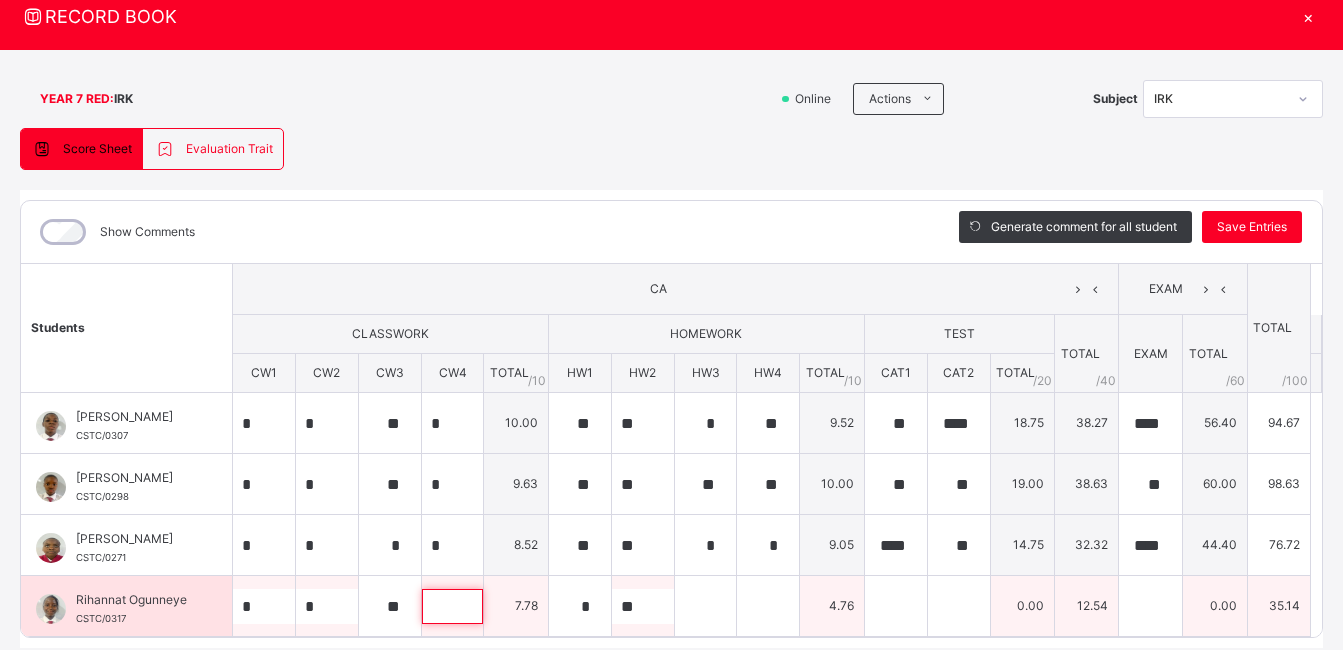 click at bounding box center [453, 606] 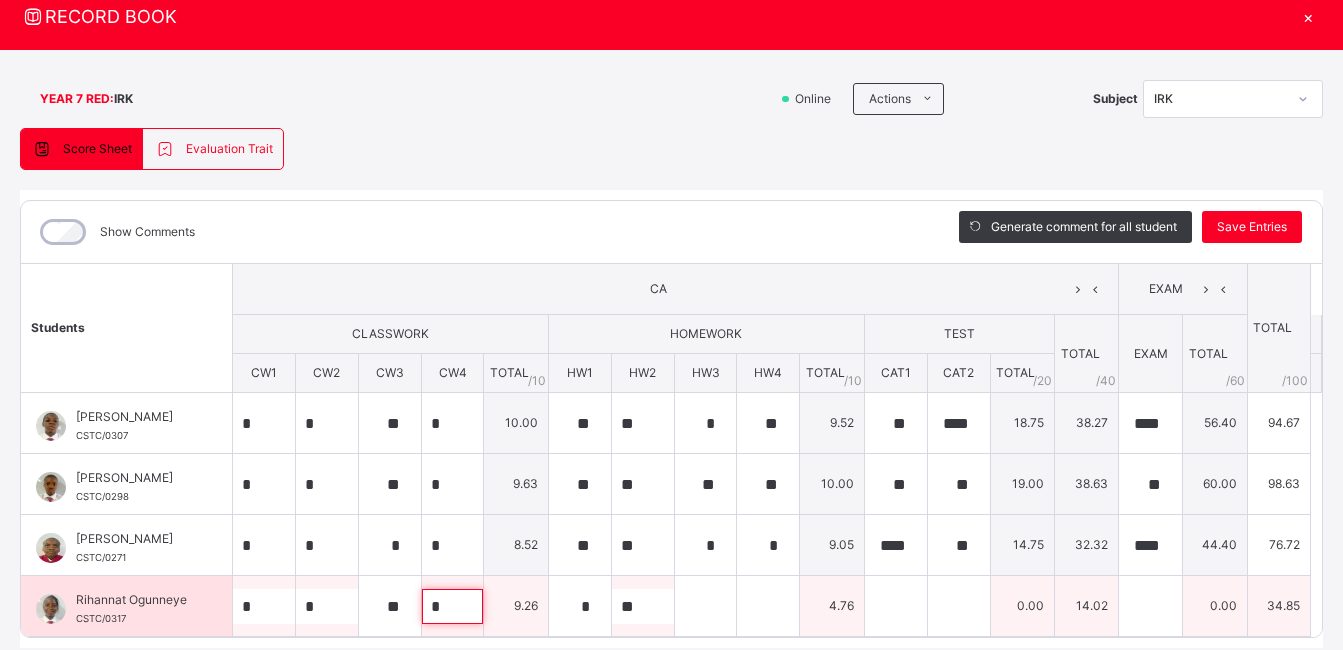 type on "*" 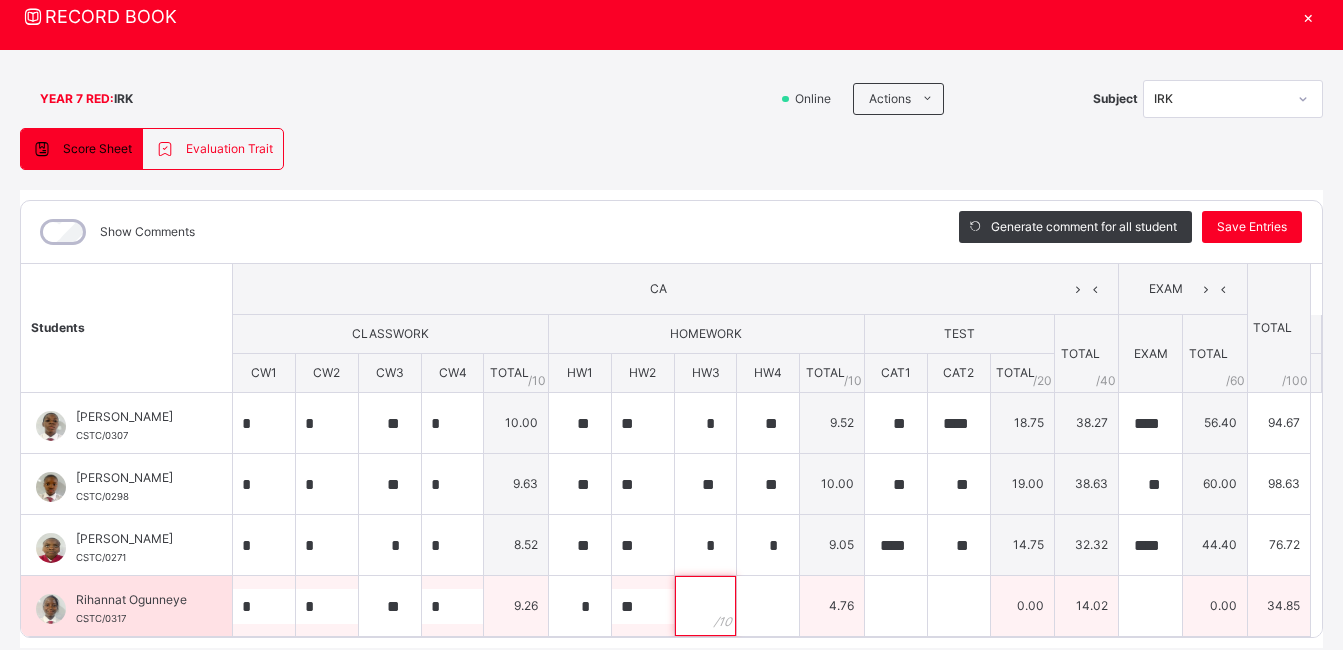click at bounding box center [706, 606] 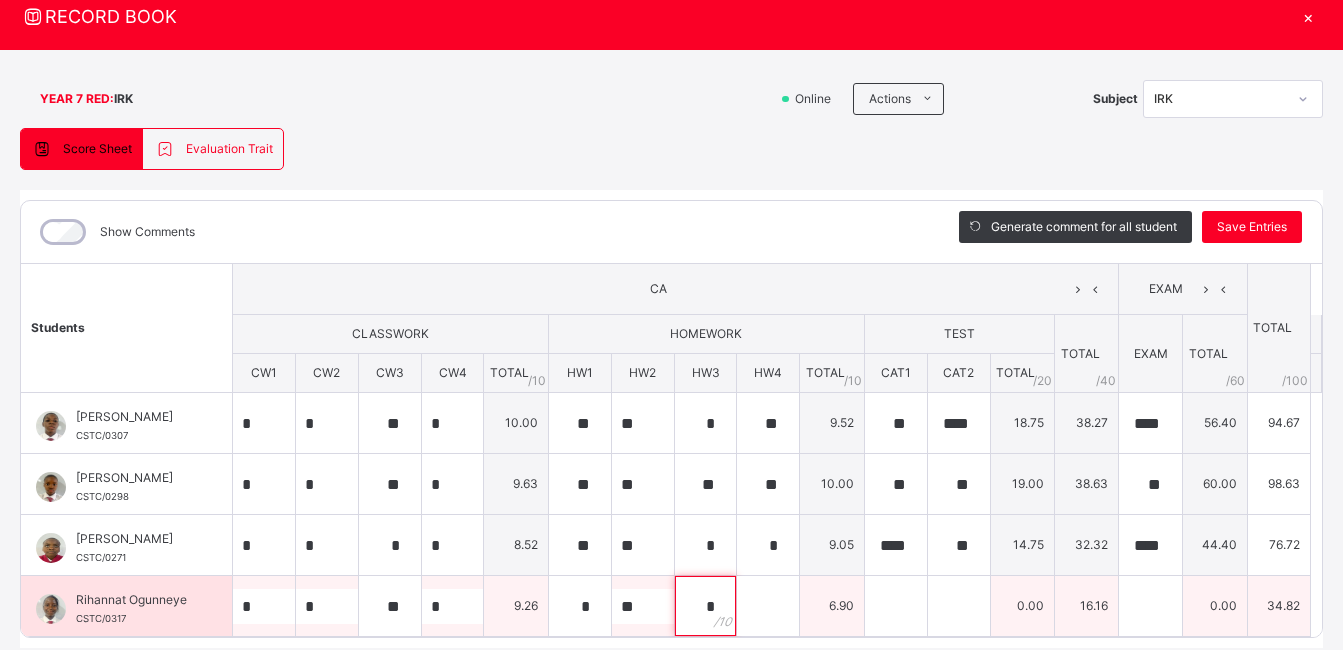 type on "*" 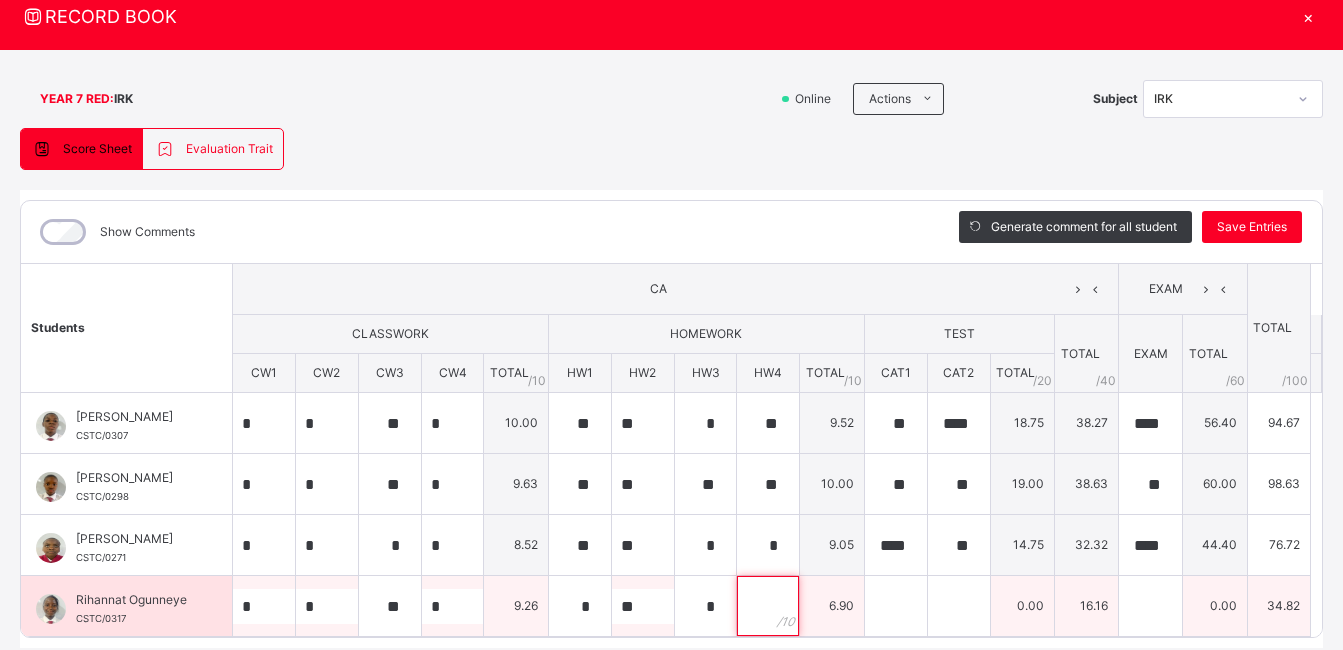 click at bounding box center [768, 606] 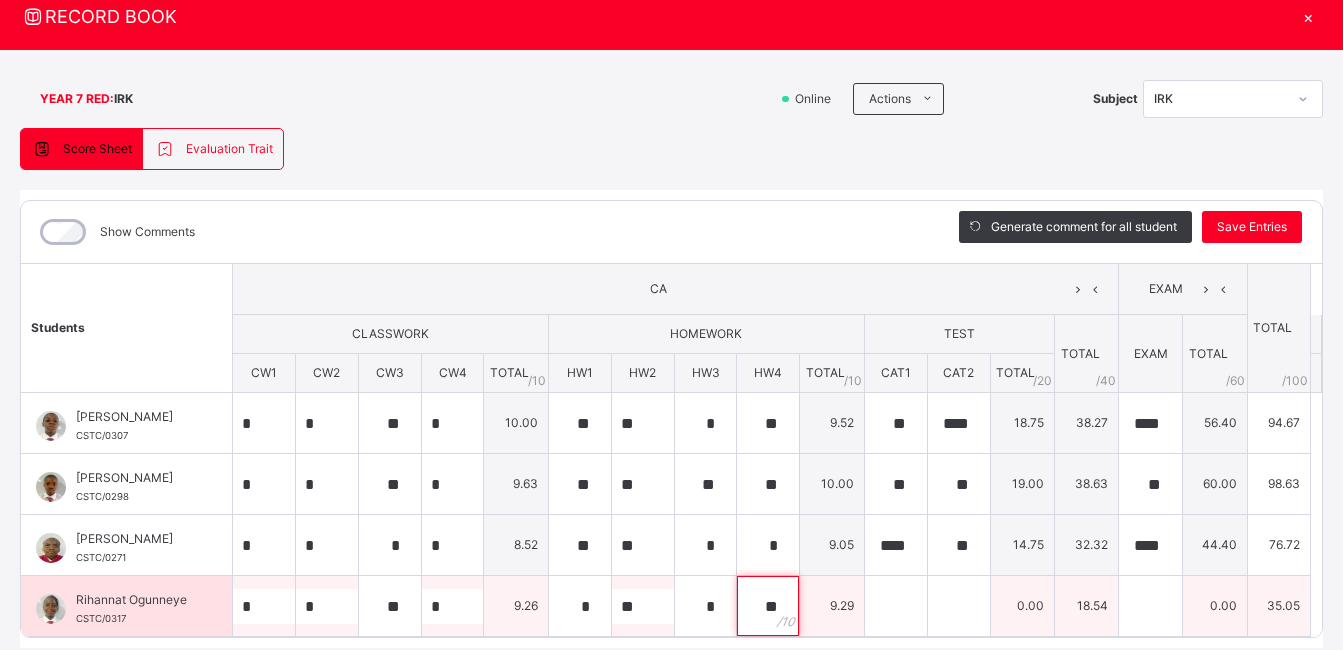 type on "**" 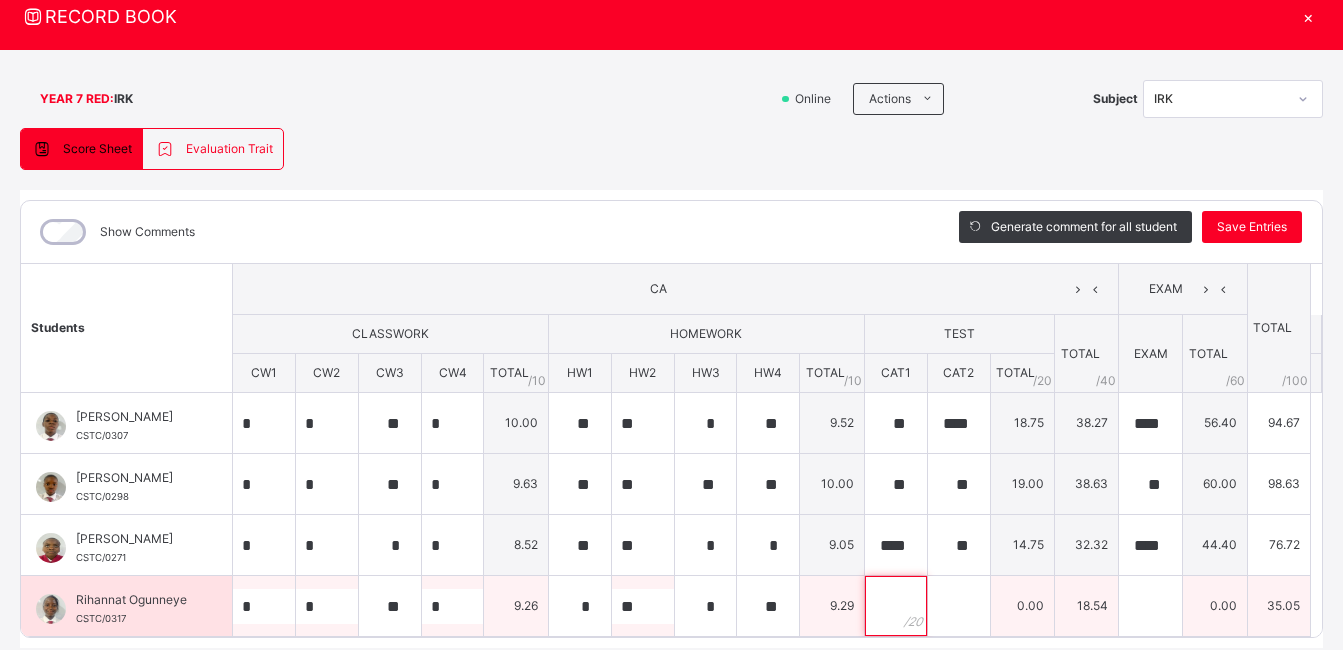 click at bounding box center [896, 606] 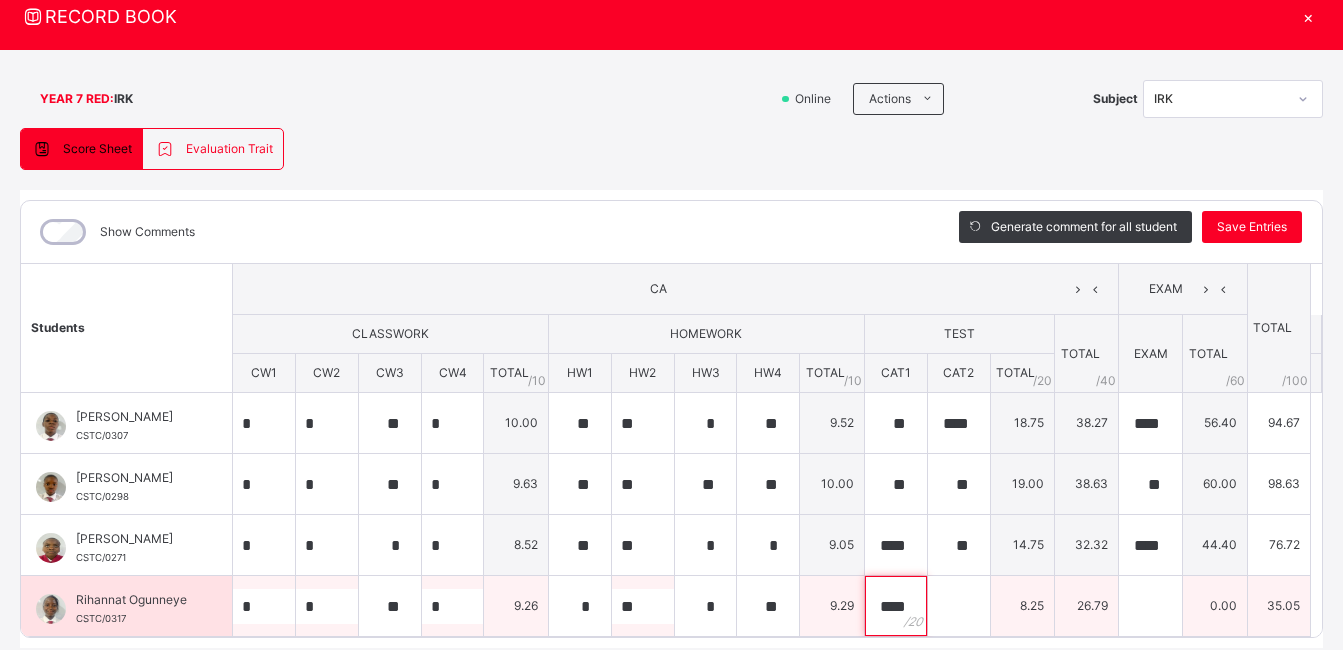type on "****" 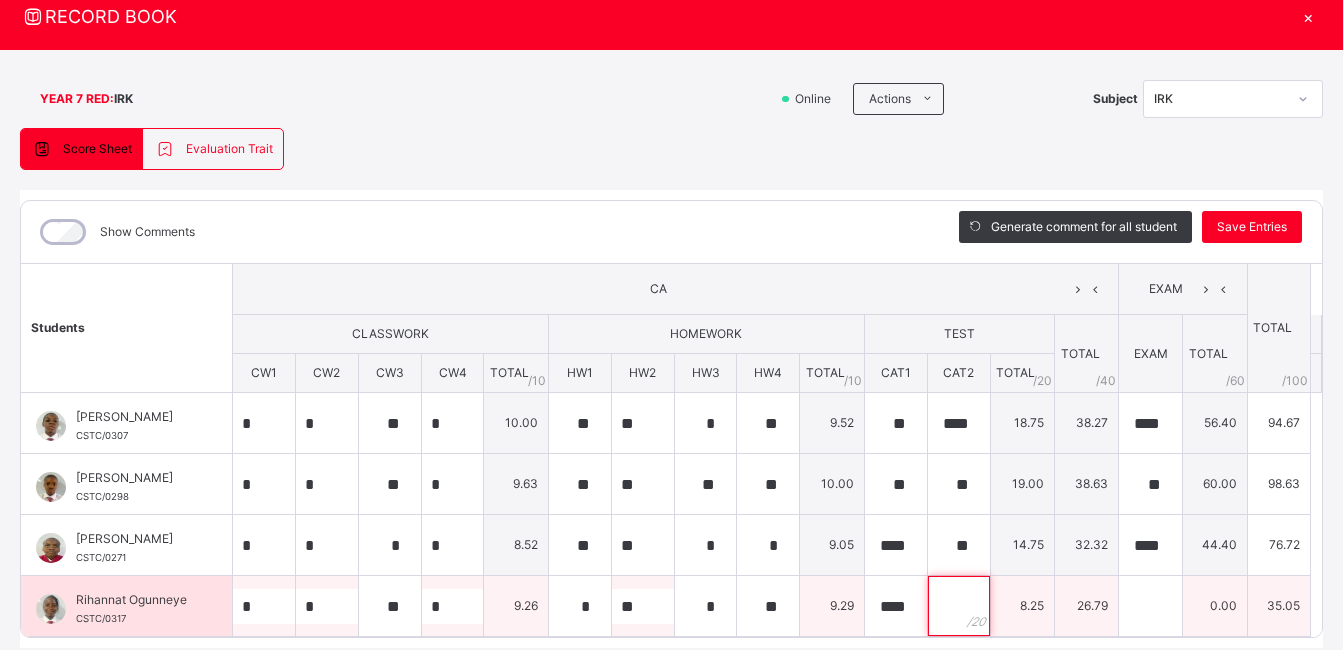 click at bounding box center (959, 606) 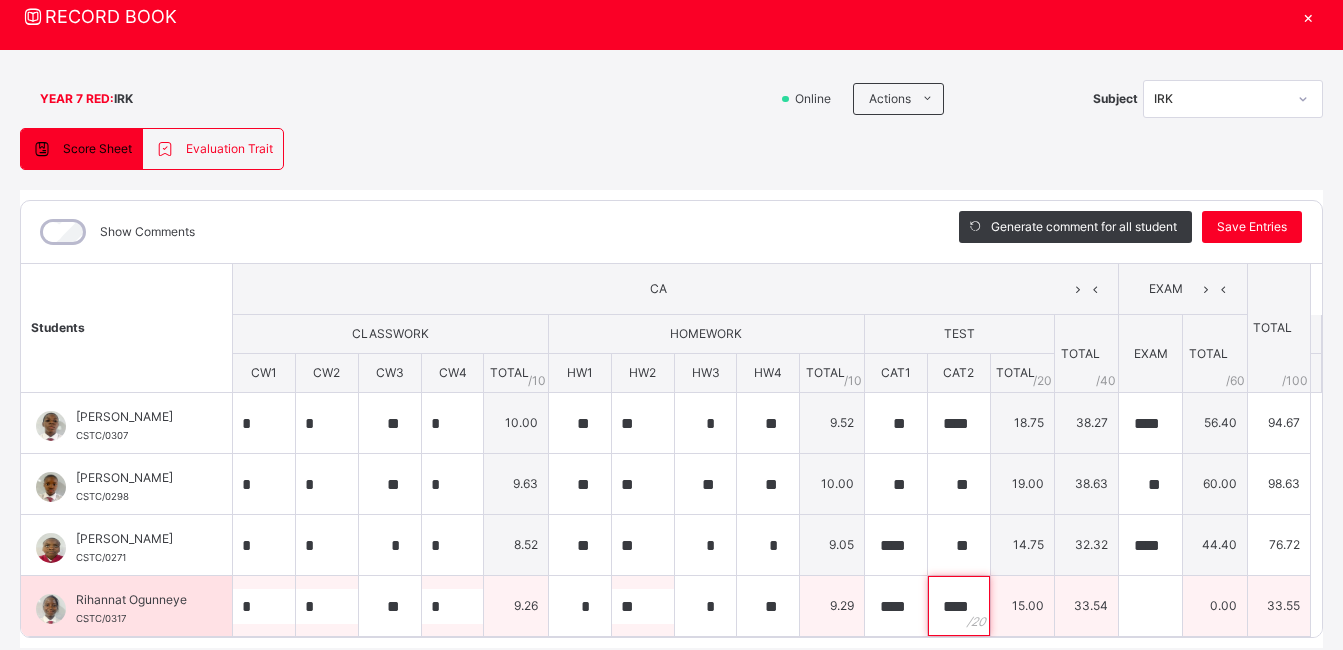type on "****" 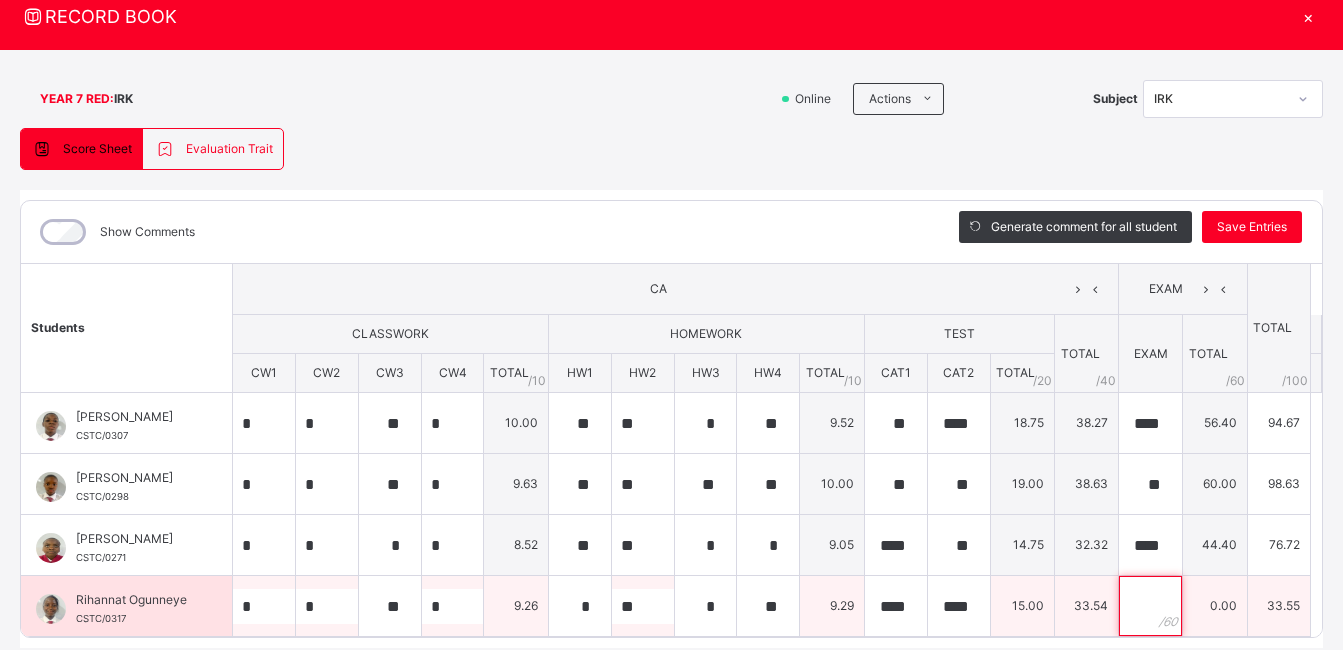 click at bounding box center [1150, 606] 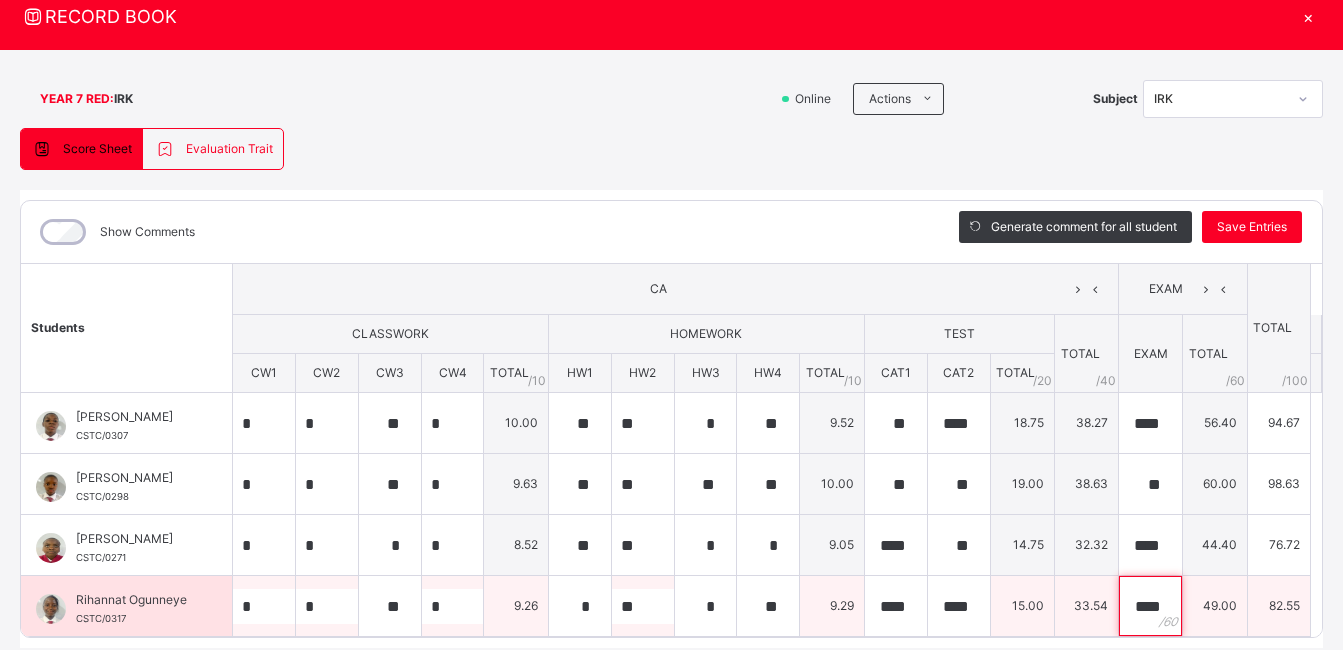 scroll, scrollTop: 0, scrollLeft: 2, axis: horizontal 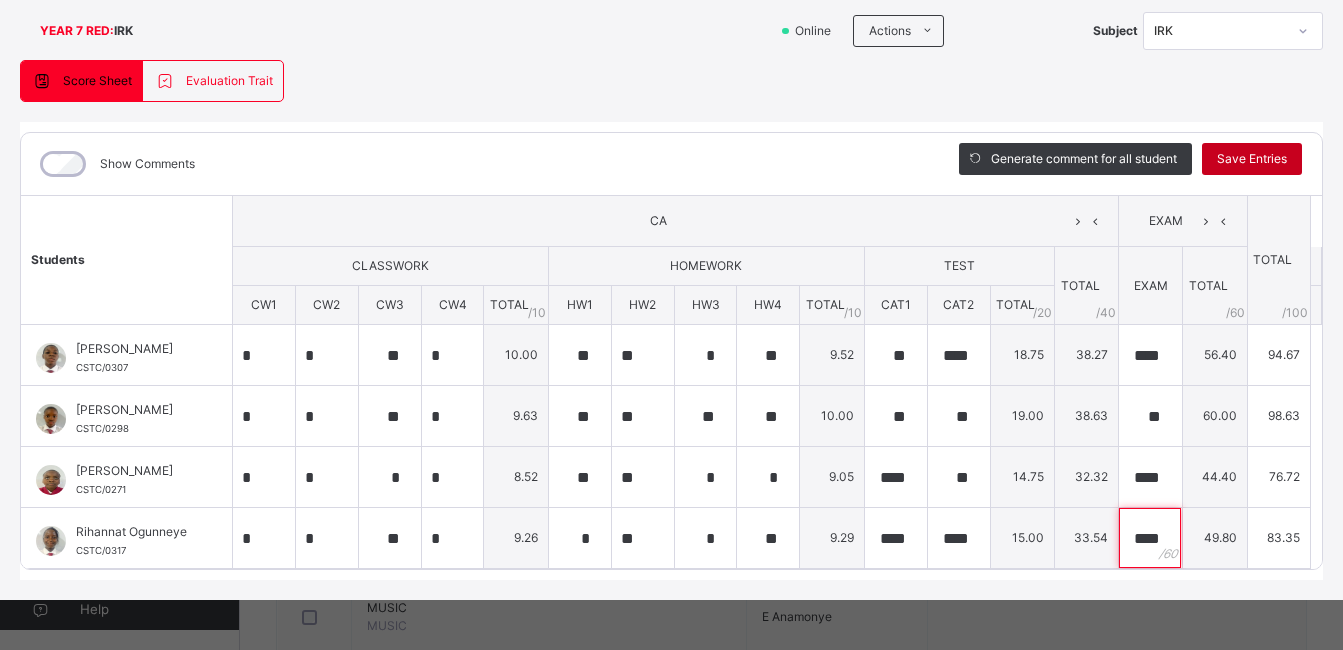 type on "****" 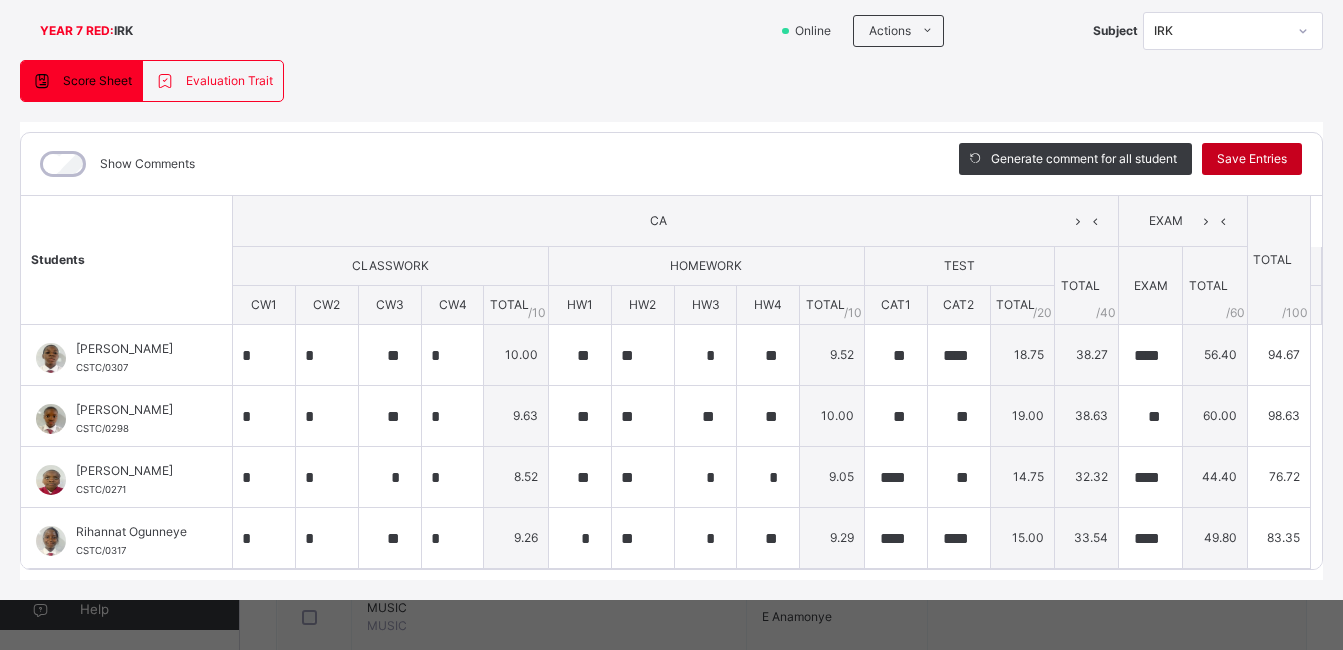 scroll, scrollTop: 0, scrollLeft: 0, axis: both 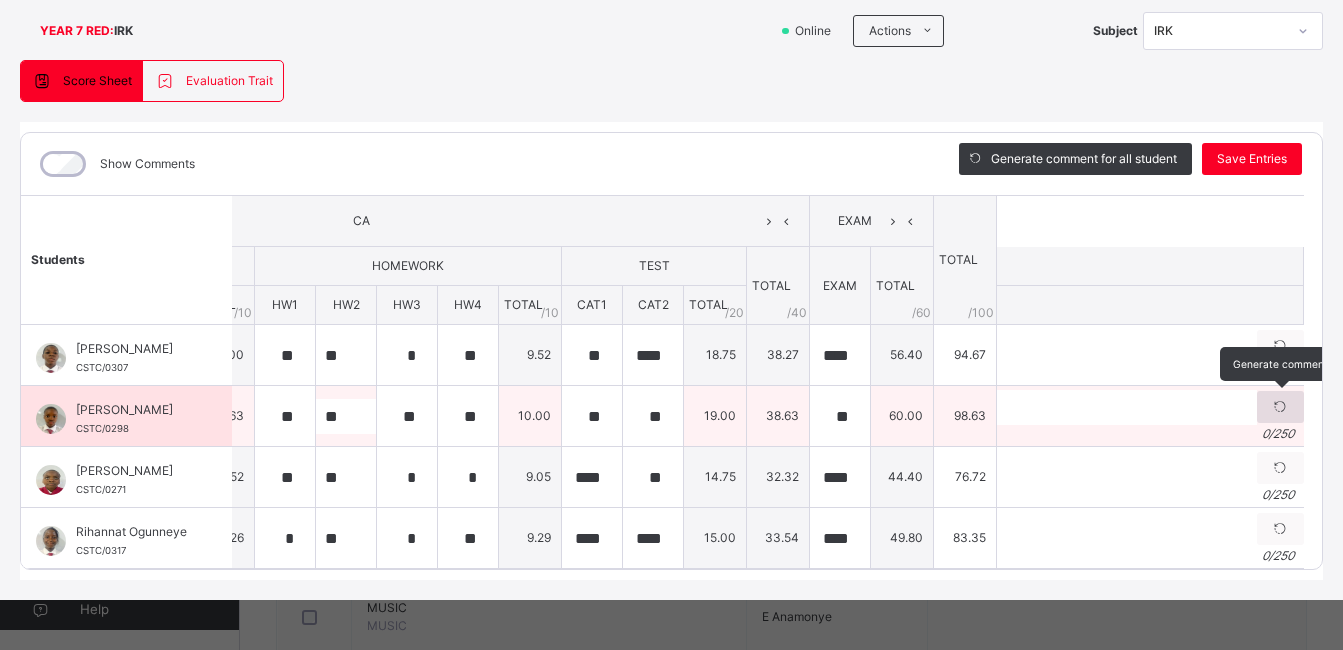 click at bounding box center [1280, 407] 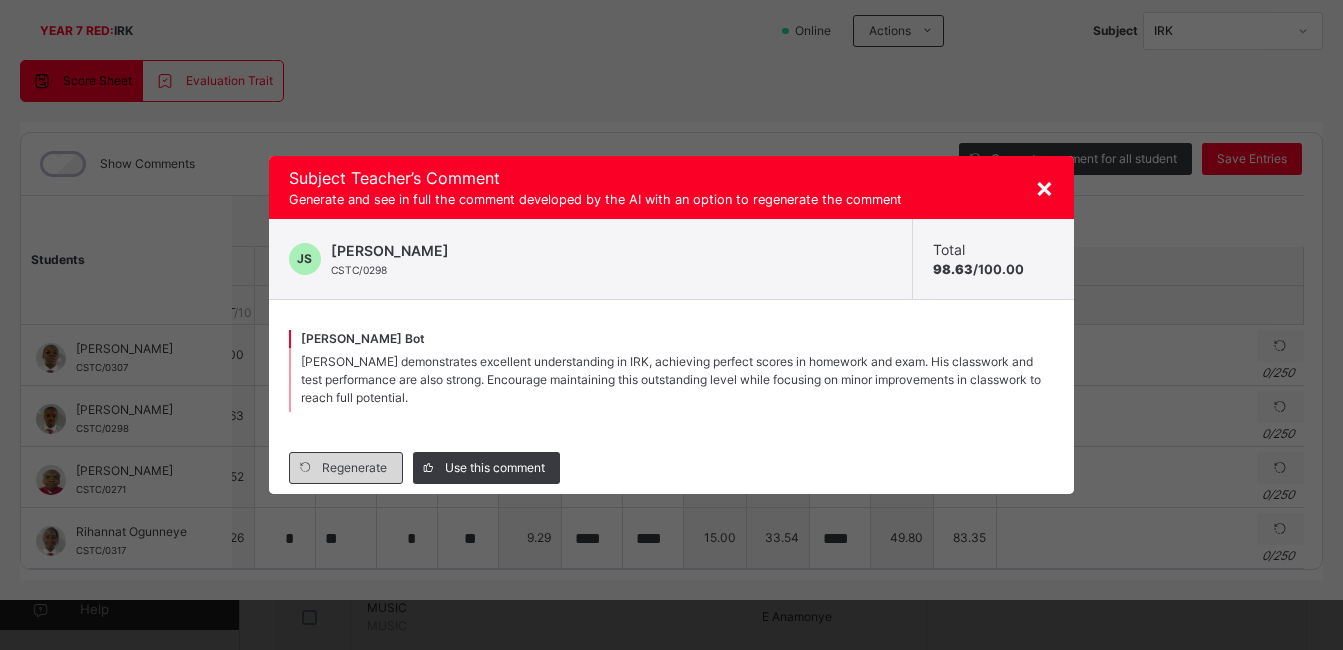 click on "Regenerate" at bounding box center [354, 468] 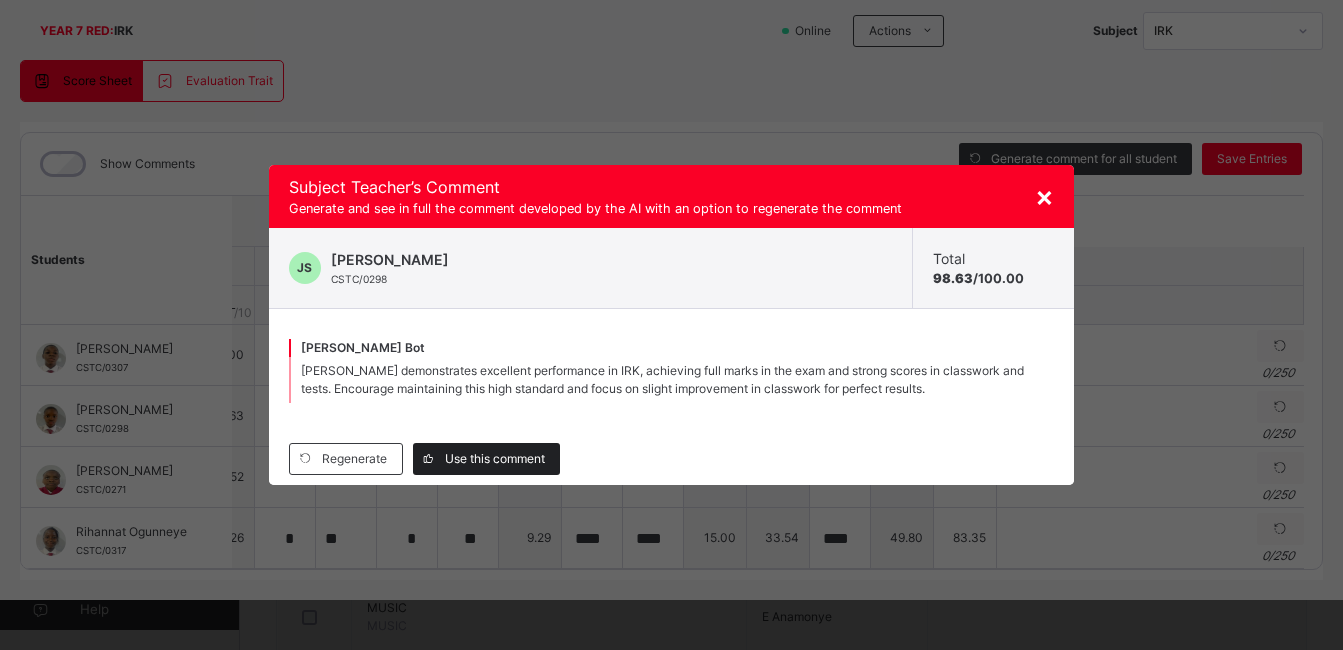 click on "Use this comment" at bounding box center [495, 459] 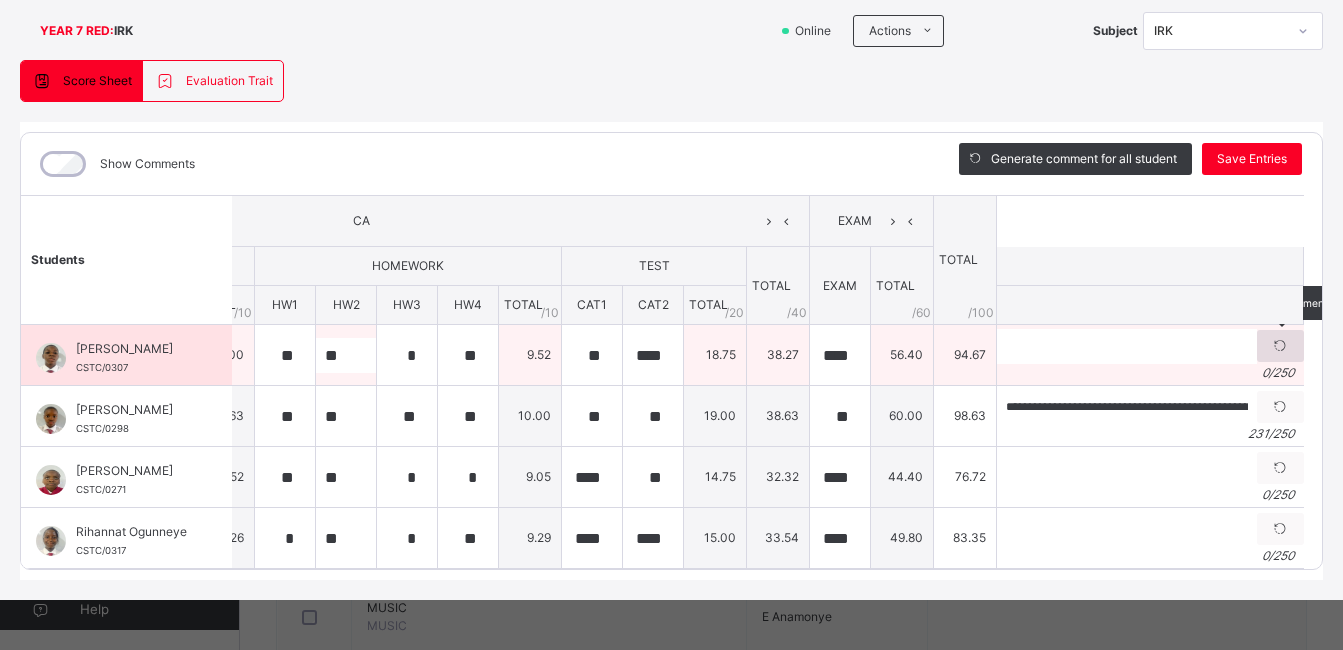click at bounding box center (1280, 346) 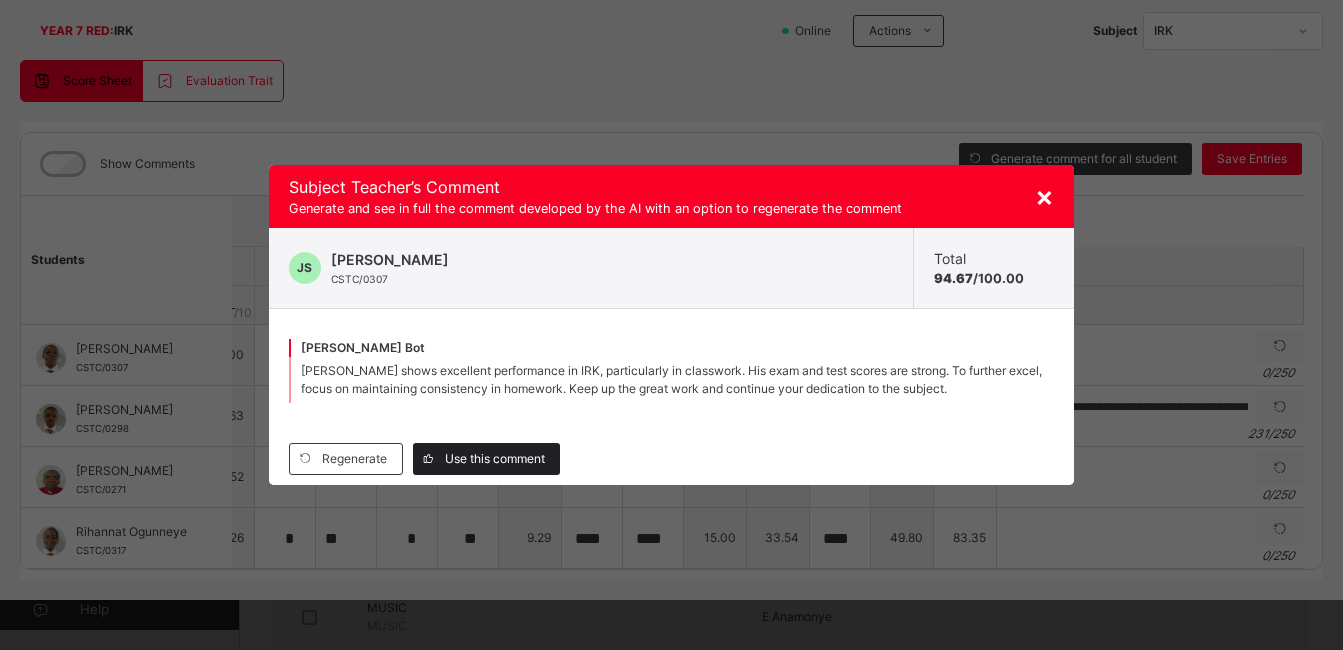 click on "Use this comment" at bounding box center [495, 459] 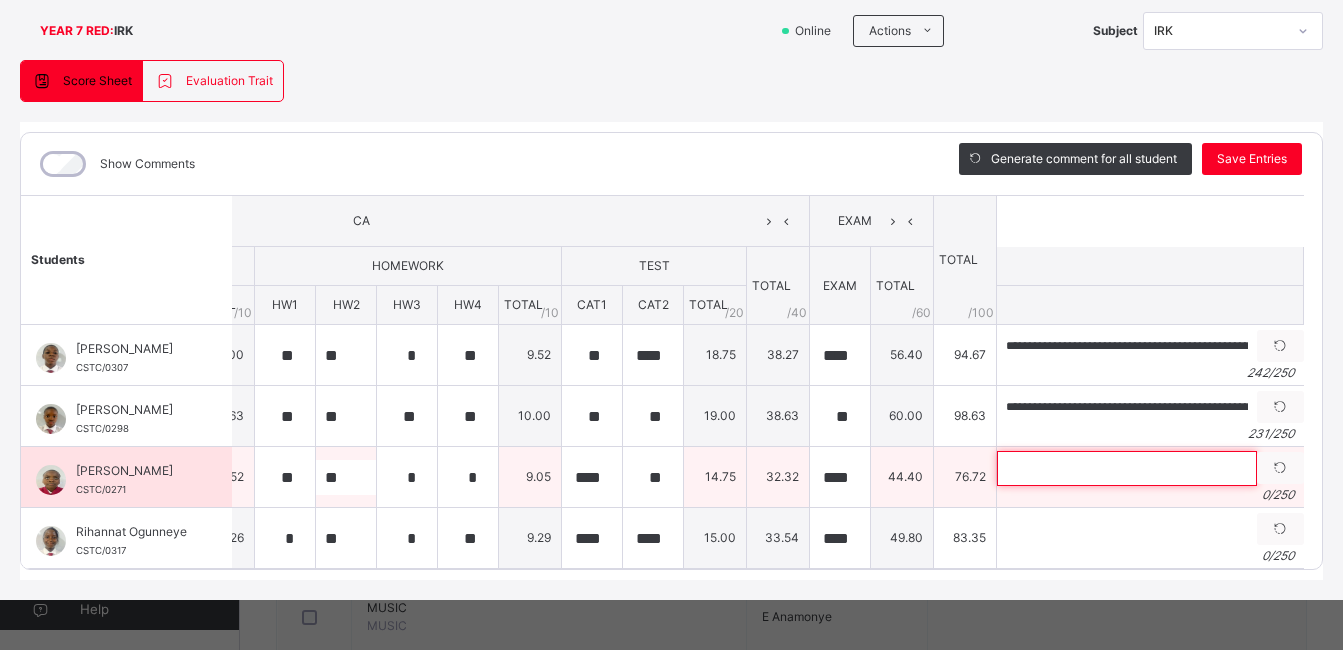 click at bounding box center (1127, 468) 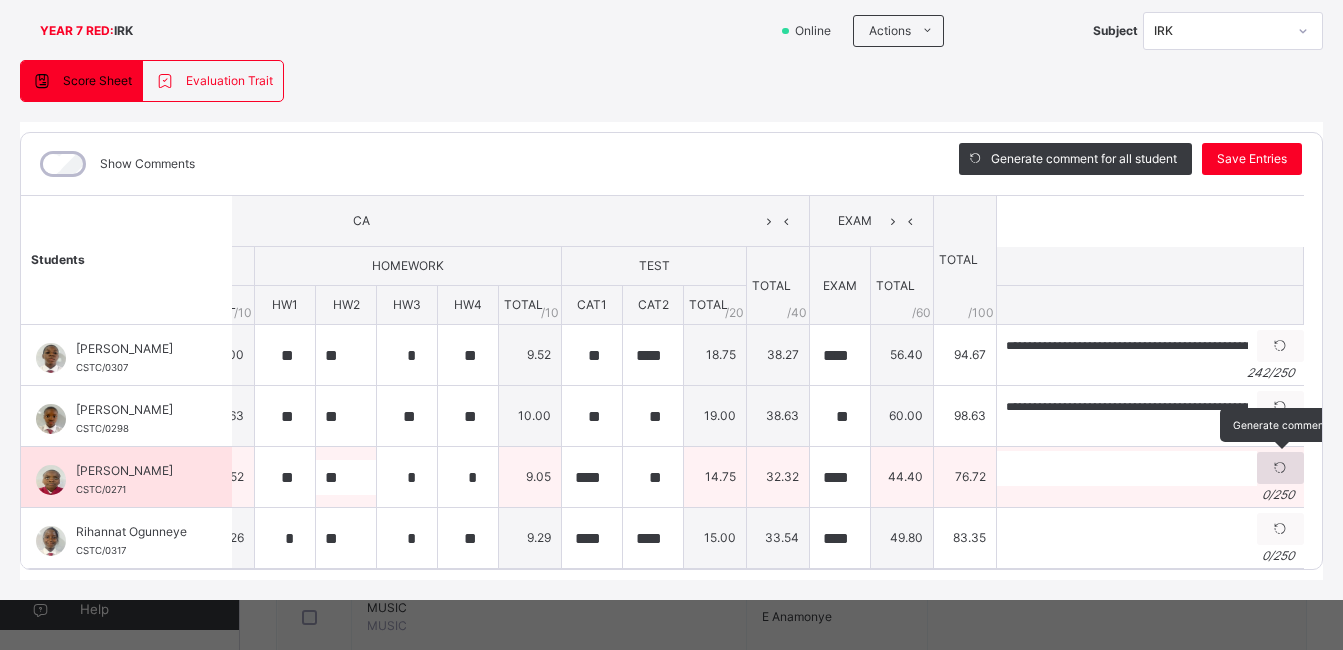 click at bounding box center [1280, 468] 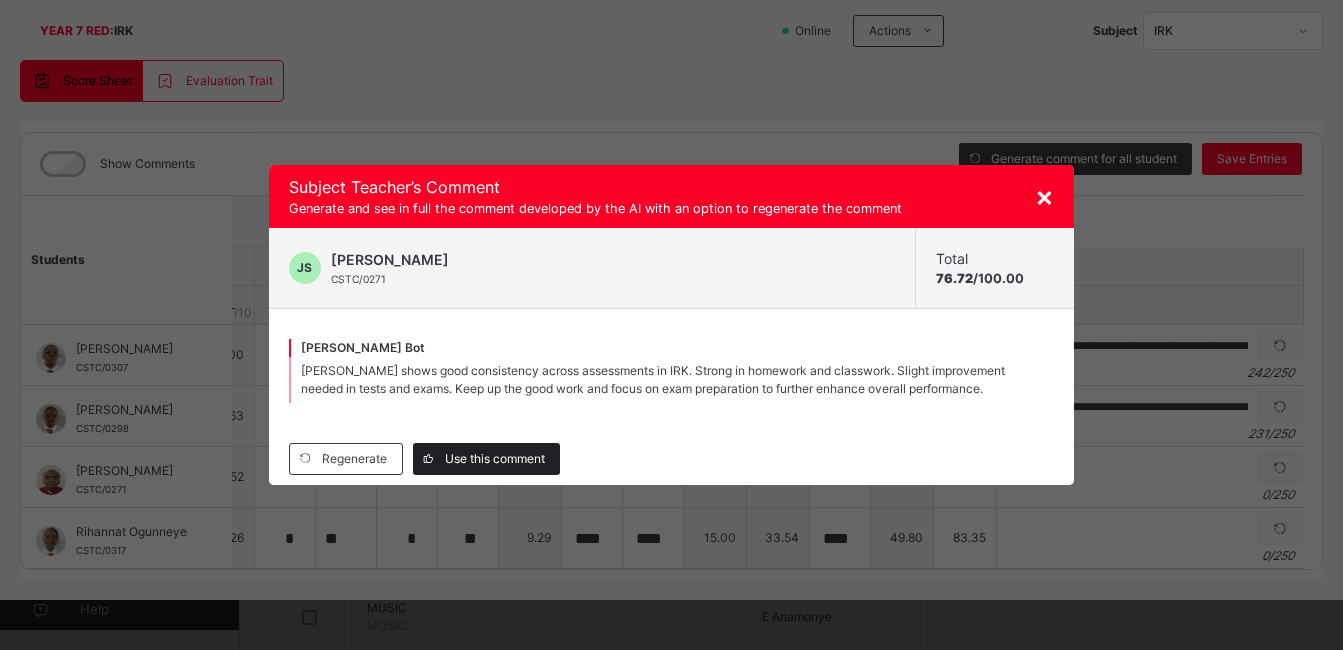 click on "Use this comment" at bounding box center (495, 459) 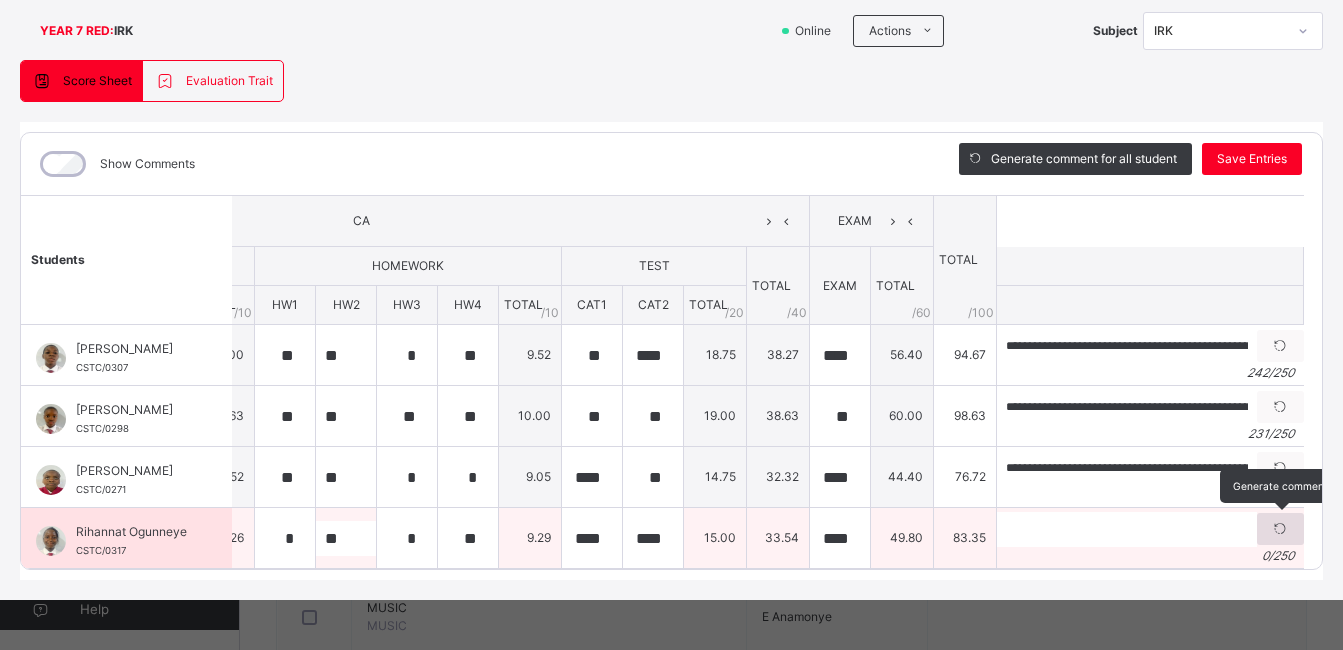 click at bounding box center [1280, 529] 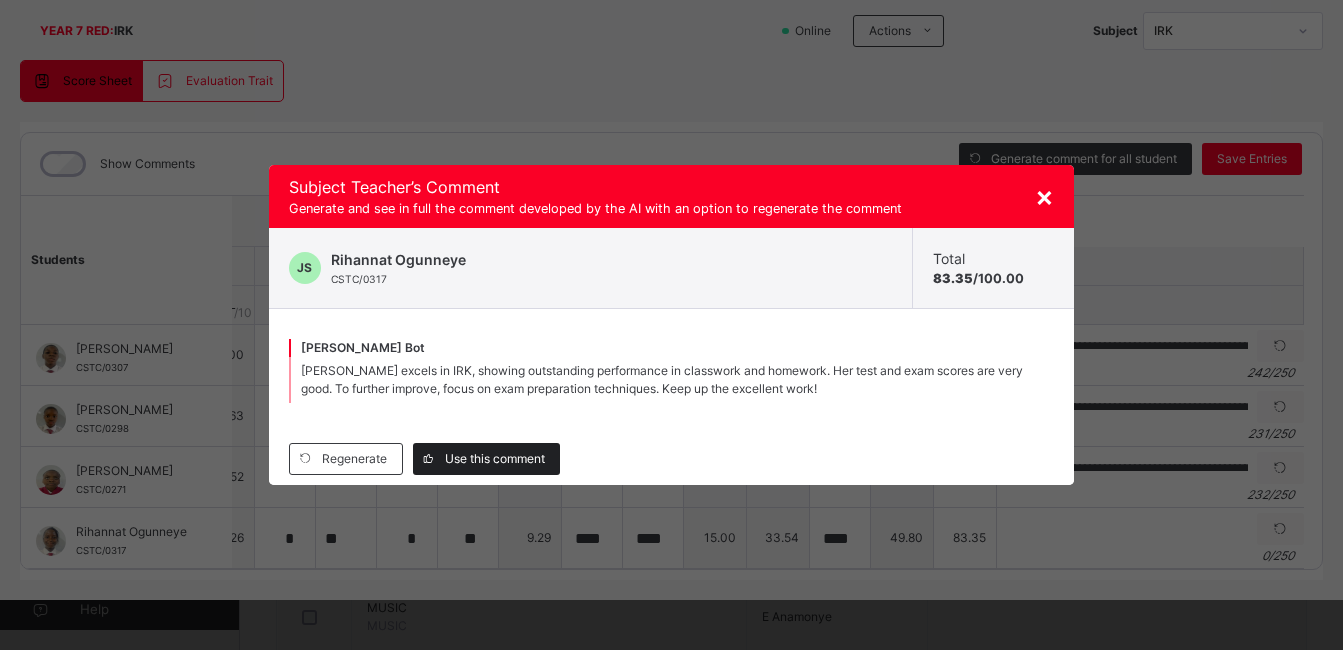 click on "Use this comment" at bounding box center [495, 459] 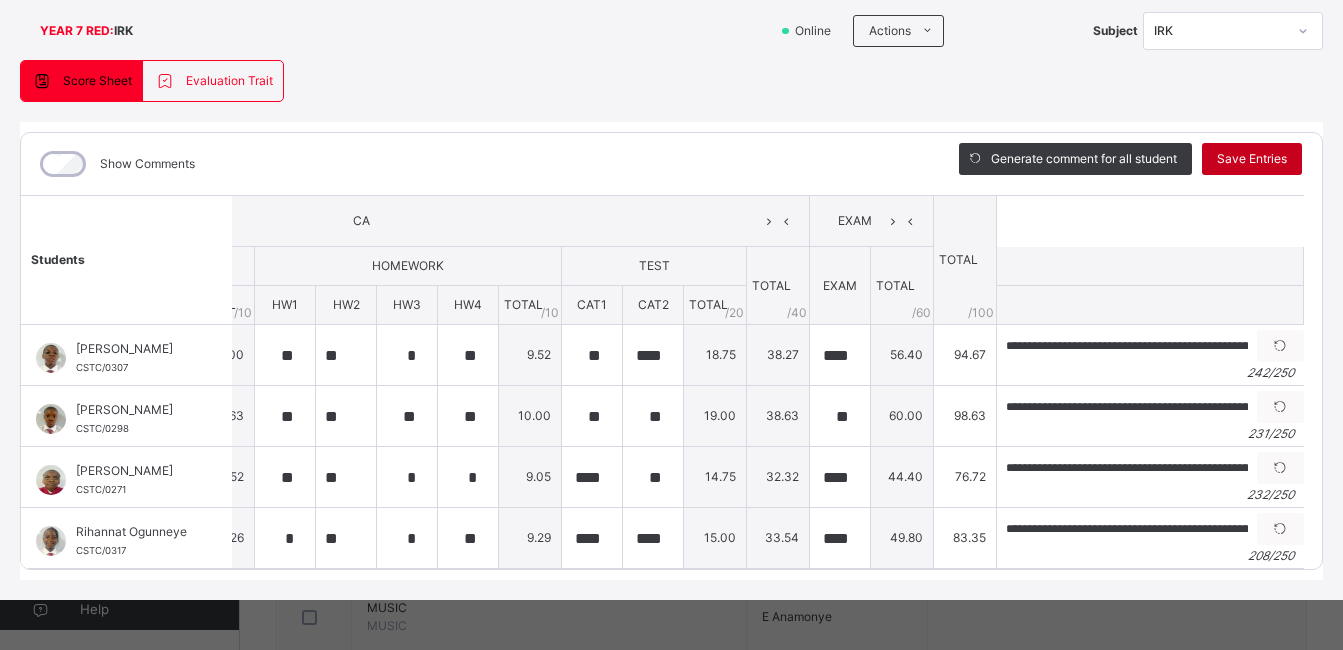 click on "Save Entries" at bounding box center (1252, 159) 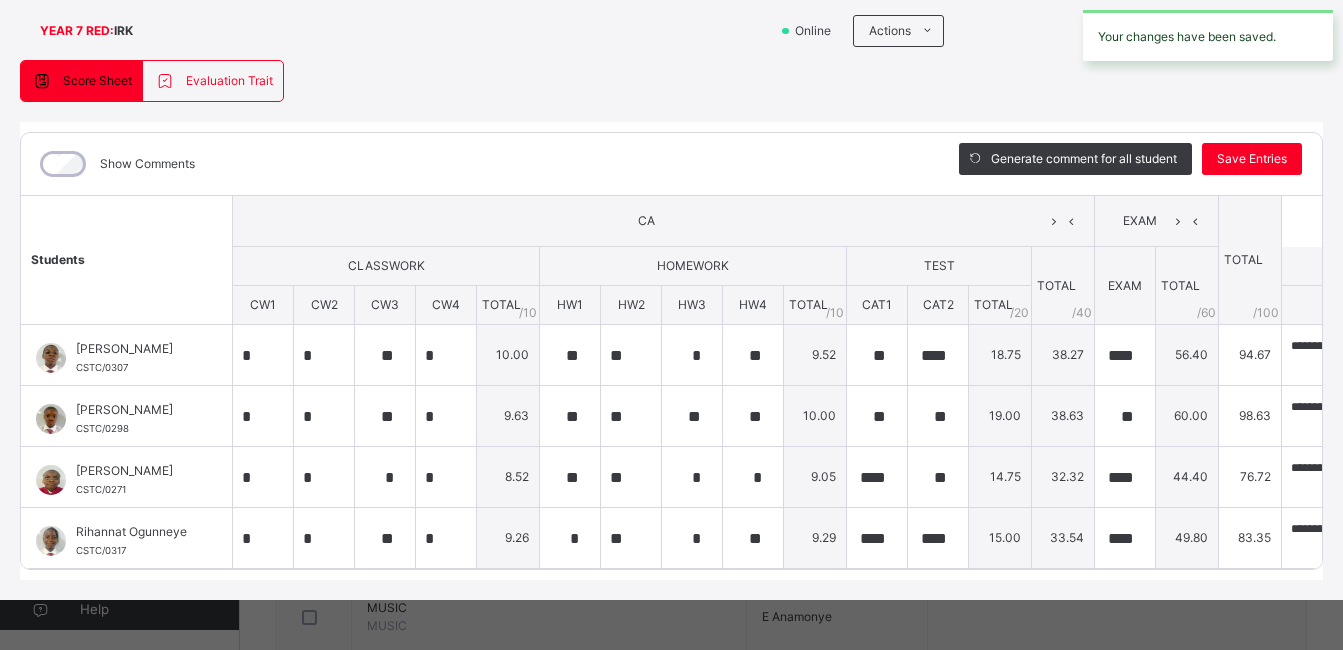 scroll, scrollTop: 0, scrollLeft: 0, axis: both 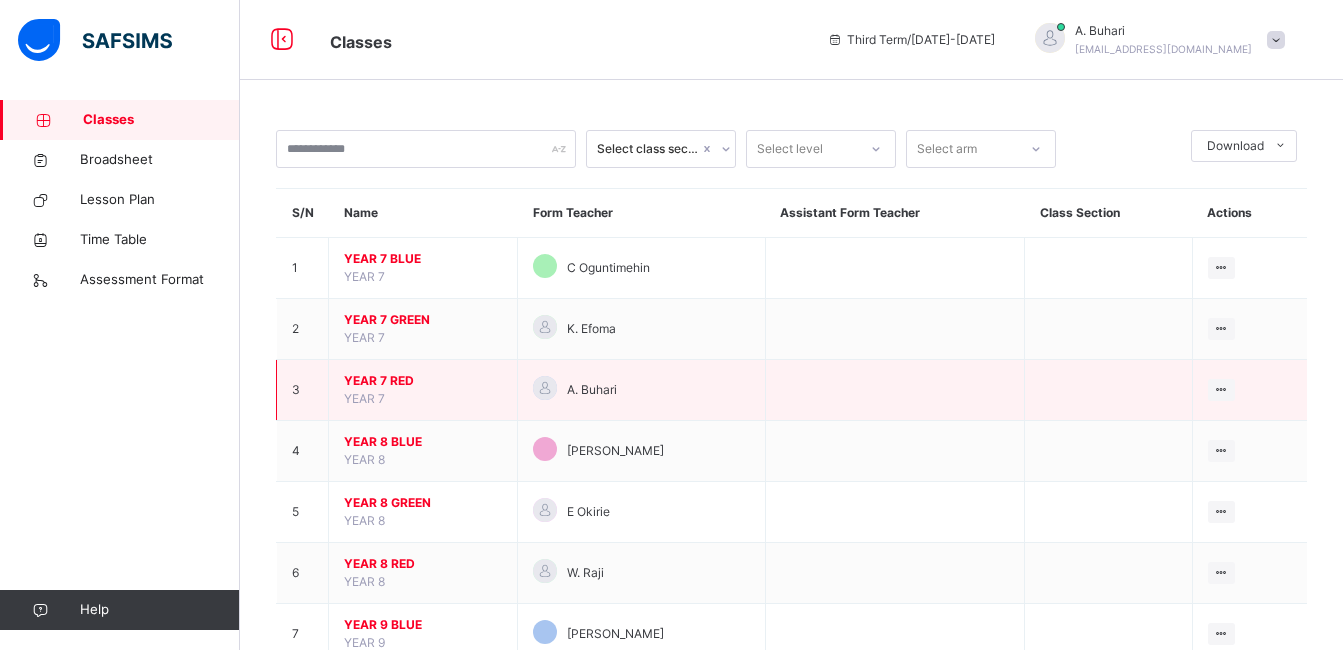 click on "YEAR 7   RED" at bounding box center [423, 381] 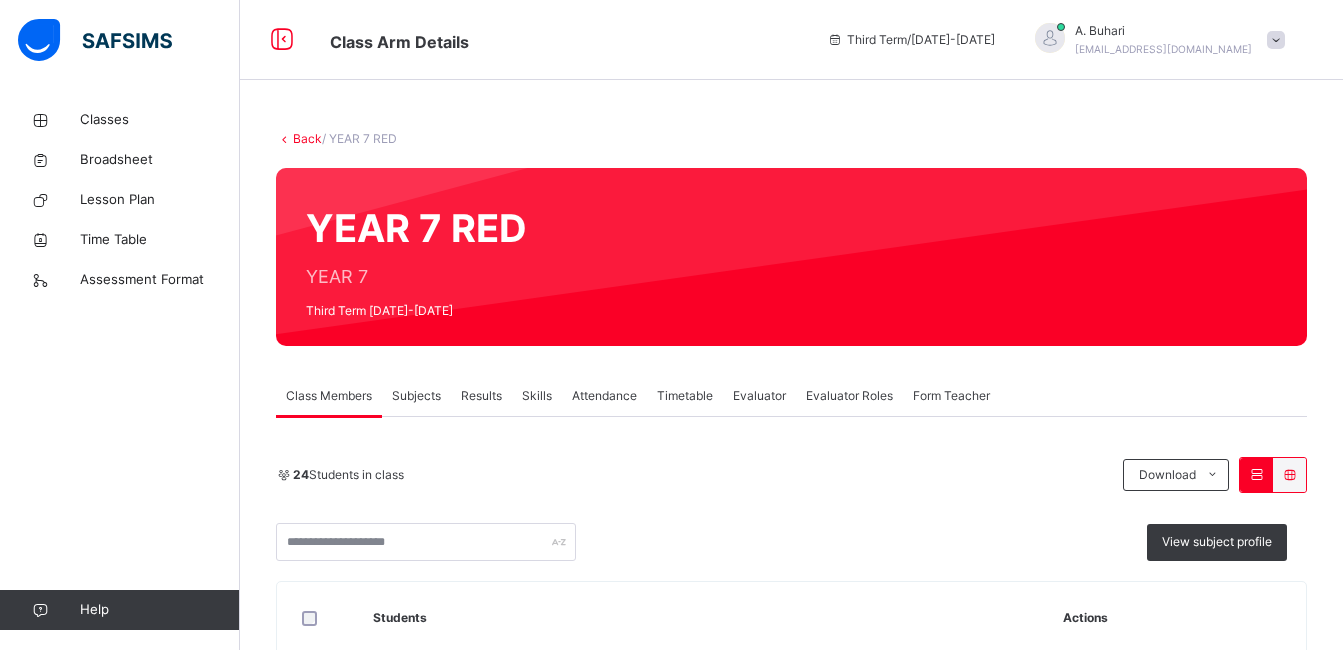 click on "Results" at bounding box center (481, 396) 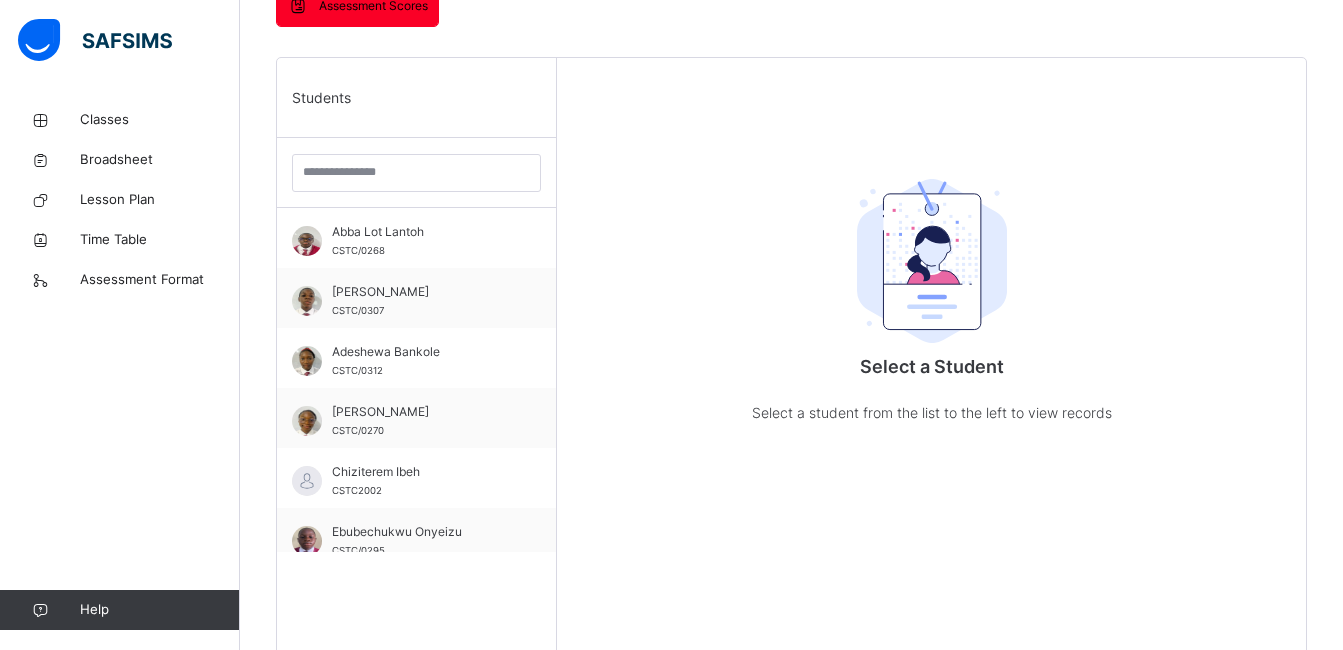 scroll, scrollTop: 451, scrollLeft: 0, axis: vertical 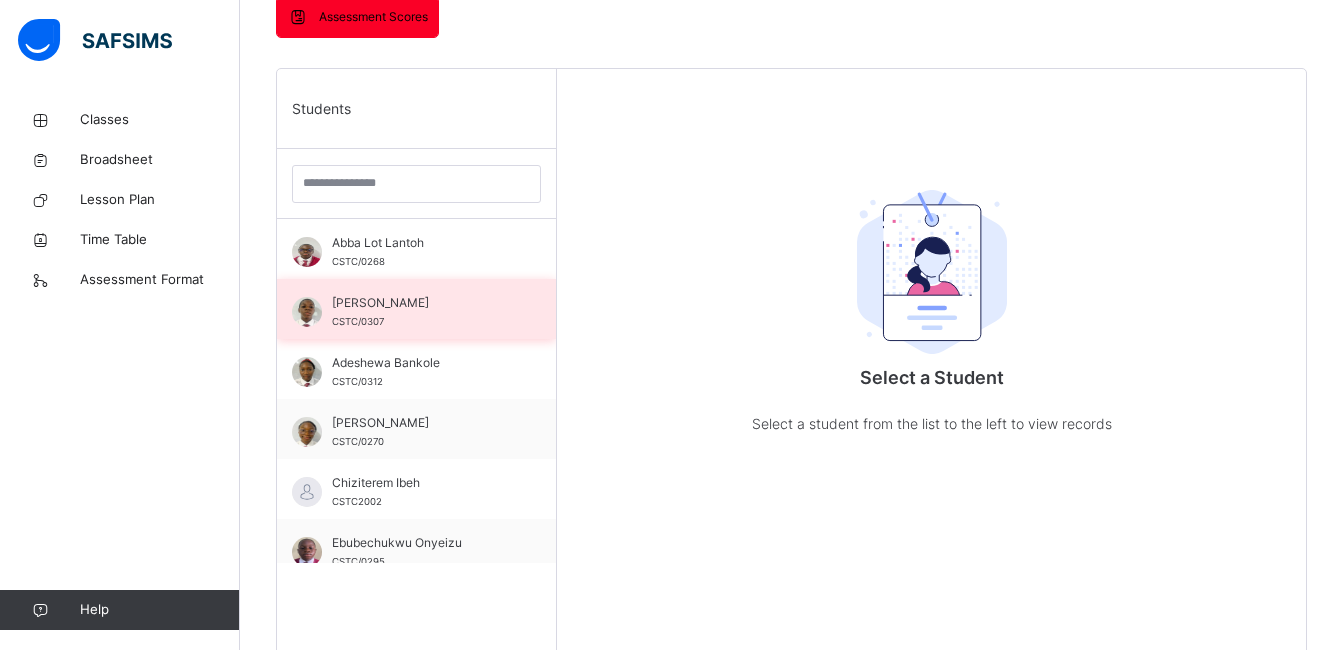 click on "[PERSON_NAME]" at bounding box center [421, 303] 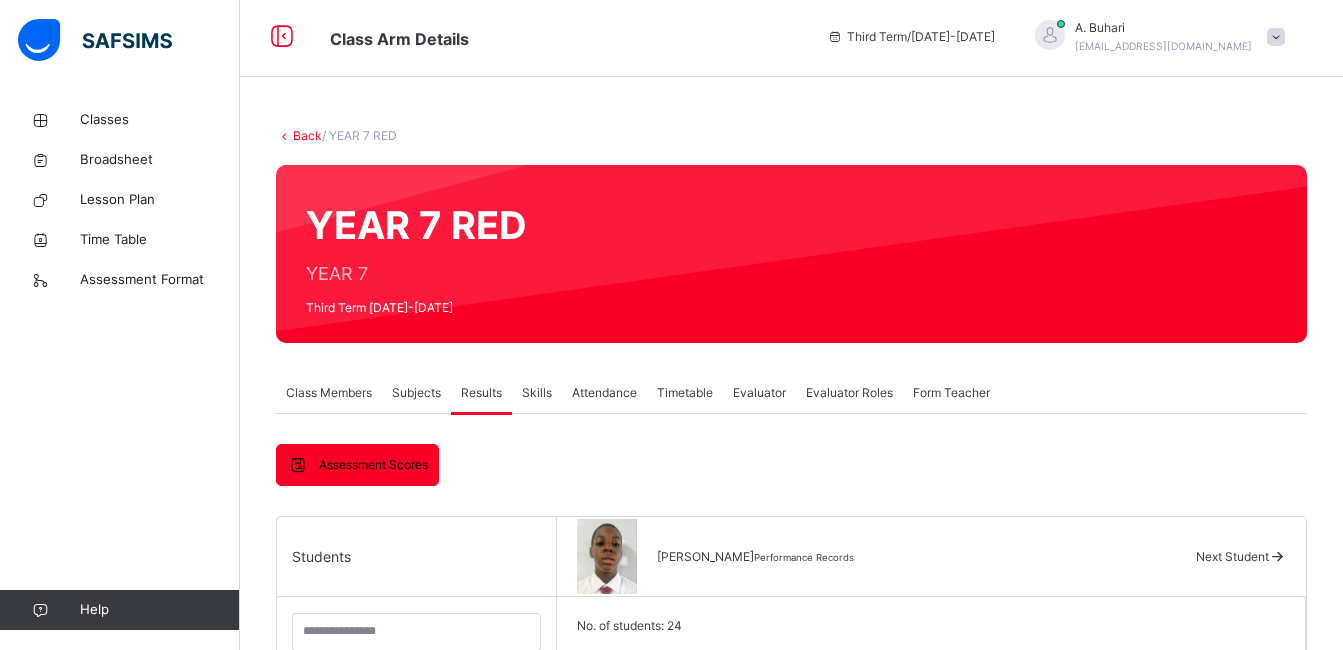 scroll, scrollTop: 0, scrollLeft: 0, axis: both 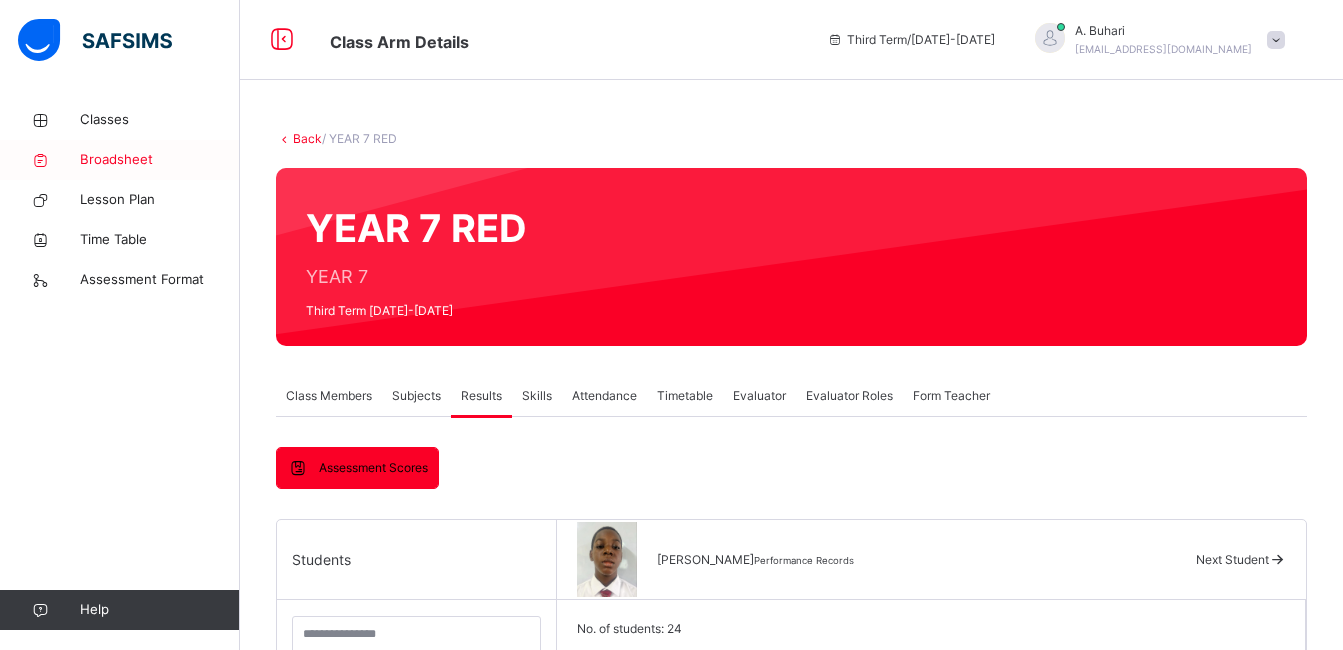 click on "Broadsheet" at bounding box center [160, 160] 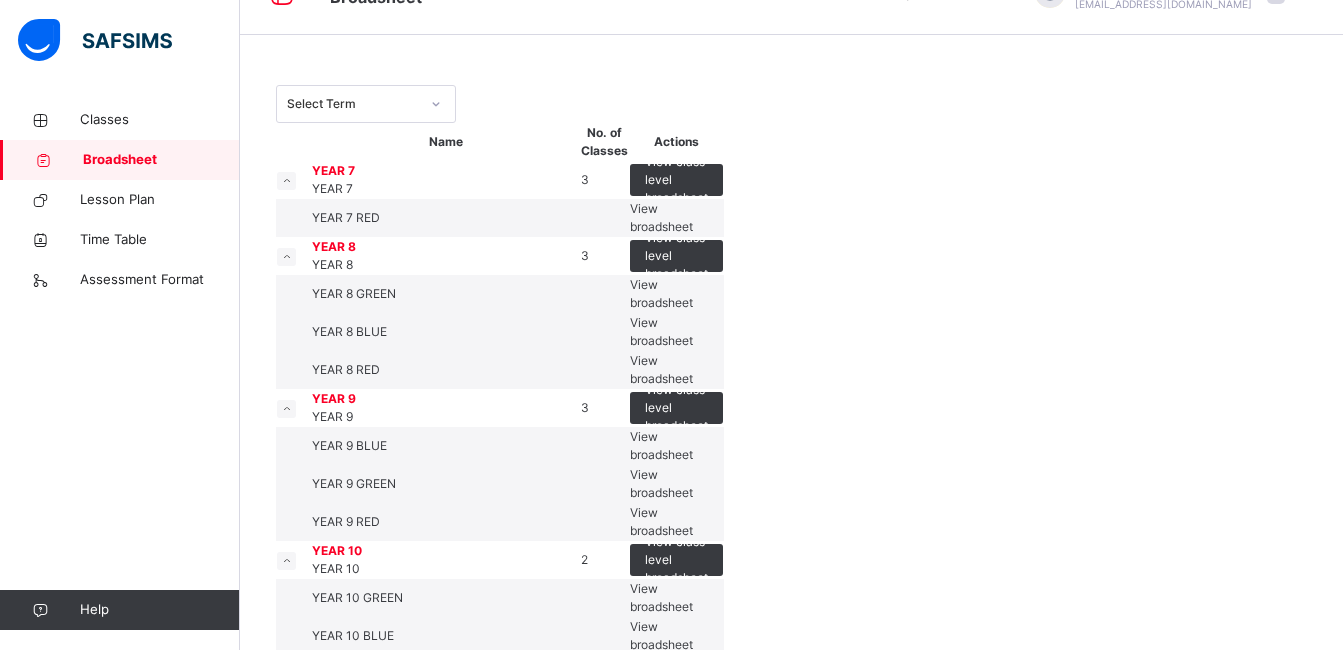 scroll, scrollTop: 46, scrollLeft: 0, axis: vertical 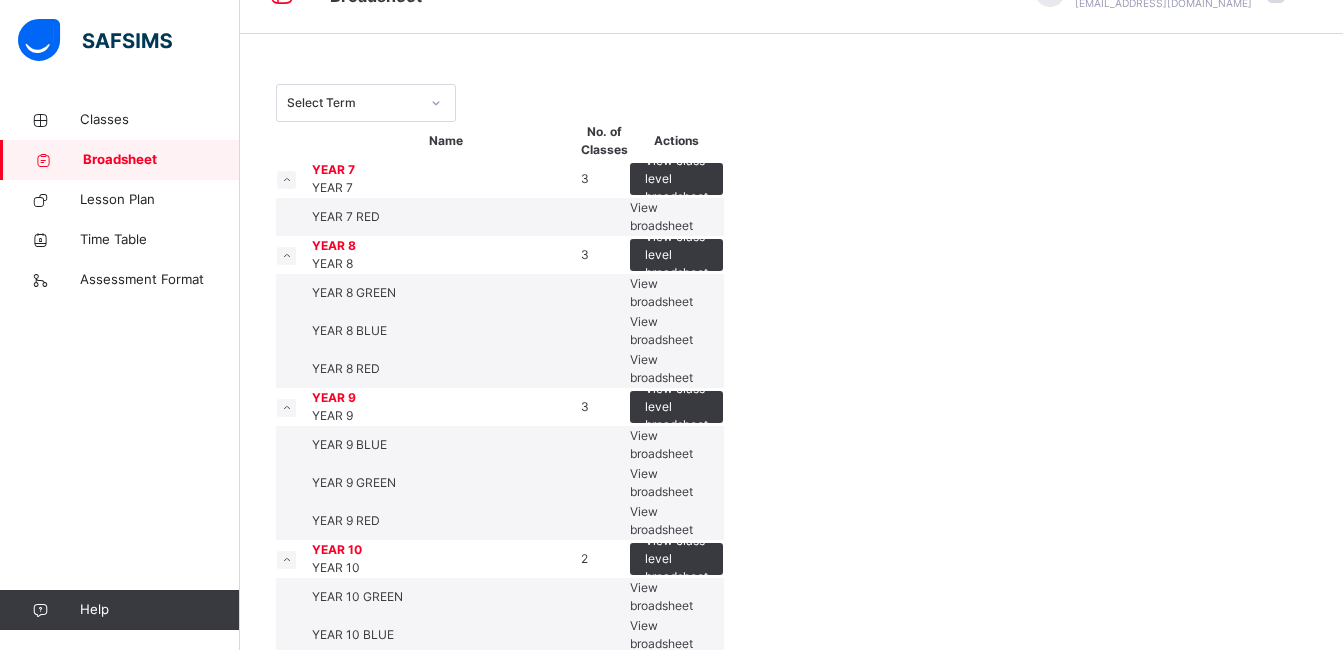 click on "View broadsheet" at bounding box center (661, 216) 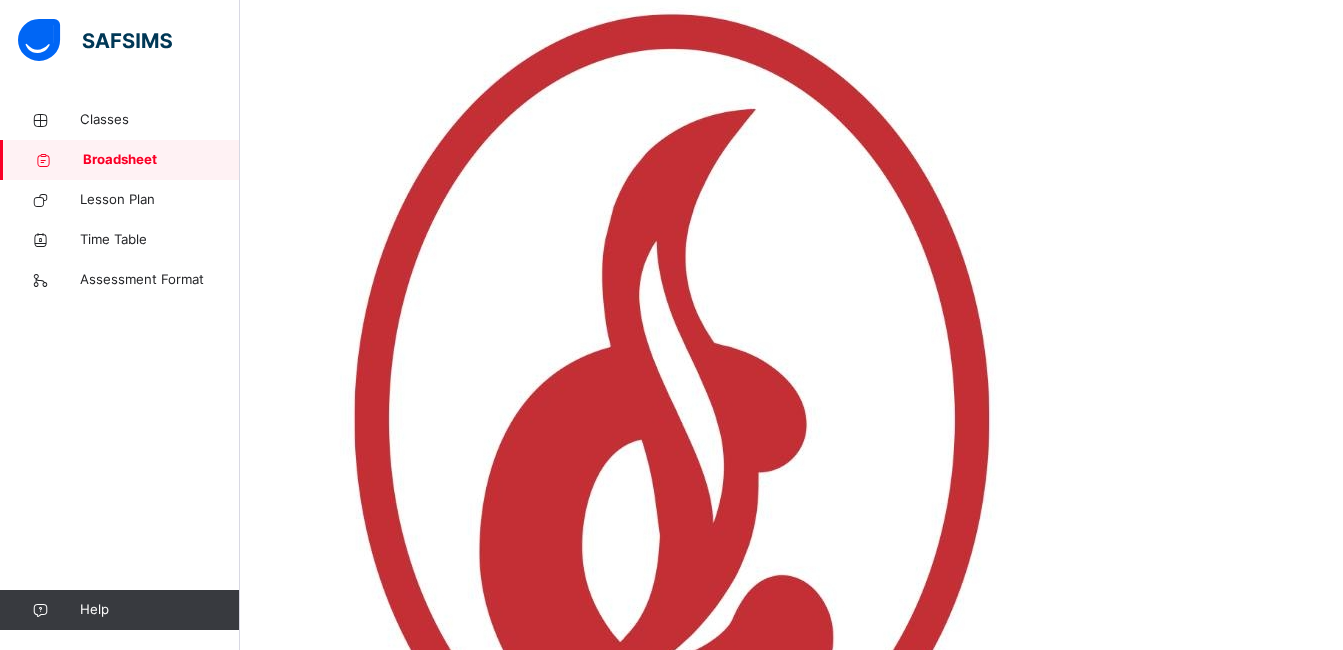 scroll, scrollTop: 382, scrollLeft: 0, axis: vertical 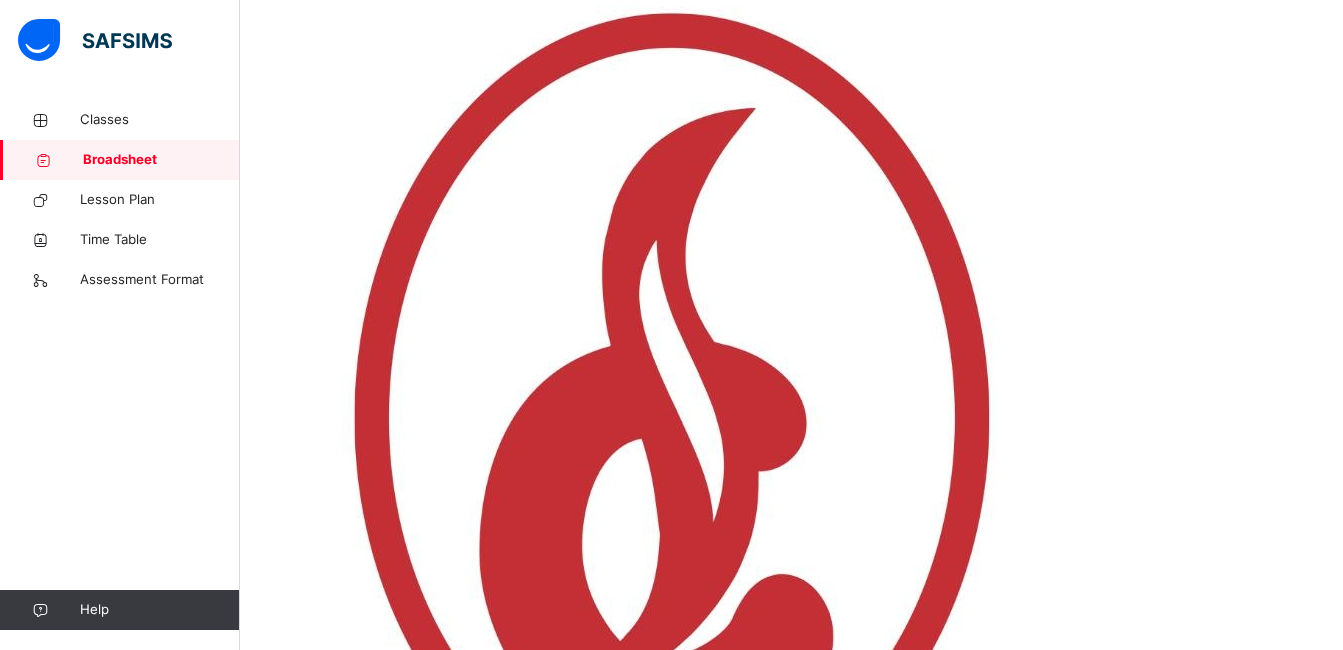 click at bounding box center [300, -23] 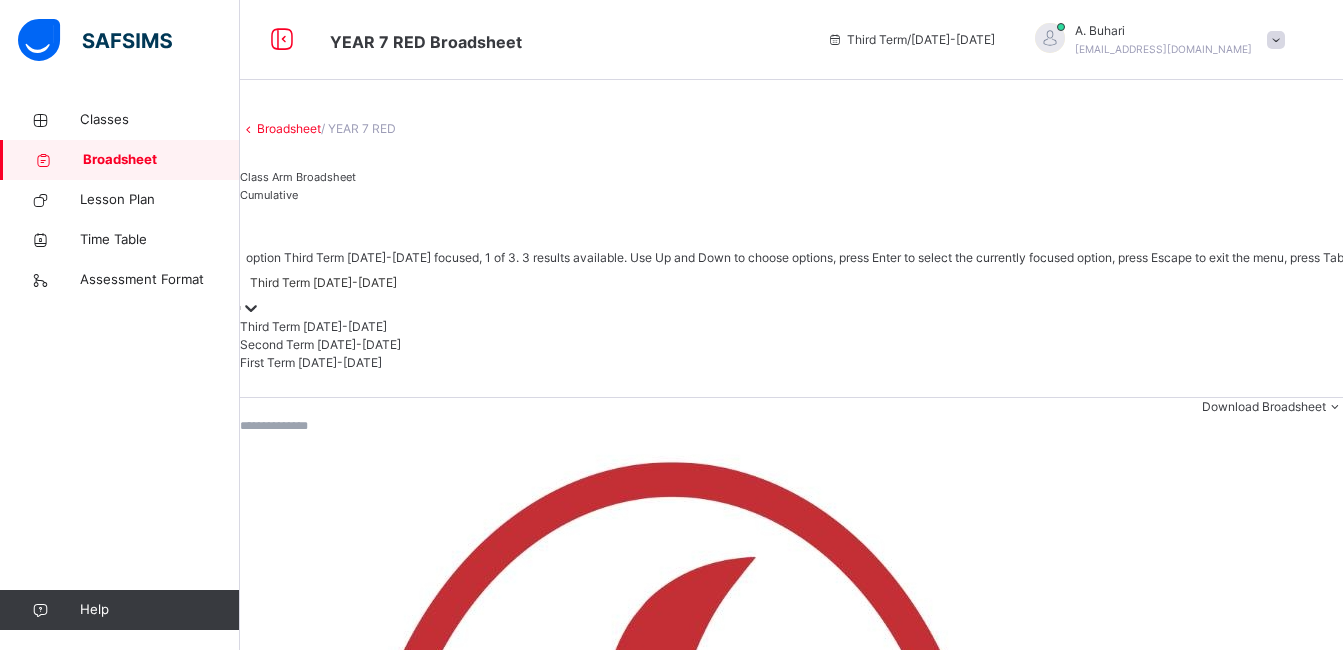 click 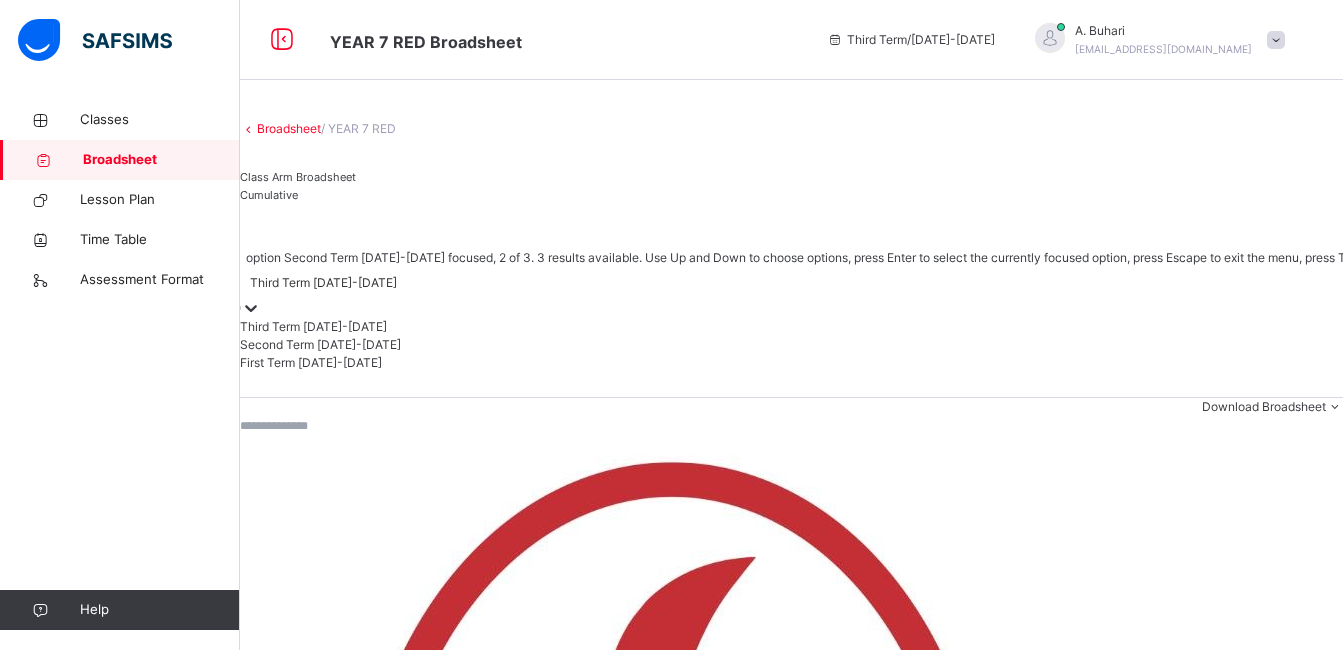 click on "Second Term [DATE]-[DATE]" at bounding box center [907, 345] 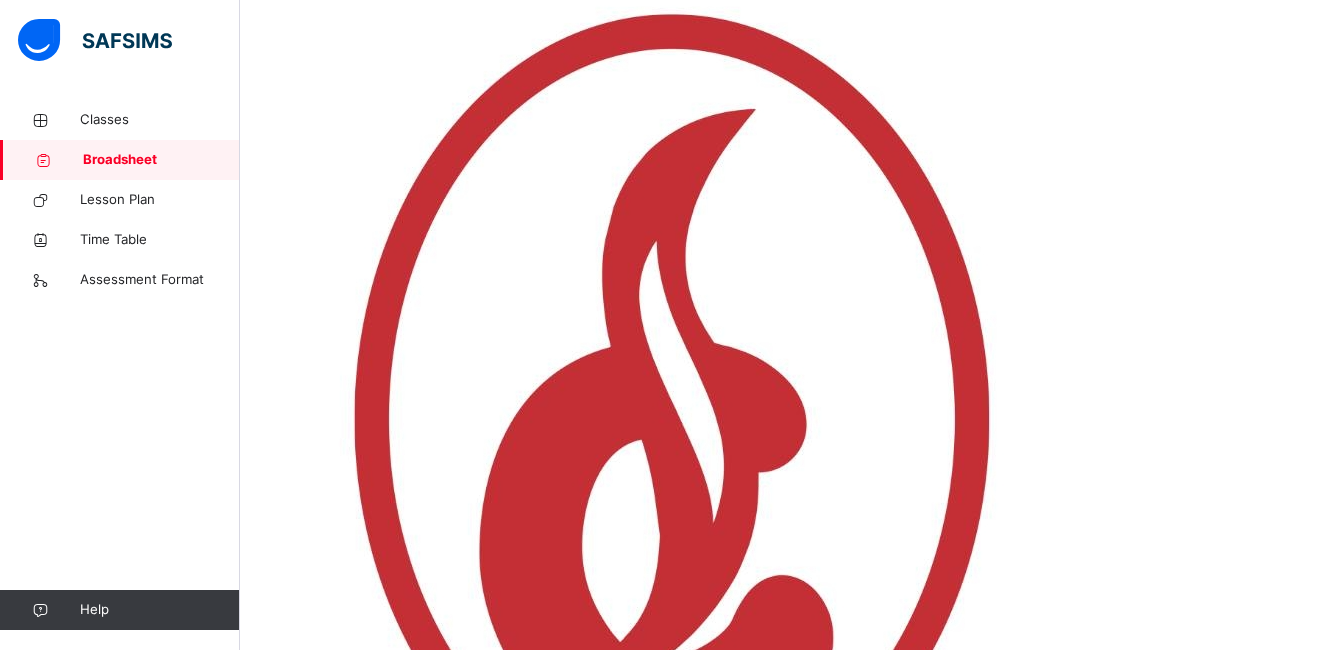 scroll, scrollTop: 443, scrollLeft: 0, axis: vertical 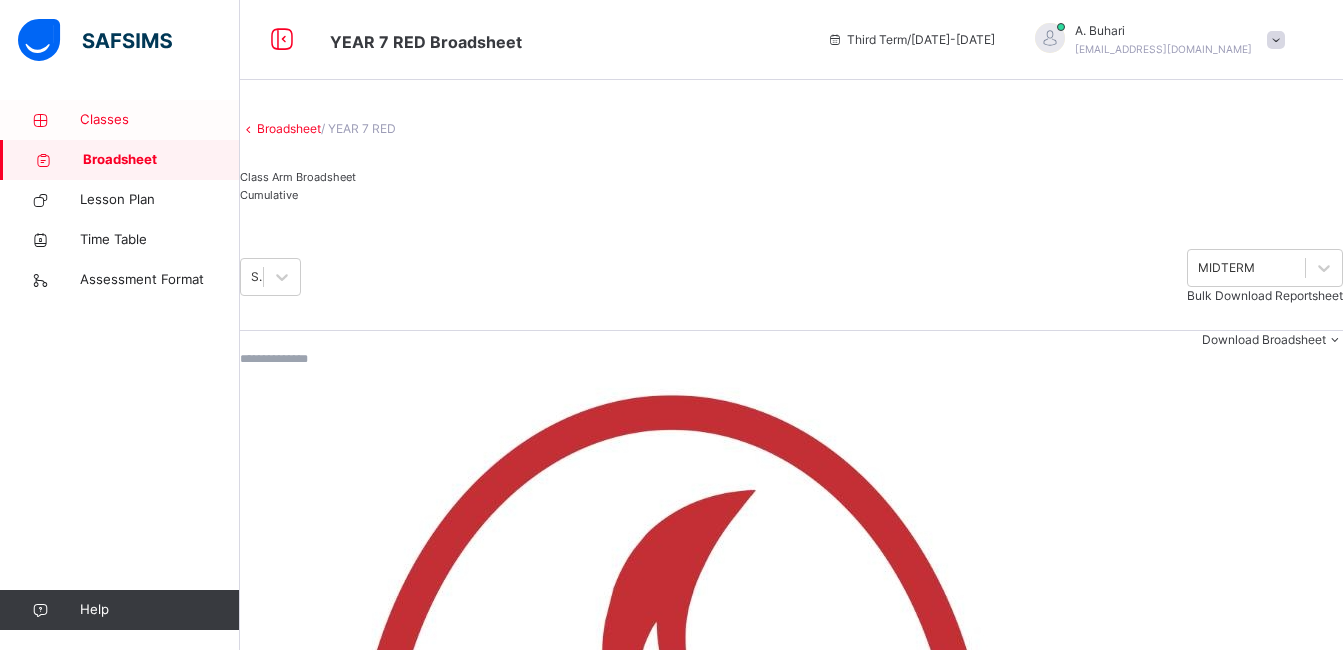 click on "Classes" at bounding box center [160, 120] 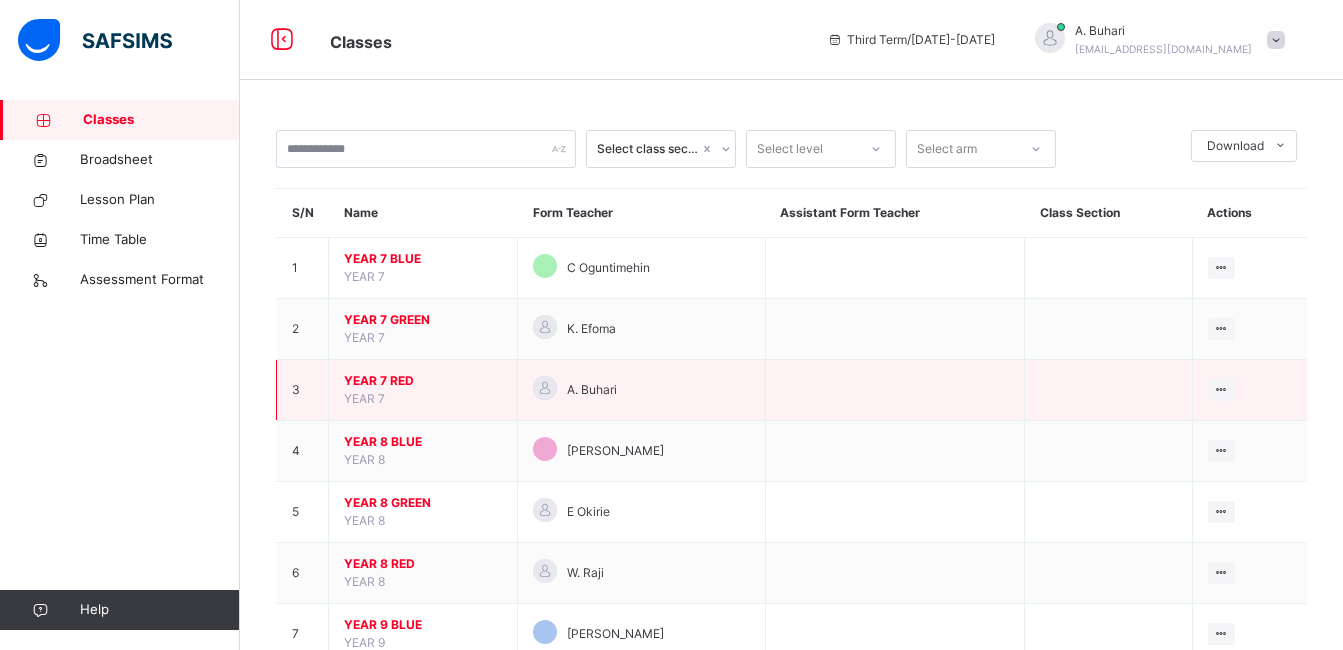 click on "YEAR 7   RED" at bounding box center [423, 381] 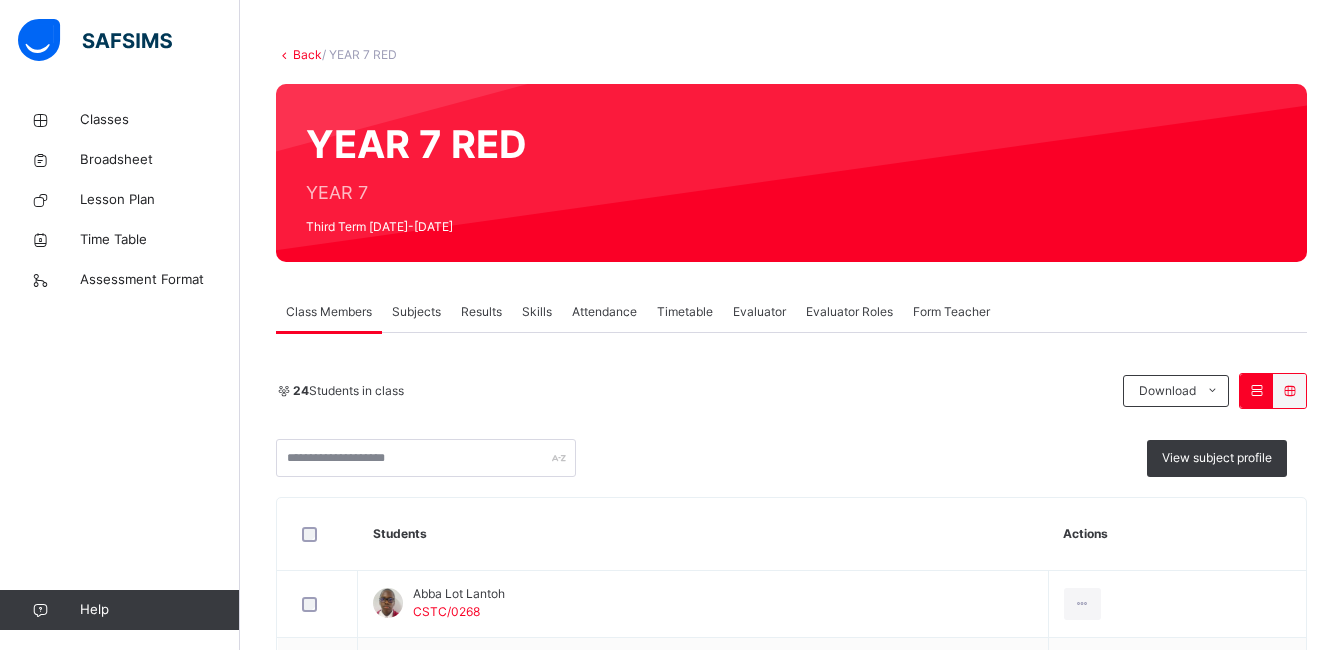 scroll, scrollTop: 93, scrollLeft: 0, axis: vertical 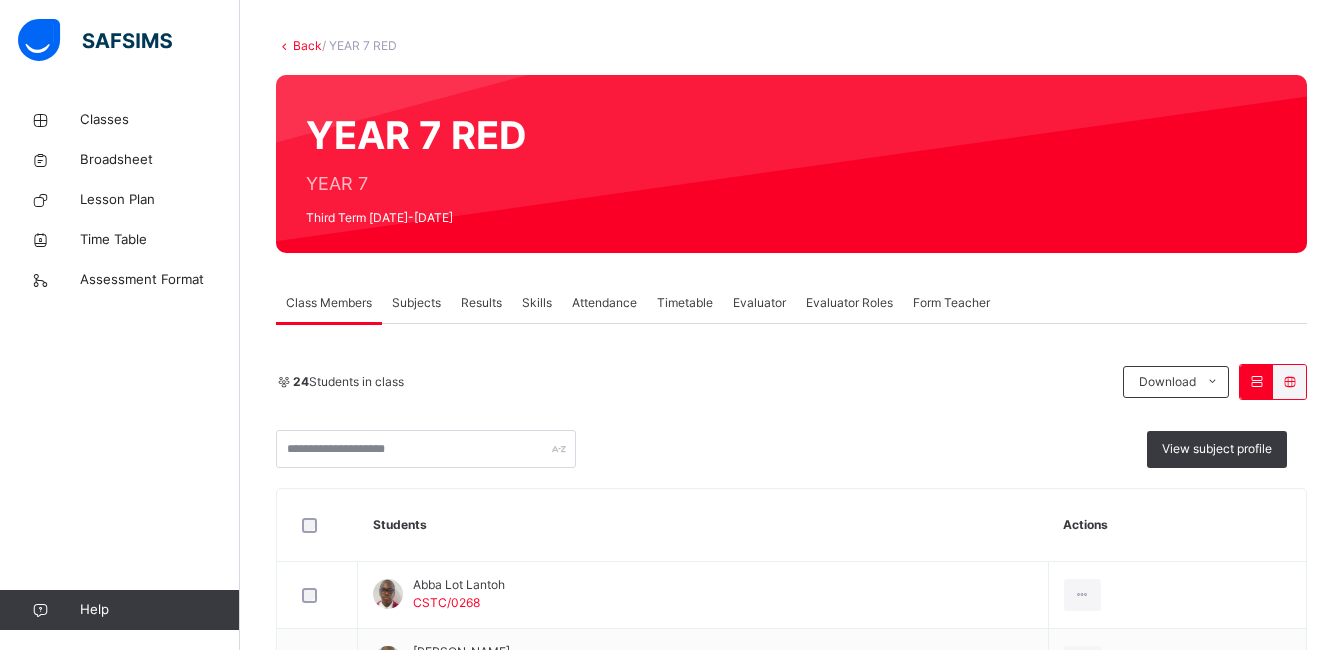 click on "Results" at bounding box center (481, 303) 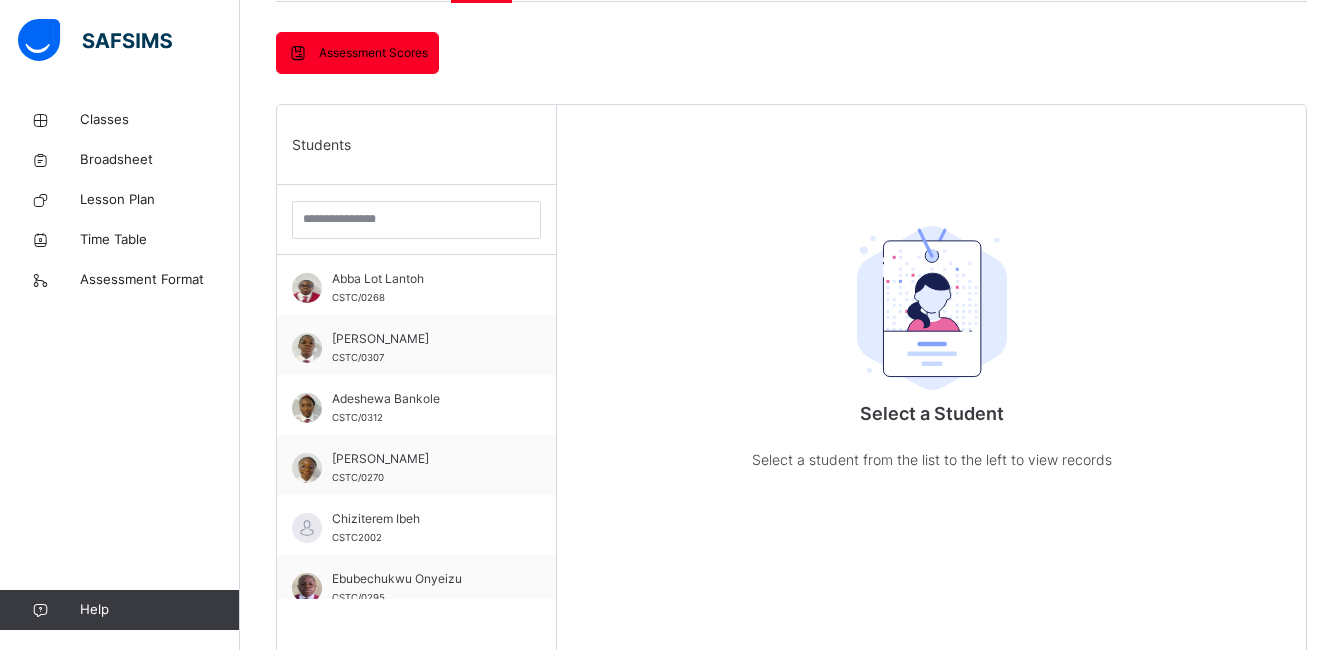 scroll, scrollTop: 416, scrollLeft: 0, axis: vertical 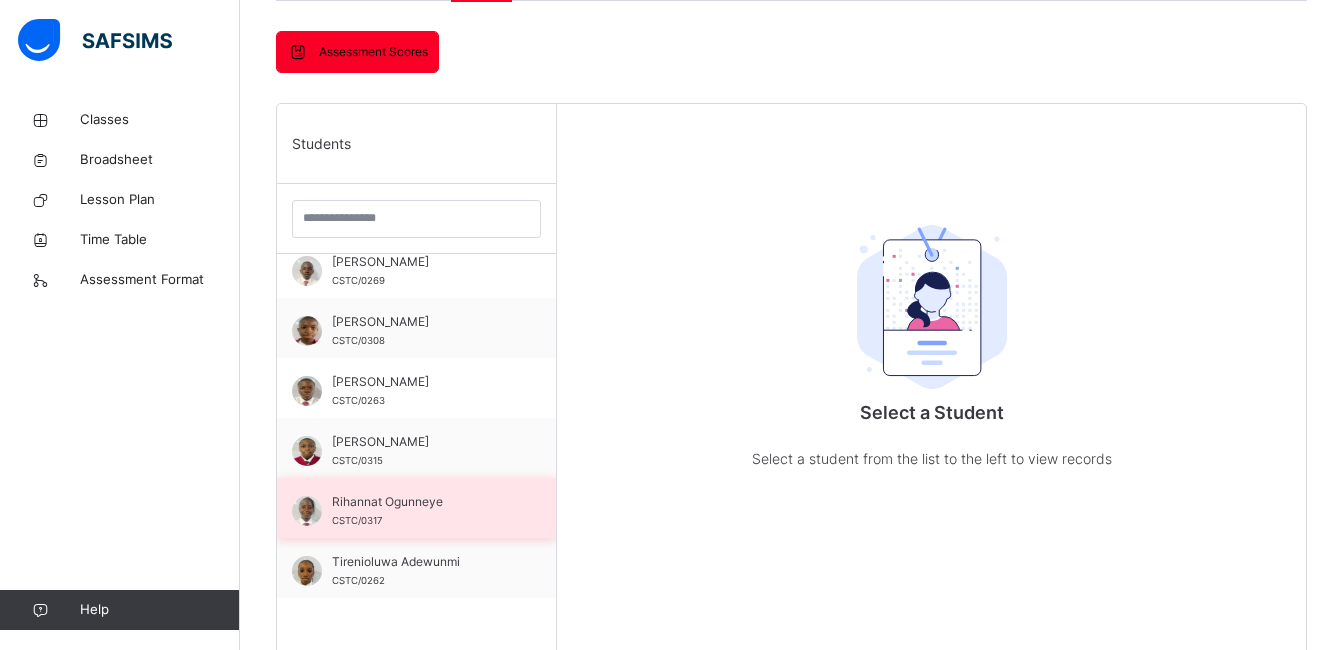 click on "CSTC/0317" at bounding box center (357, 520) 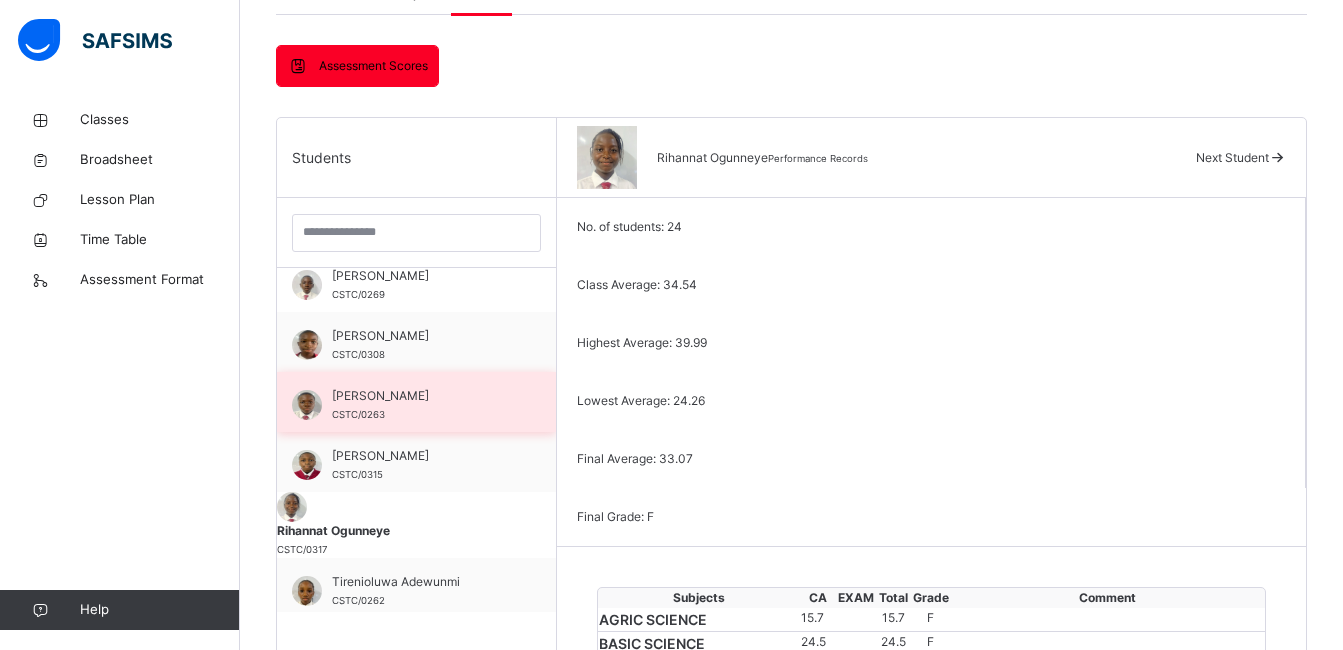 scroll, scrollTop: 373, scrollLeft: 0, axis: vertical 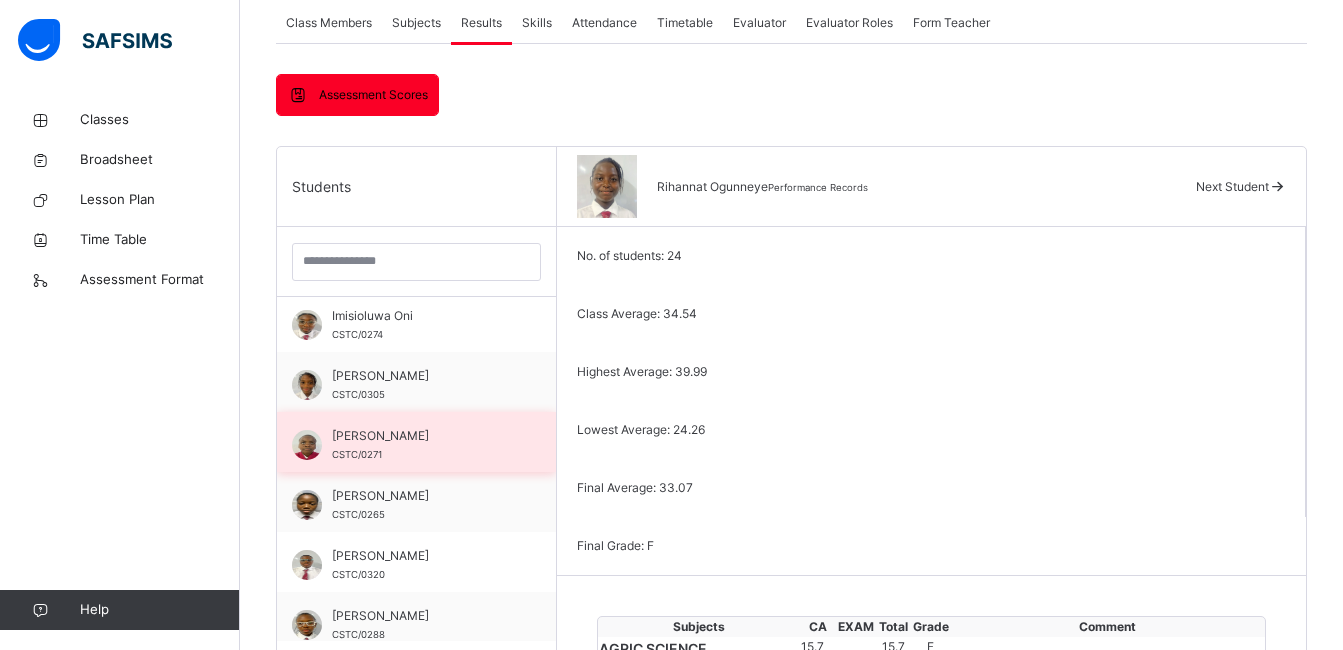 click on "[PERSON_NAME]" at bounding box center [421, 436] 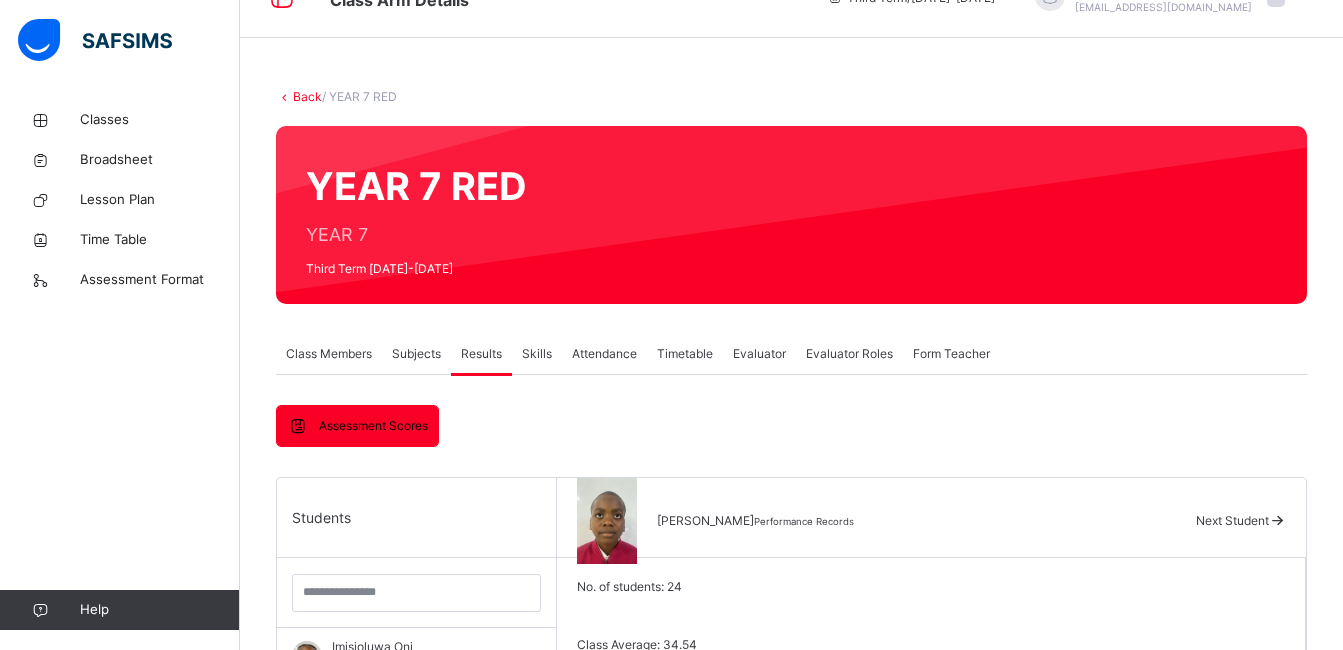 scroll, scrollTop: 0, scrollLeft: 0, axis: both 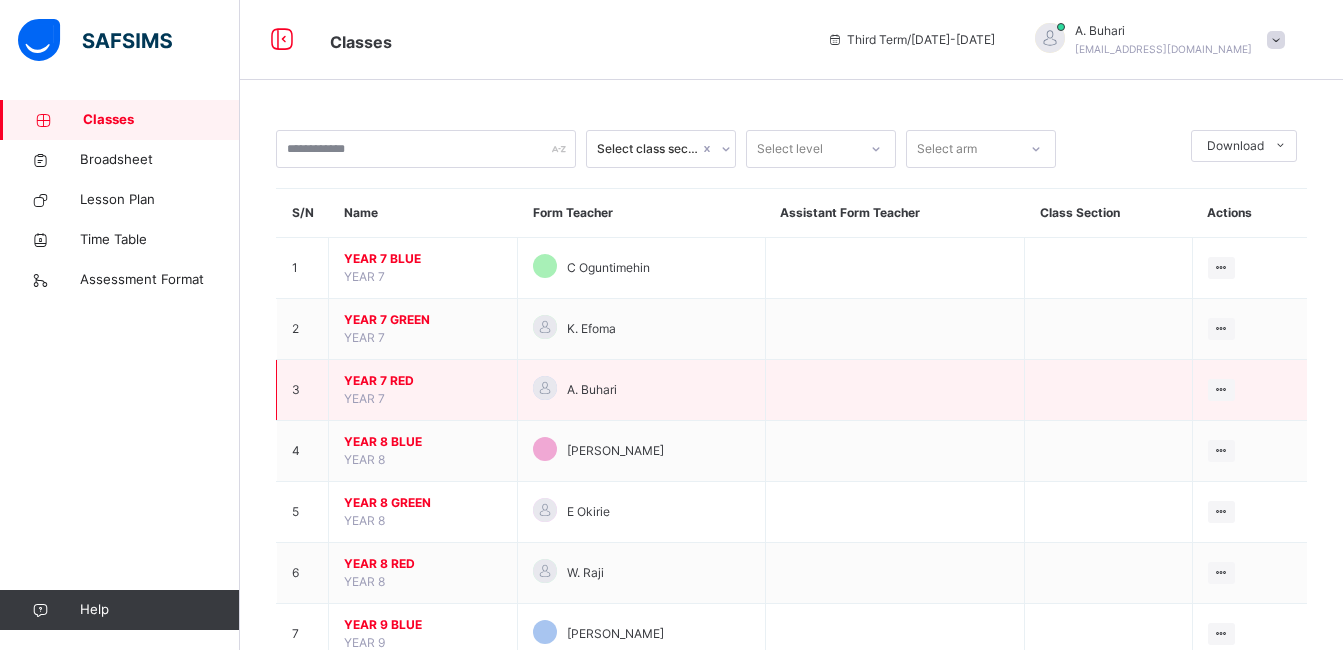 click on "YEAR 7   RED" at bounding box center [423, 381] 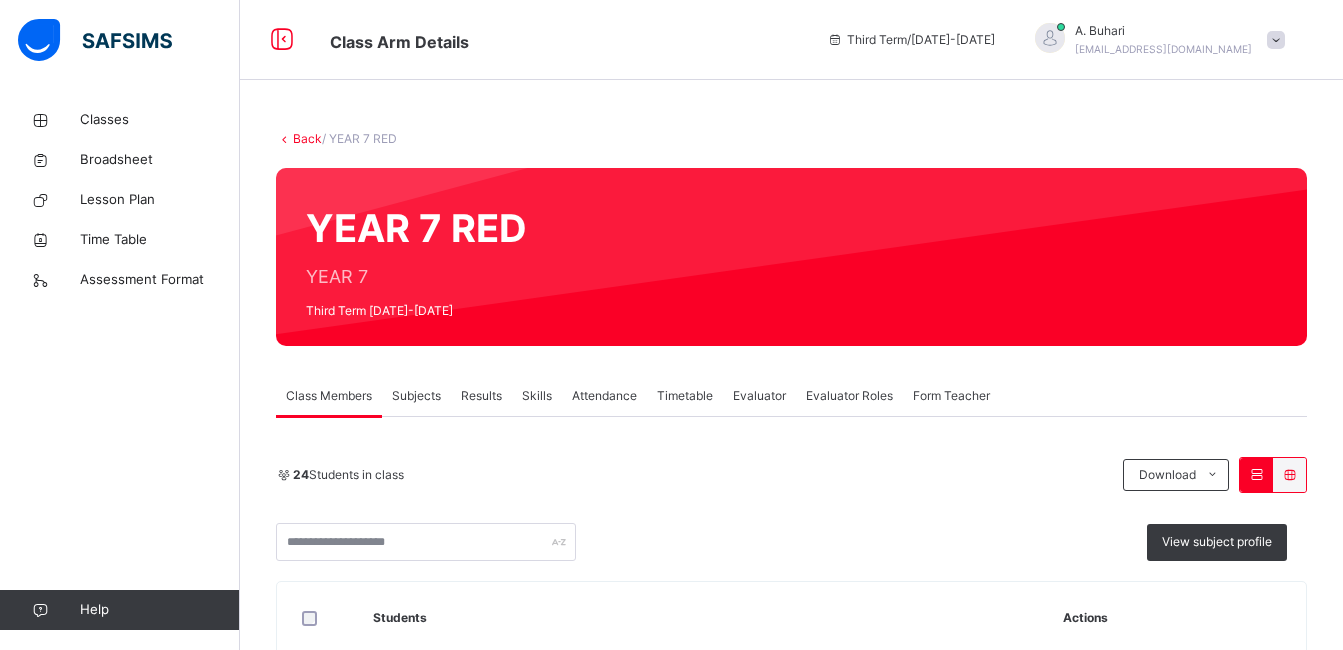 click on "Attendance" at bounding box center [604, 396] 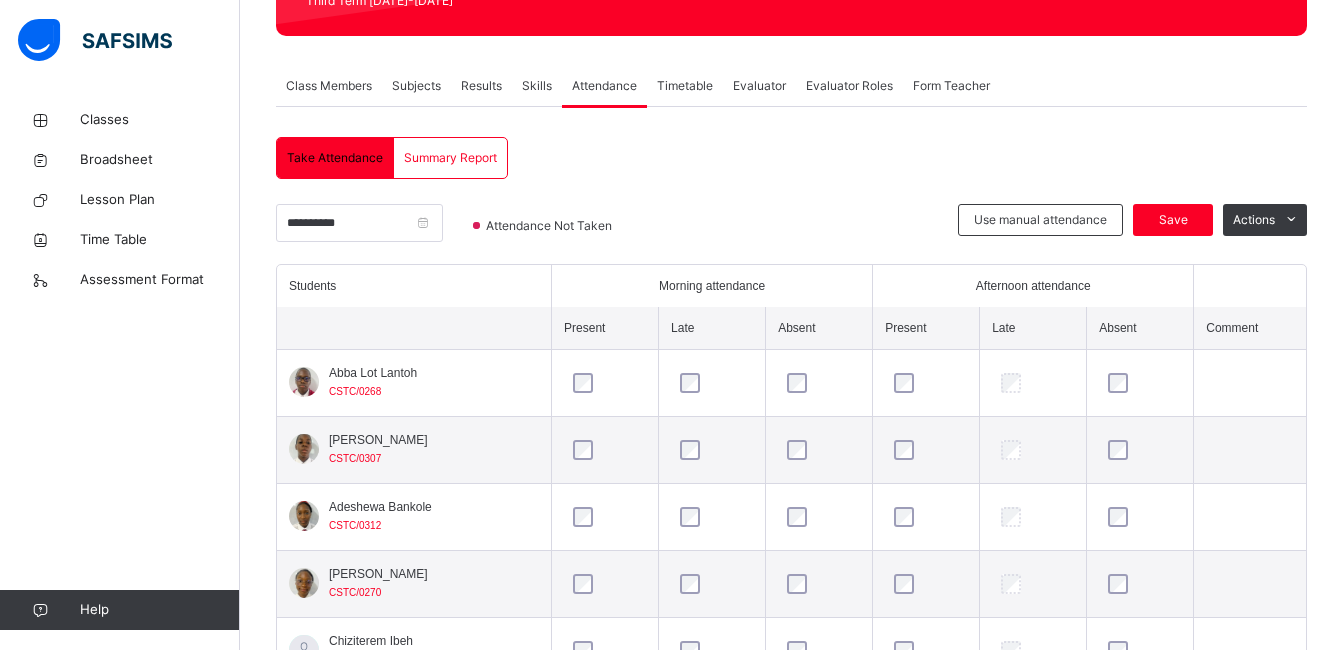 scroll, scrollTop: 312, scrollLeft: 0, axis: vertical 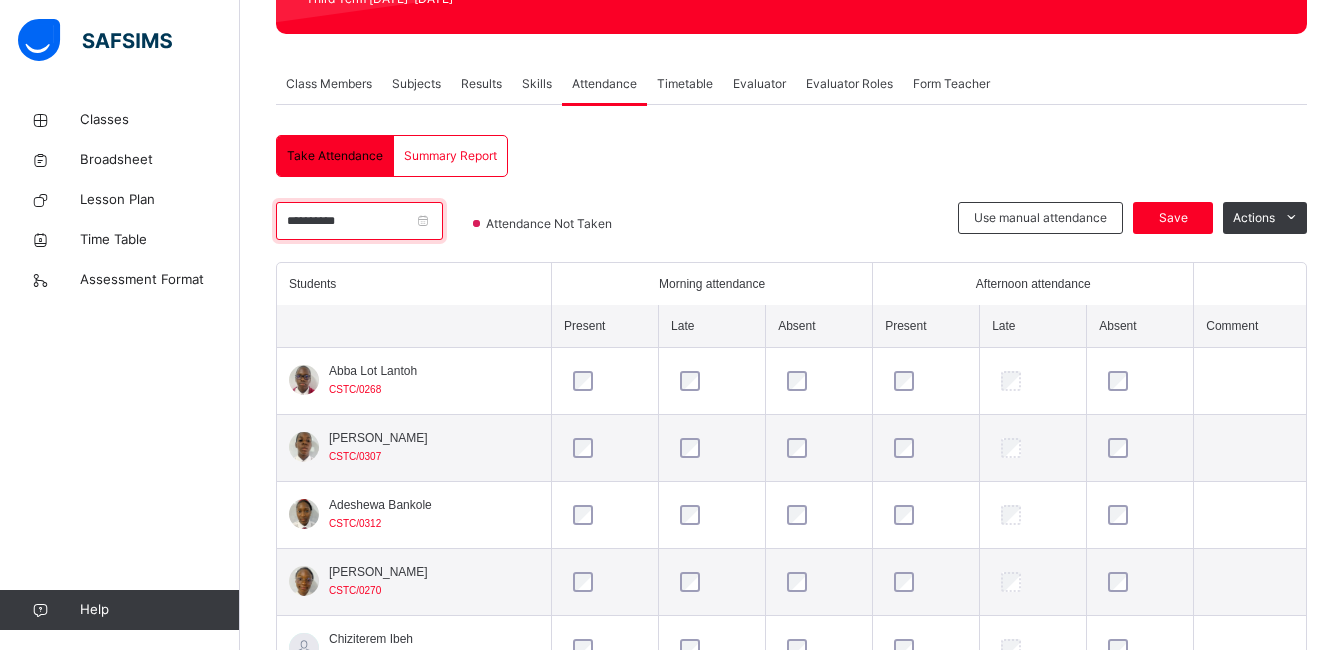 click on "**********" at bounding box center (359, 221) 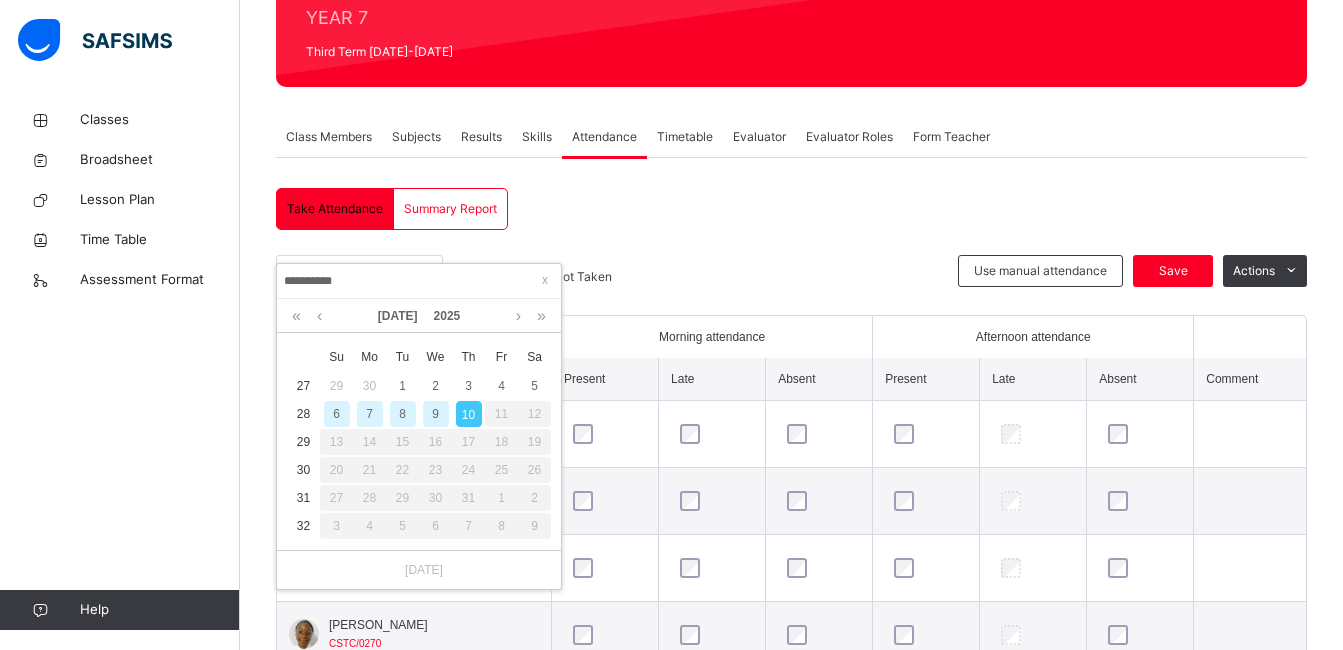 scroll, scrollTop: 256, scrollLeft: 0, axis: vertical 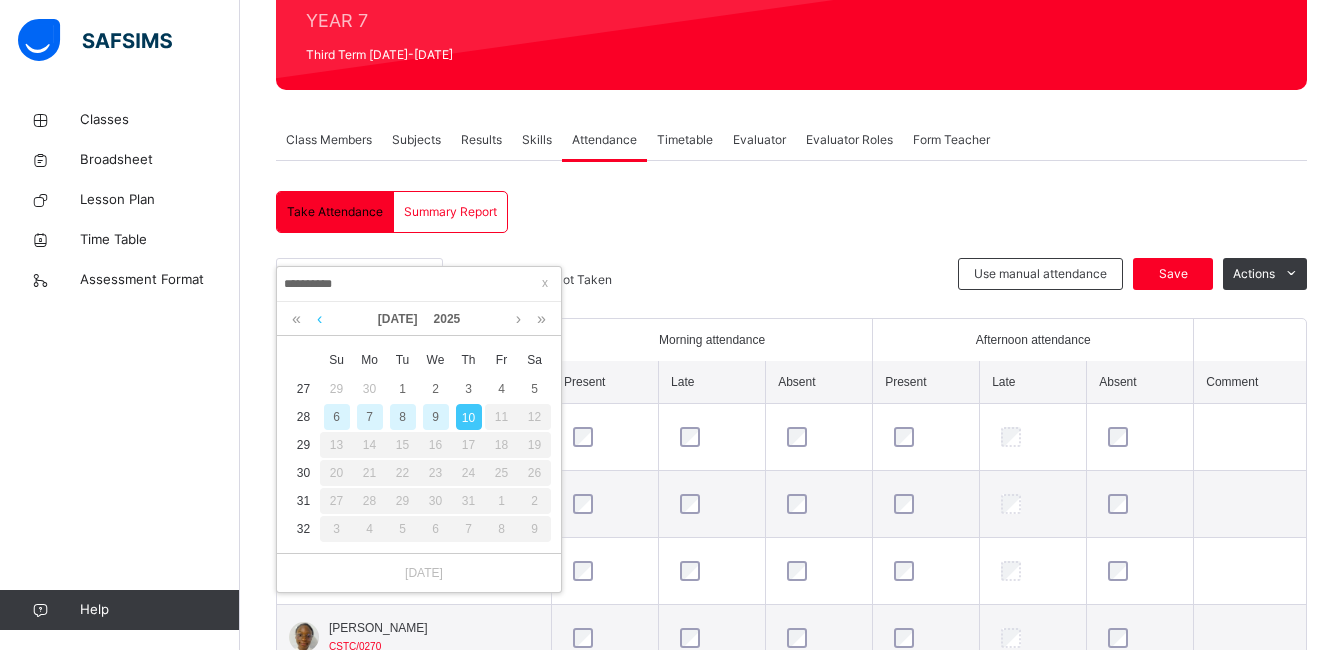 click at bounding box center [319, 319] 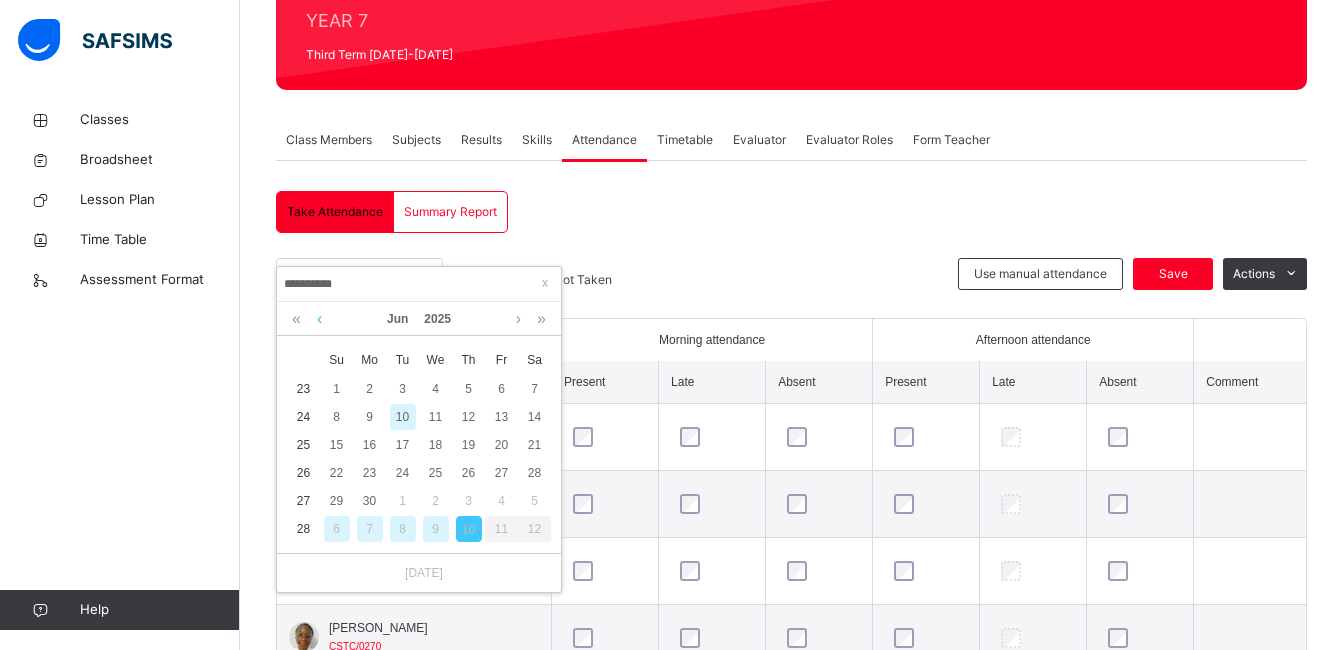 click at bounding box center (319, 319) 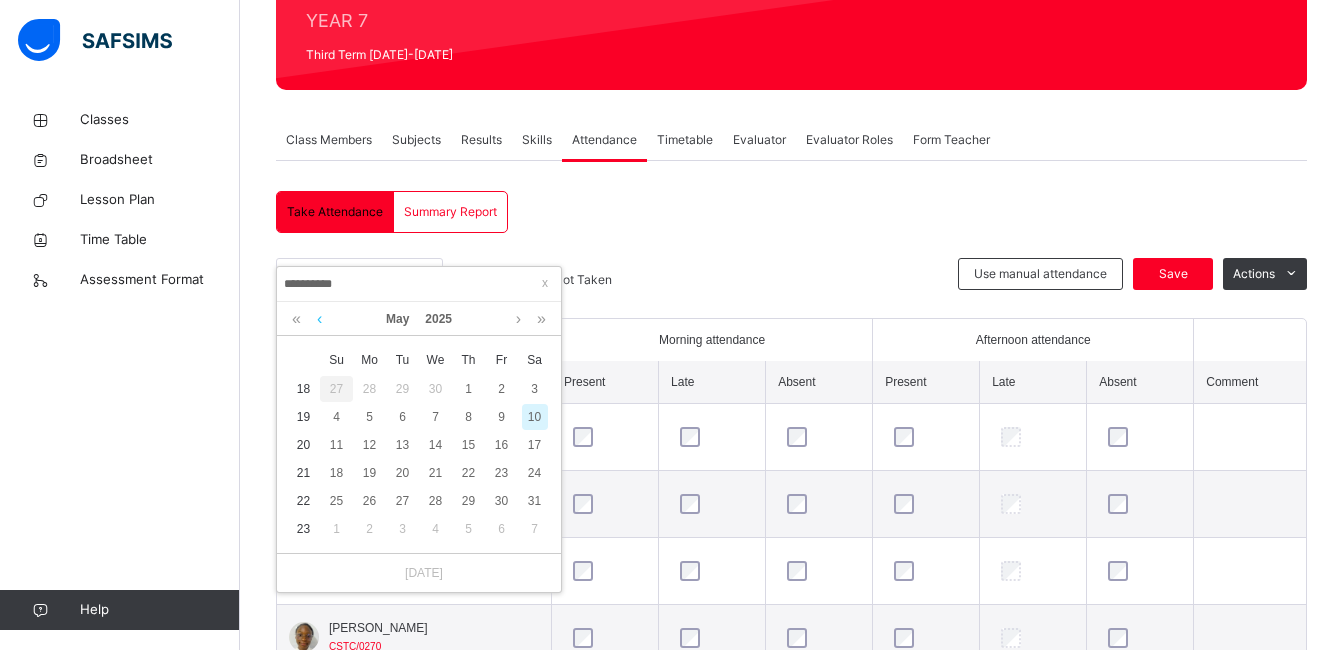 click at bounding box center [319, 319] 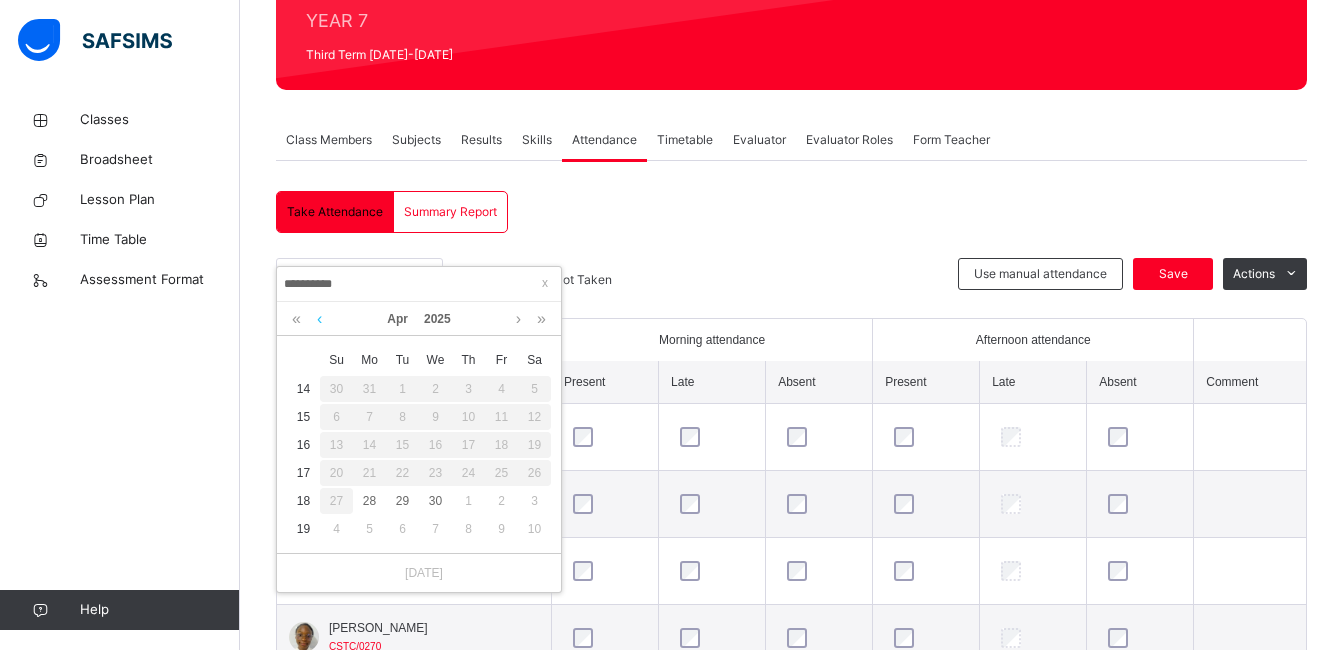 click at bounding box center [319, 319] 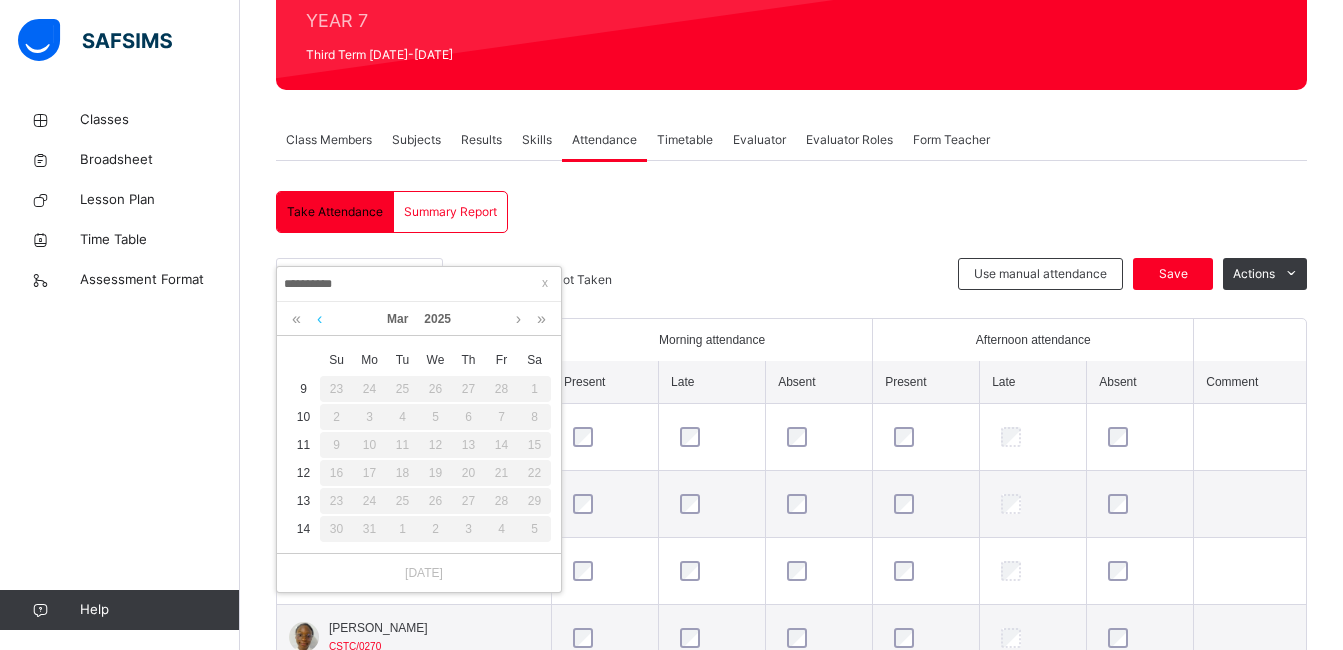 click at bounding box center [319, 319] 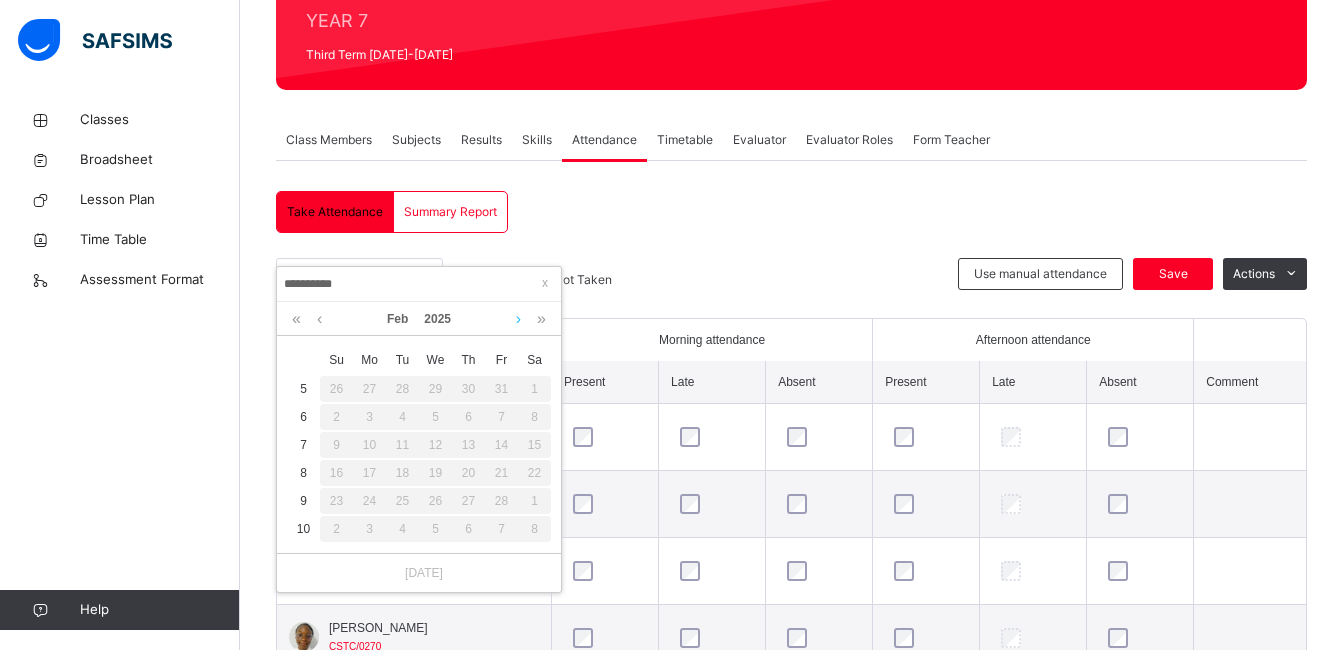 click at bounding box center [518, 319] 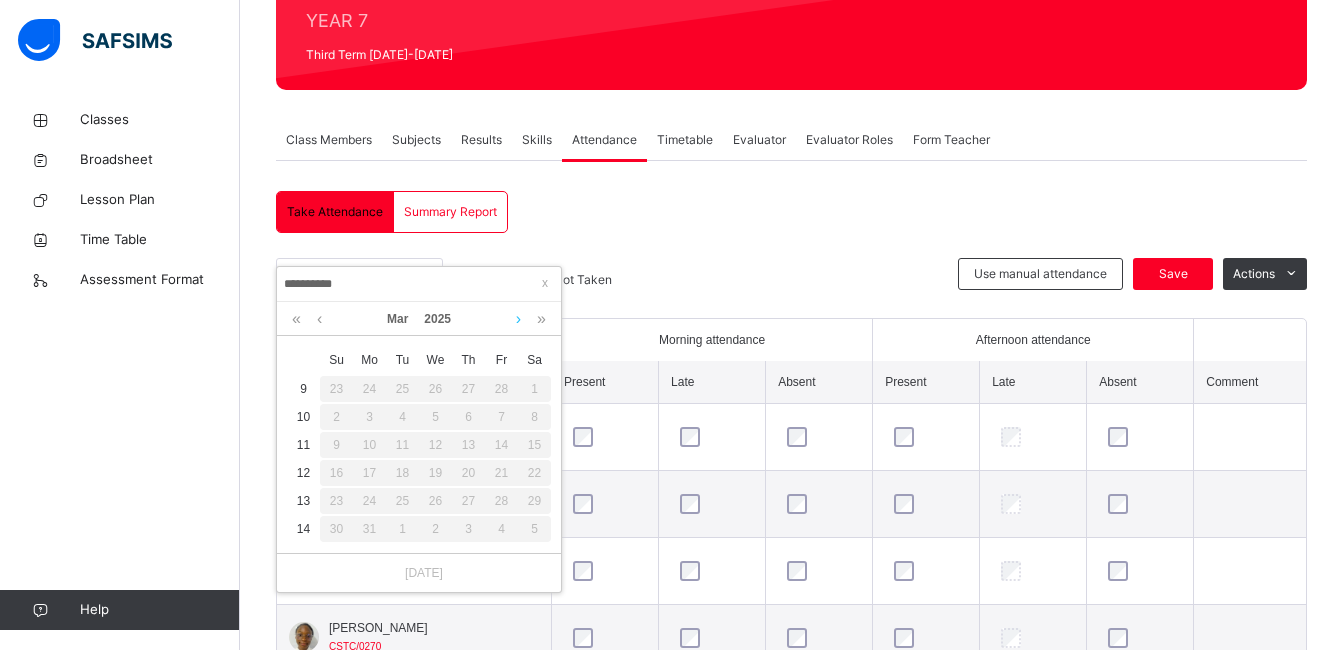 click at bounding box center (518, 319) 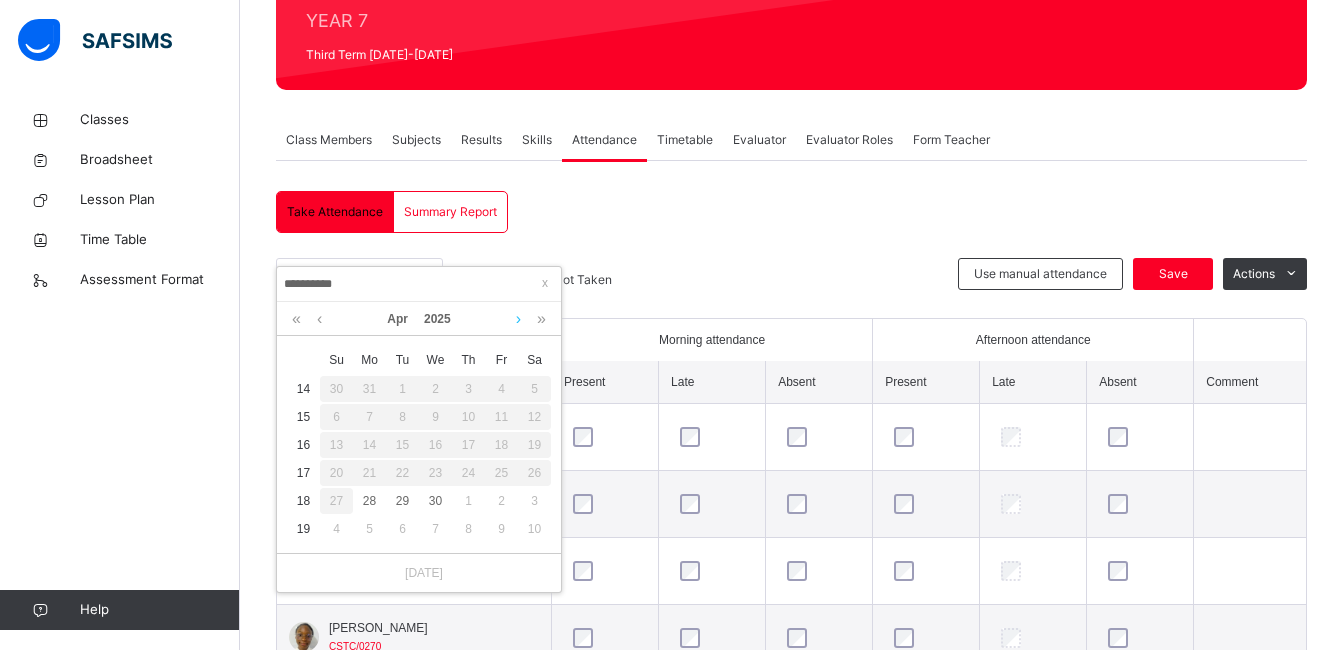 click at bounding box center (518, 319) 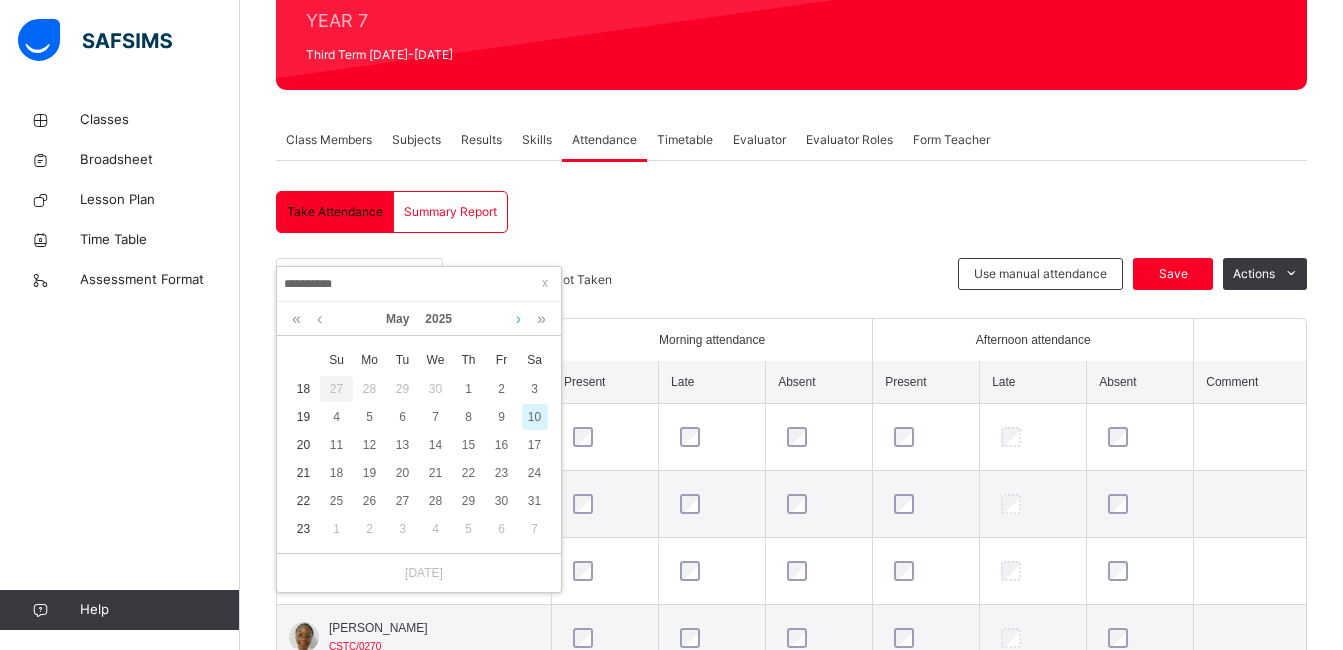 click at bounding box center [518, 319] 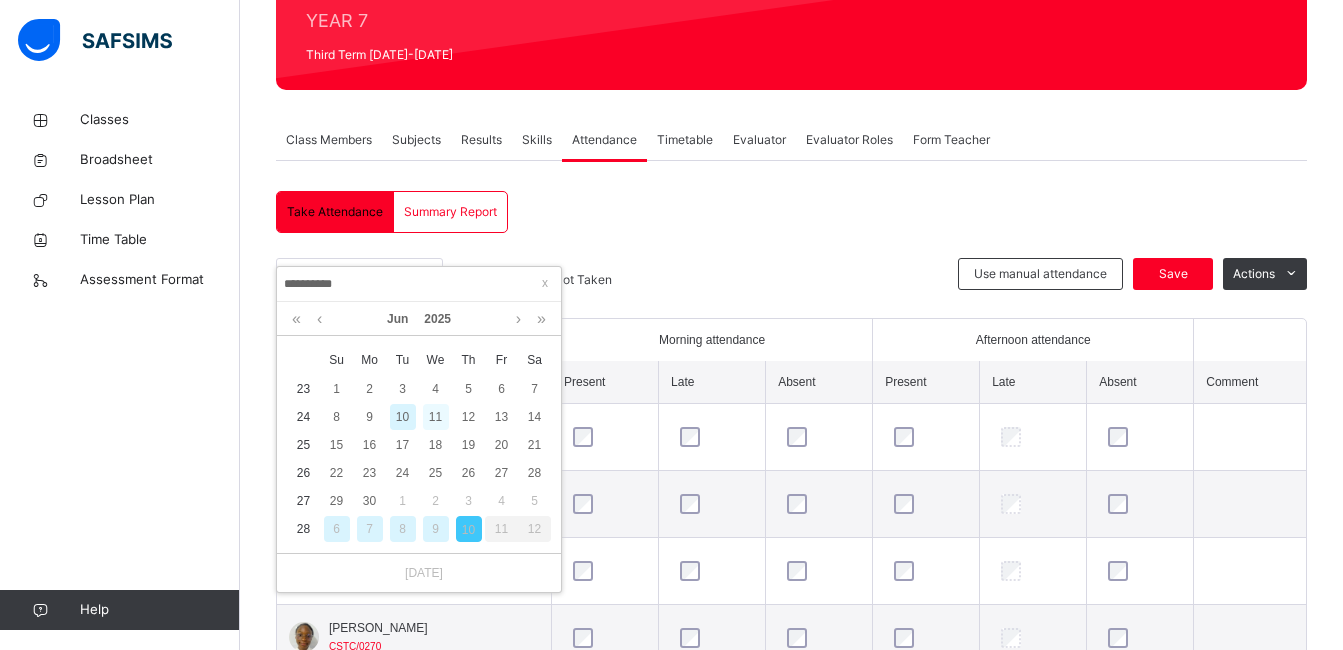 click on "11" at bounding box center (436, 417) 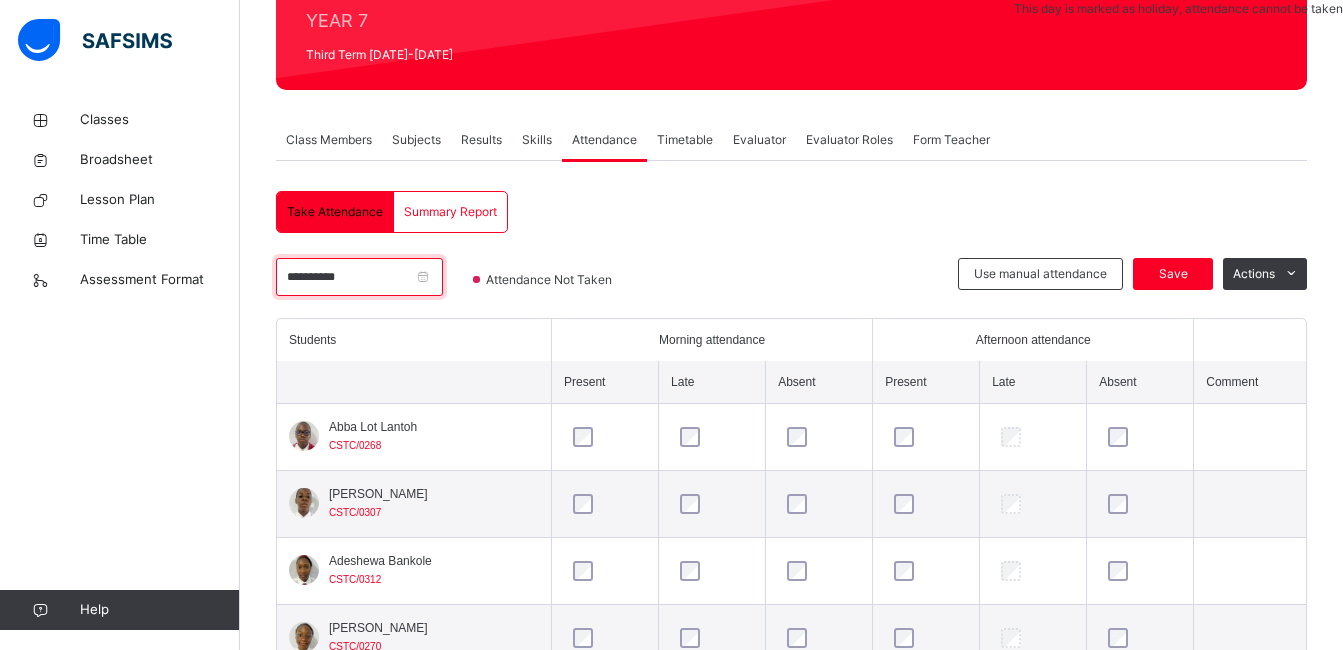click on "**********" at bounding box center (359, 277) 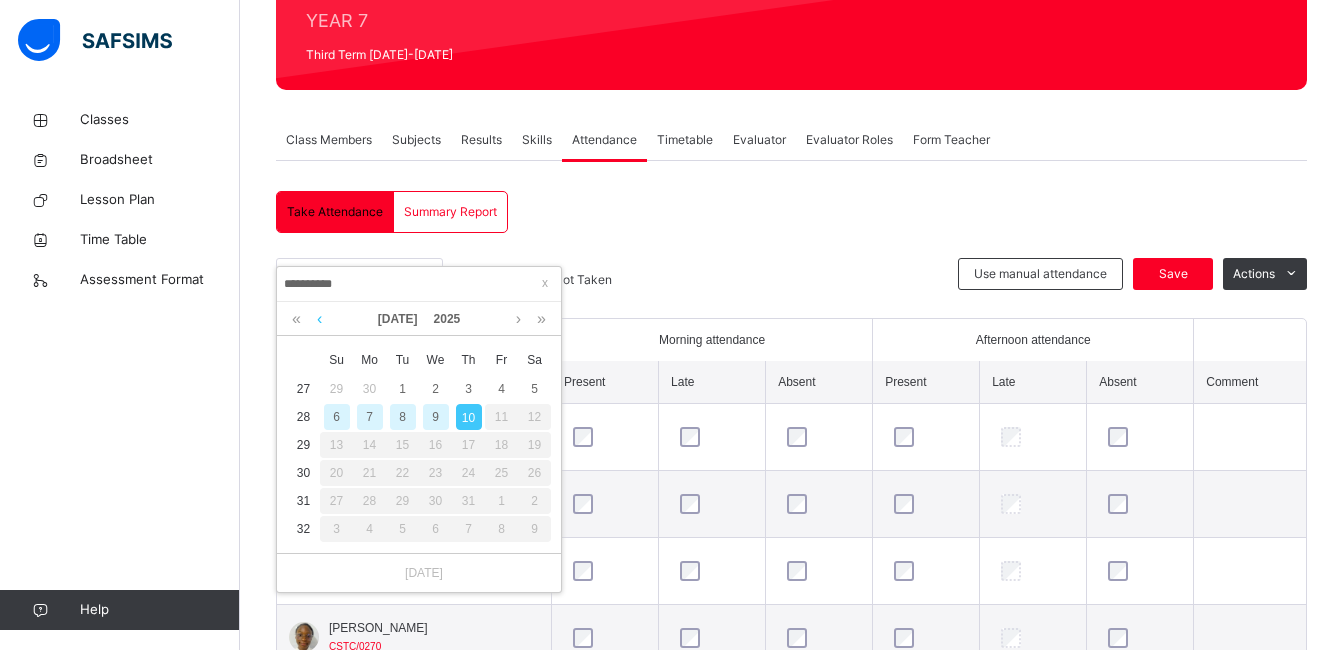 click at bounding box center (319, 319) 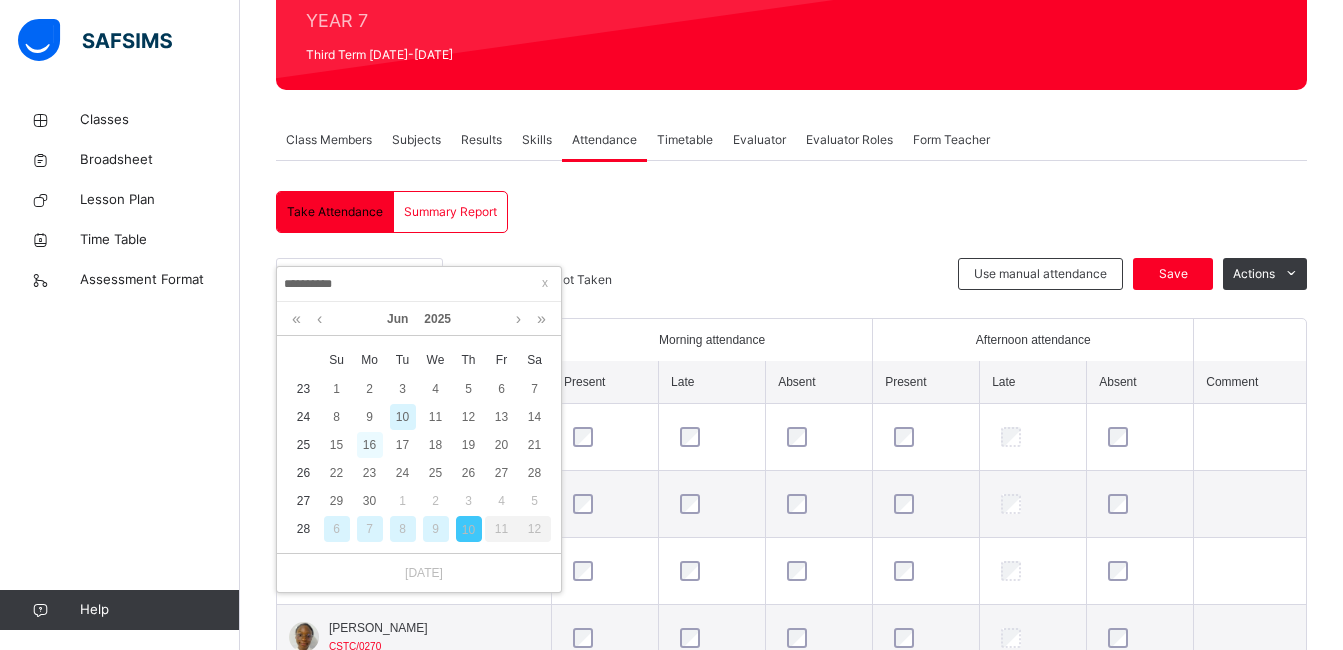 click on "16" at bounding box center [370, 445] 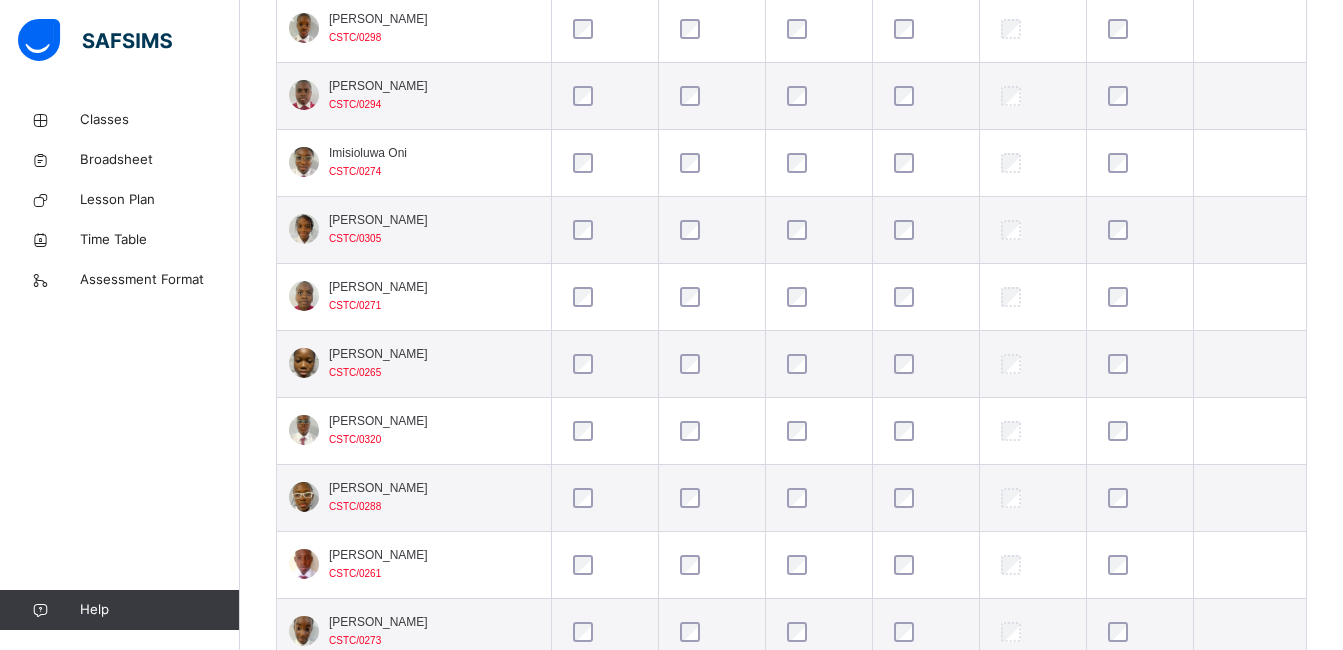 scroll, scrollTop: 1205, scrollLeft: 0, axis: vertical 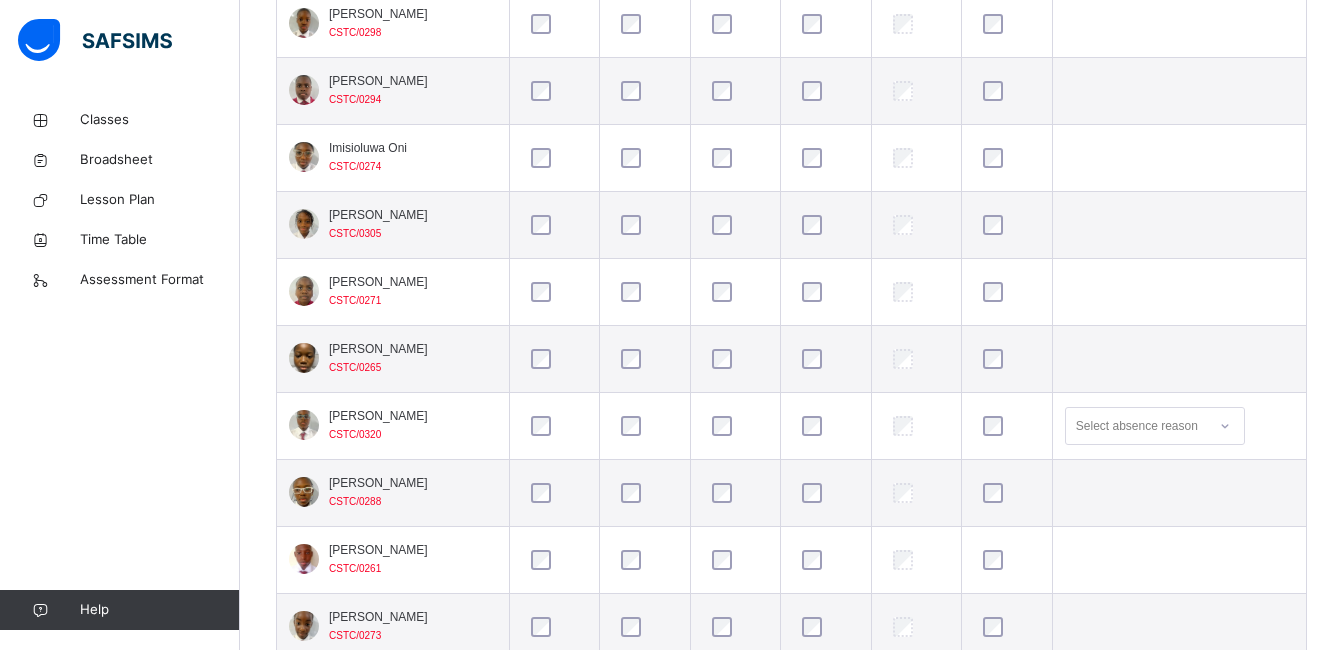 click at bounding box center [1007, 426] 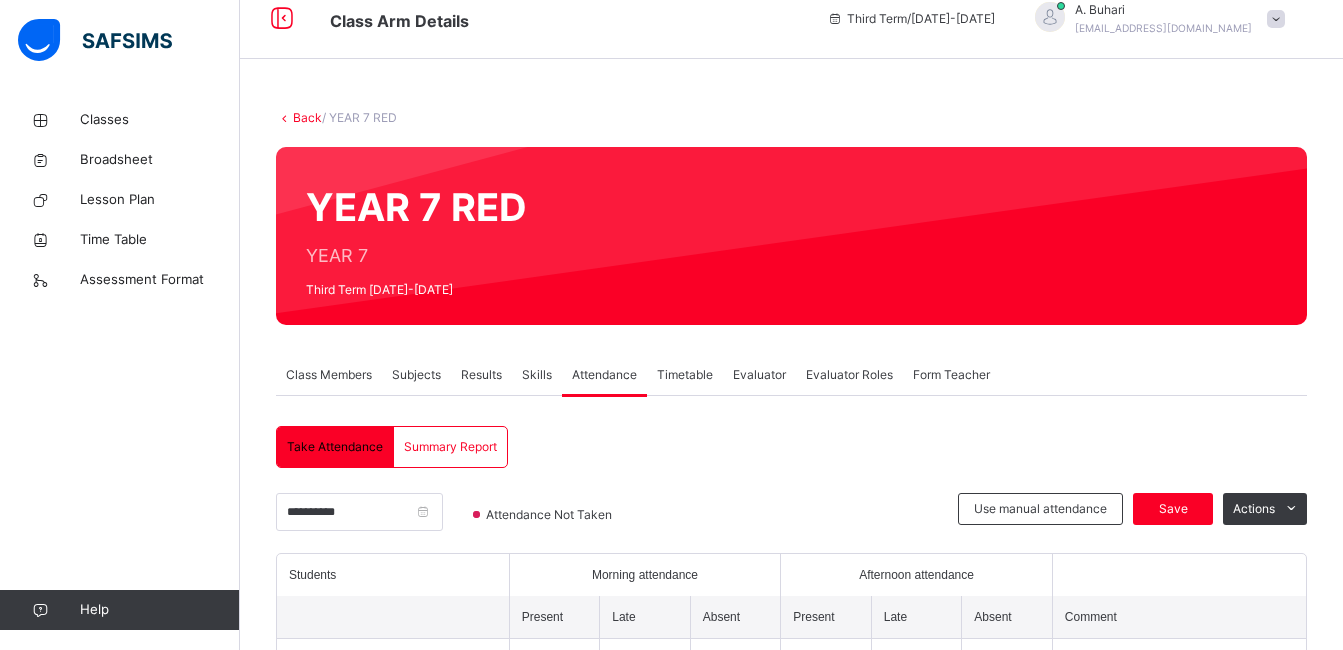 scroll, scrollTop: 0, scrollLeft: 0, axis: both 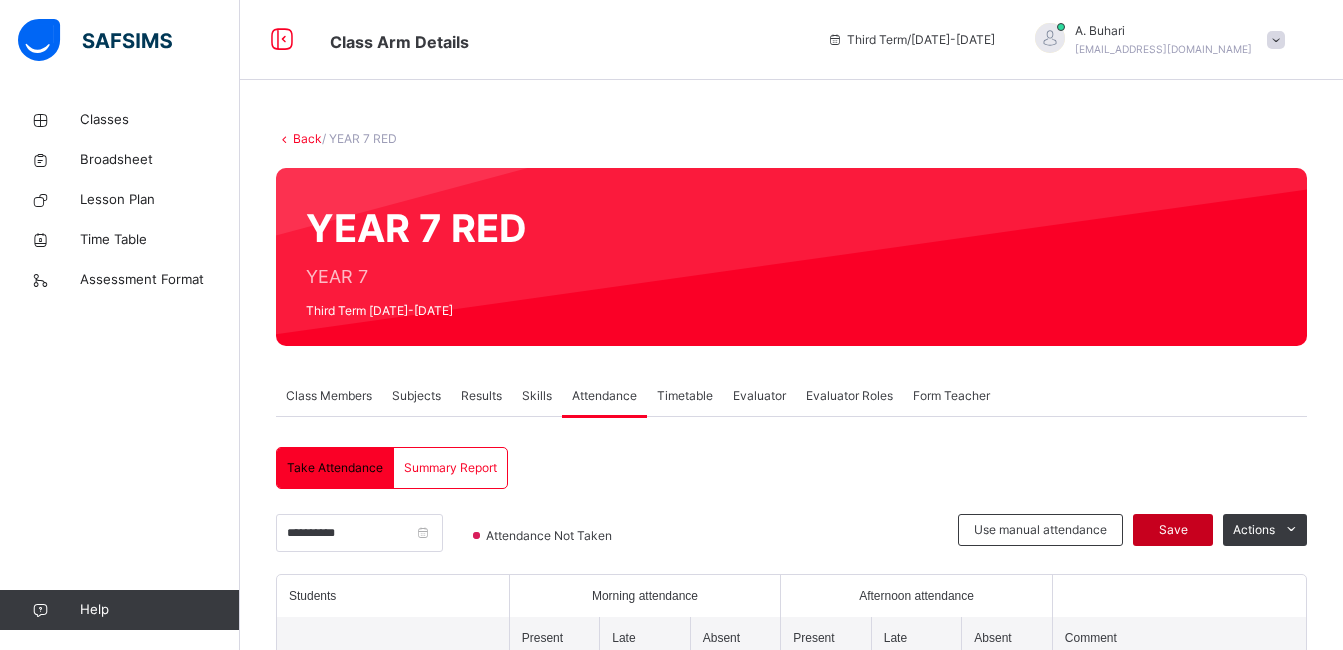click on "Save" at bounding box center (1173, 530) 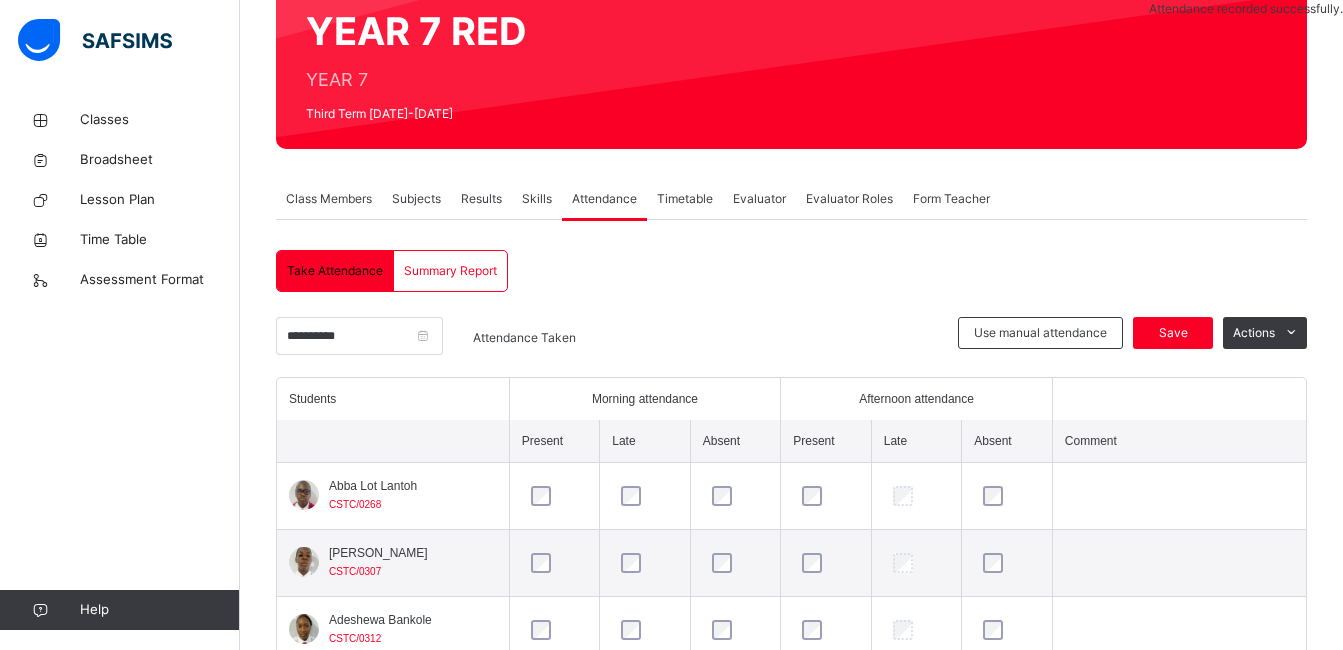 scroll, scrollTop: 207, scrollLeft: 0, axis: vertical 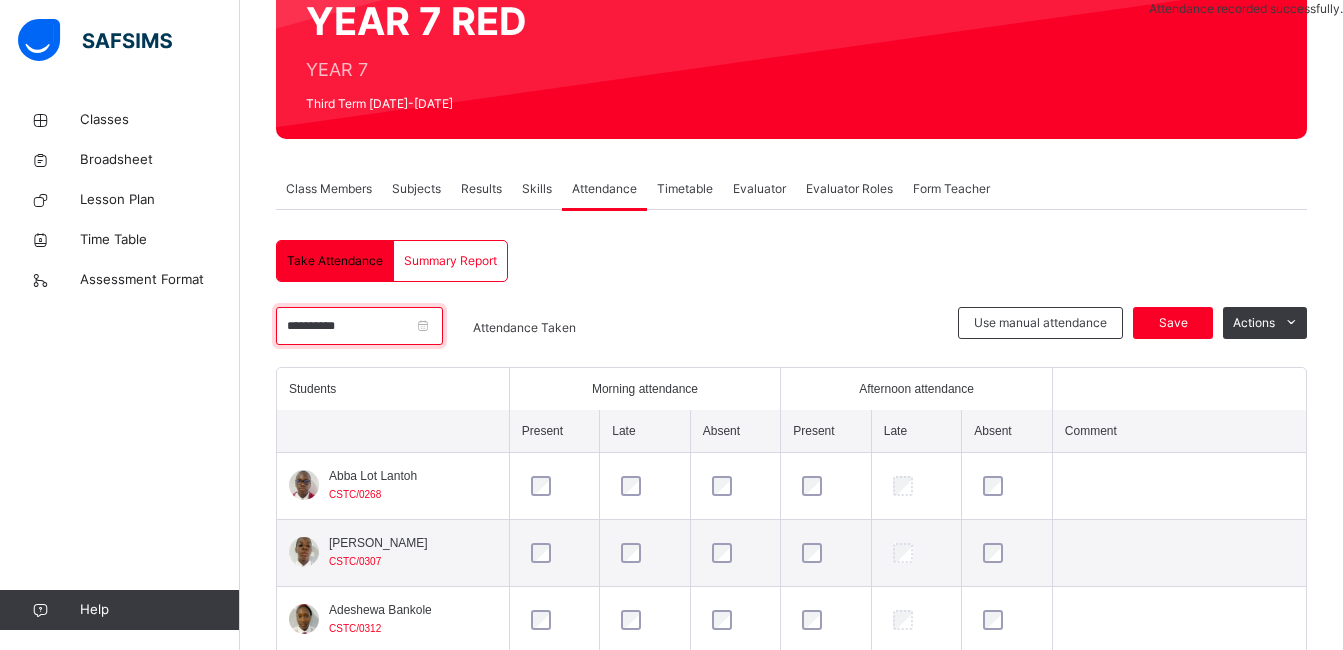 click on "**********" at bounding box center [359, 326] 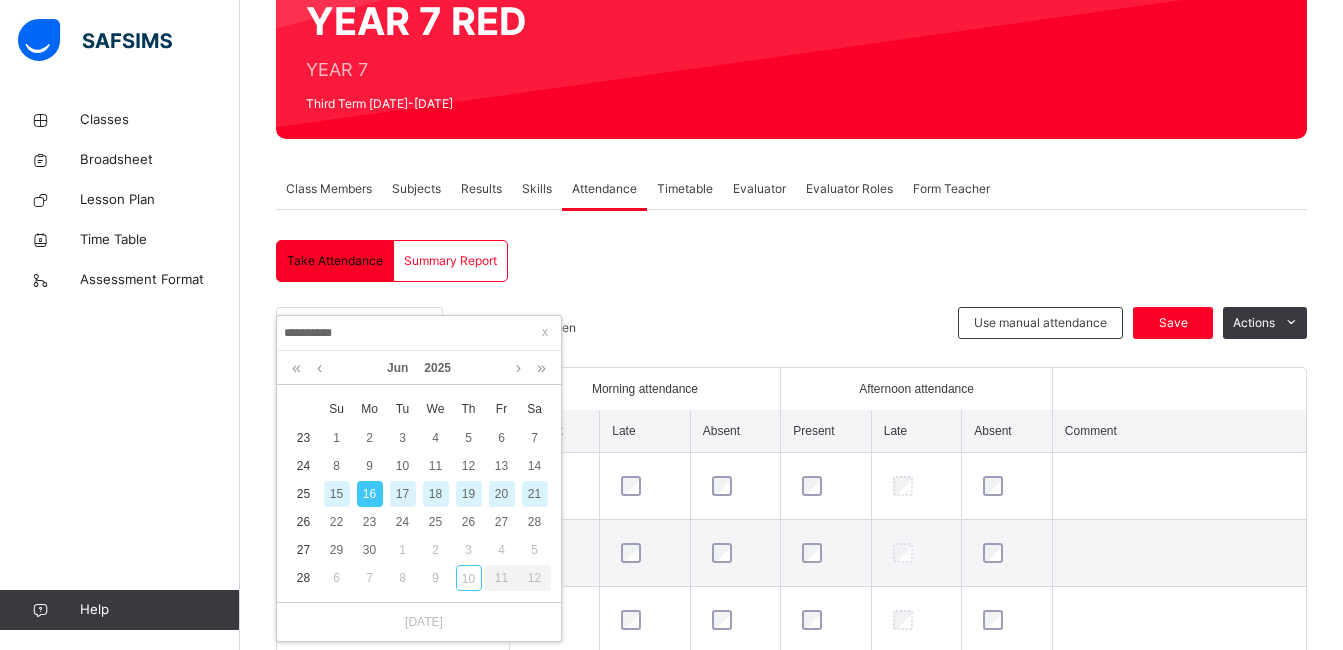 click on "17" at bounding box center (403, 494) 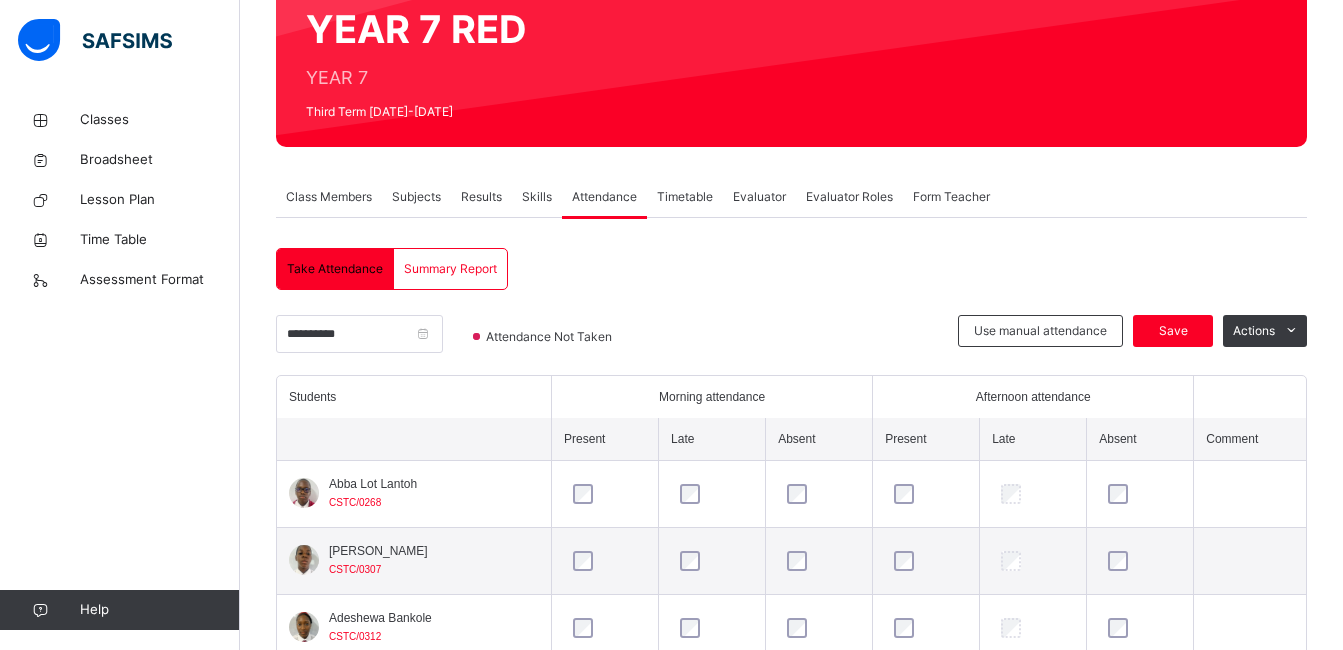 scroll, scrollTop: 207, scrollLeft: 0, axis: vertical 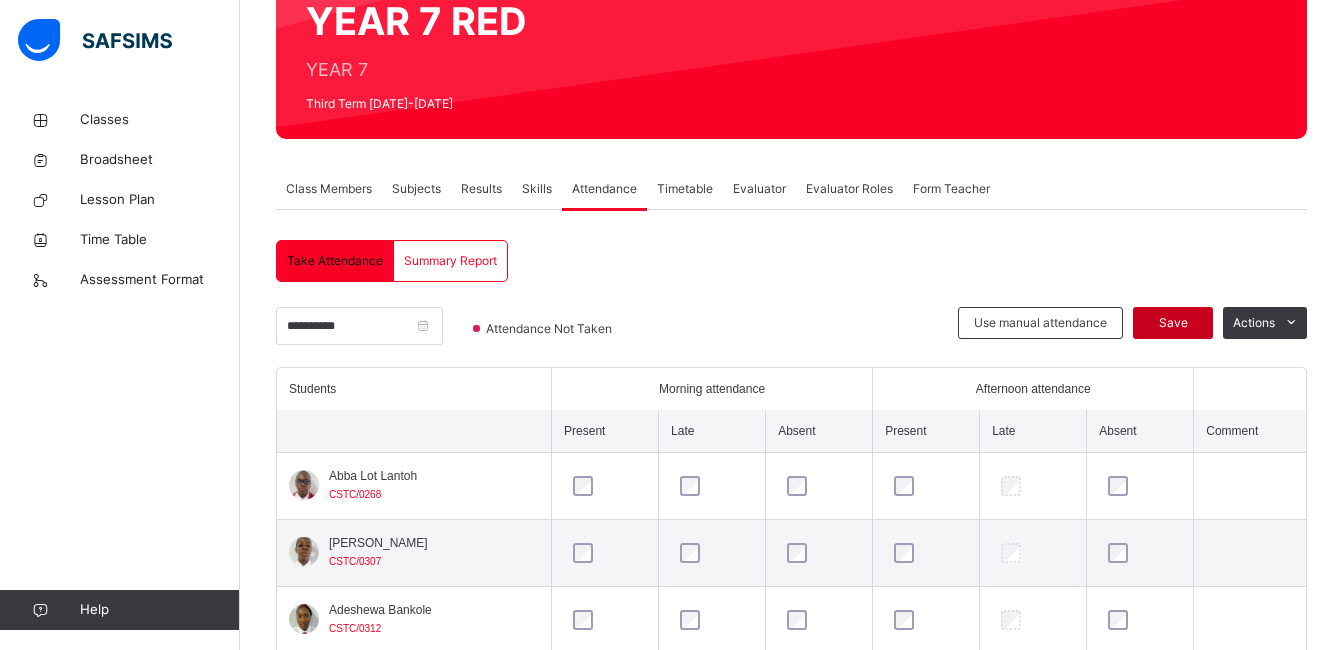 click on "Save" at bounding box center (1173, 323) 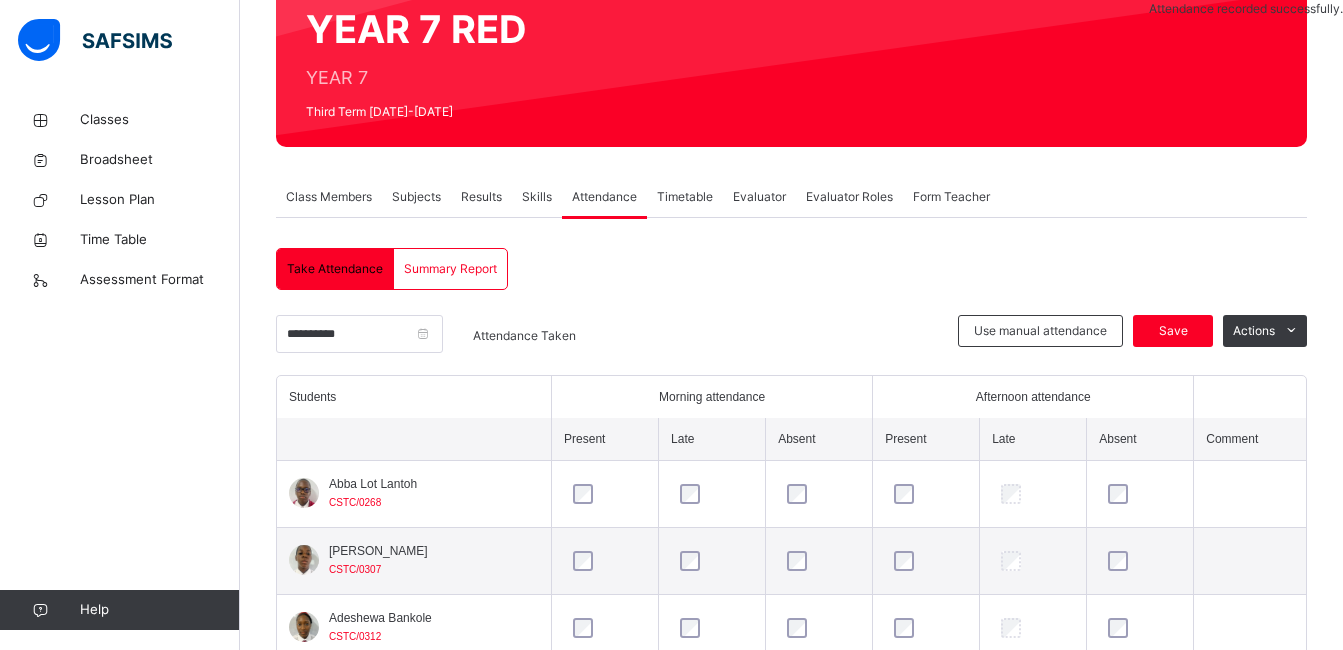 scroll, scrollTop: 207, scrollLeft: 0, axis: vertical 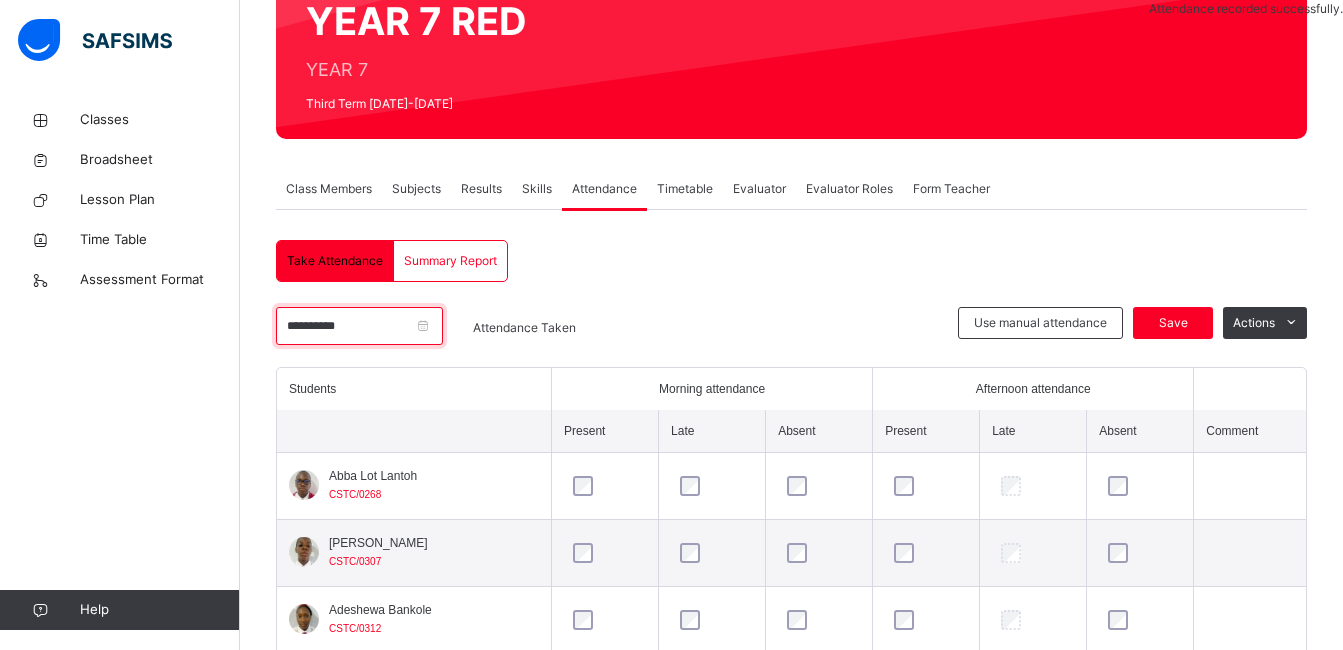 click on "**********" at bounding box center (359, 326) 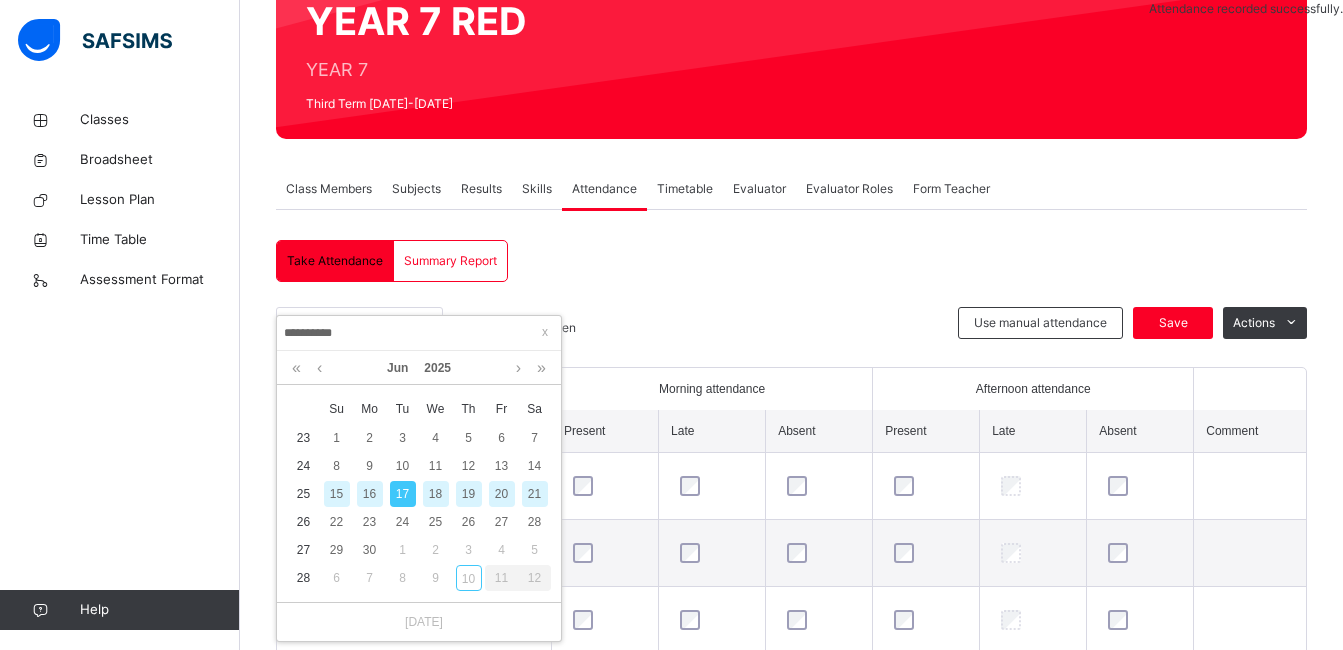 click on "18" at bounding box center [436, 494] 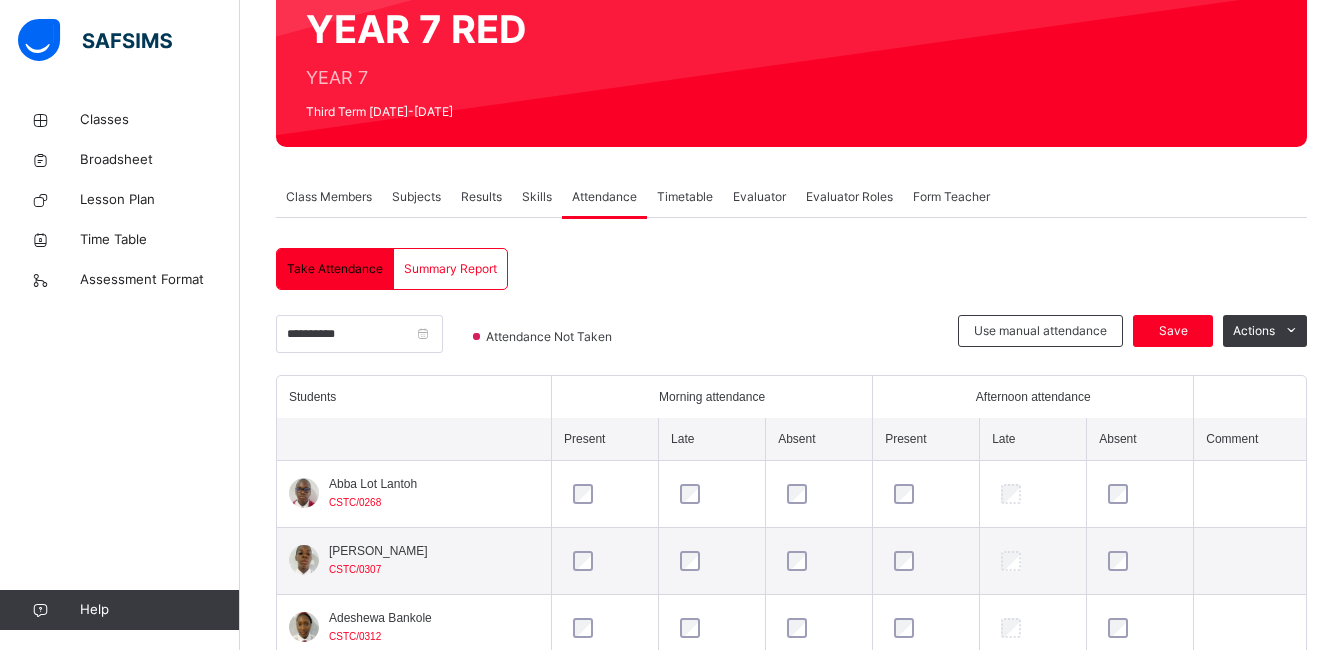 scroll, scrollTop: 207, scrollLeft: 0, axis: vertical 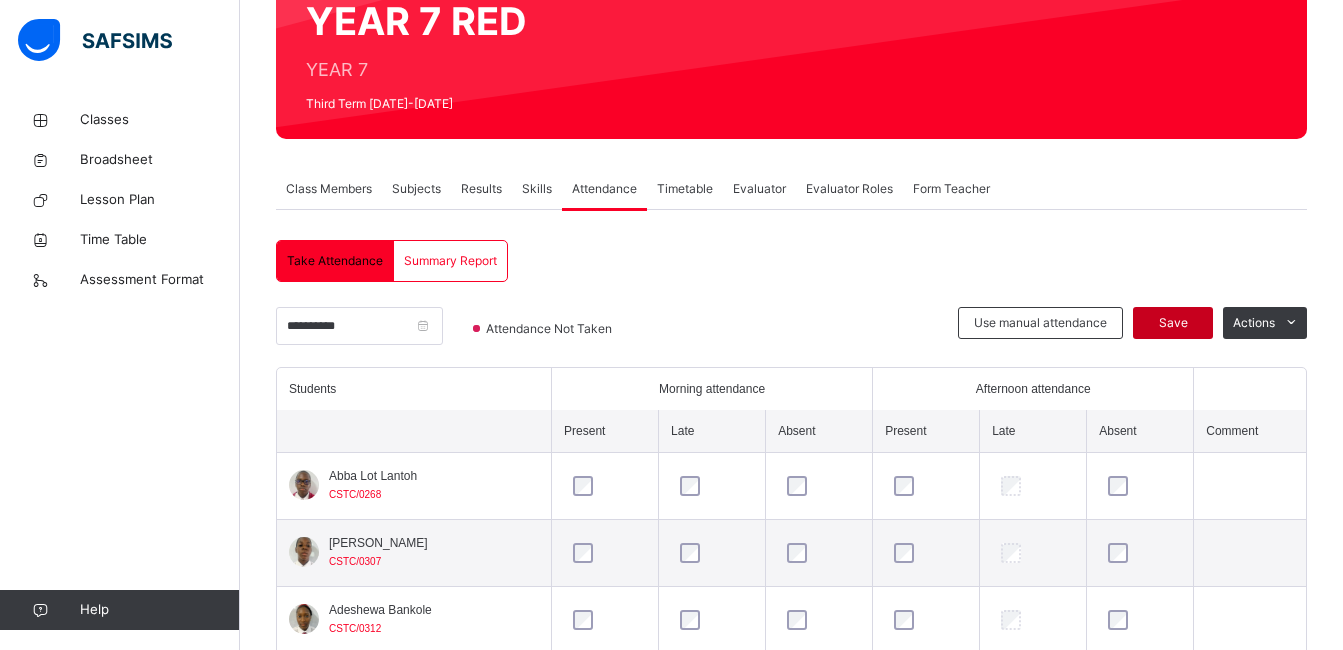 click on "Save" at bounding box center [1173, 323] 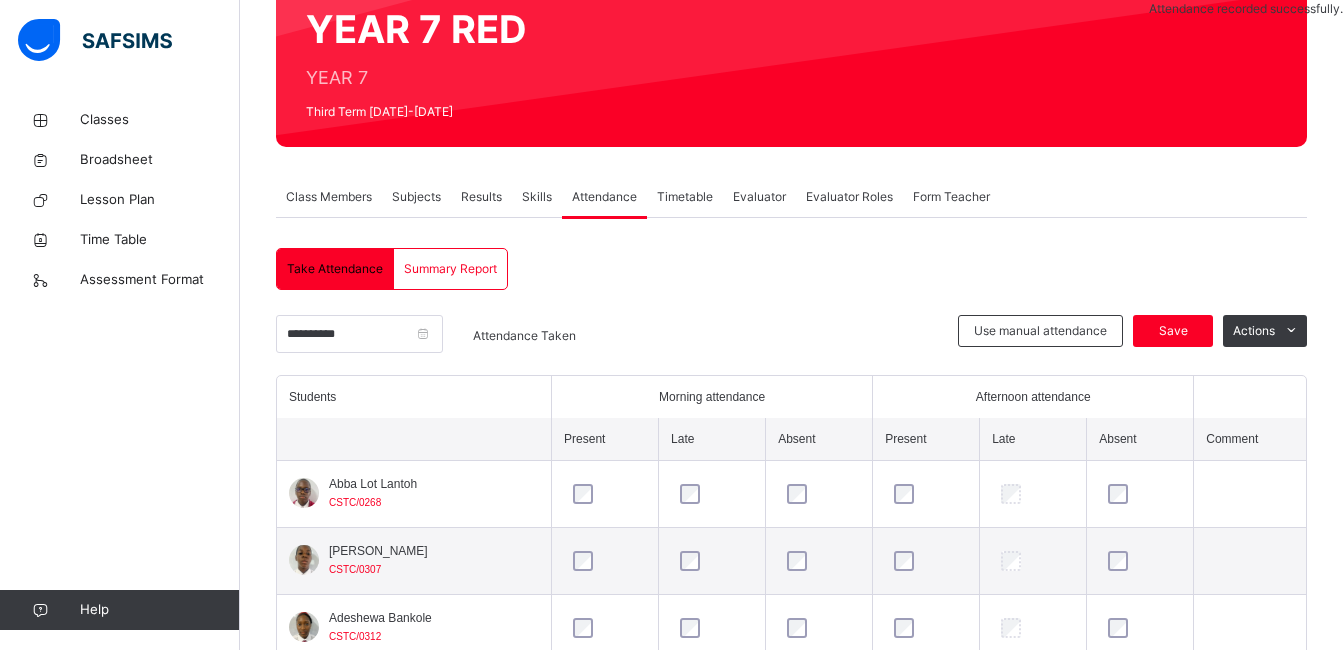scroll, scrollTop: 207, scrollLeft: 0, axis: vertical 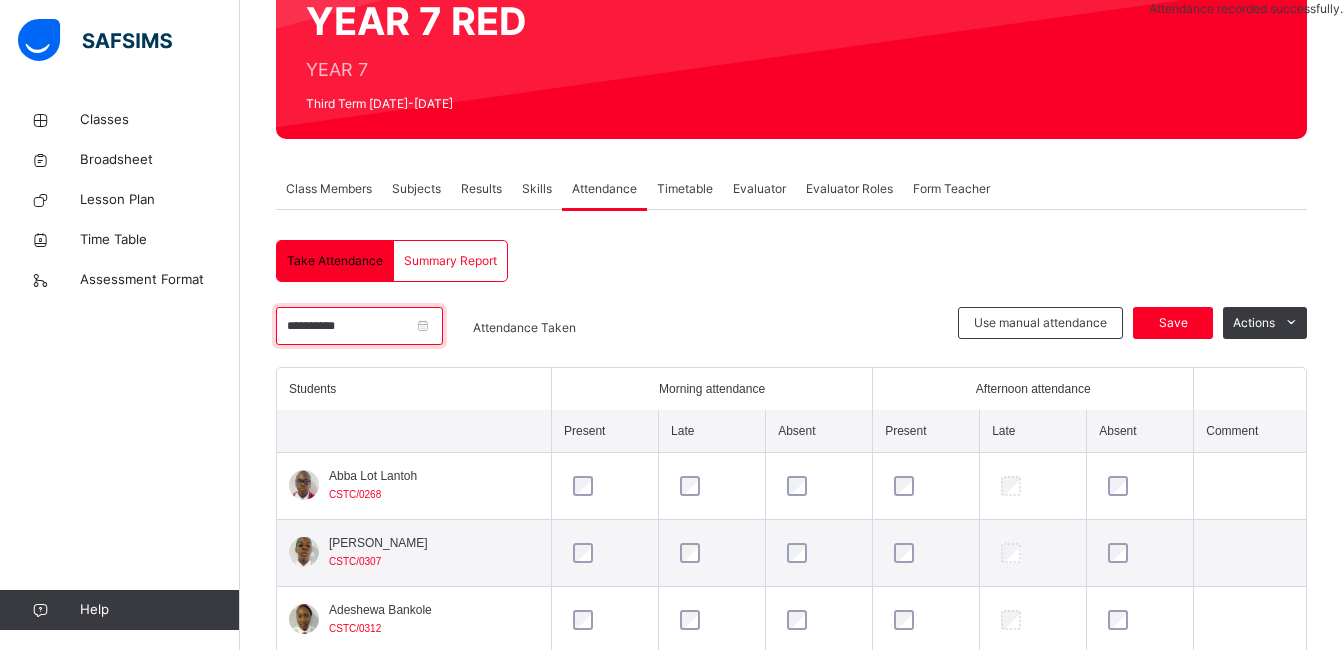 click on "**********" at bounding box center [359, 326] 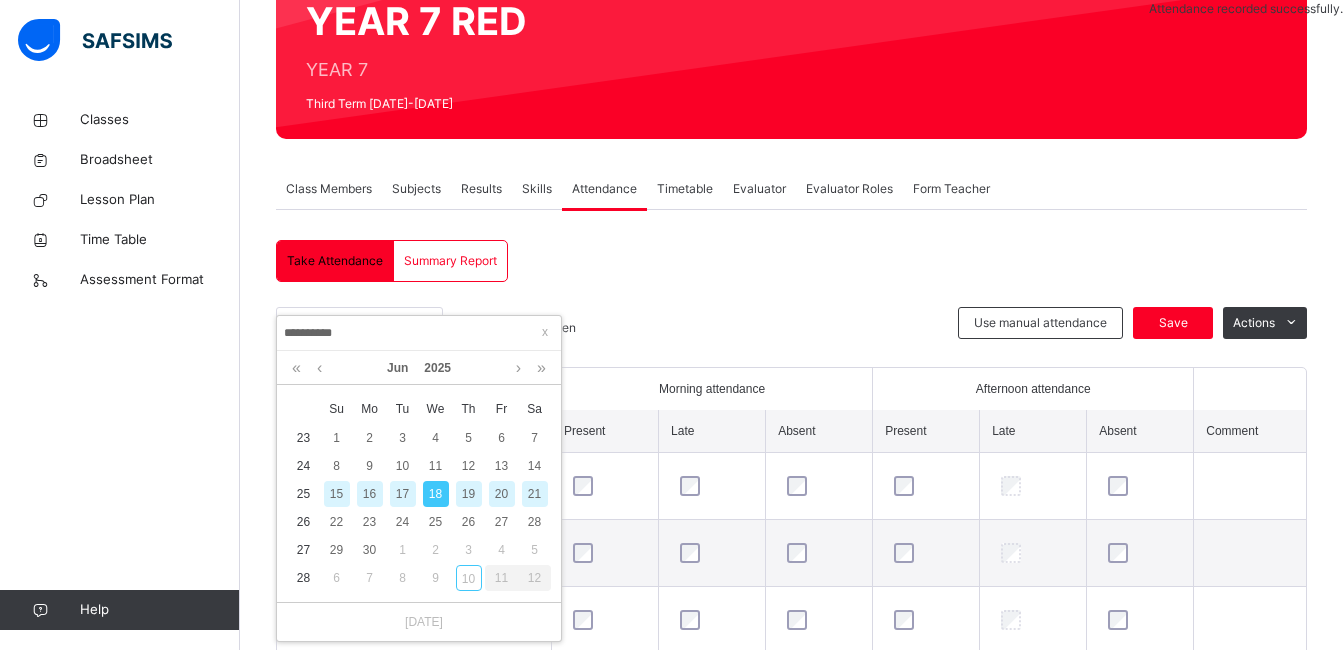 click on "19" at bounding box center [469, 494] 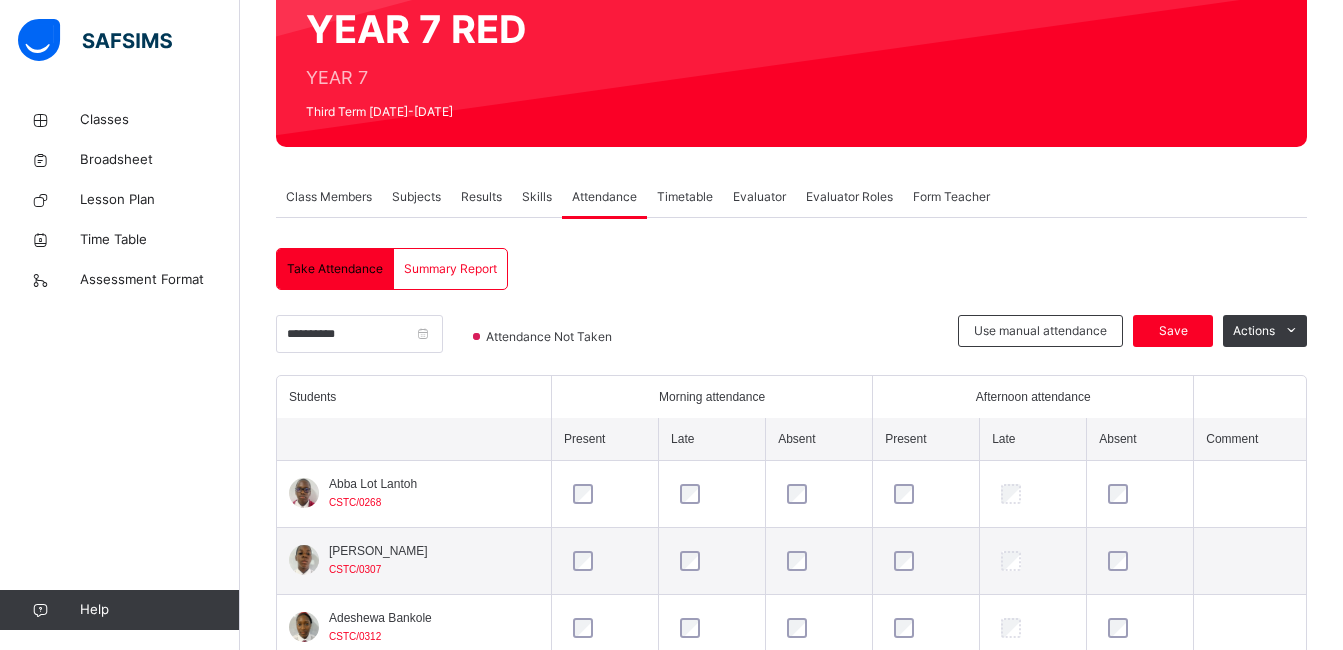 scroll, scrollTop: 207, scrollLeft: 0, axis: vertical 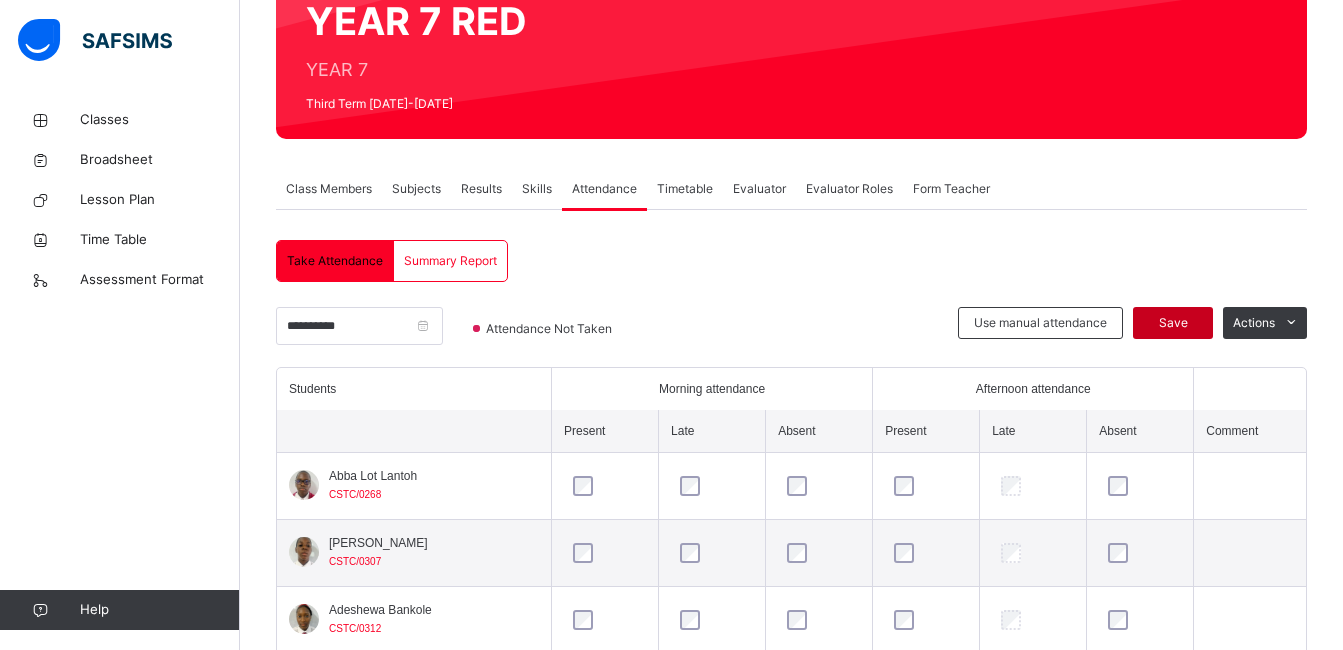 click on "Save" at bounding box center [1173, 323] 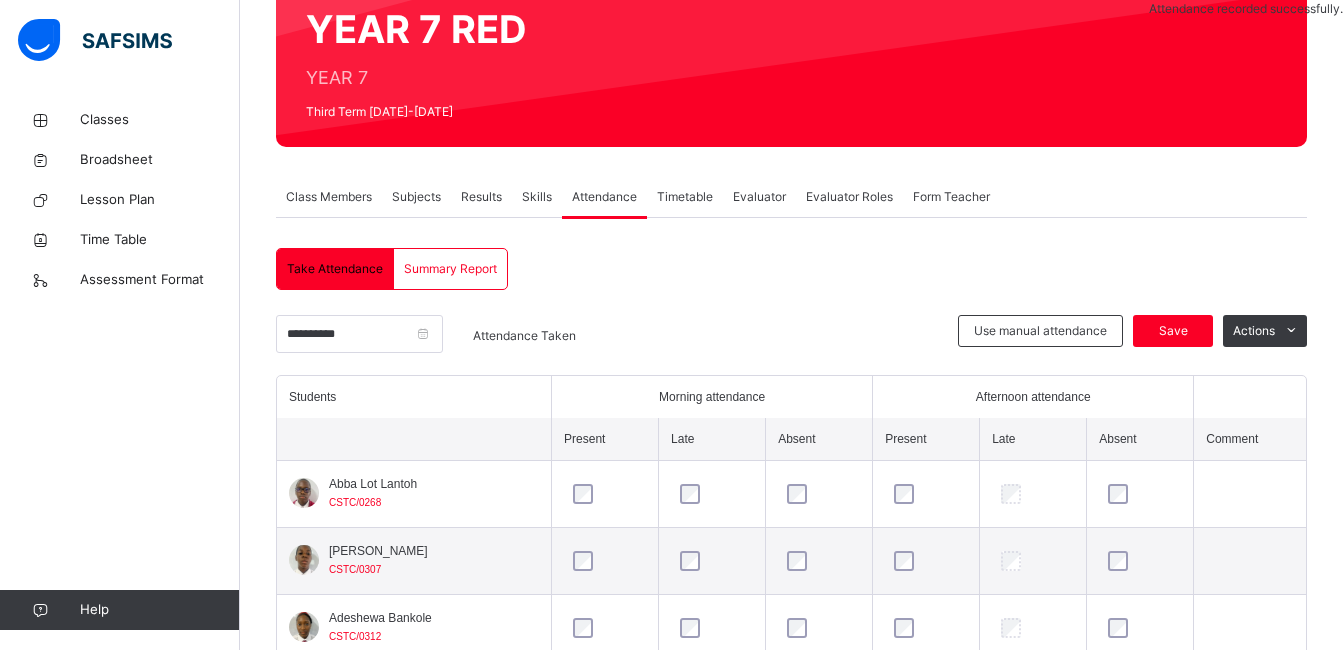 scroll, scrollTop: 207, scrollLeft: 0, axis: vertical 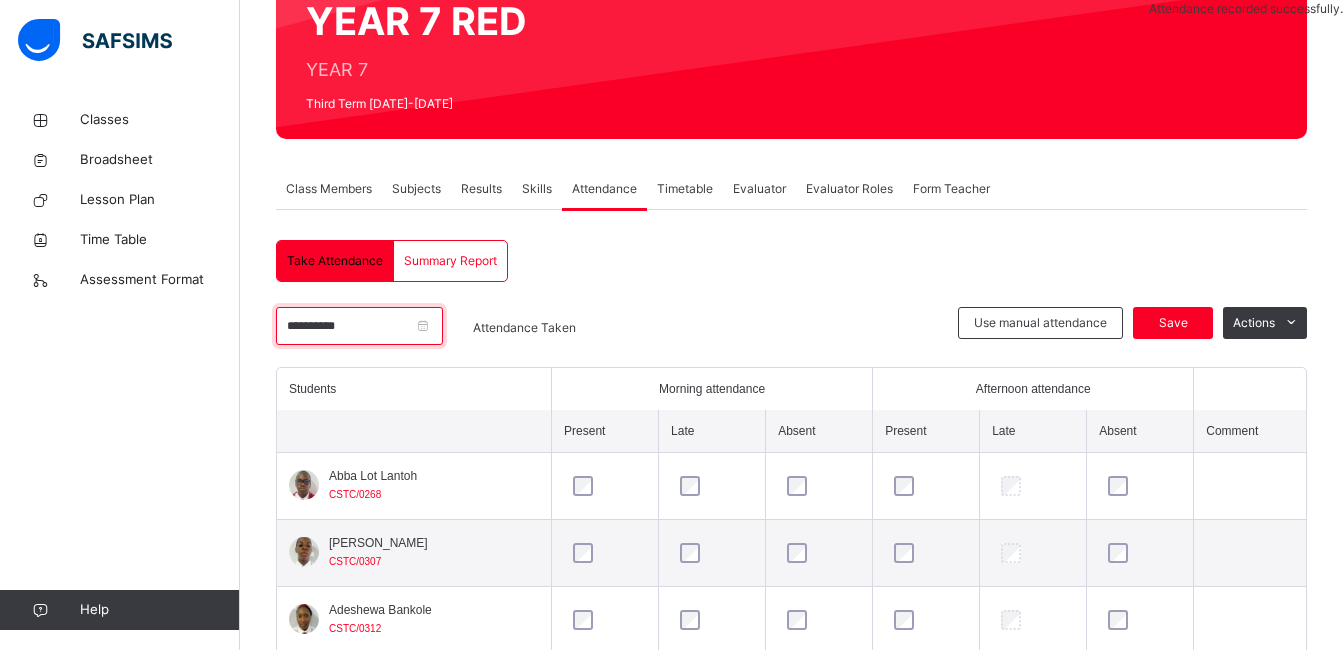 click on "**********" at bounding box center (359, 326) 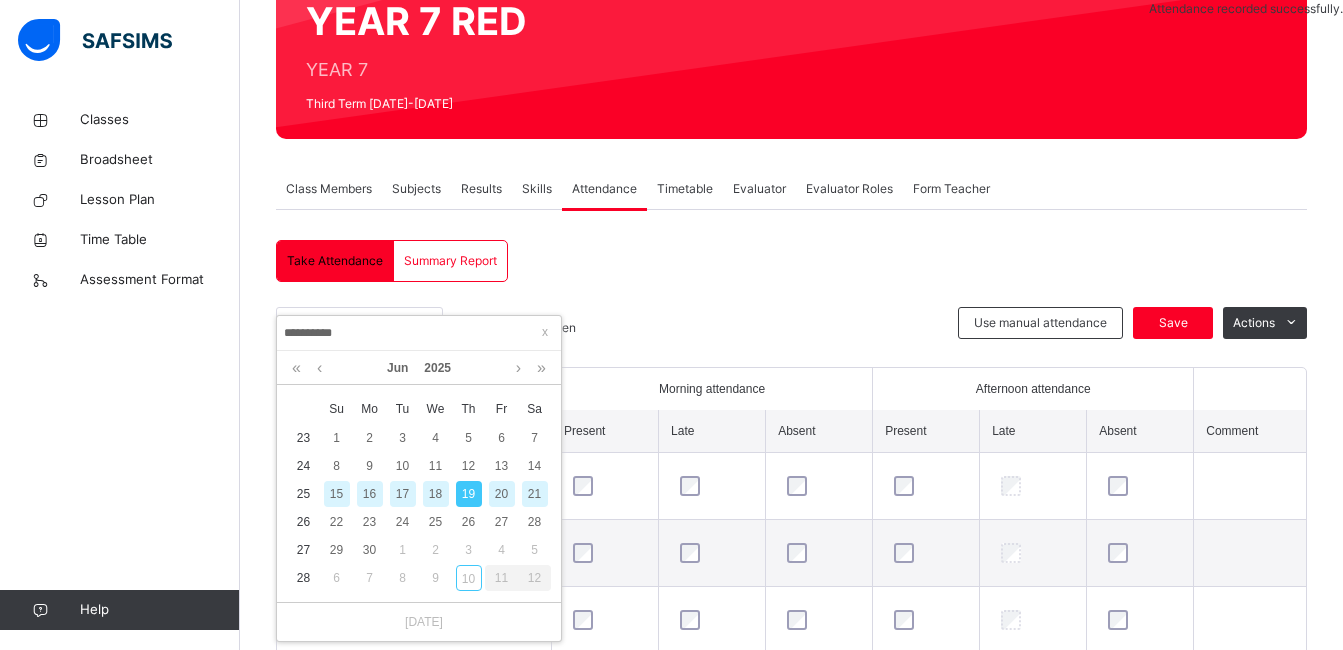 click on "20" at bounding box center (502, 494) 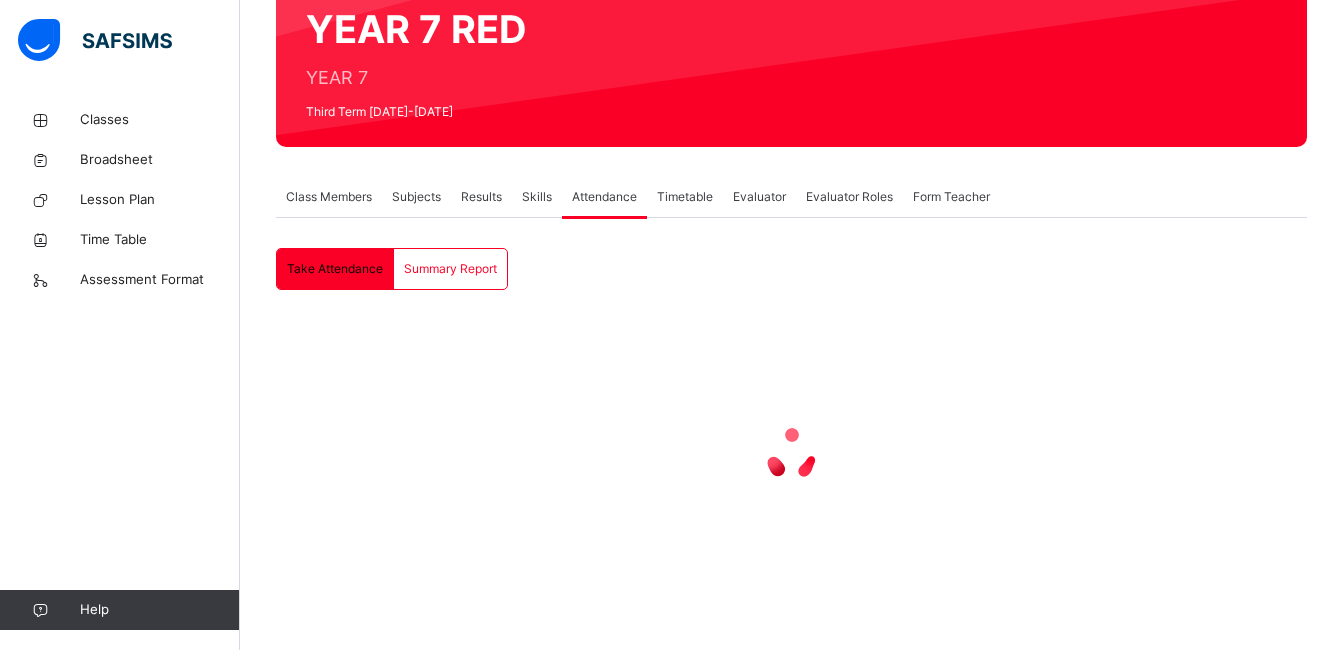 scroll, scrollTop: 207, scrollLeft: 0, axis: vertical 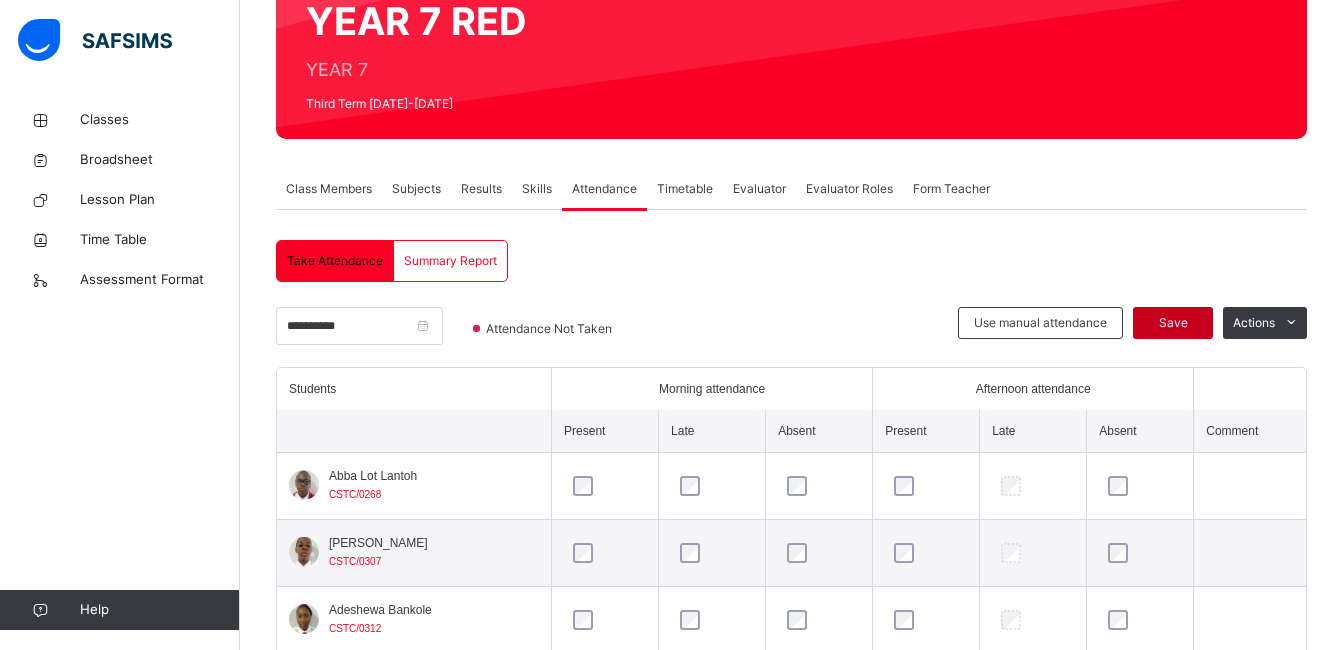 click on "Save" at bounding box center (1173, 323) 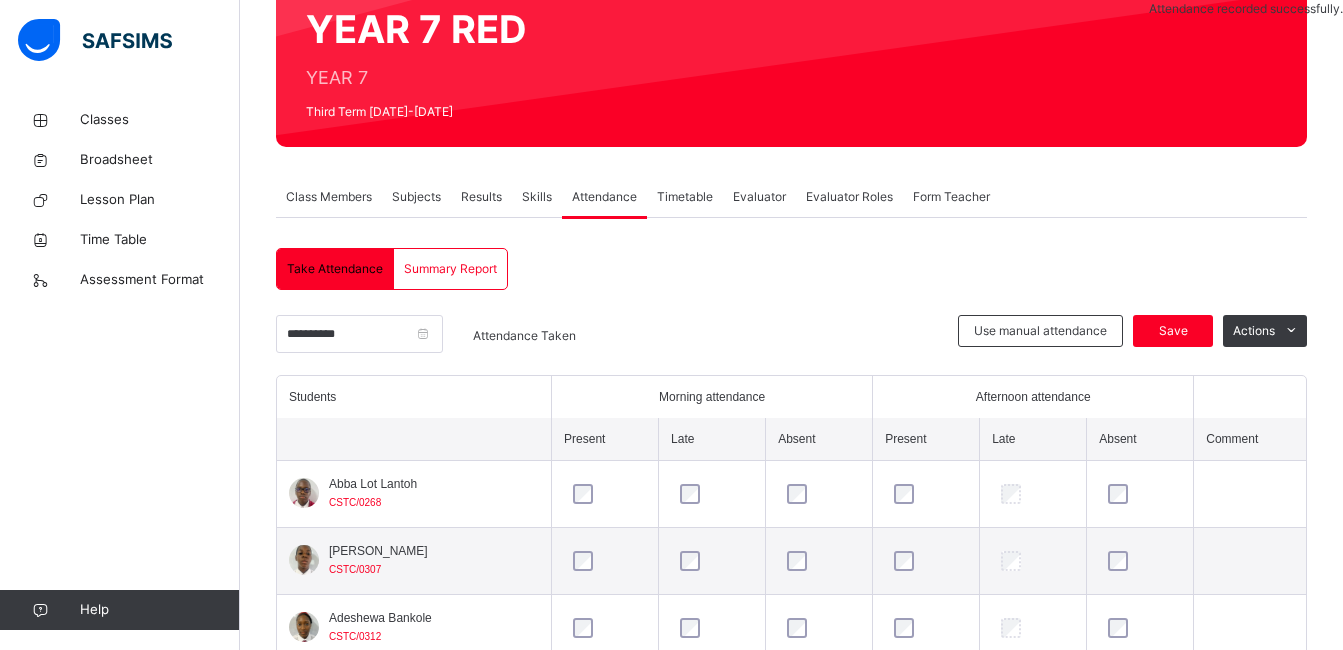 scroll, scrollTop: 207, scrollLeft: 0, axis: vertical 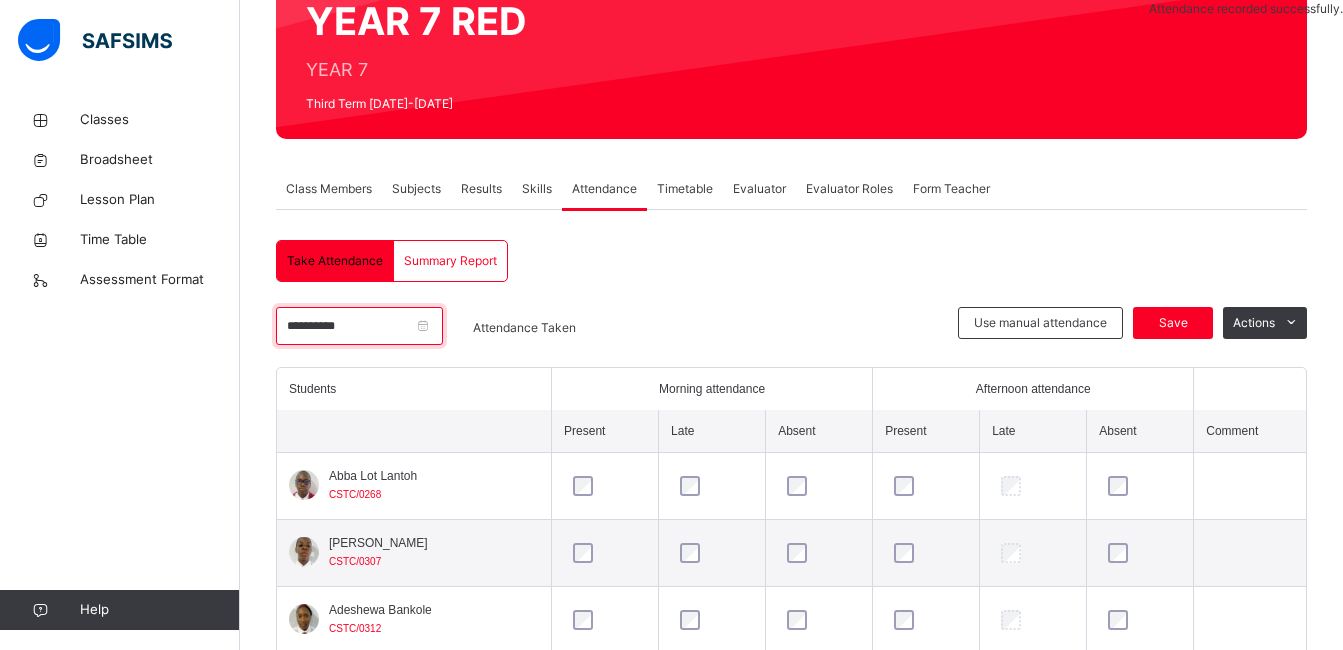 click on "**********" at bounding box center (359, 326) 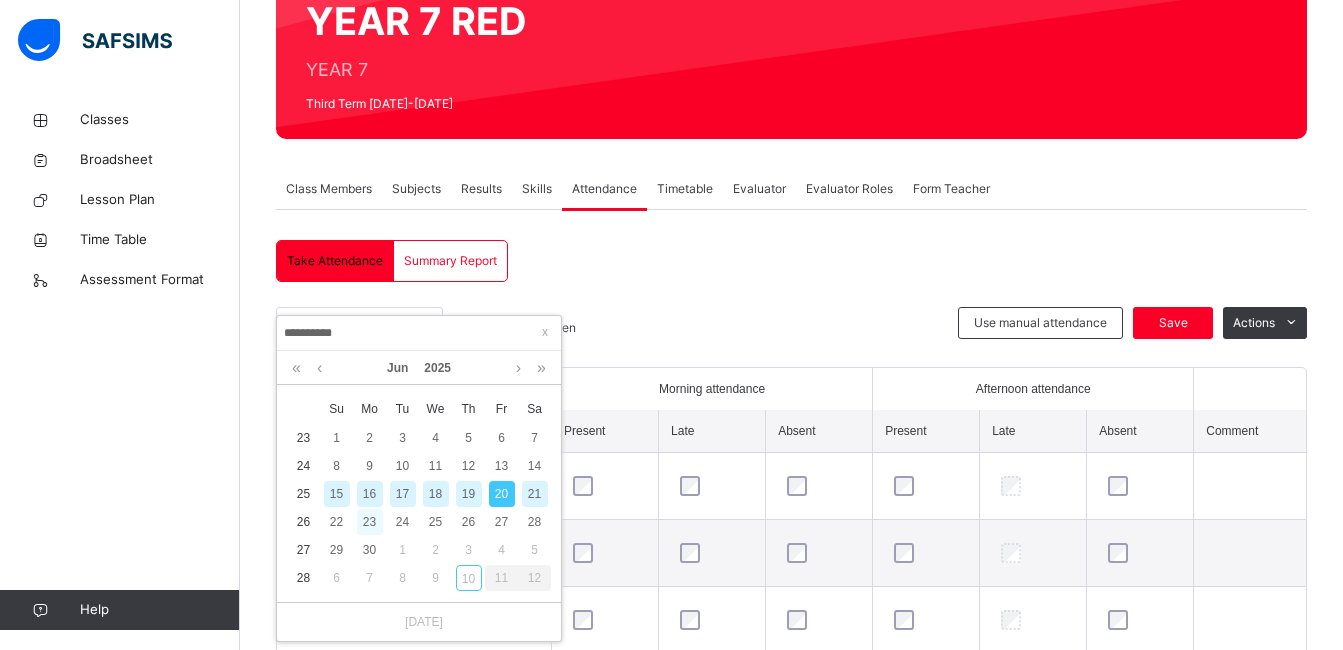 click on "23" at bounding box center [370, 522] 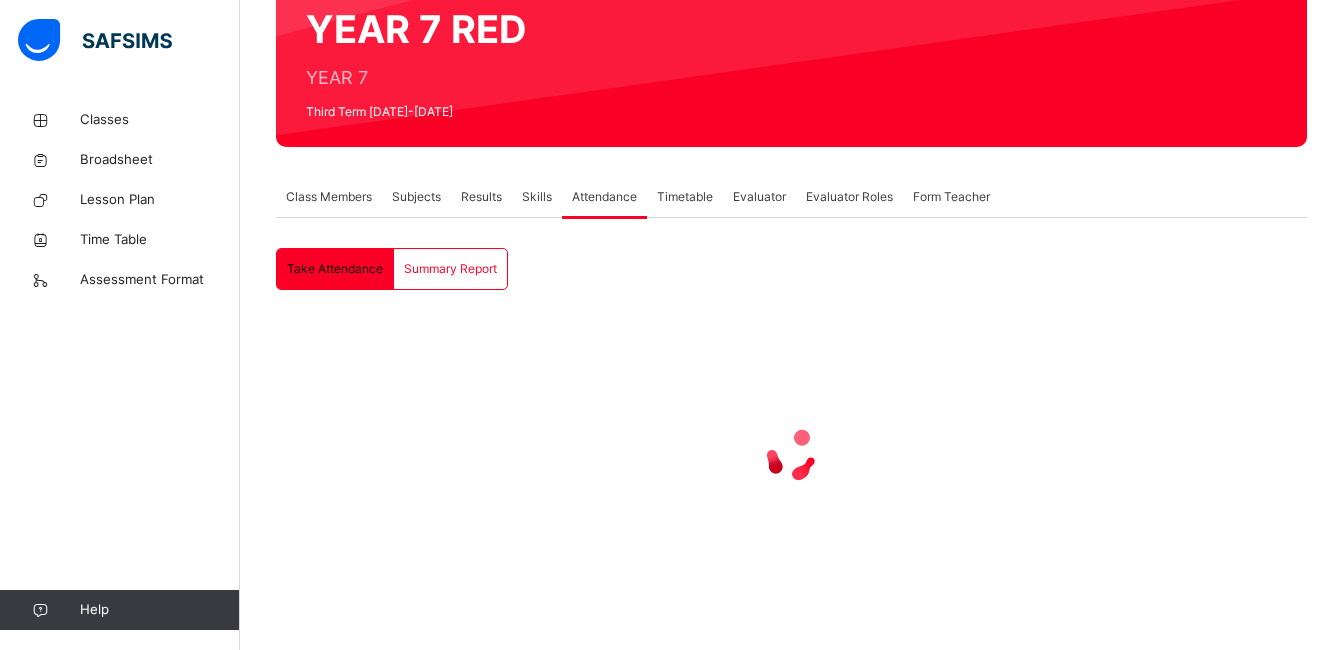 scroll, scrollTop: 207, scrollLeft: 0, axis: vertical 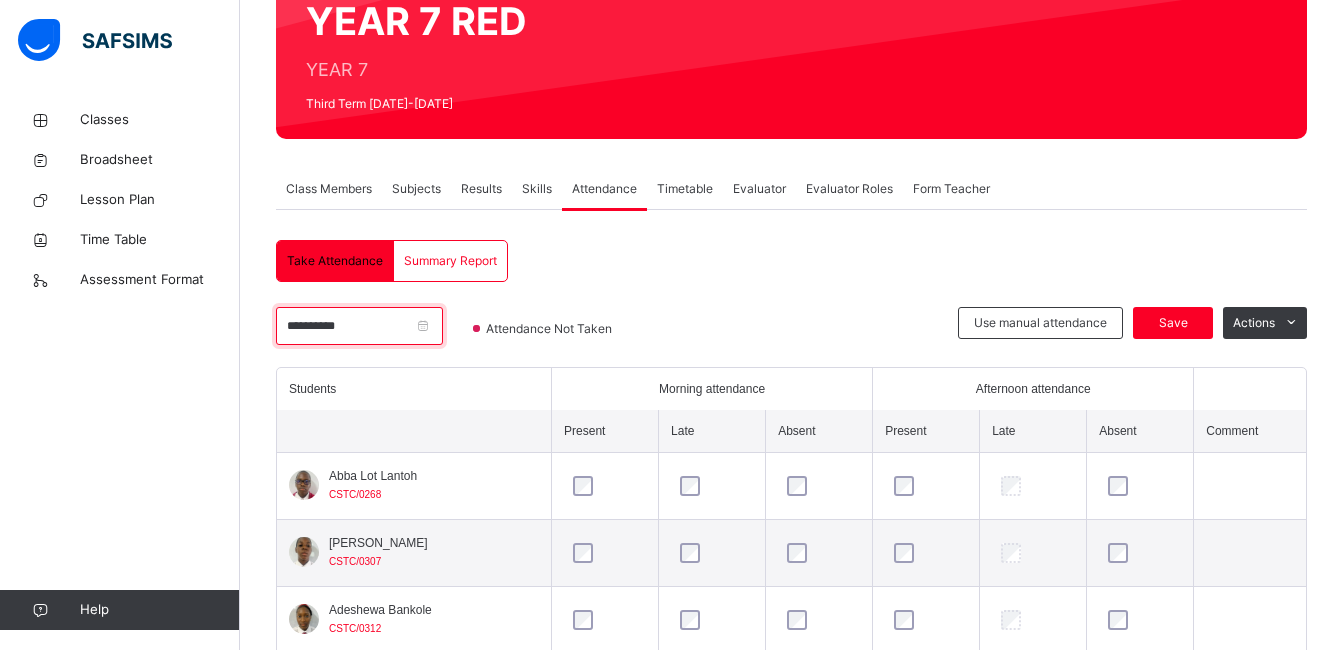 click on "**********" at bounding box center (359, 326) 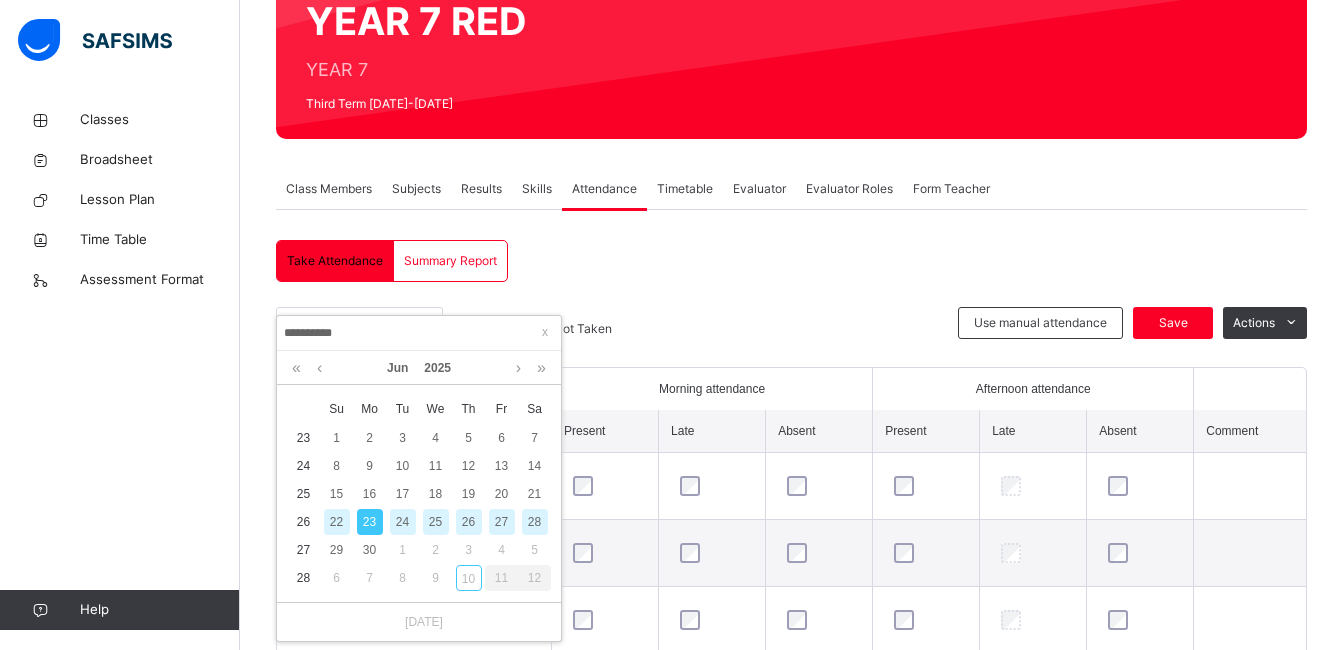 click on "**********" at bounding box center [791, 1153] 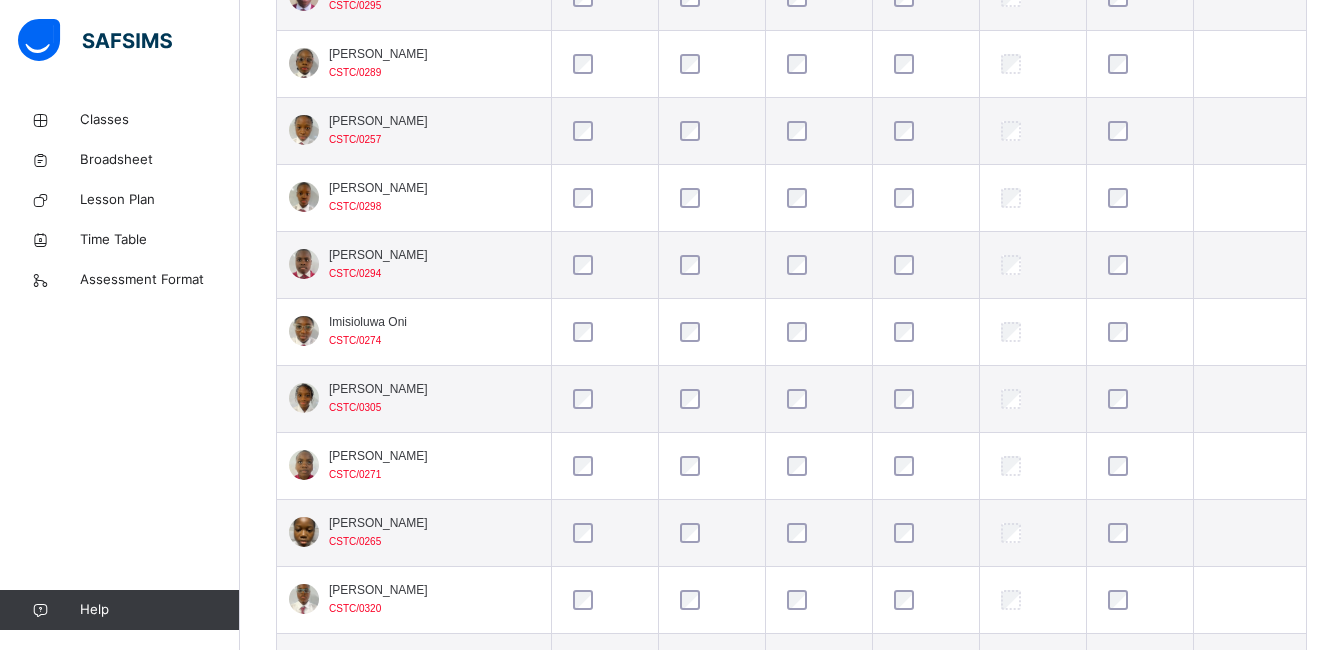 scroll, scrollTop: 1032, scrollLeft: 0, axis: vertical 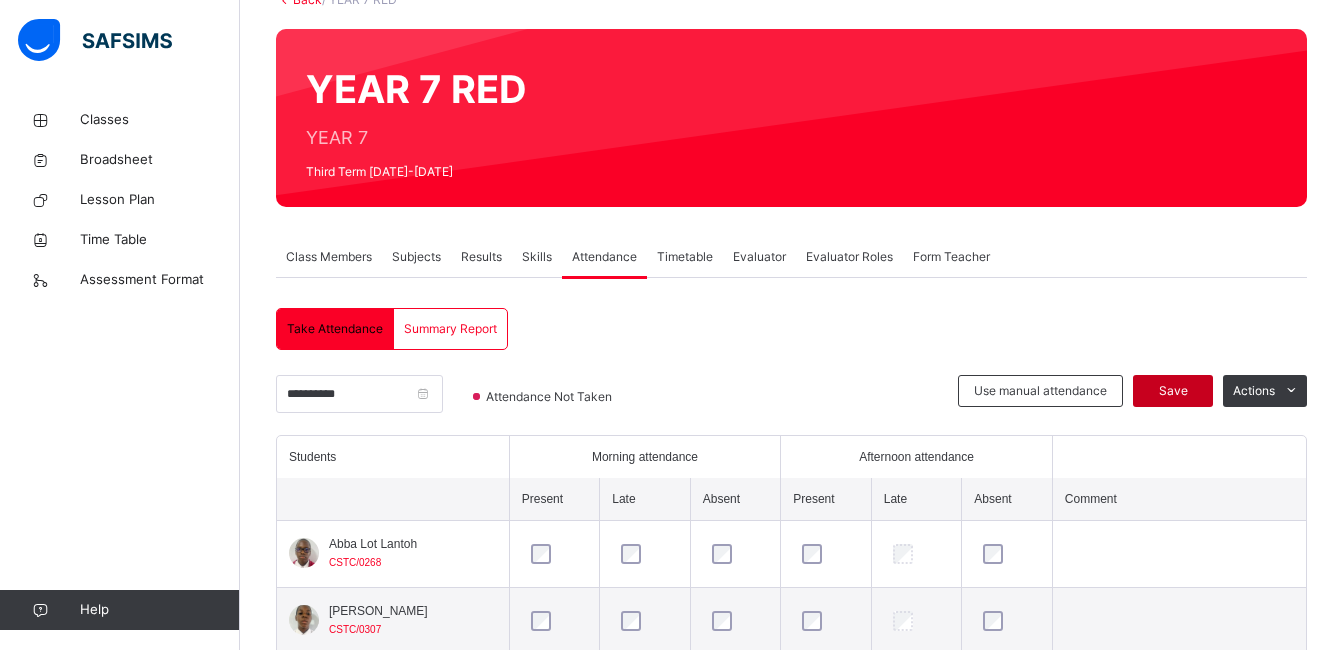 click on "Save" at bounding box center [1173, 391] 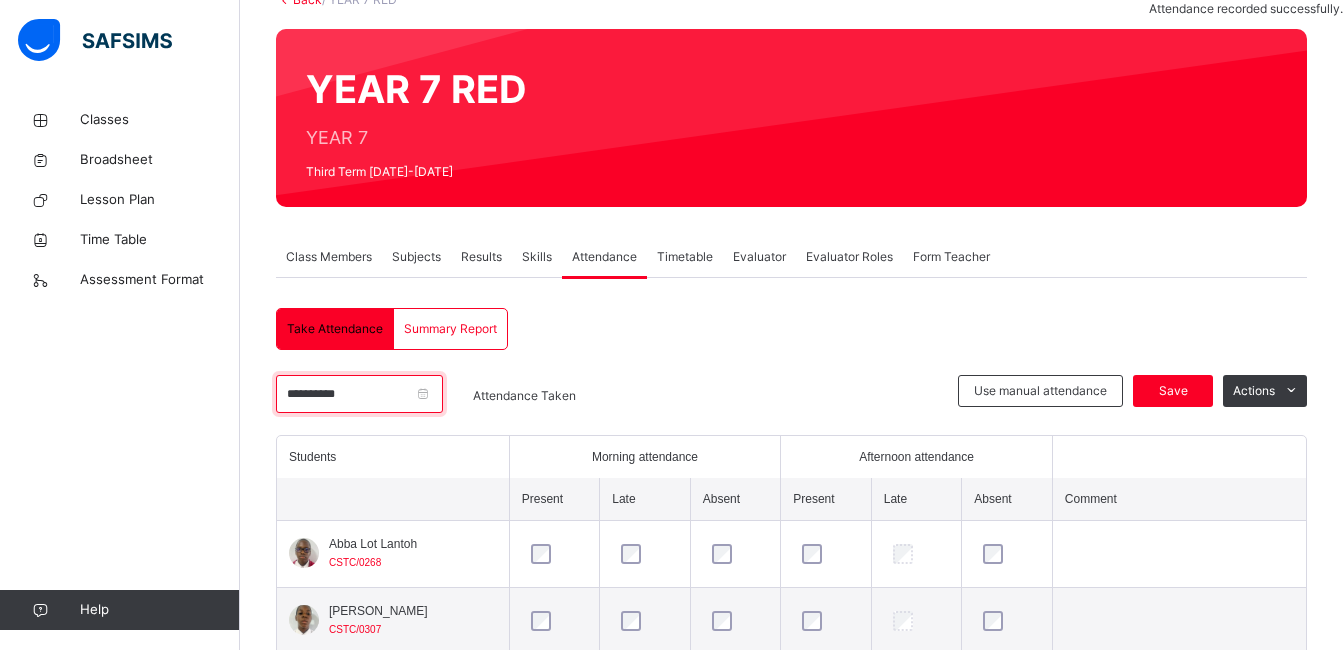 click on "**********" at bounding box center (359, 394) 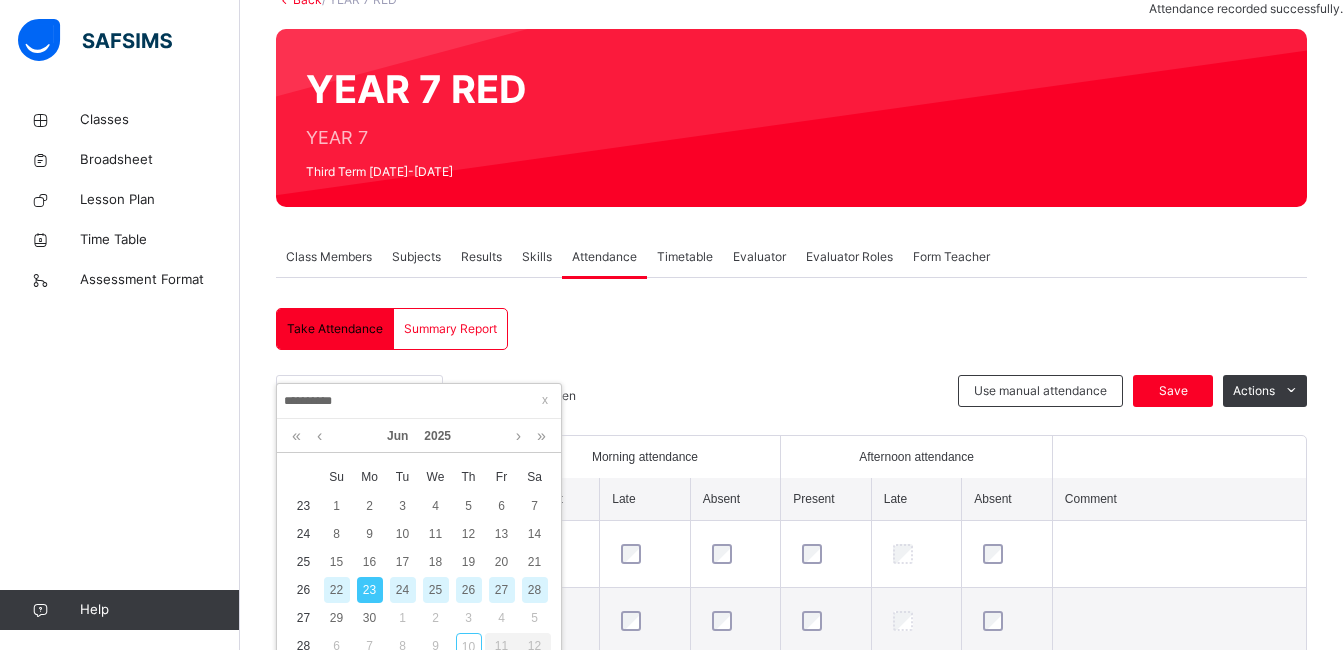 click on "24" at bounding box center (403, 590) 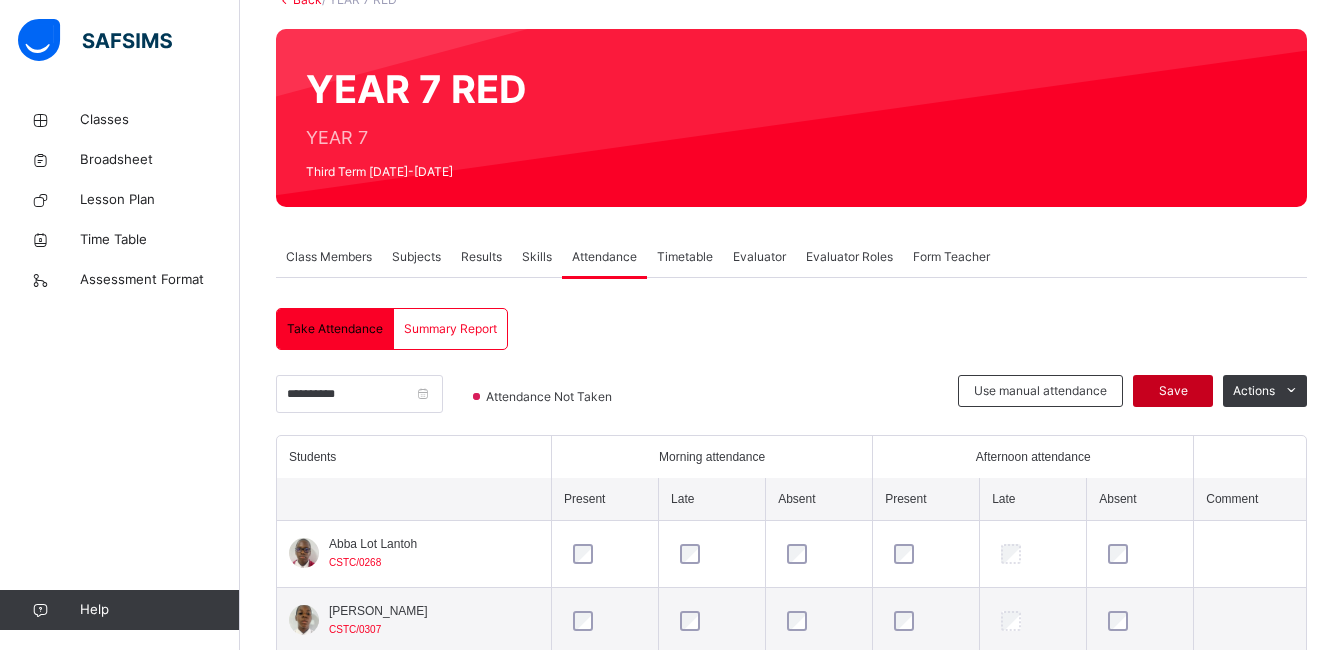 click on "Save" at bounding box center [1173, 391] 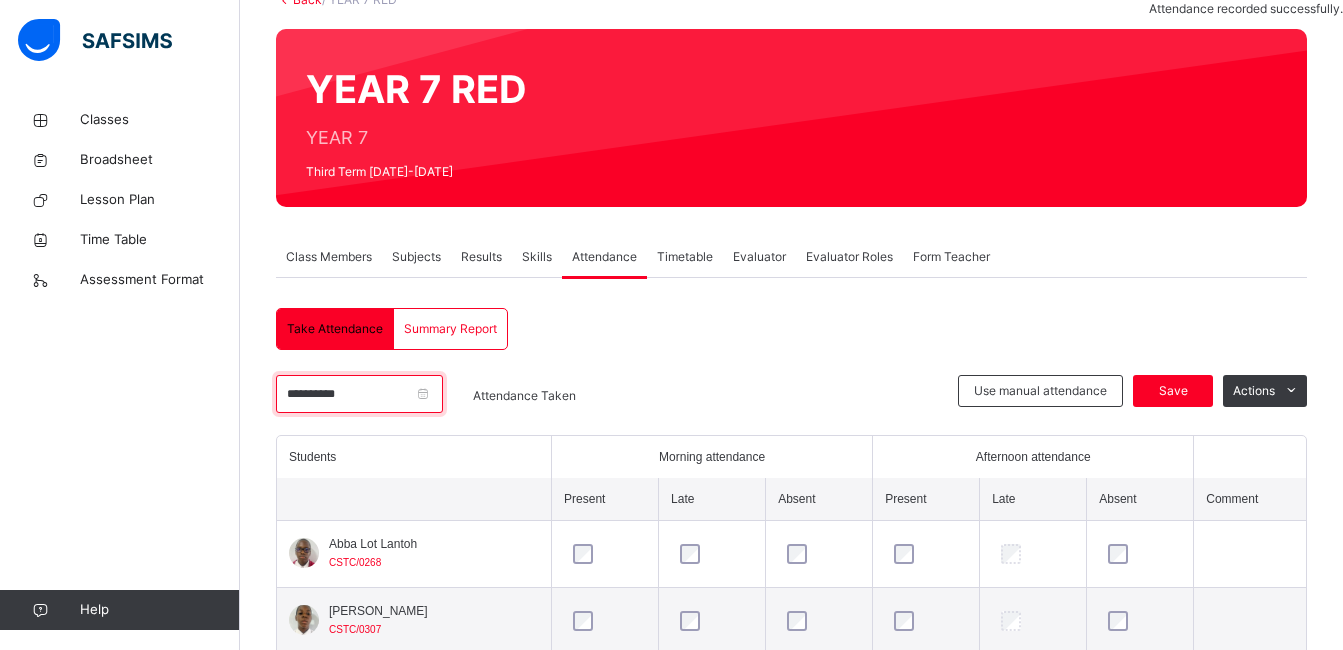 click on "**********" at bounding box center (359, 394) 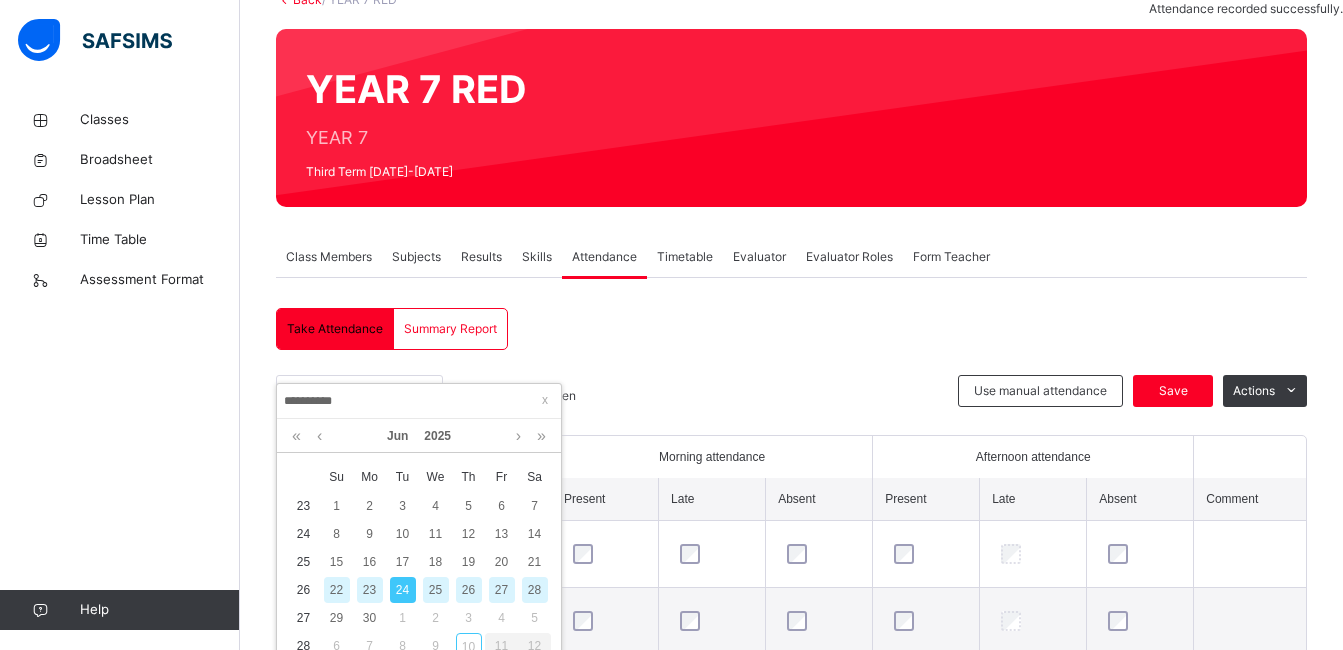 click on "25" at bounding box center [436, 590] 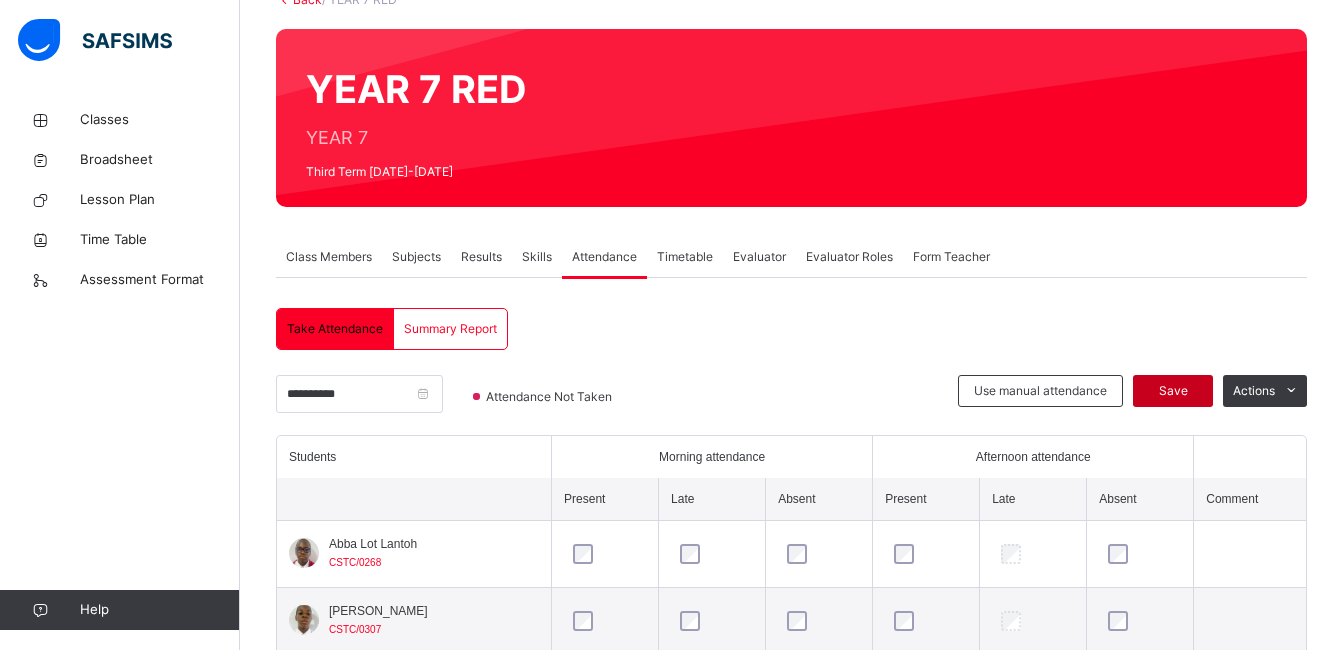 click on "Save" at bounding box center [1173, 391] 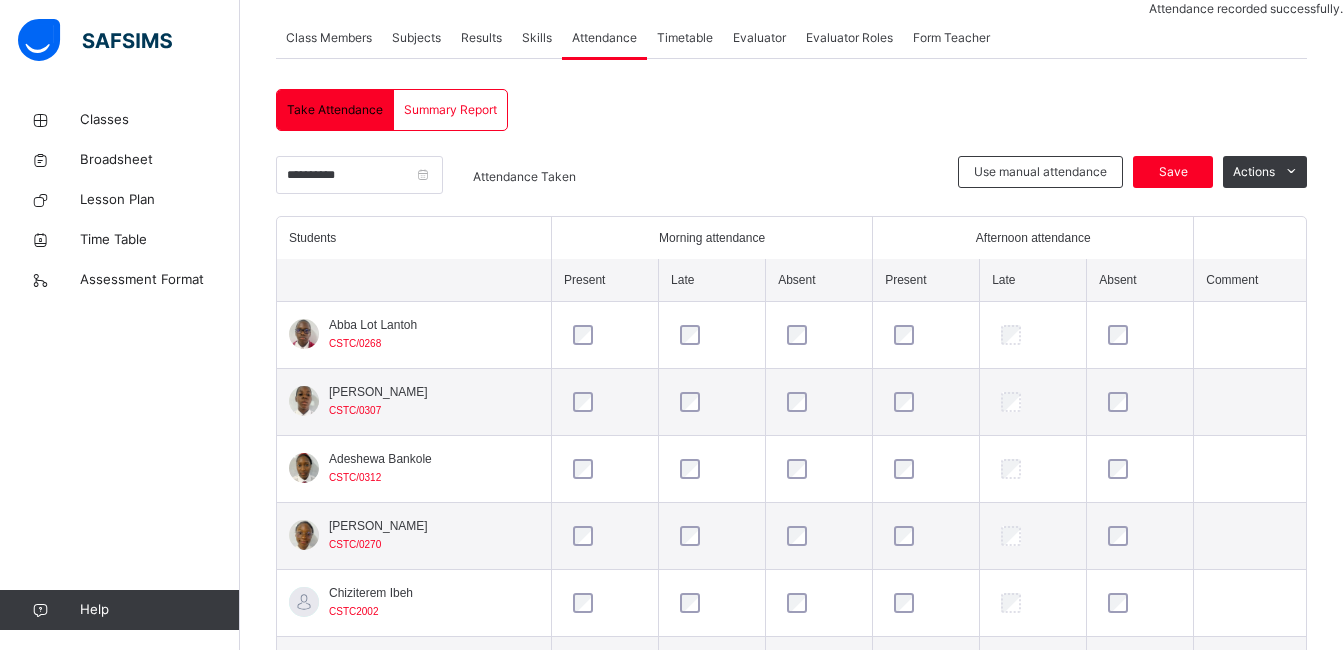 scroll, scrollTop: 359, scrollLeft: 0, axis: vertical 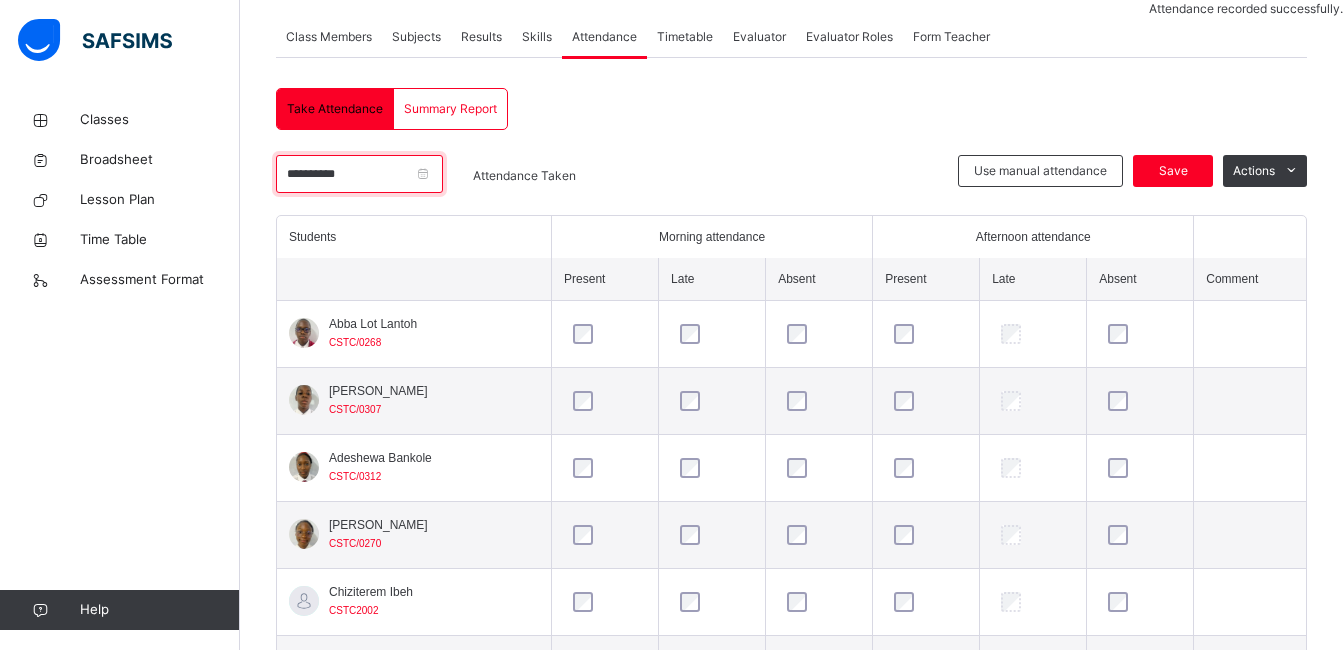click on "**********" at bounding box center [359, 174] 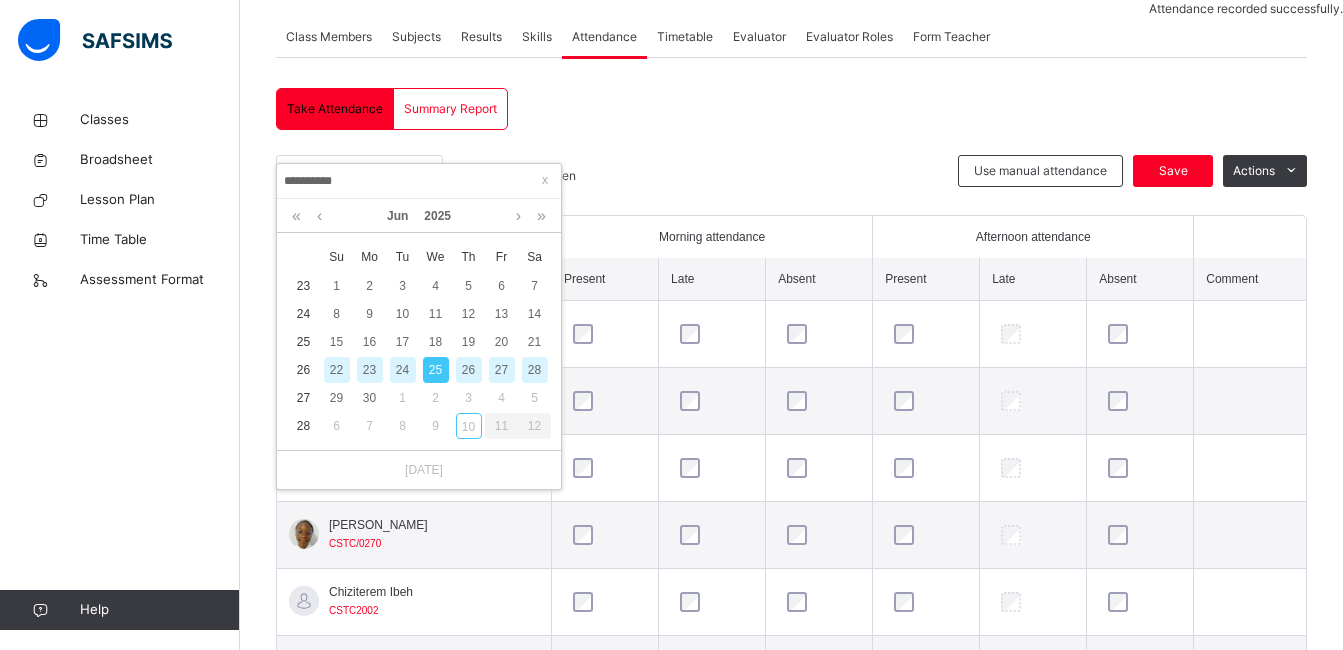 click on "26" at bounding box center [469, 370] 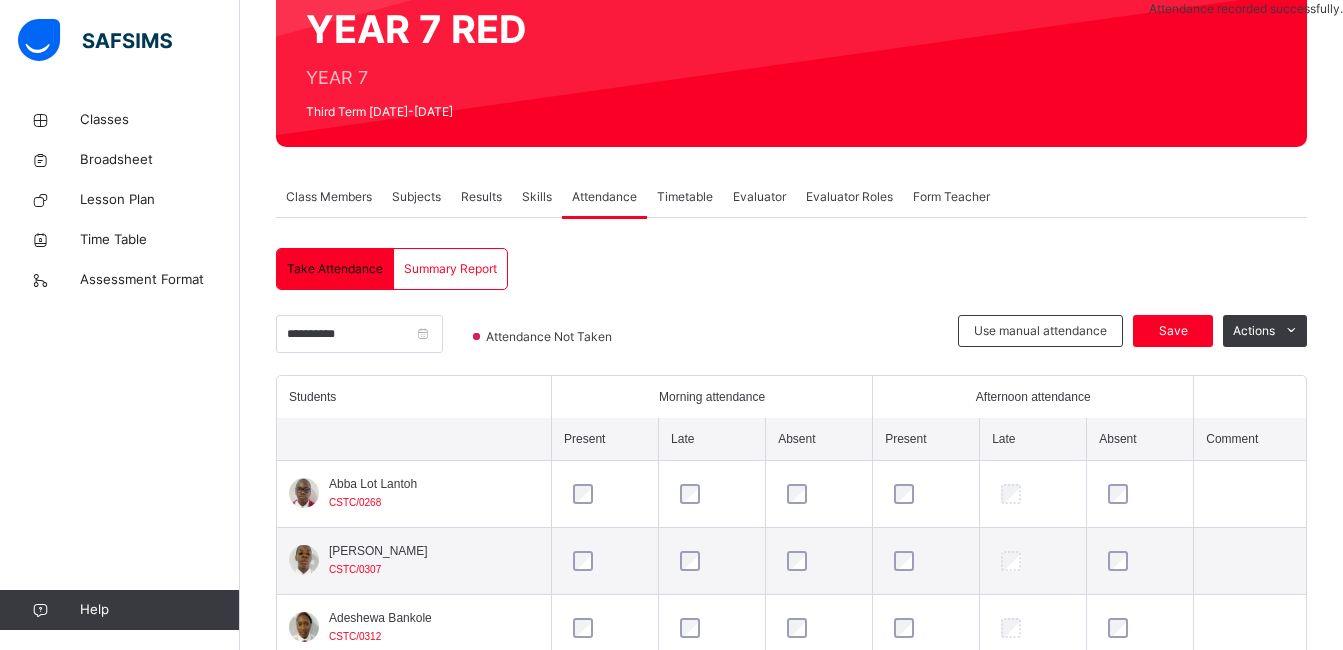 scroll, scrollTop: 359, scrollLeft: 0, axis: vertical 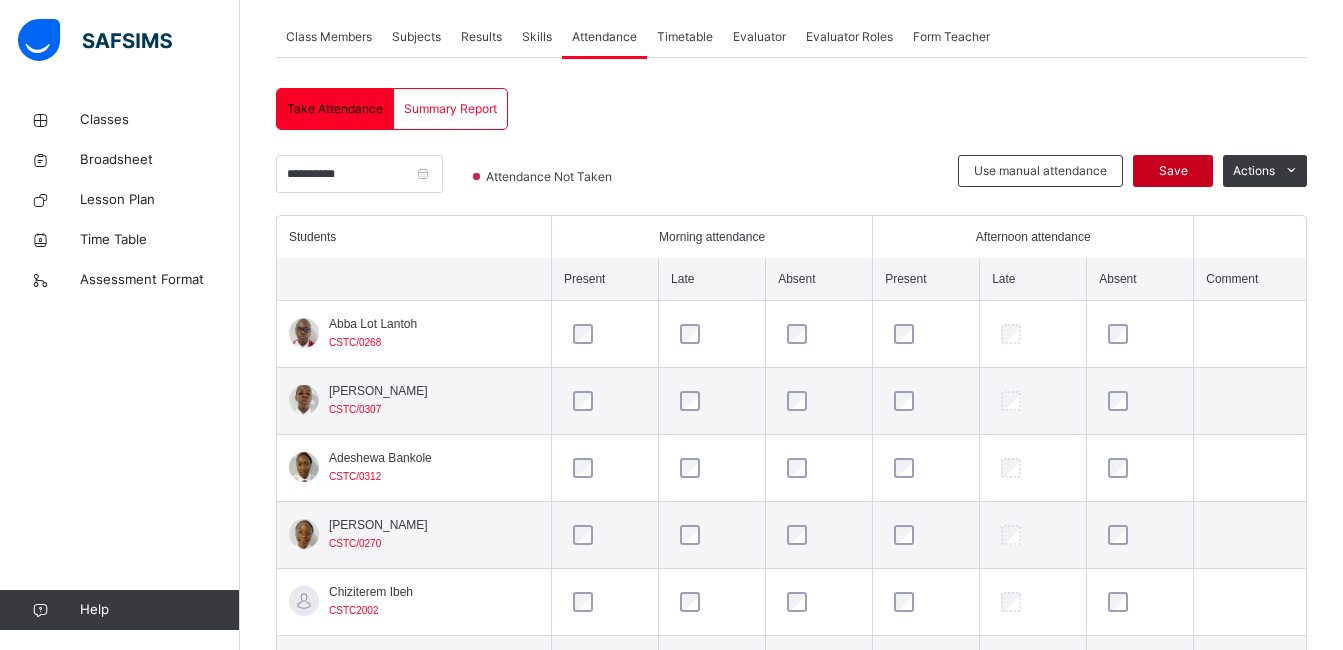 click on "Save" at bounding box center [1173, 171] 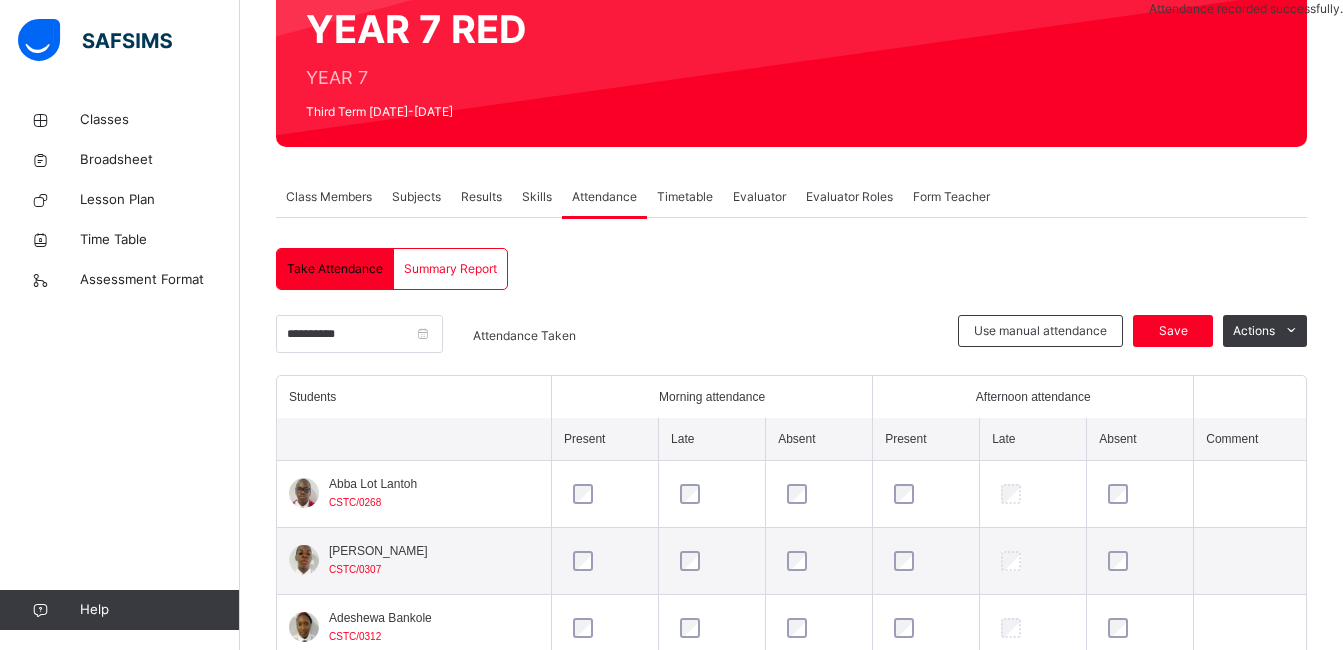 scroll, scrollTop: 359, scrollLeft: 0, axis: vertical 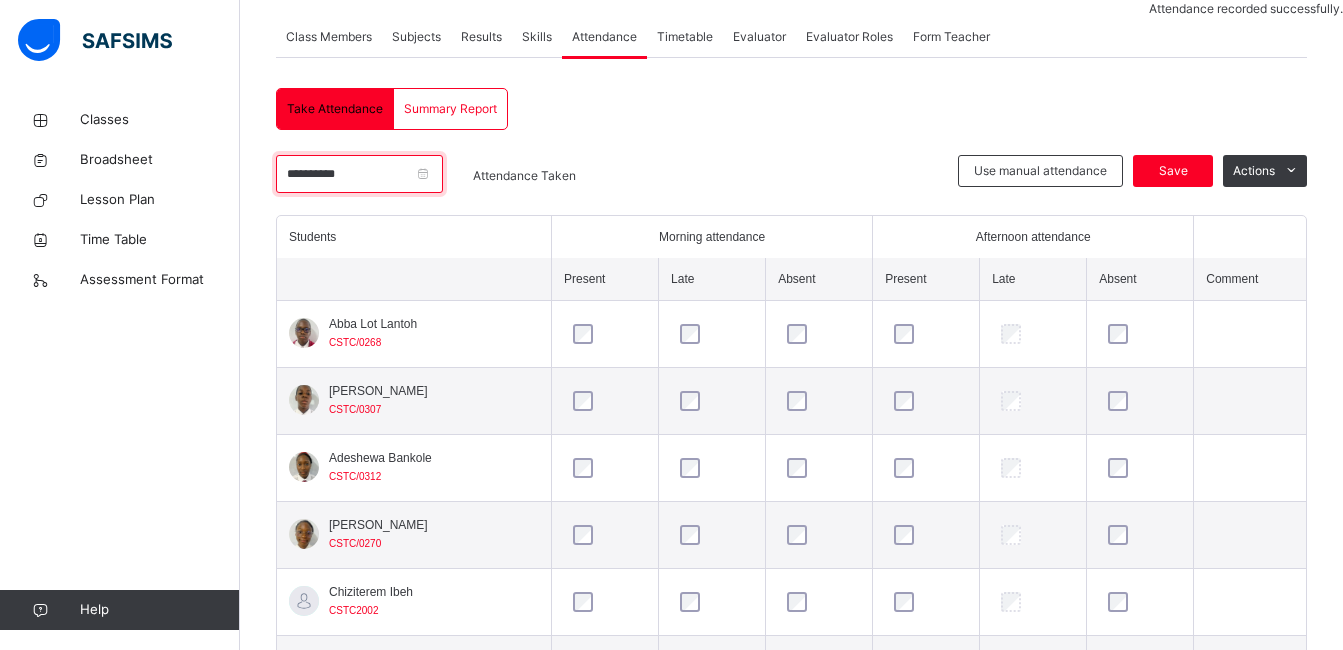 click on "**********" at bounding box center (359, 174) 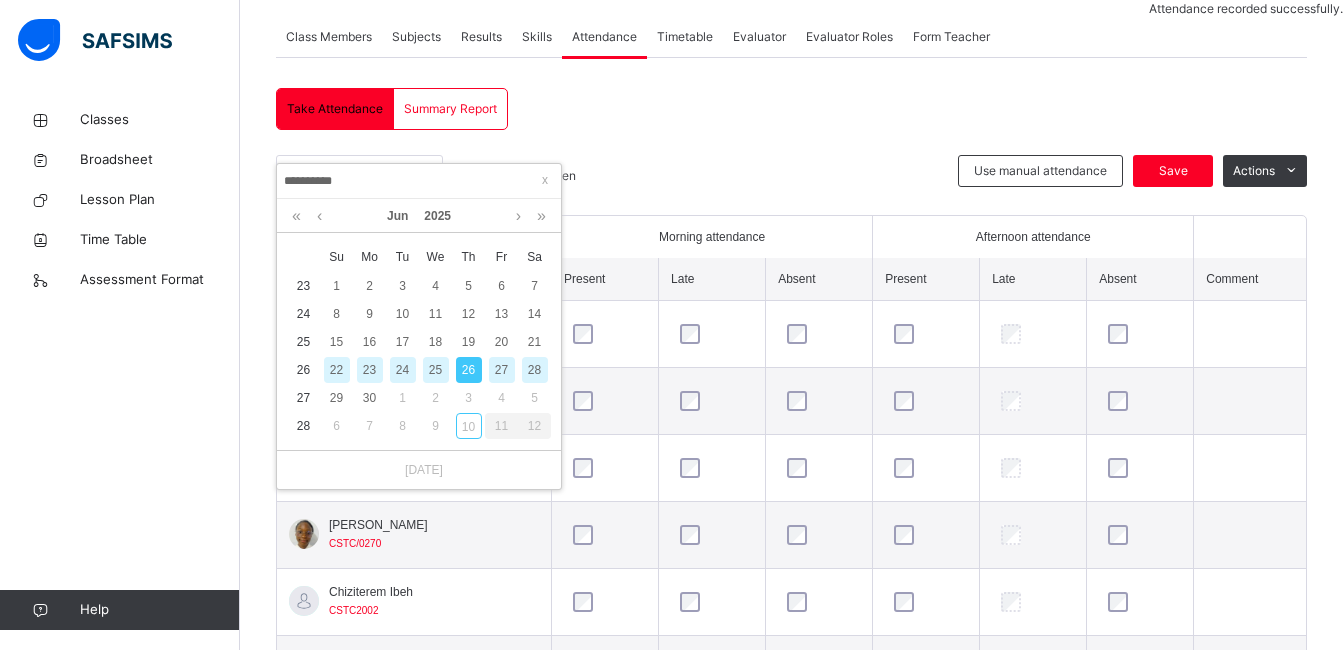 click on "27" at bounding box center [502, 370] 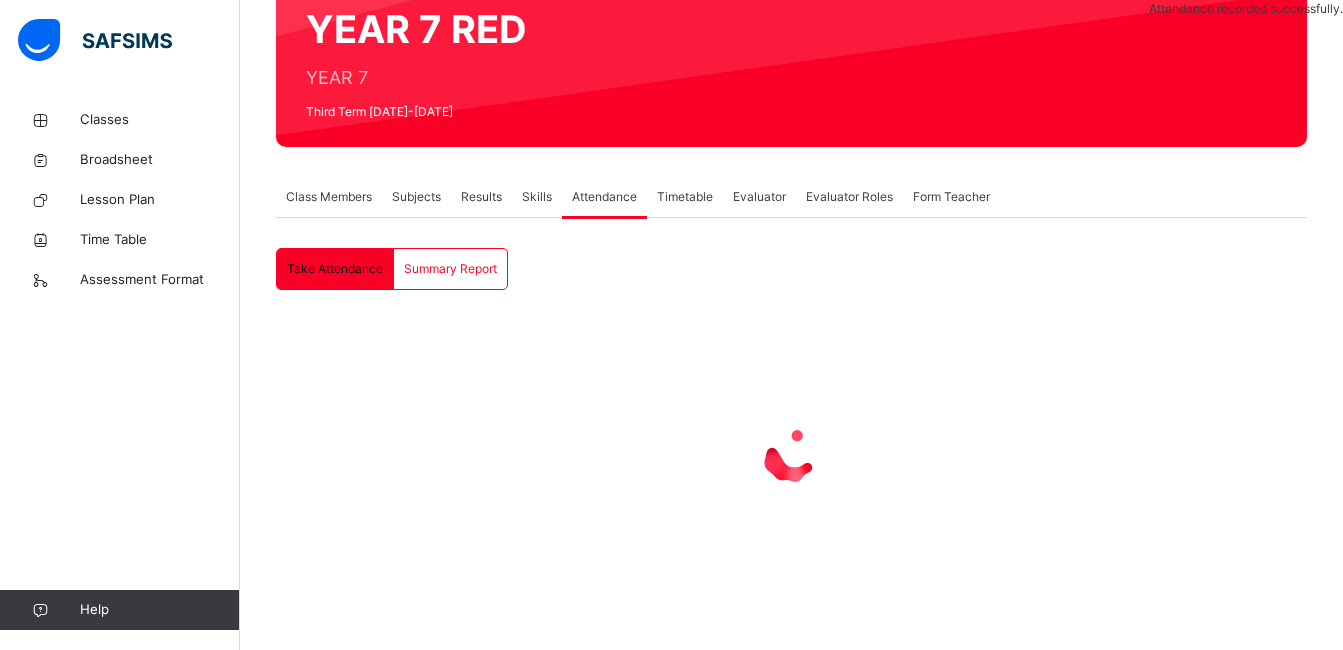 scroll, scrollTop: 359, scrollLeft: 0, axis: vertical 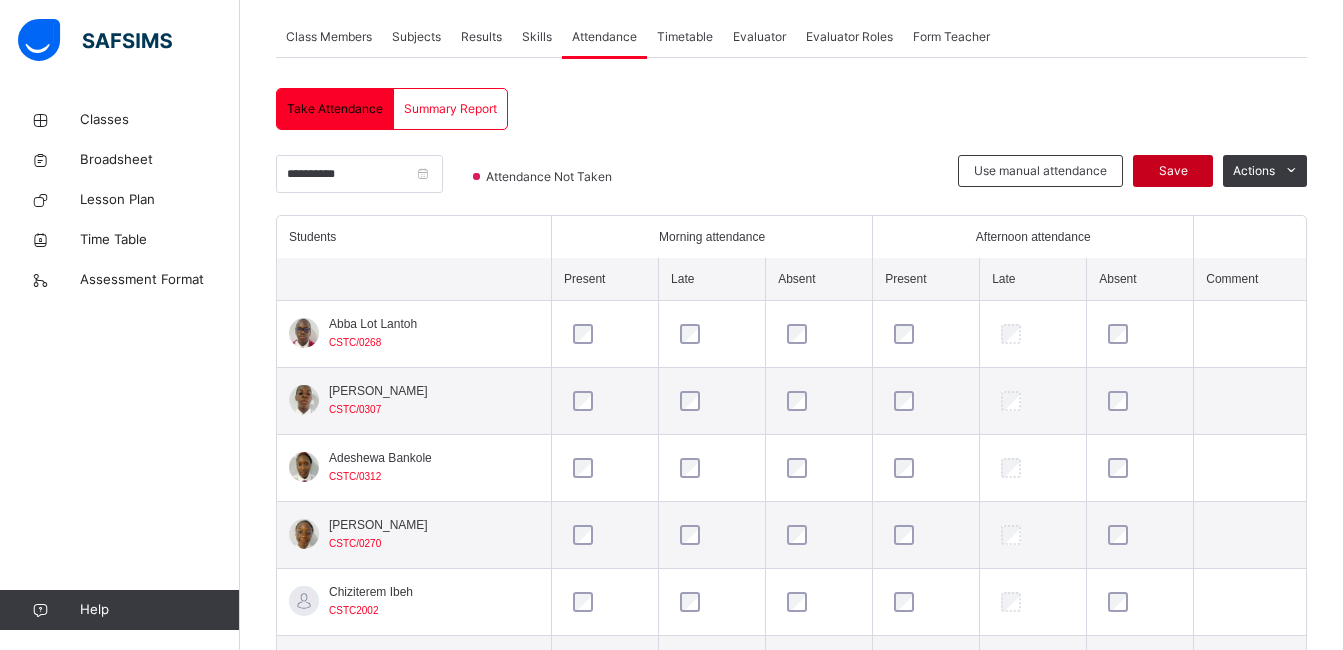 click on "Save" at bounding box center (1173, 171) 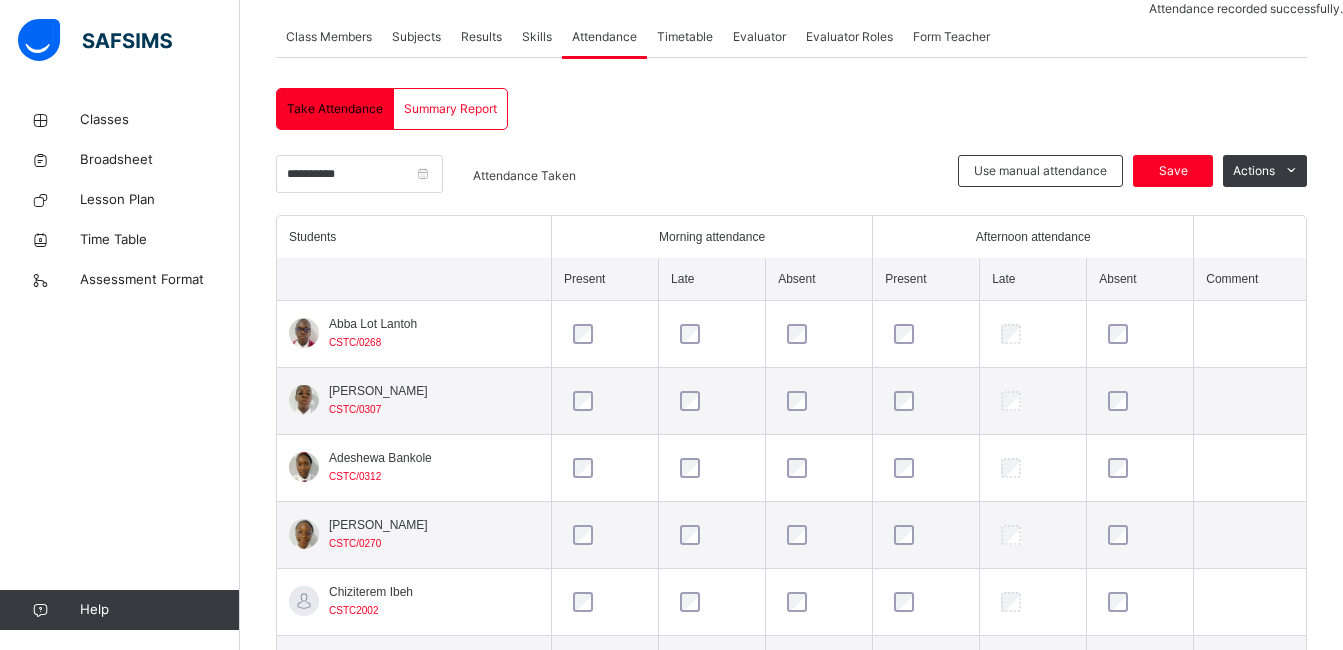 scroll, scrollTop: 465, scrollLeft: 0, axis: vertical 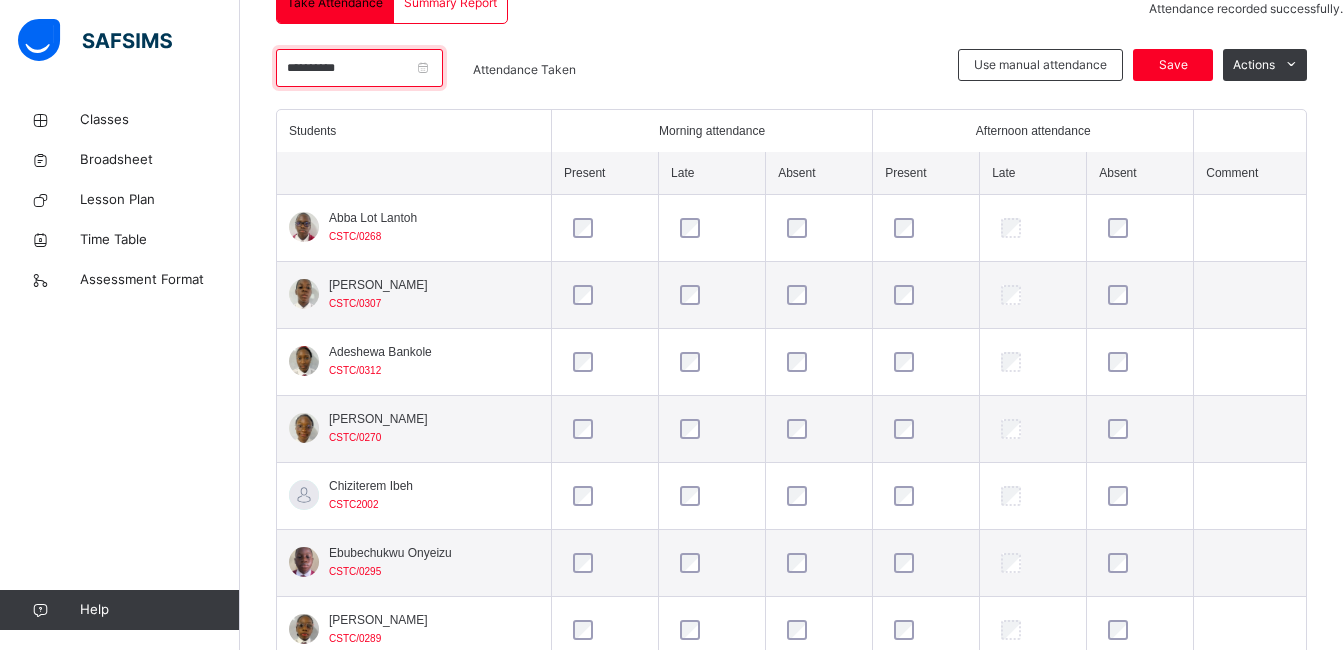 click on "**********" at bounding box center [359, 68] 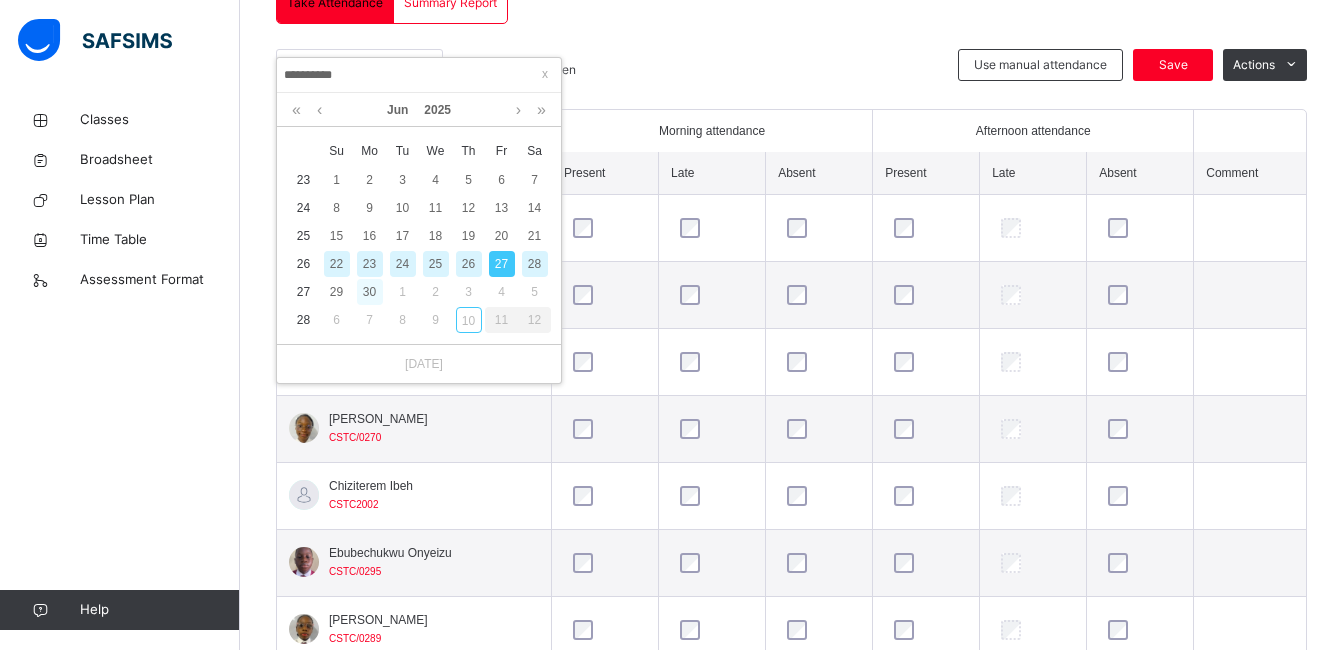 click on "30" at bounding box center [370, 292] 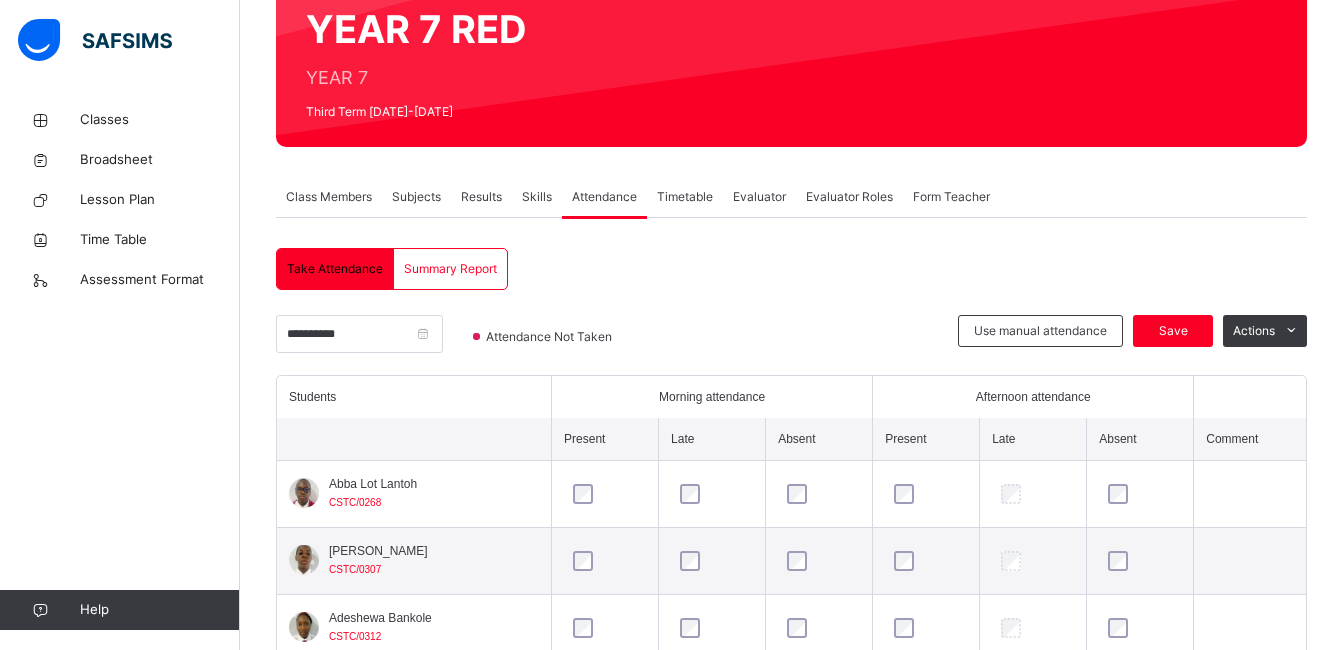 scroll, scrollTop: 465, scrollLeft: 0, axis: vertical 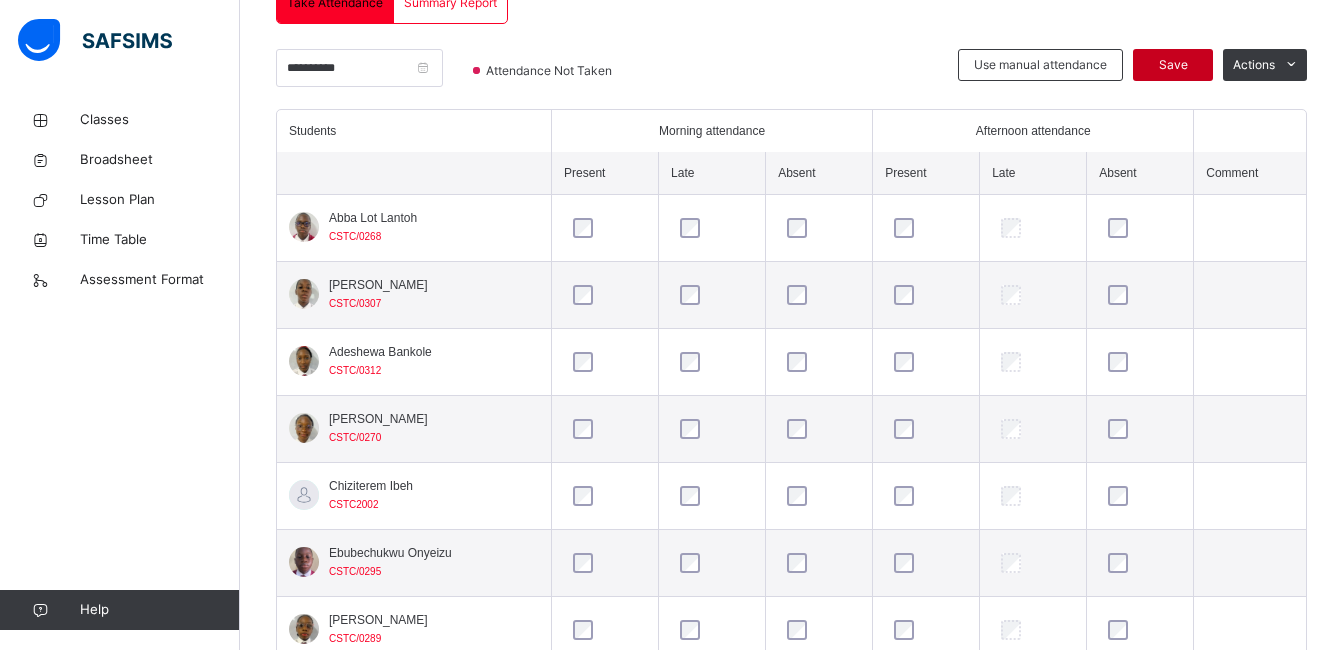 click on "Save" at bounding box center [1173, 65] 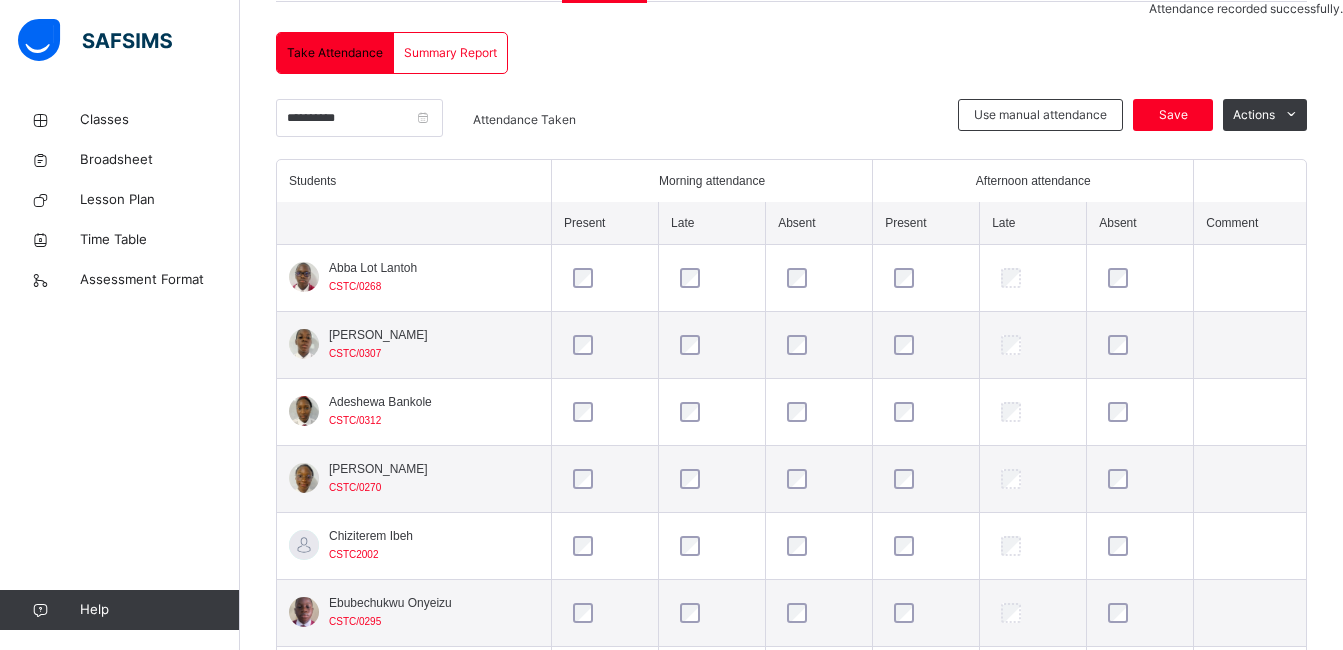 scroll, scrollTop: 413, scrollLeft: 0, axis: vertical 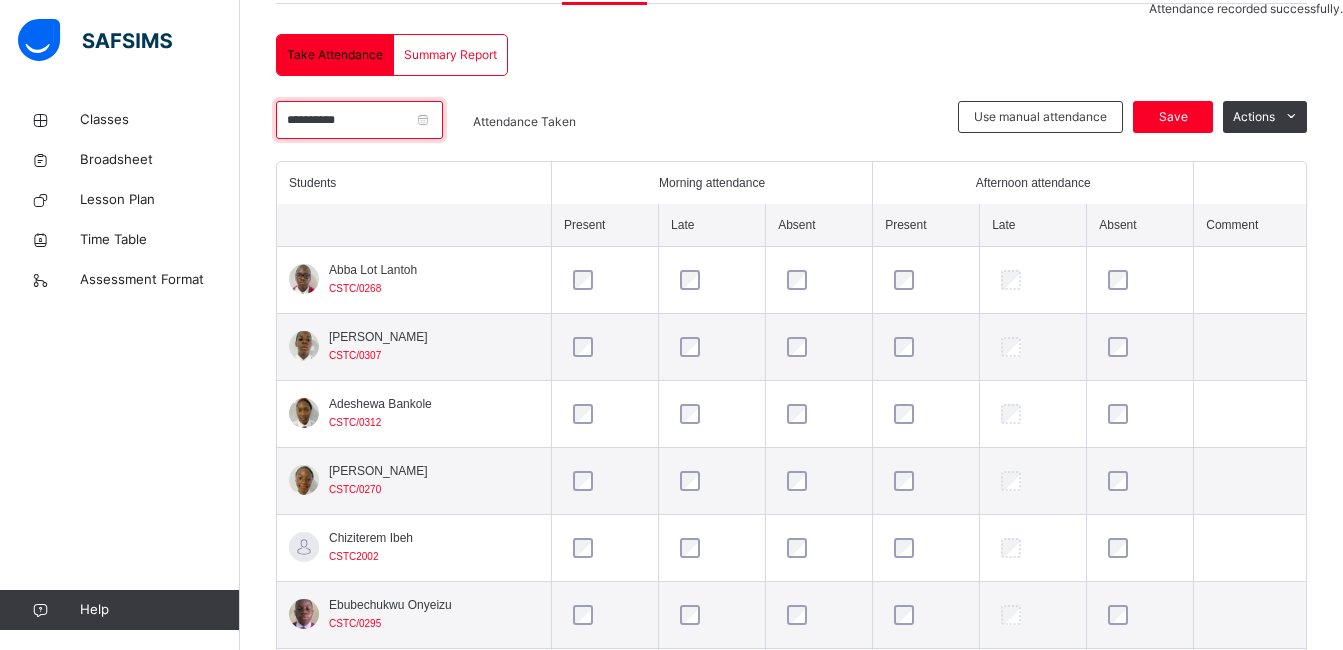 click on "**********" at bounding box center (359, 120) 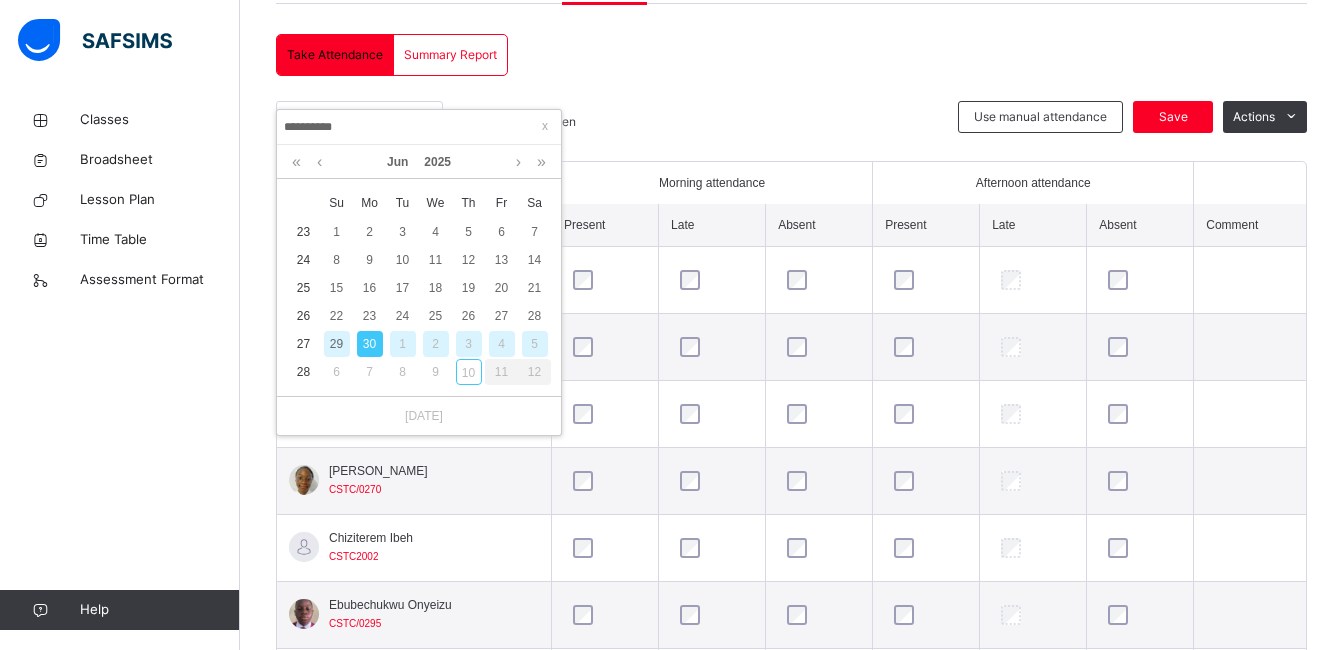 click on "1" at bounding box center [403, 344] 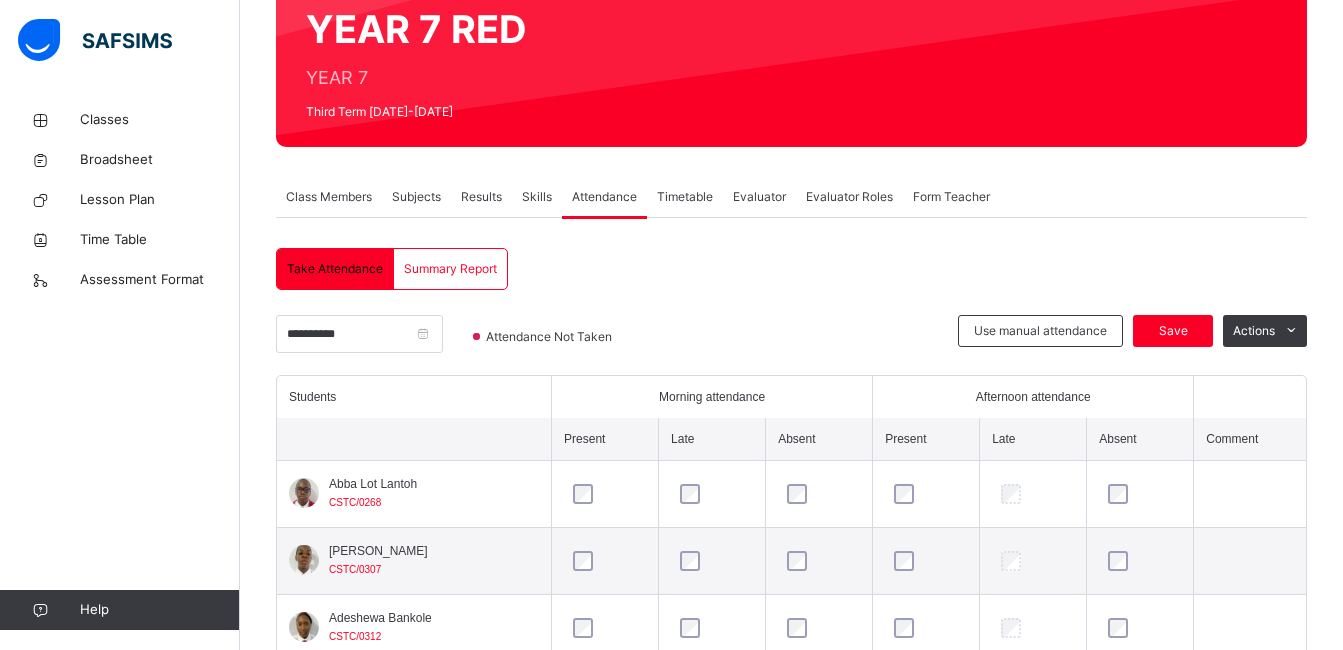 scroll, scrollTop: 413, scrollLeft: 0, axis: vertical 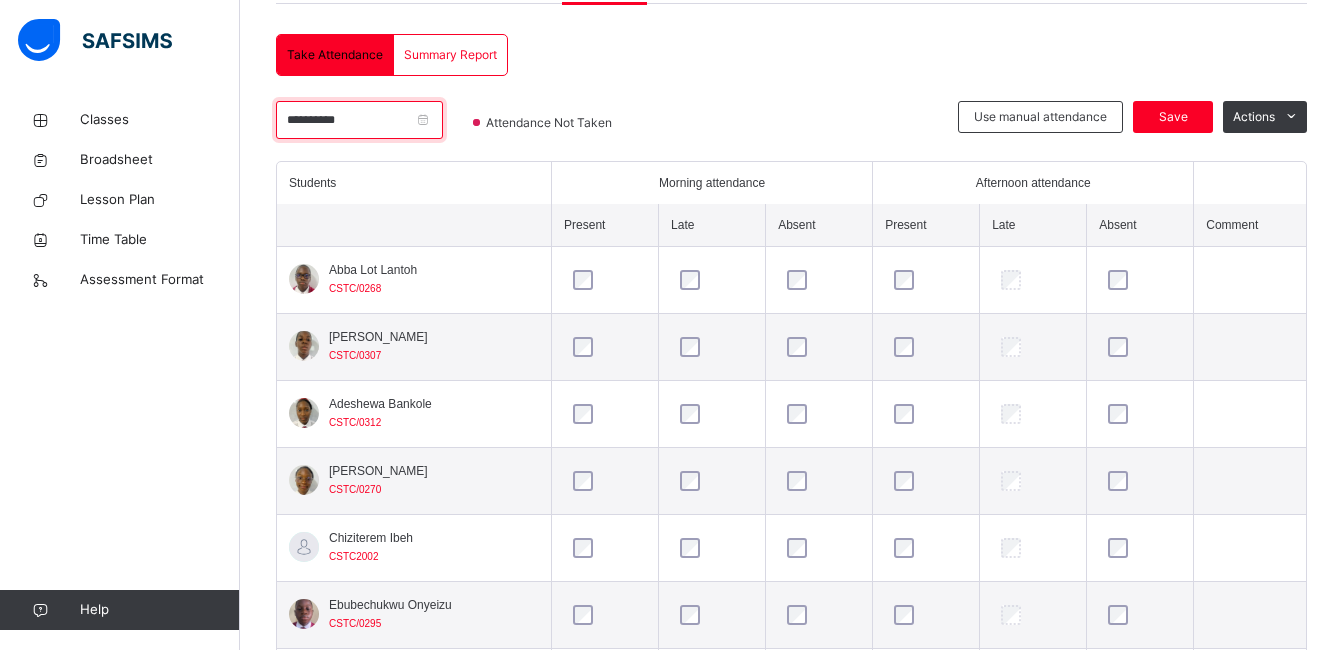 click on "**********" at bounding box center [359, 120] 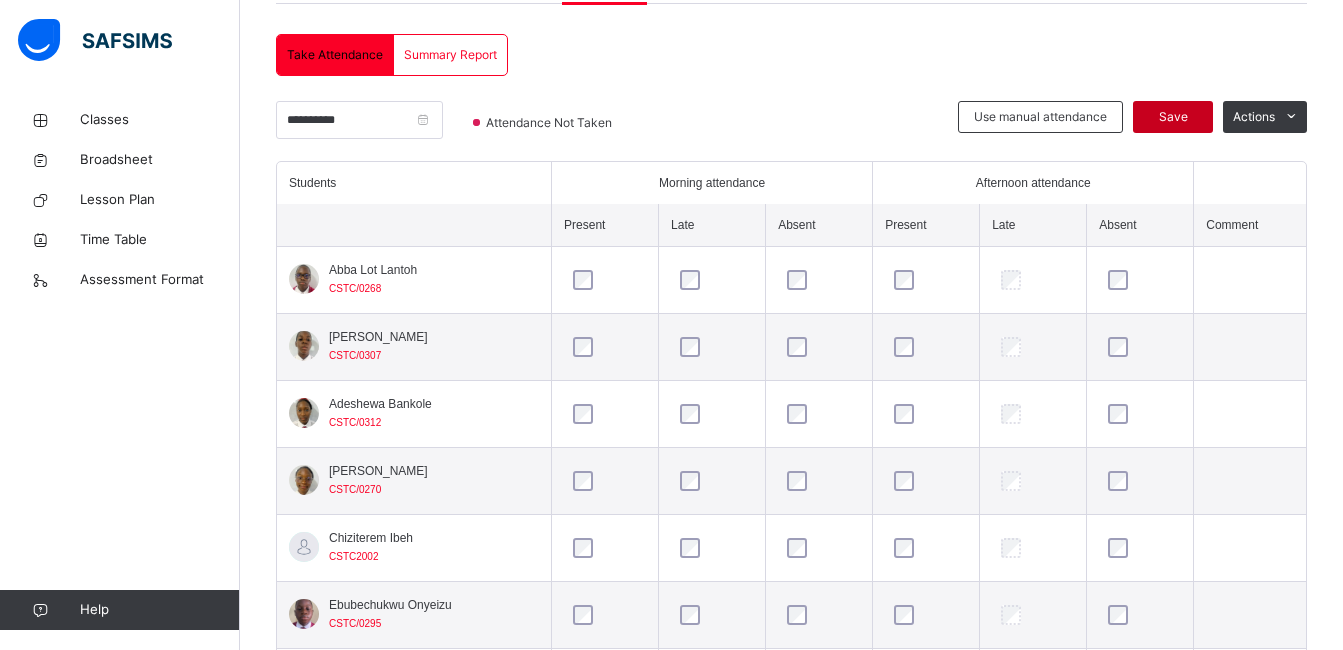 click on "Save" at bounding box center (1173, 117) 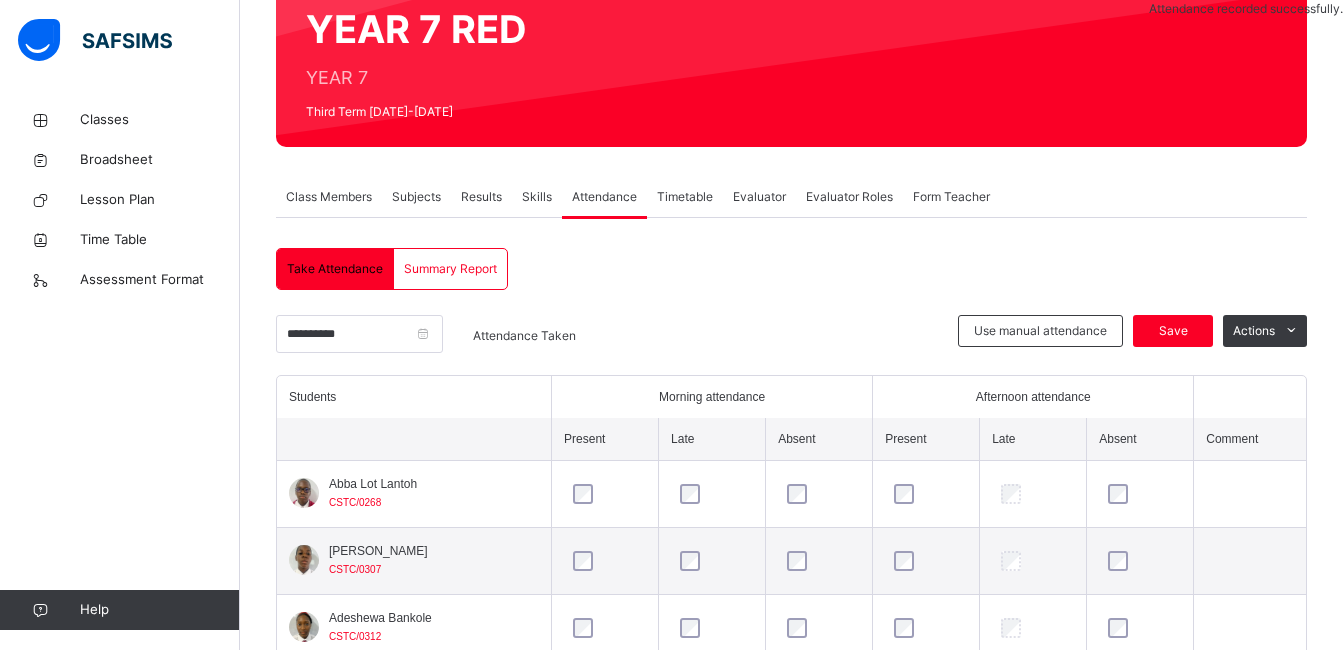 scroll, scrollTop: 413, scrollLeft: 0, axis: vertical 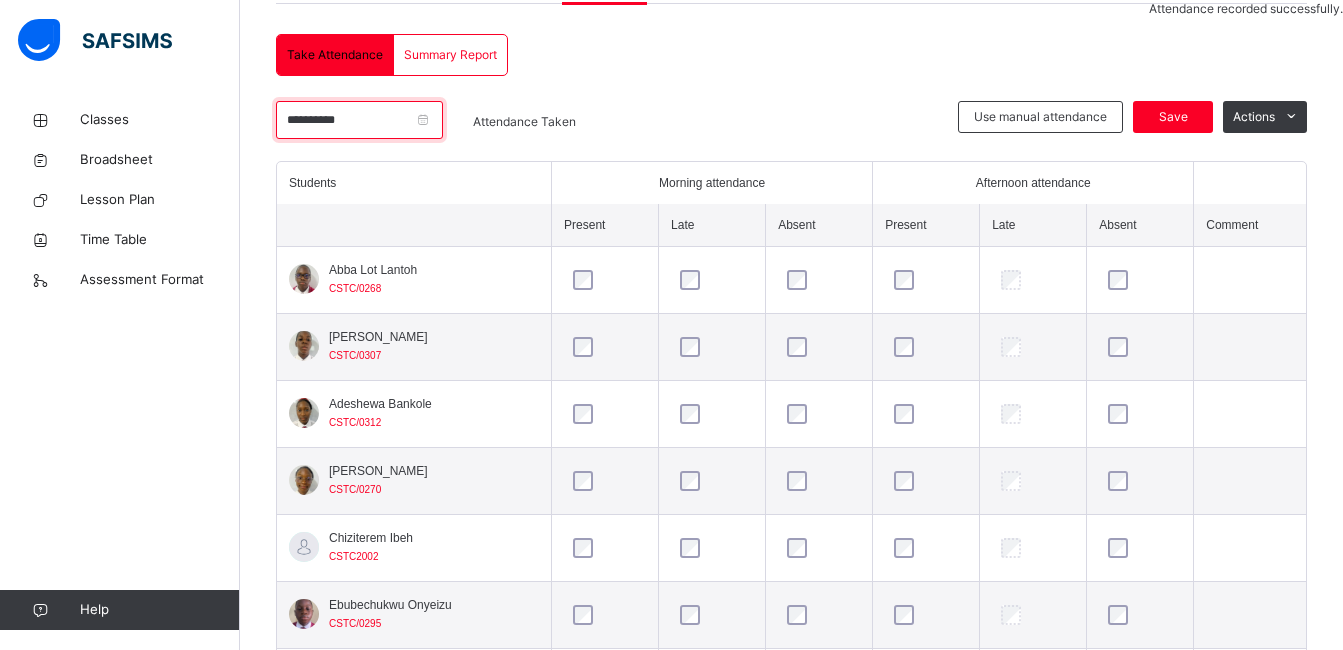 click on "**********" at bounding box center (359, 120) 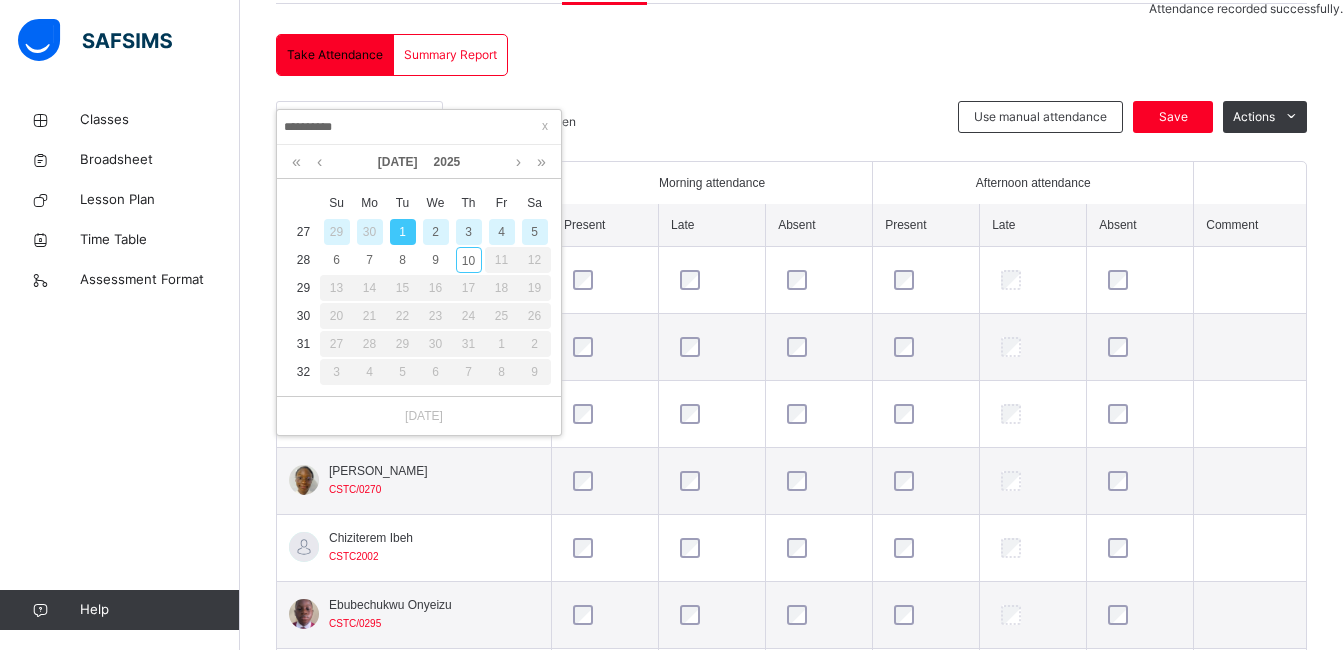 click on "2" at bounding box center (436, 232) 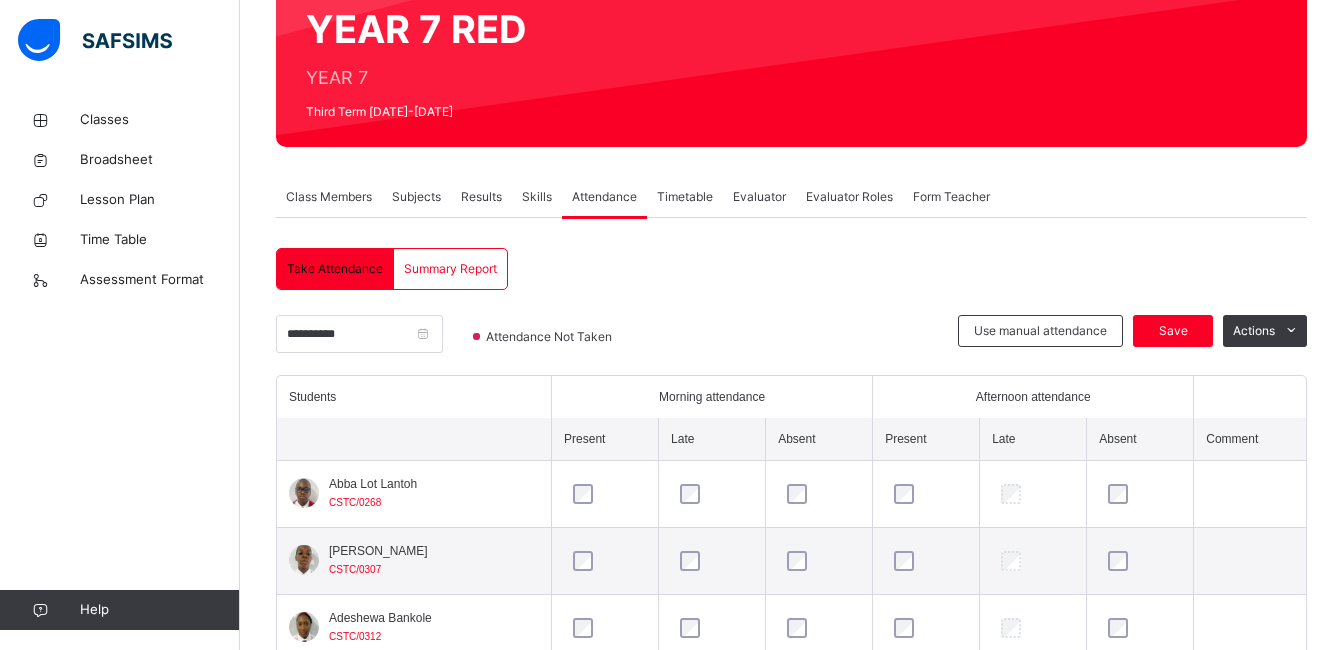 scroll, scrollTop: 413, scrollLeft: 0, axis: vertical 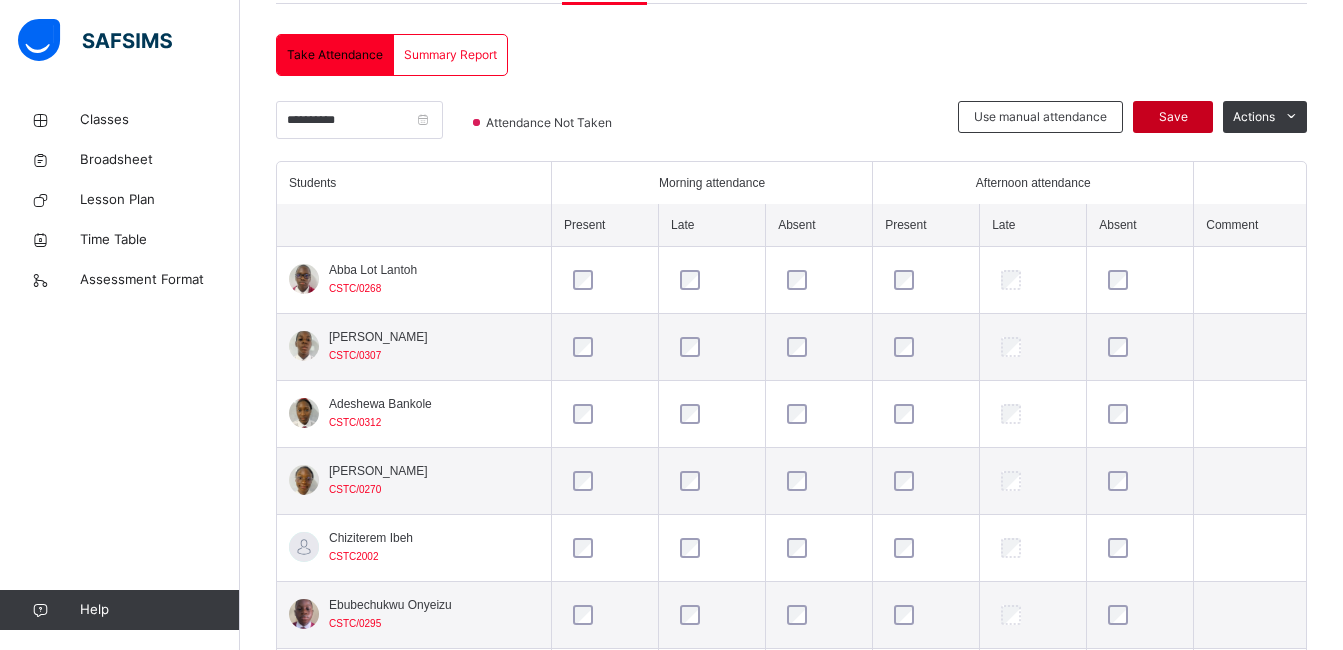 click on "Save" at bounding box center [1173, 117] 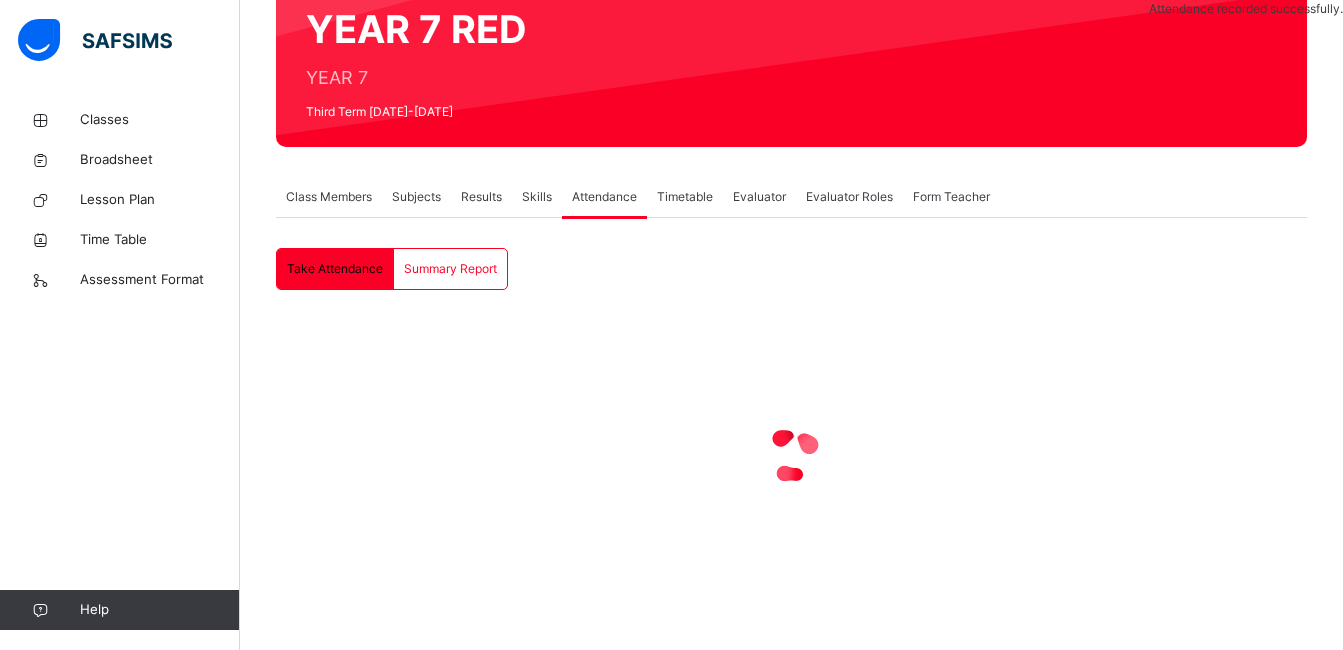scroll, scrollTop: 413, scrollLeft: 0, axis: vertical 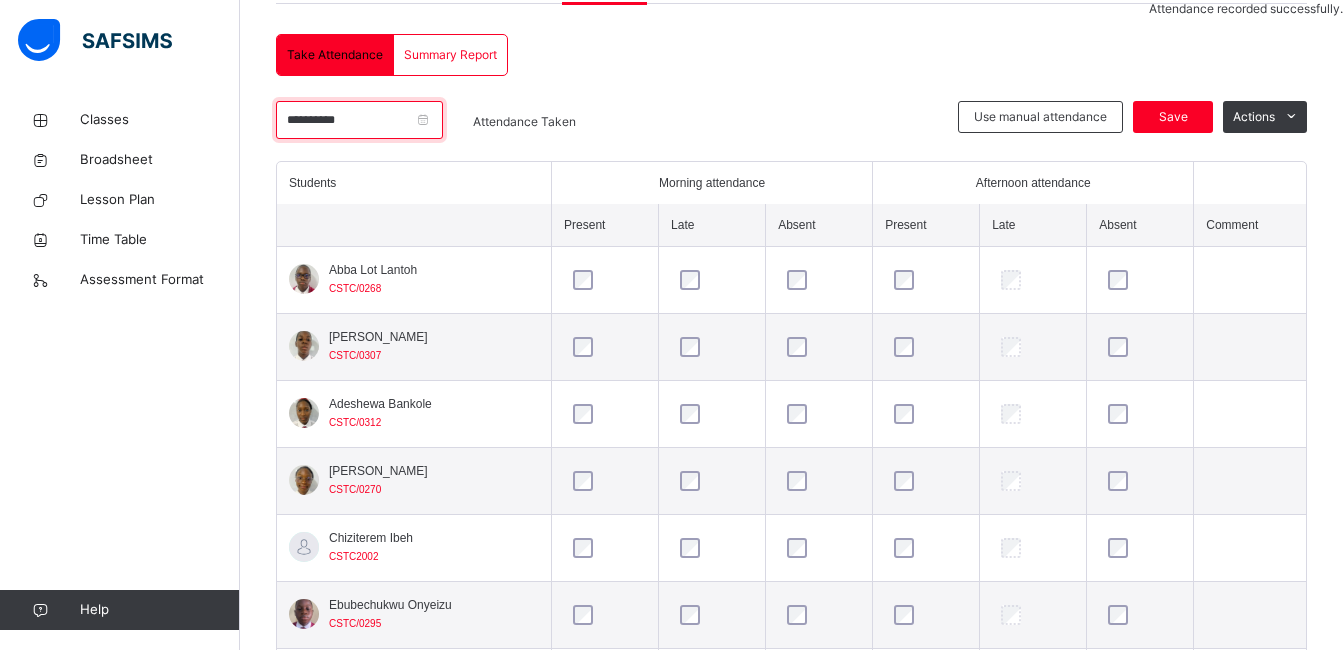 click on "**********" at bounding box center [359, 120] 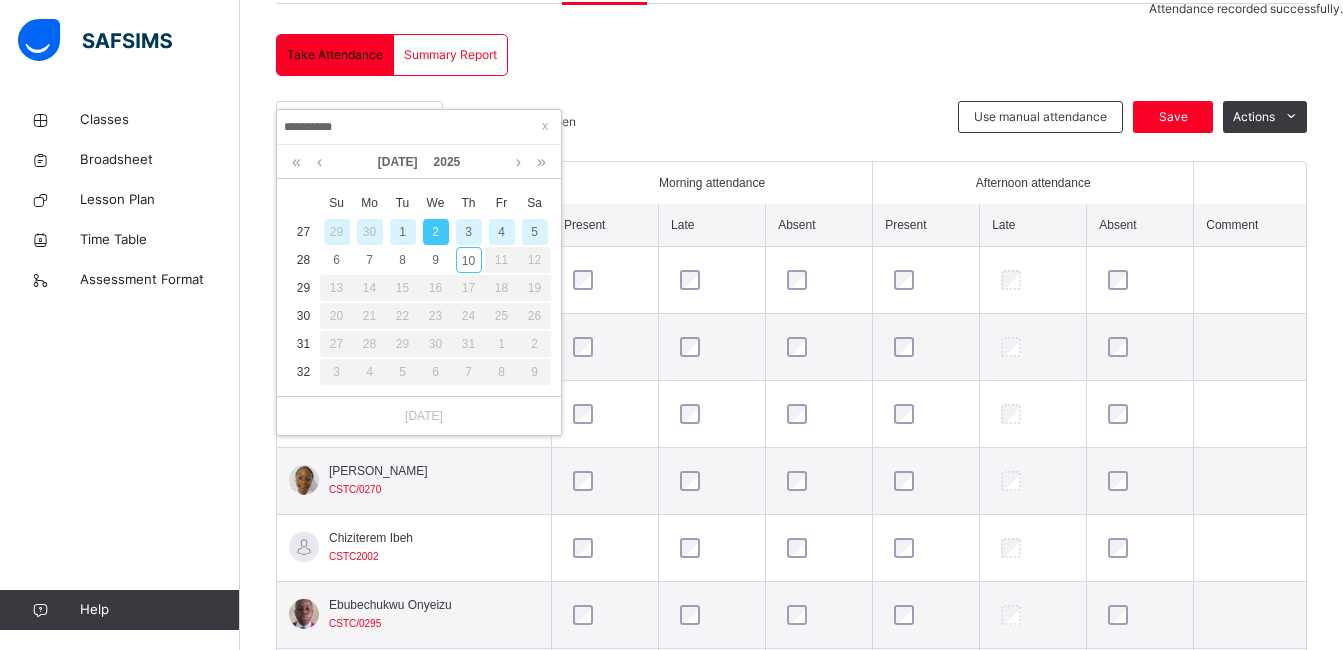 click on "3" at bounding box center (469, 232) 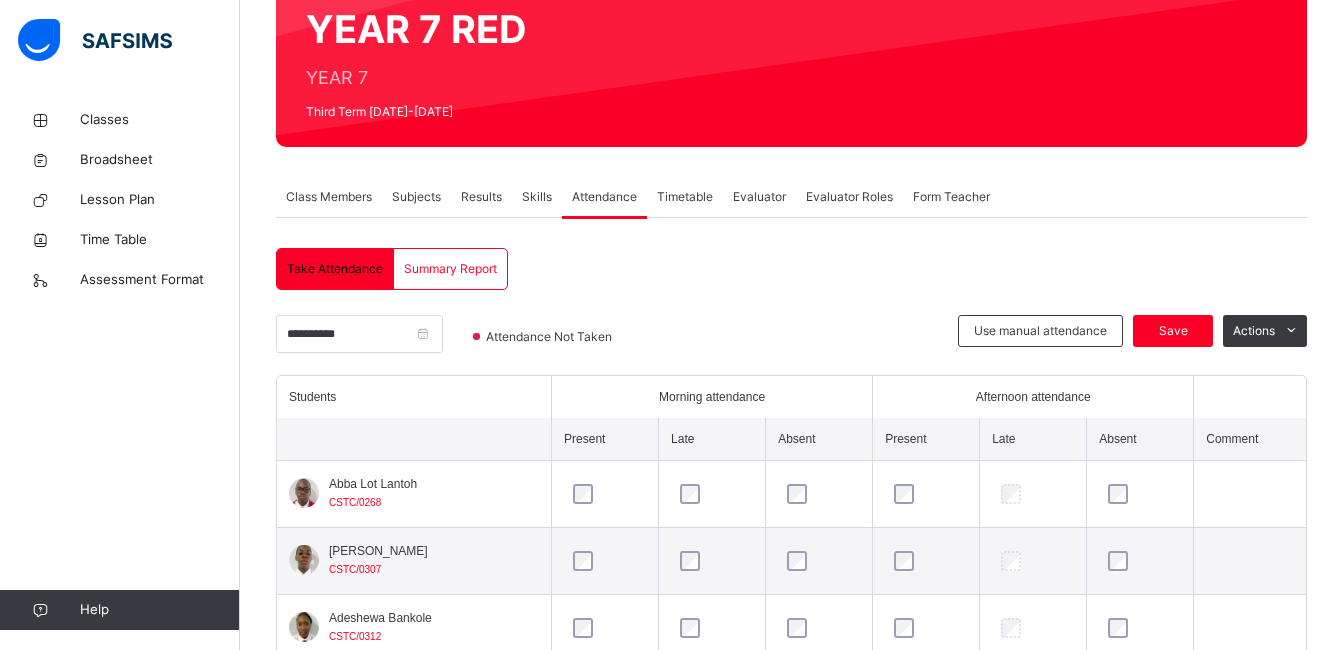 scroll, scrollTop: 413, scrollLeft: 0, axis: vertical 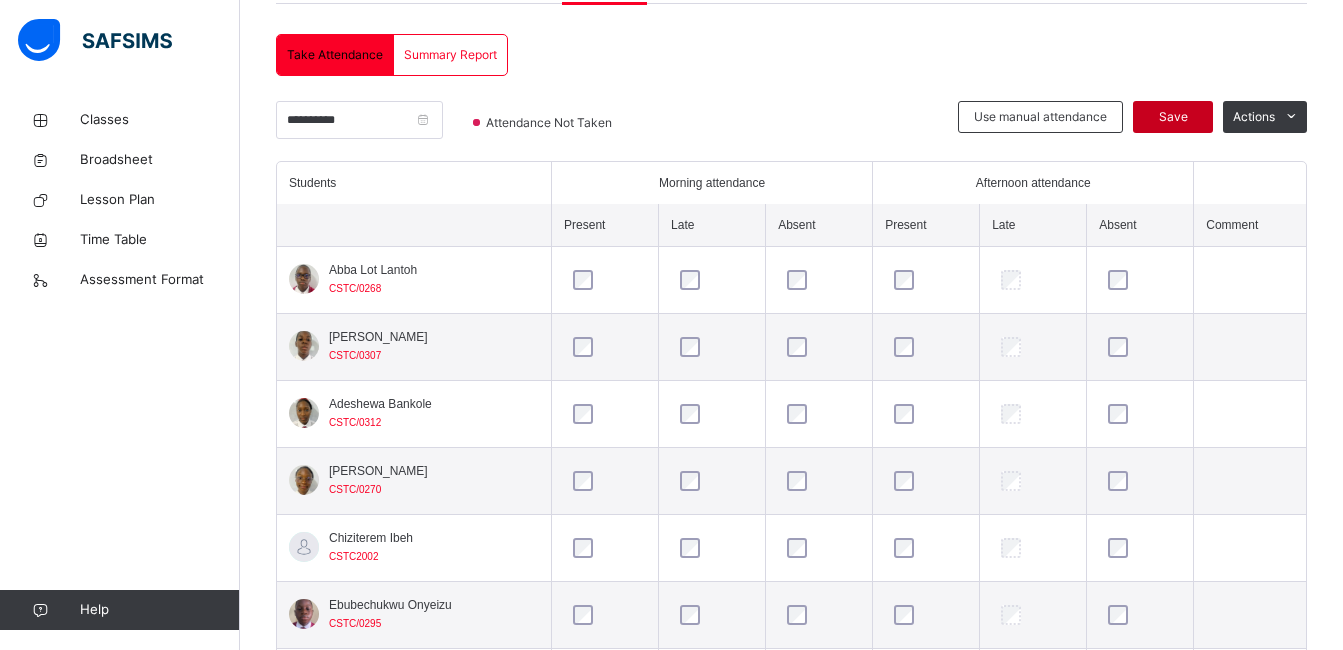 click on "Save" at bounding box center (1173, 117) 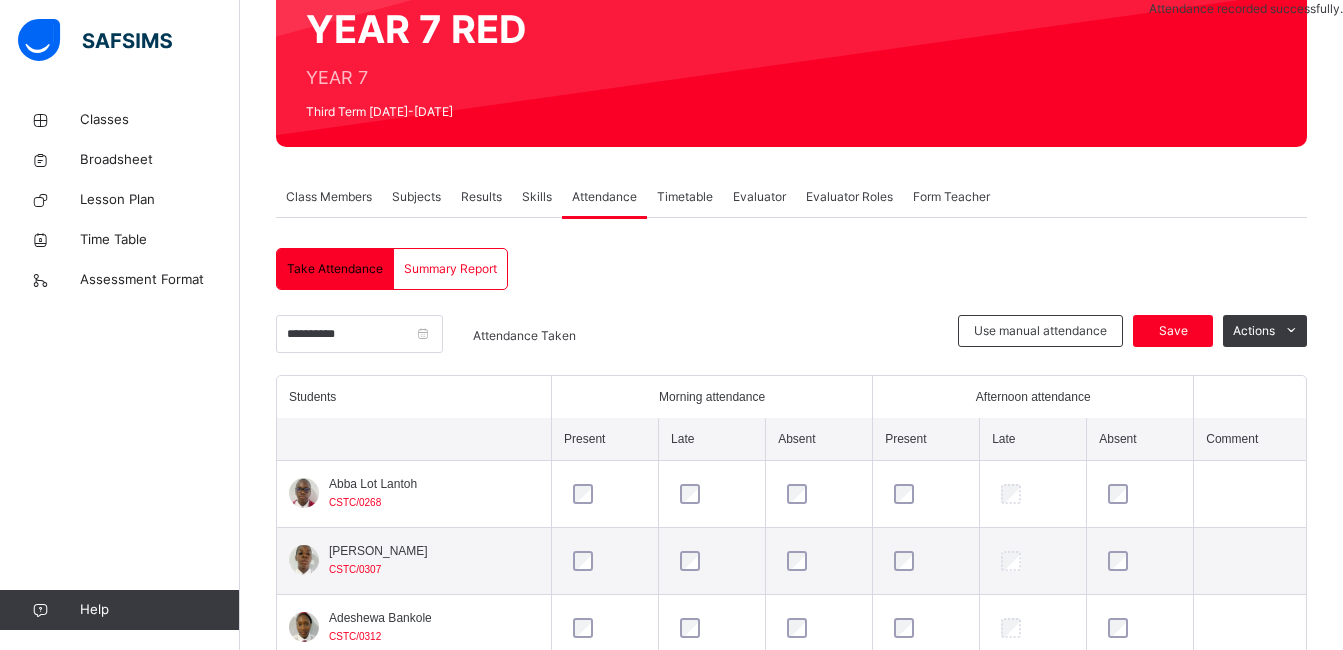 scroll, scrollTop: 413, scrollLeft: 0, axis: vertical 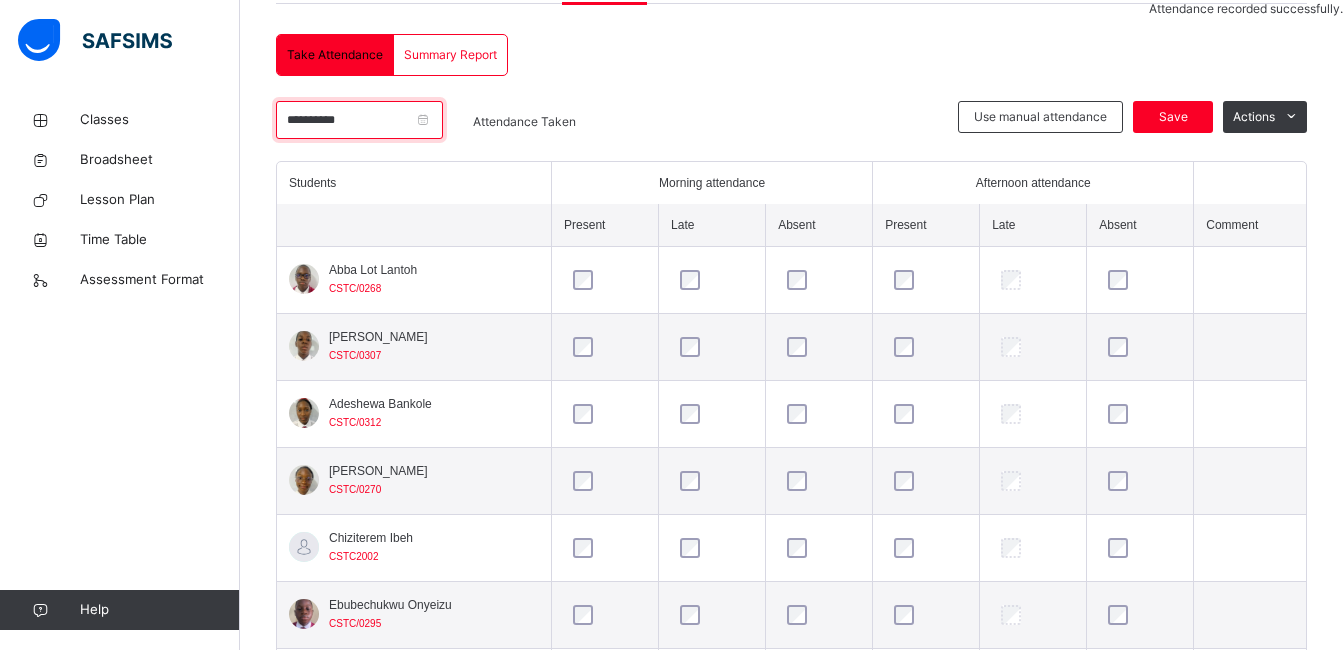 click on "**********" at bounding box center [359, 120] 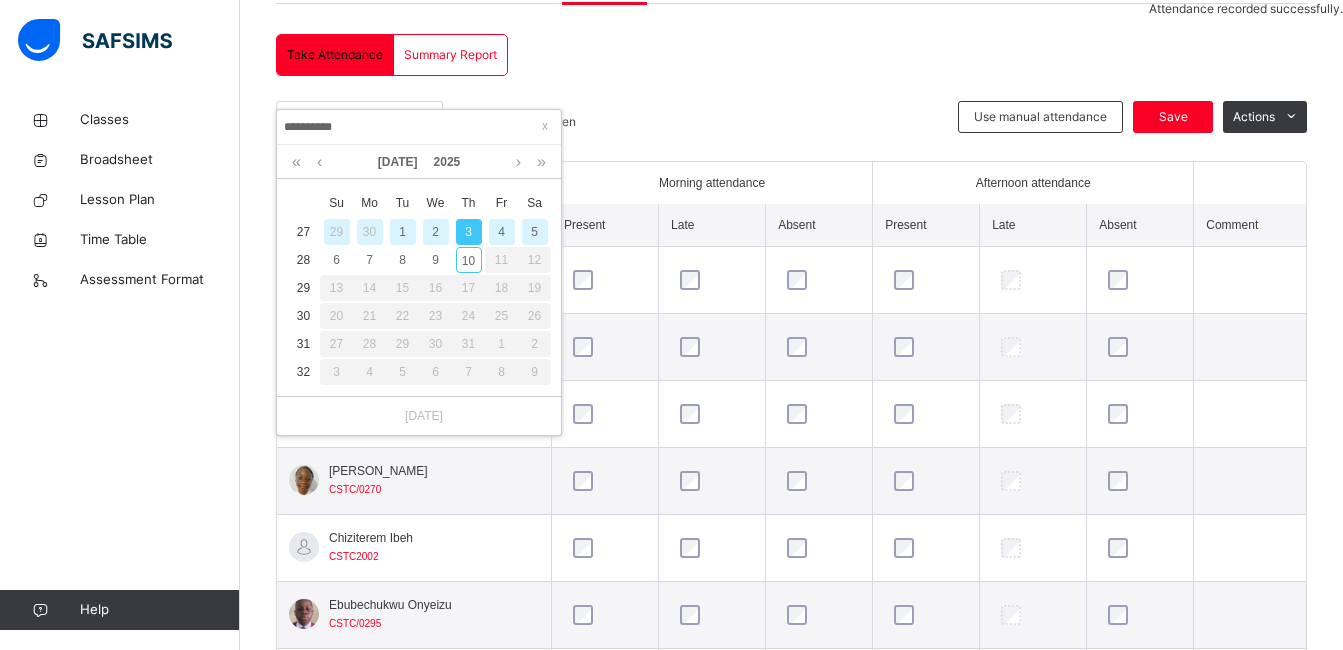 click on "4" at bounding box center (502, 232) 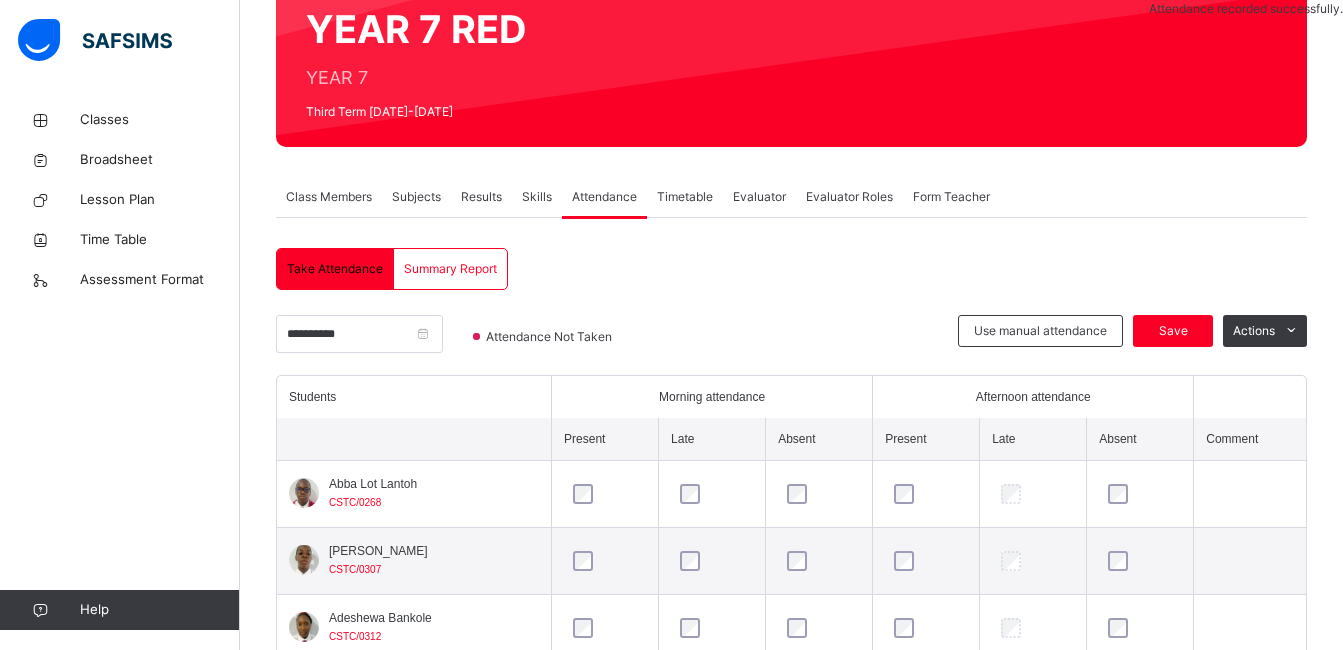scroll, scrollTop: 413, scrollLeft: 0, axis: vertical 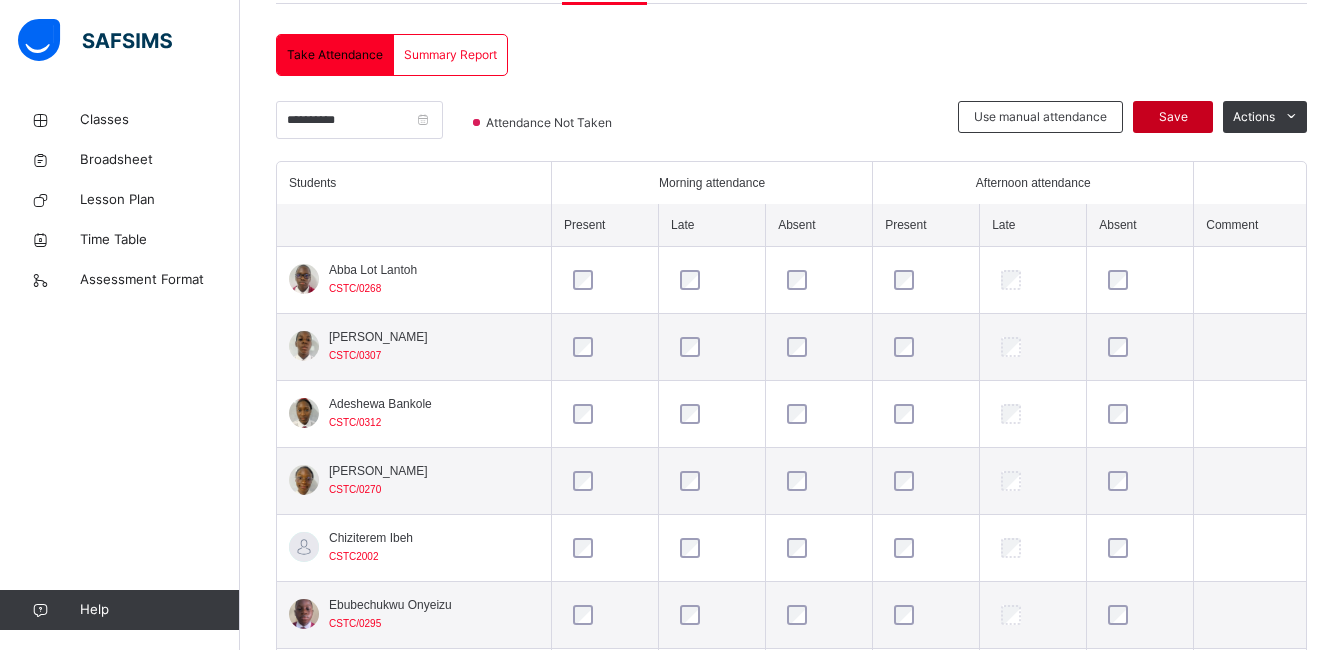 click on "Save" at bounding box center [1173, 117] 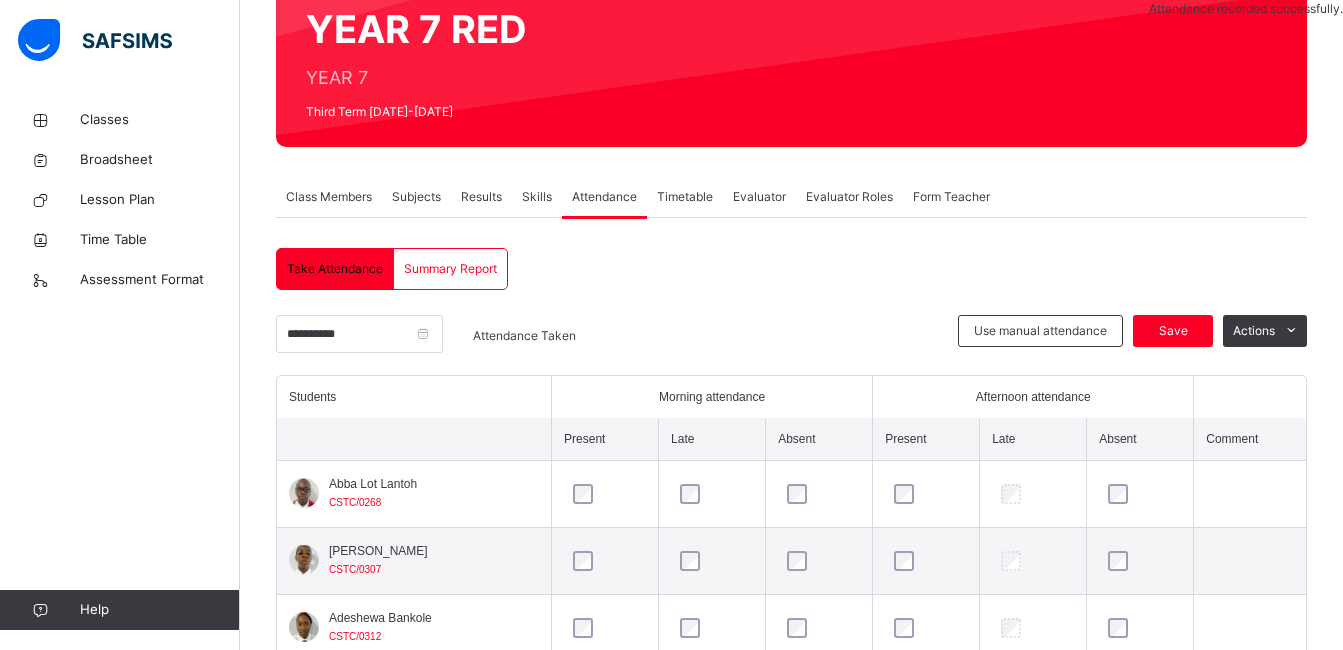 scroll, scrollTop: 413, scrollLeft: 0, axis: vertical 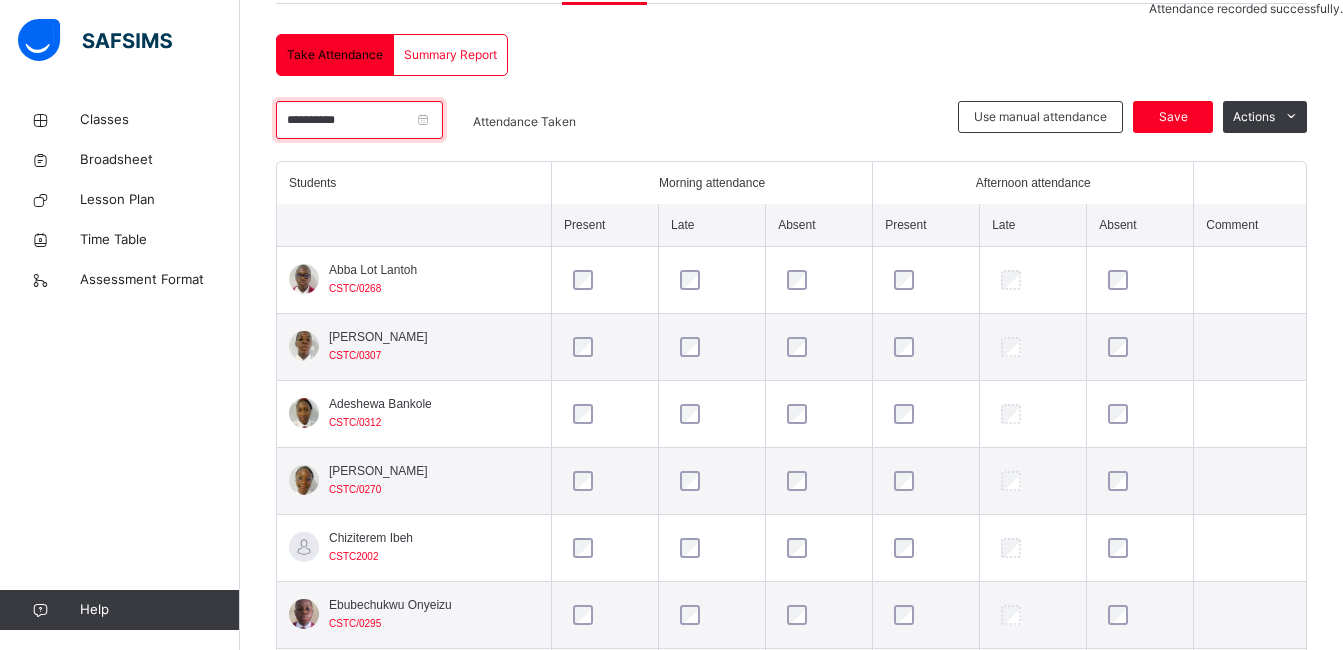 click on "**********" at bounding box center (359, 120) 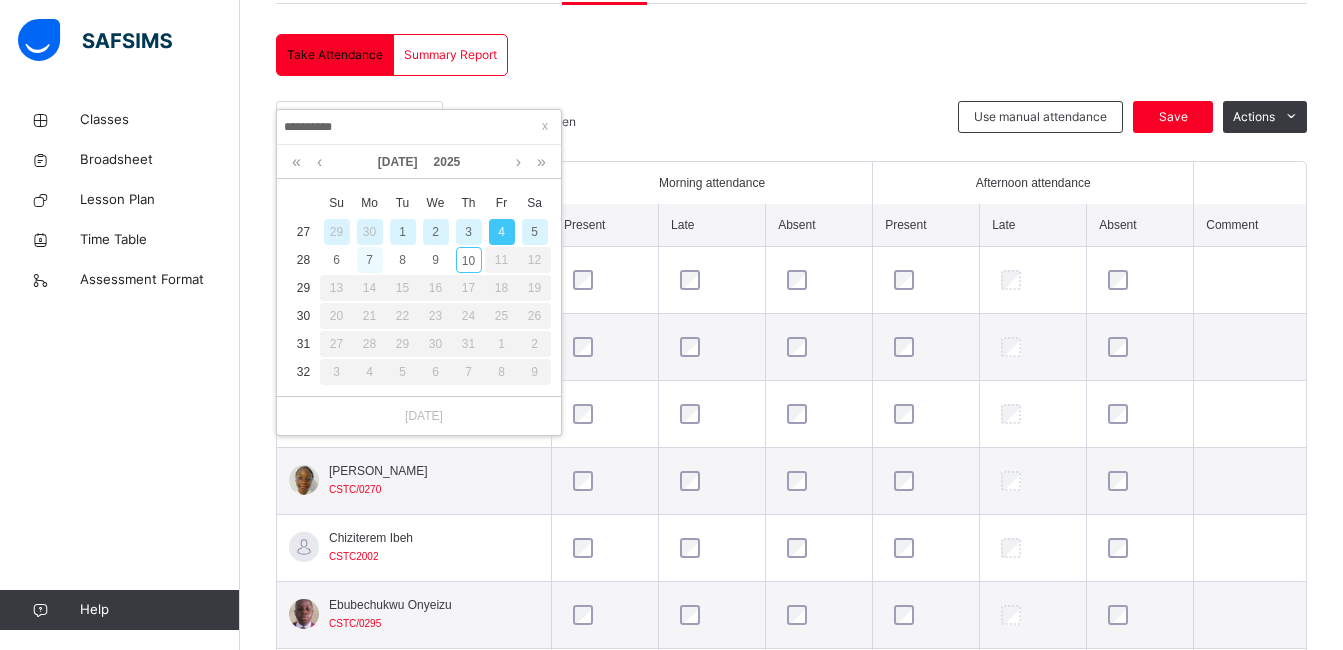 click on "7" at bounding box center (370, 260) 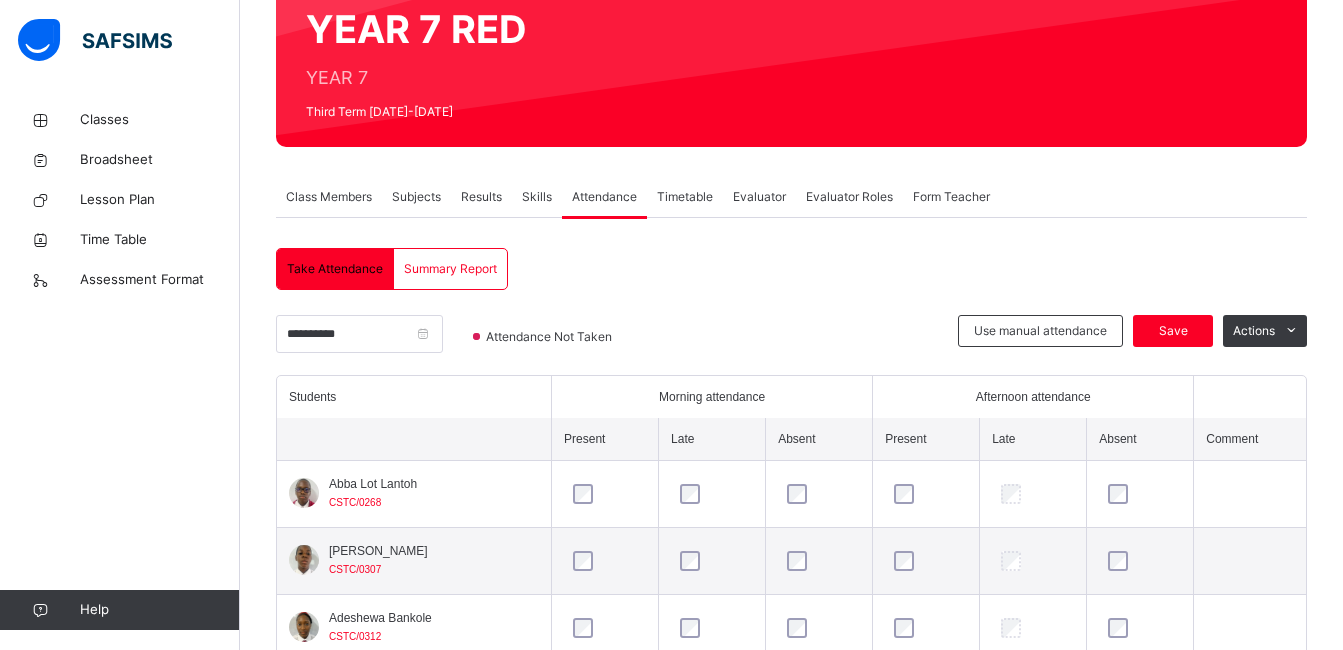 scroll, scrollTop: 413, scrollLeft: 0, axis: vertical 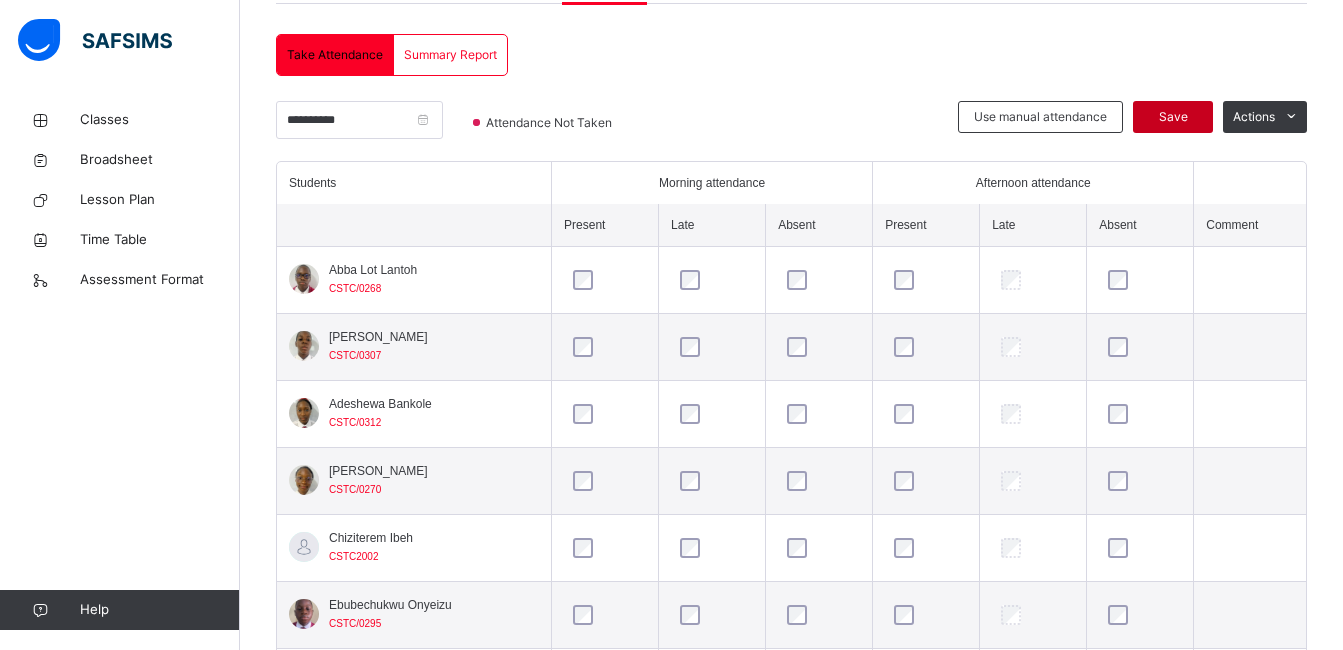 click on "Save" at bounding box center [1173, 117] 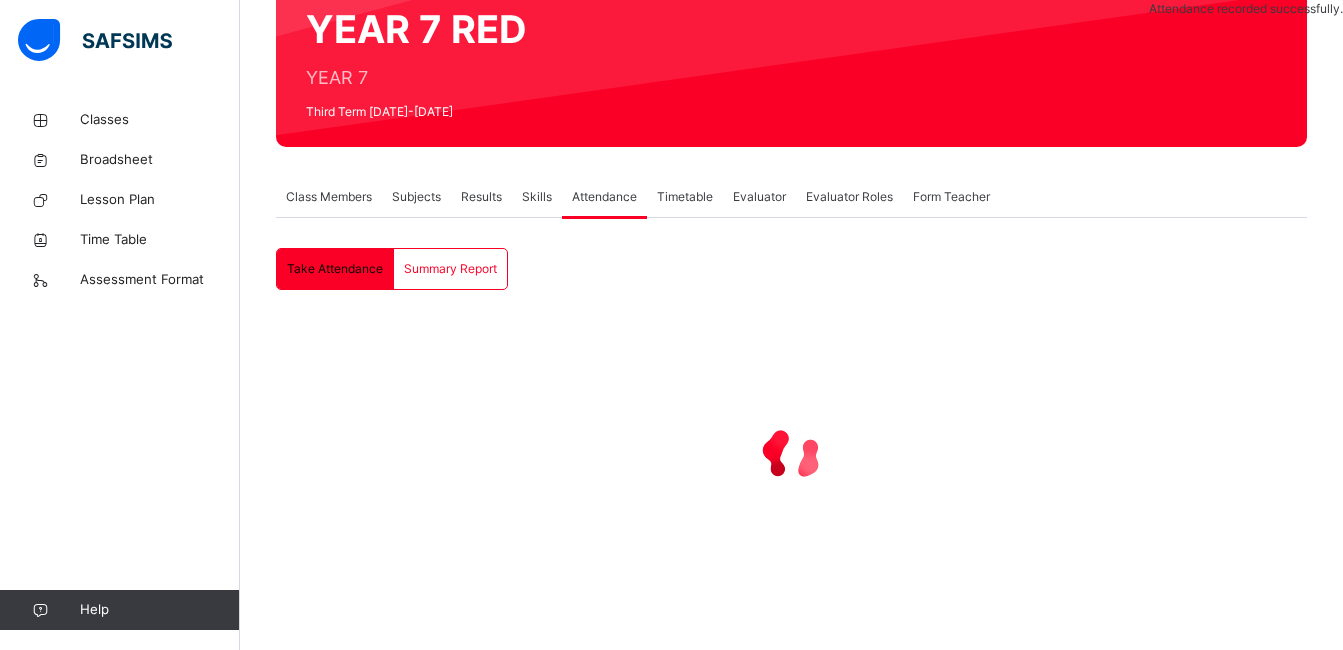 scroll, scrollTop: 413, scrollLeft: 0, axis: vertical 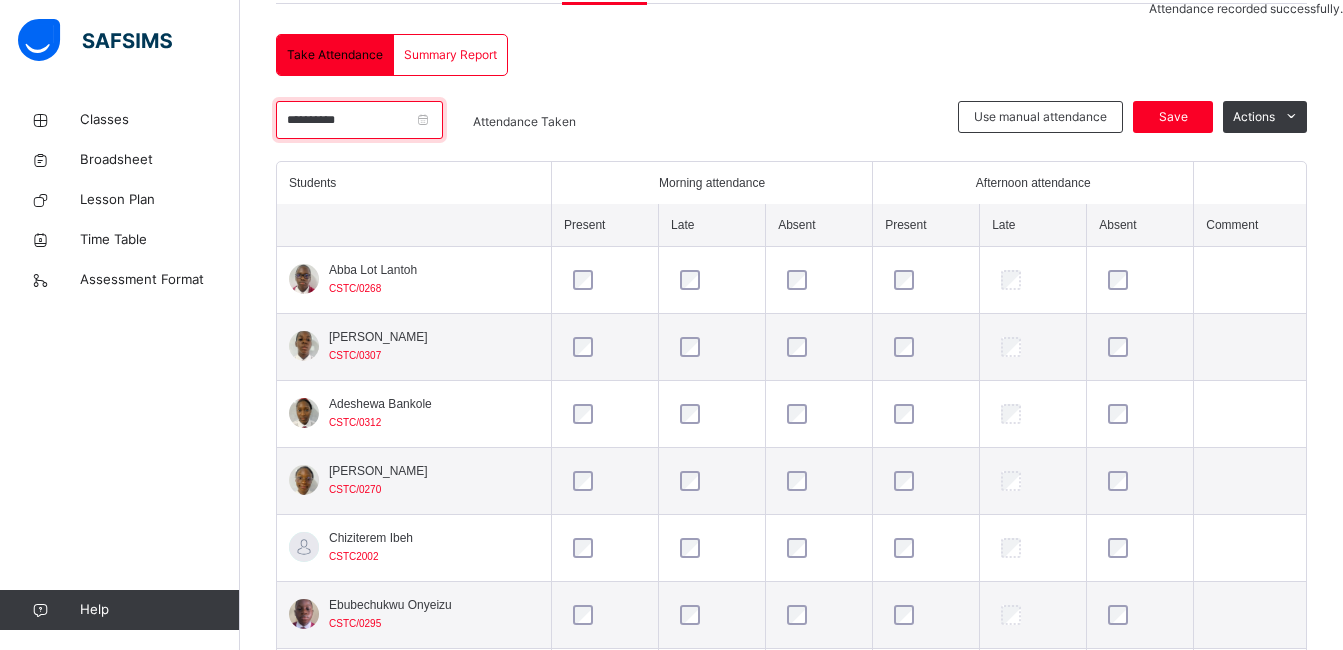 click on "**********" at bounding box center [359, 120] 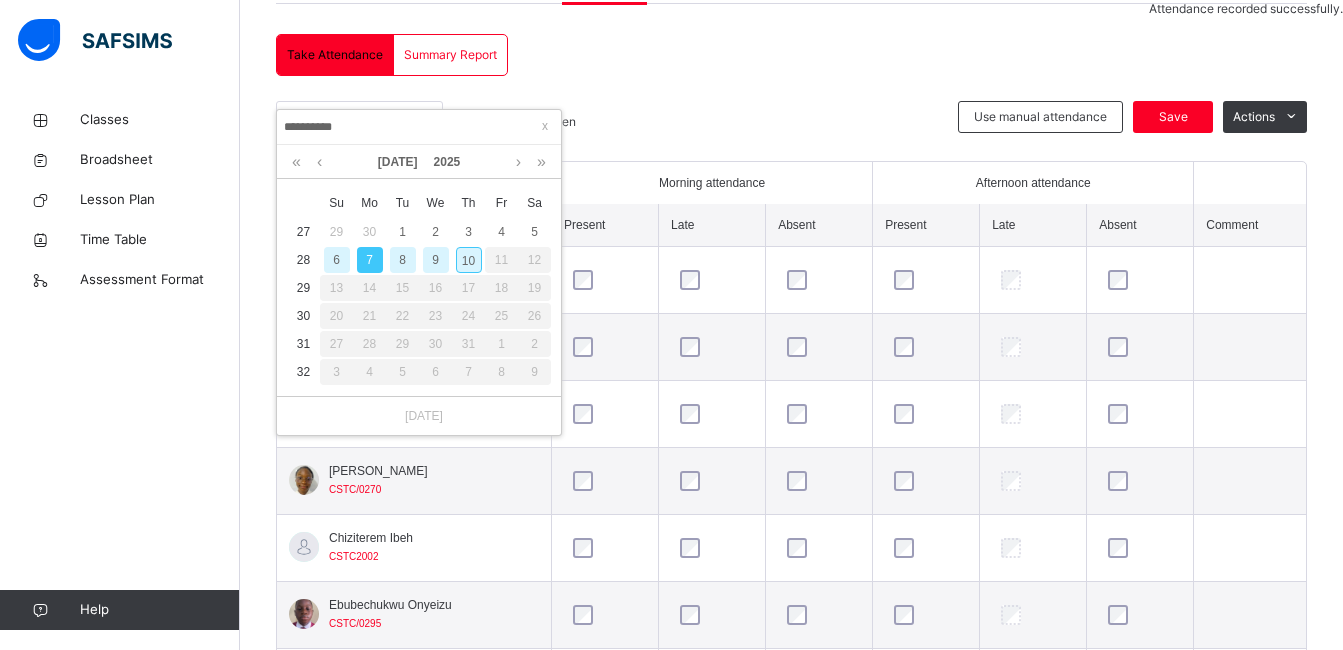click on "8" at bounding box center [403, 260] 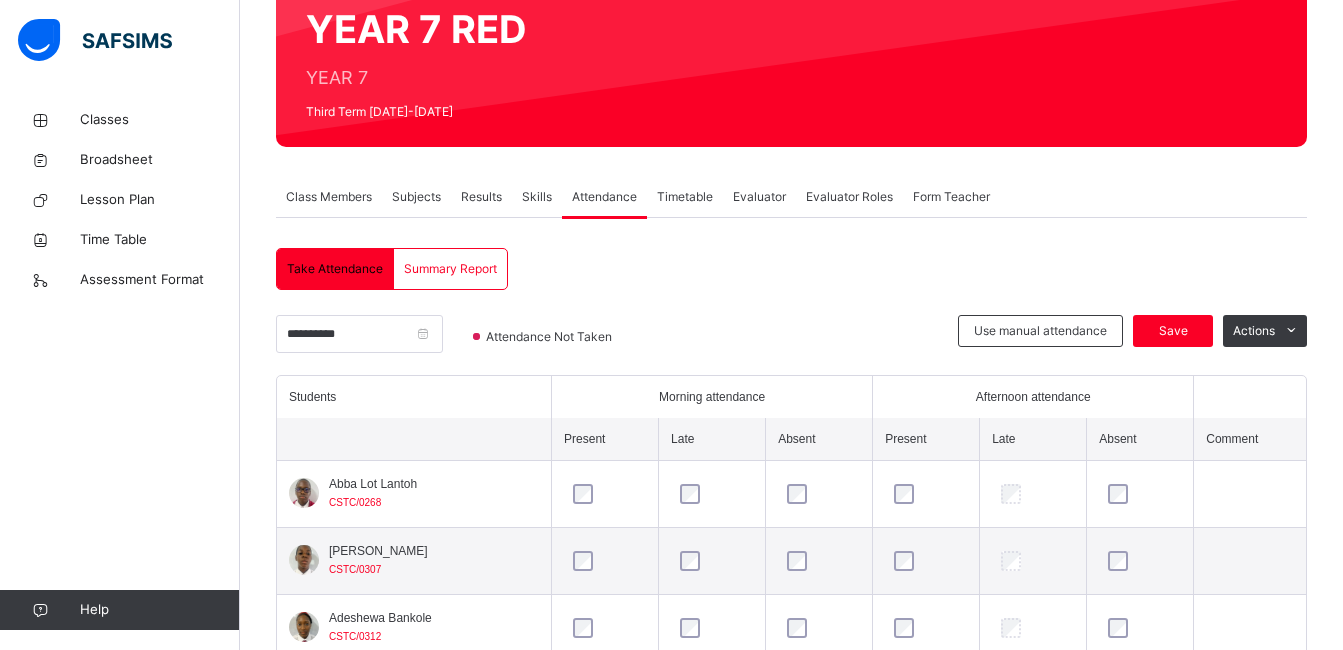 scroll, scrollTop: 413, scrollLeft: 0, axis: vertical 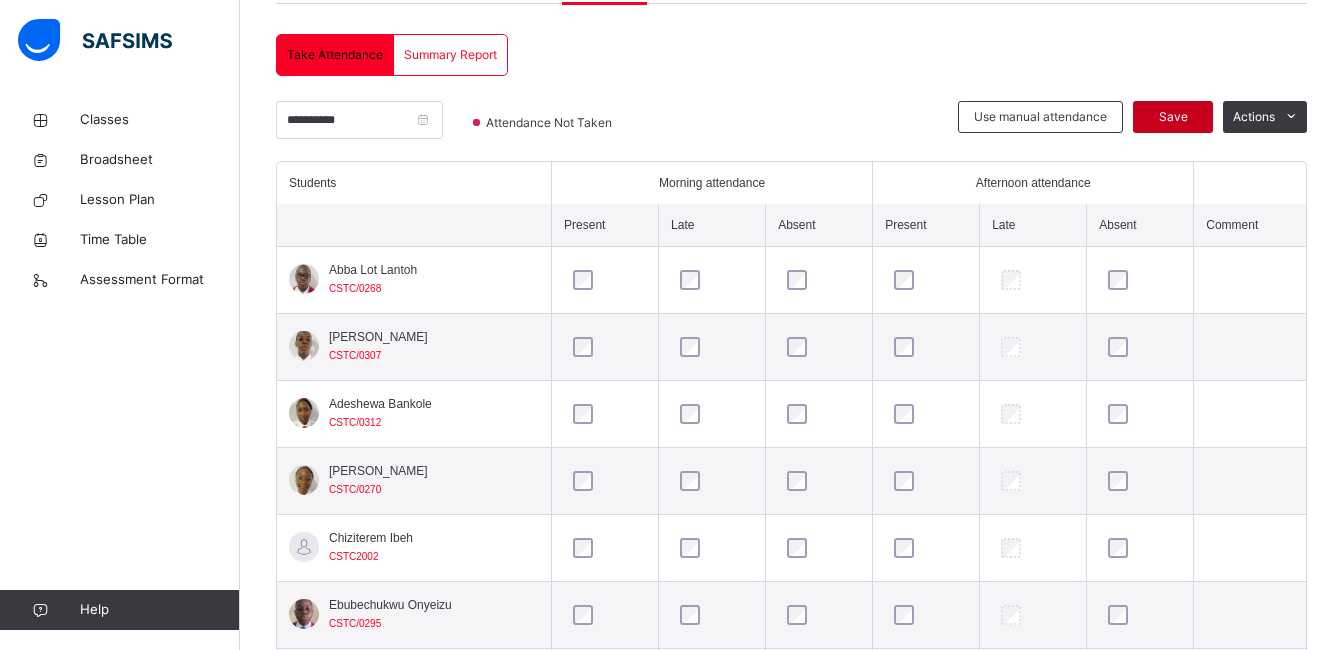 click on "Save" at bounding box center (1173, 117) 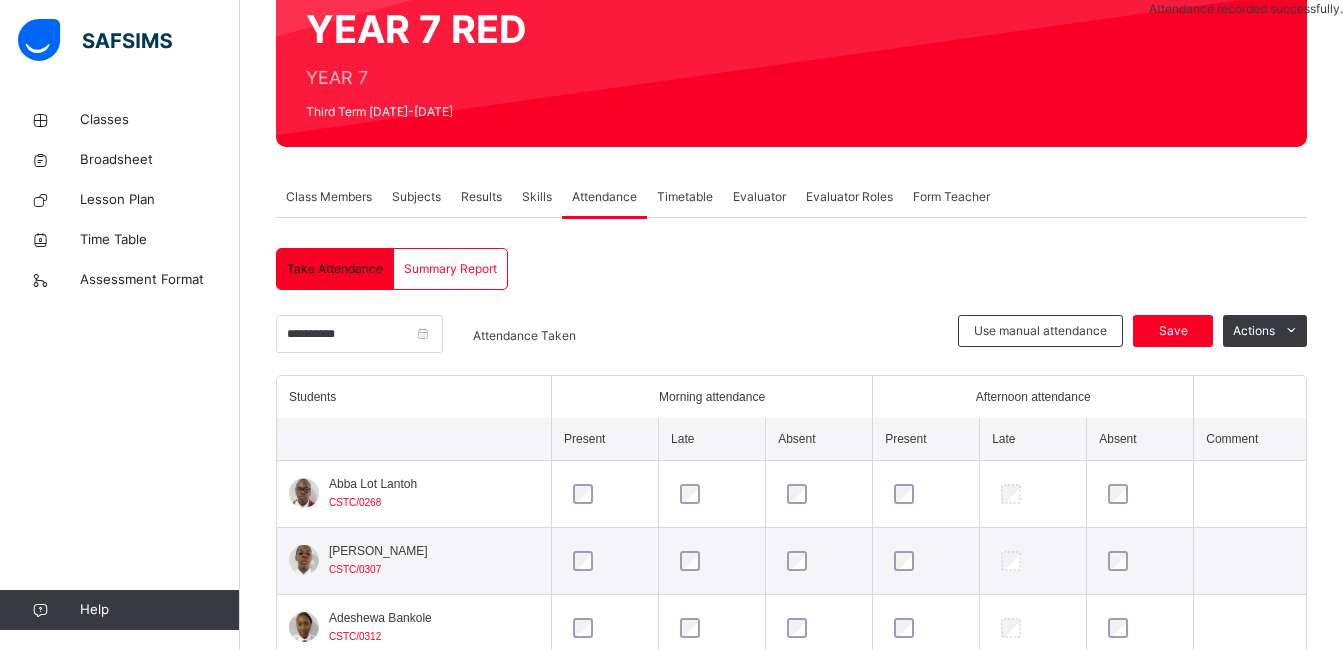 scroll, scrollTop: 413, scrollLeft: 0, axis: vertical 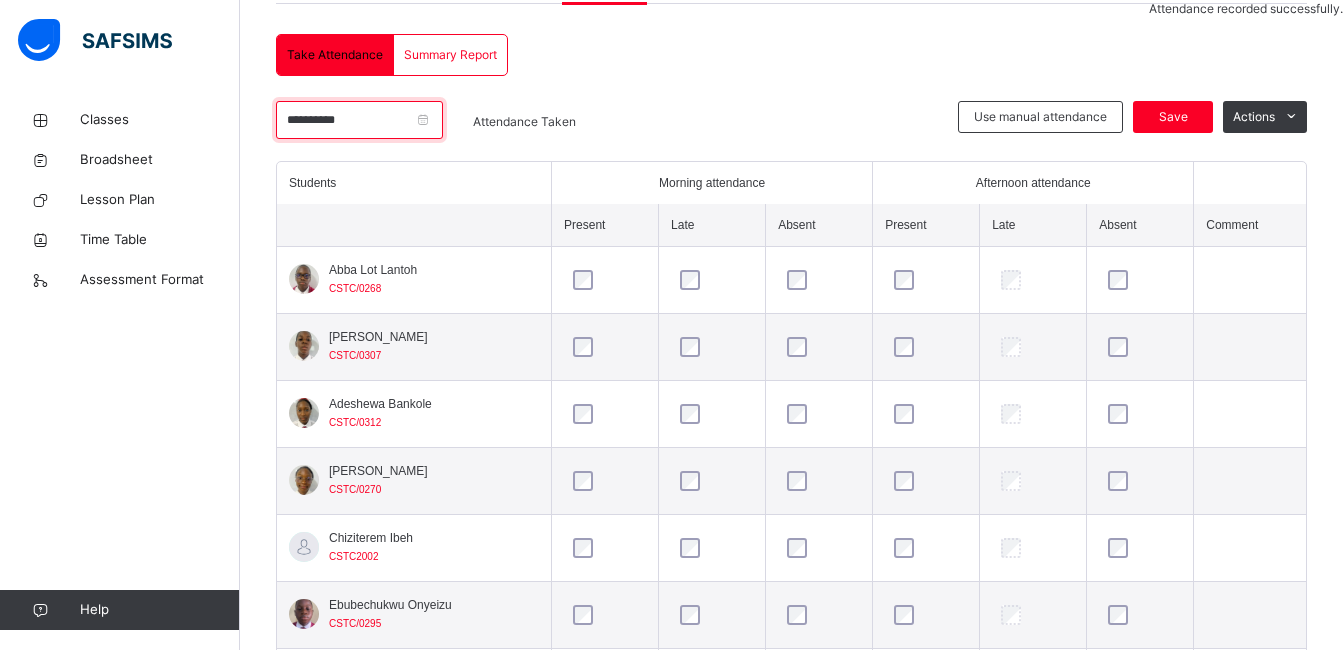 click on "**********" at bounding box center (359, 120) 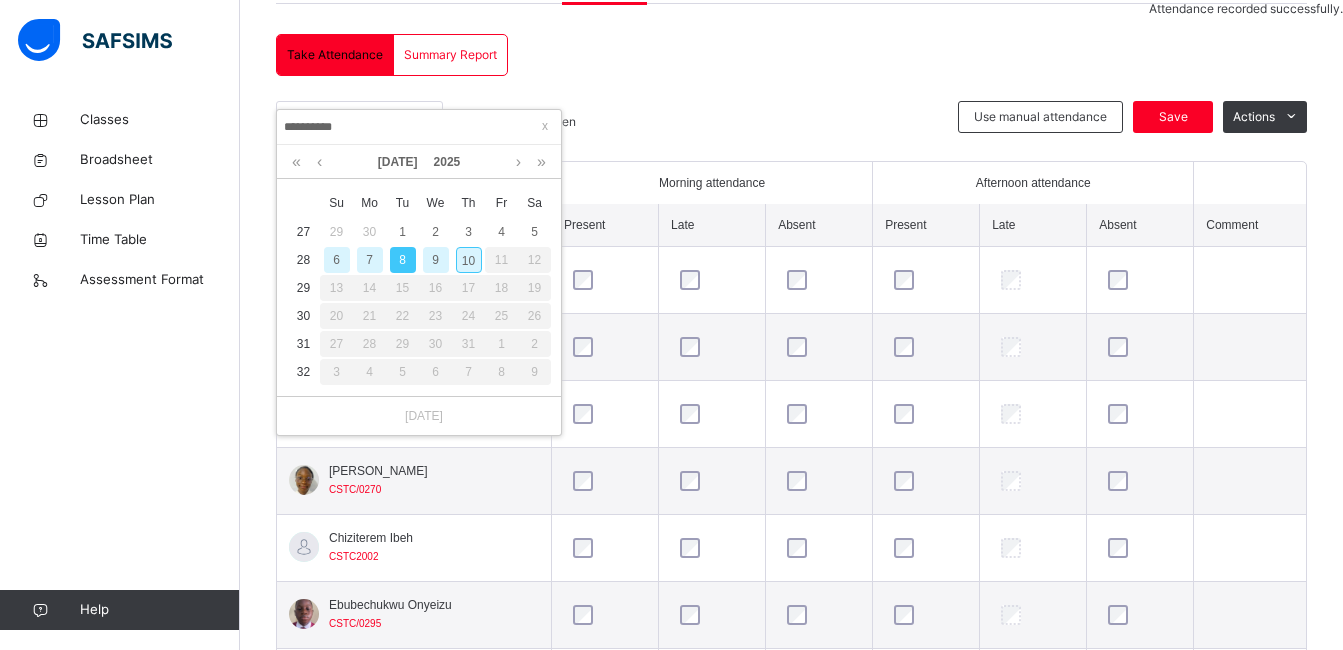 click on "9" at bounding box center [436, 260] 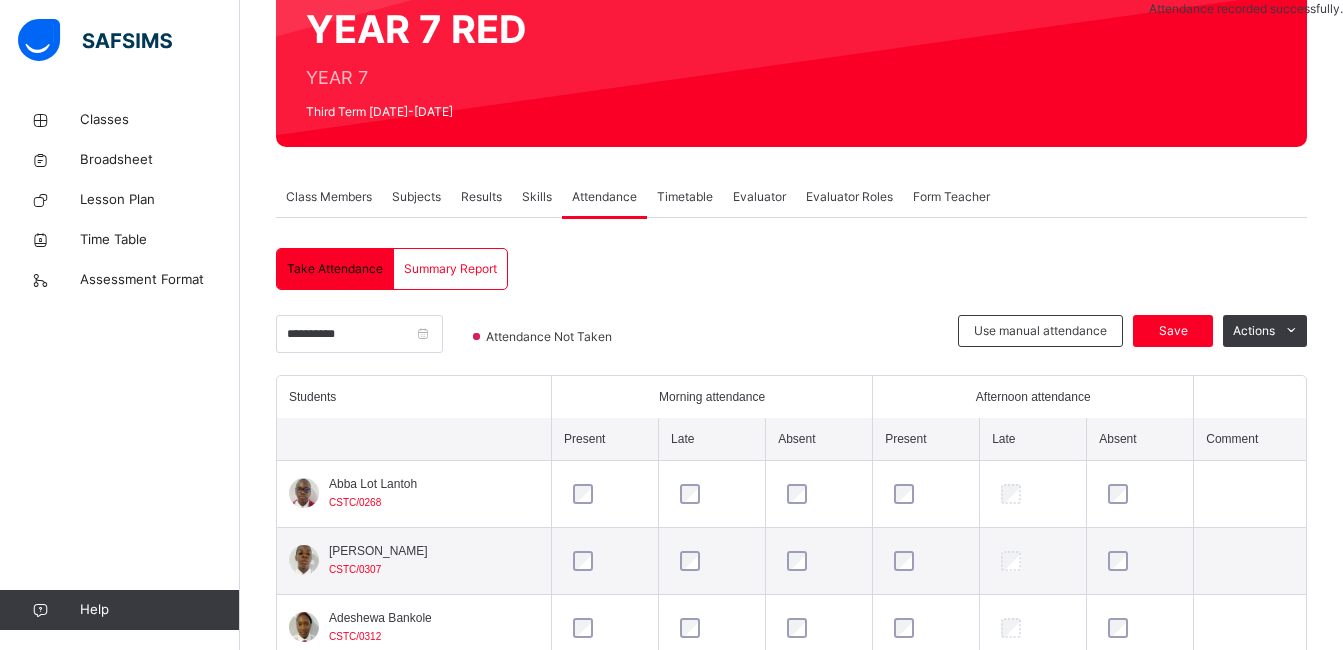 scroll, scrollTop: 413, scrollLeft: 0, axis: vertical 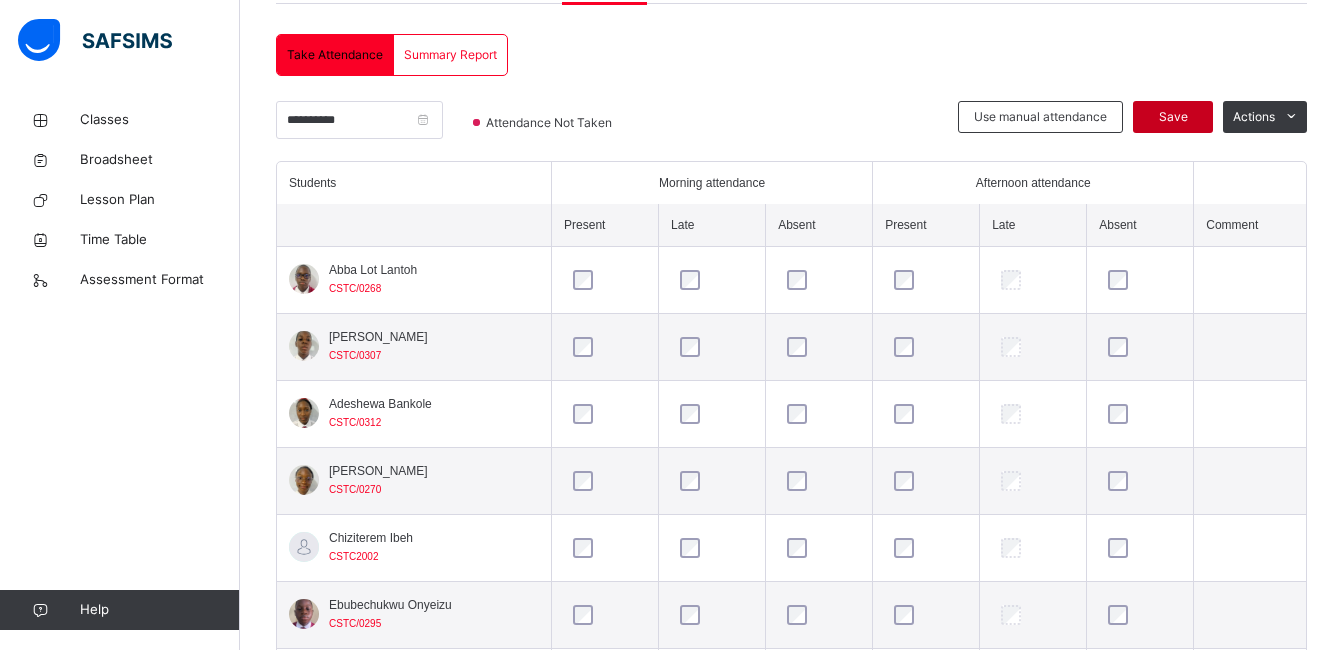 click on "Save" at bounding box center (1173, 117) 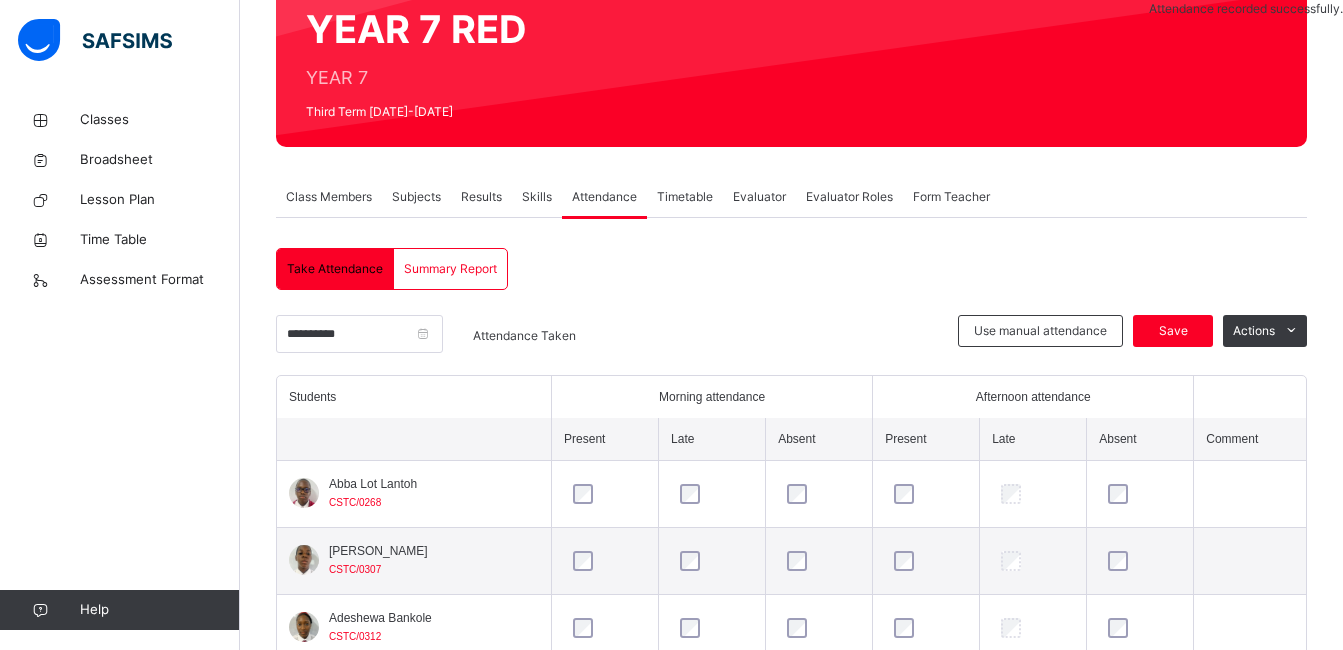 scroll, scrollTop: 413, scrollLeft: 0, axis: vertical 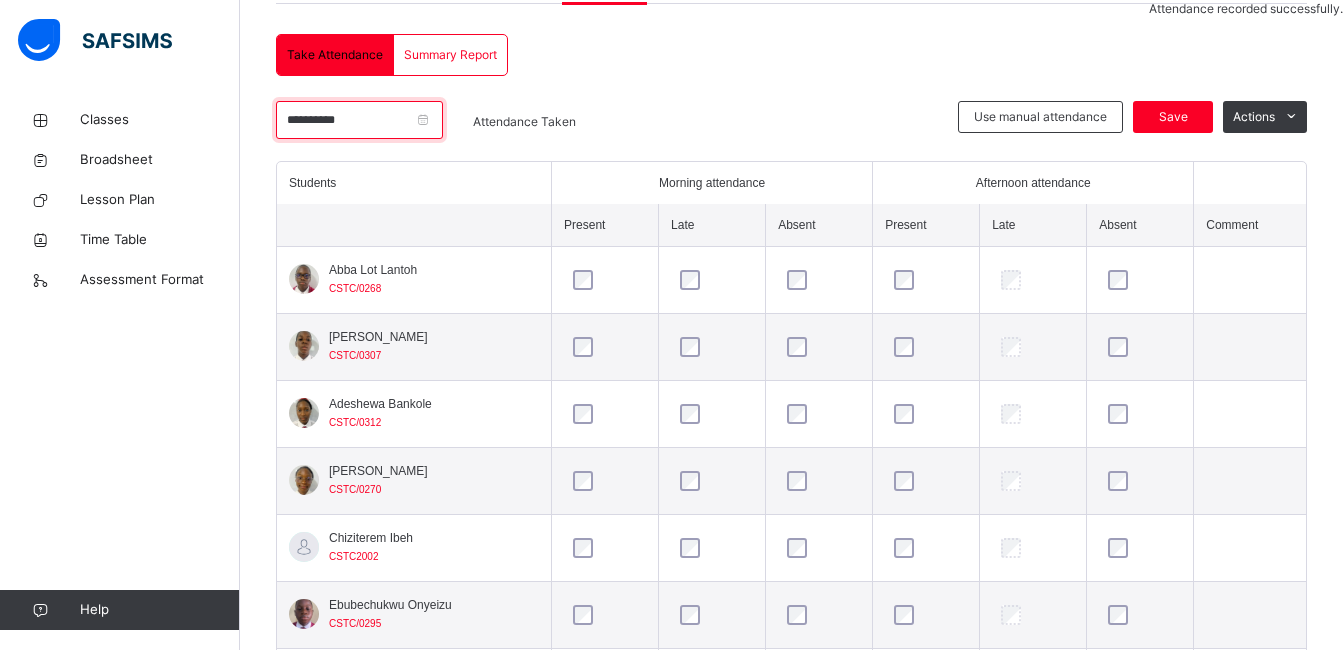 click on "**********" at bounding box center (359, 120) 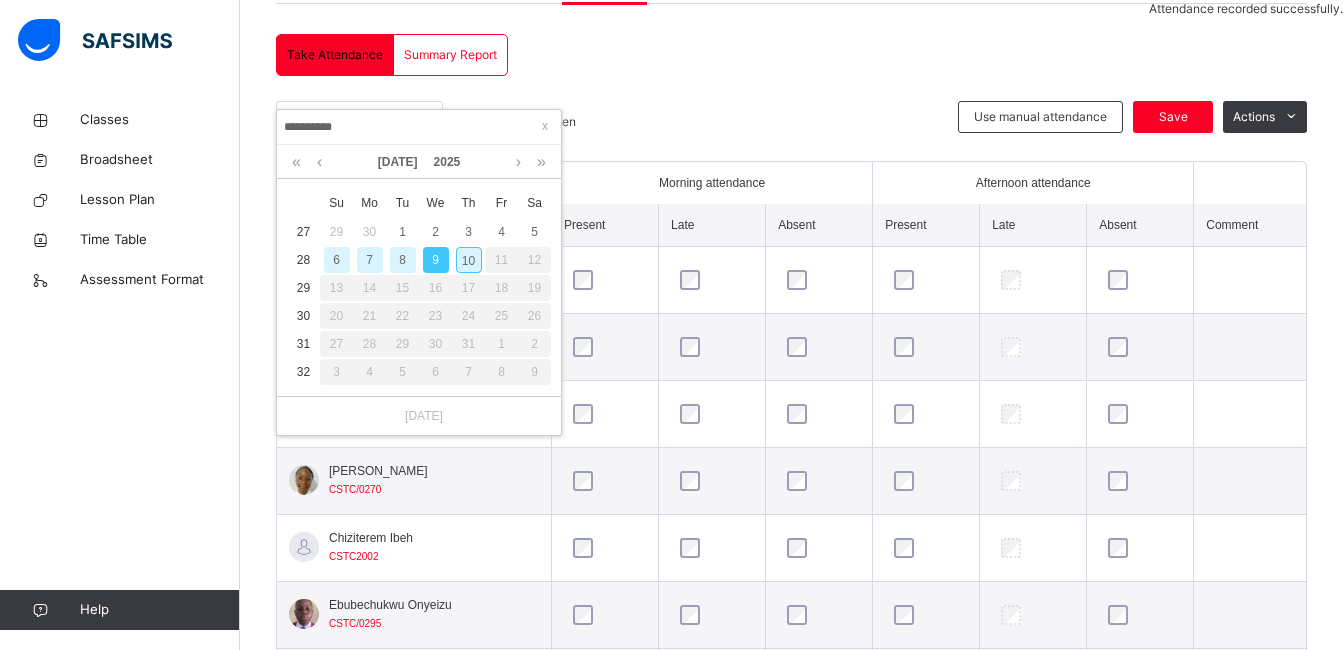 click on "10" at bounding box center [469, 260] 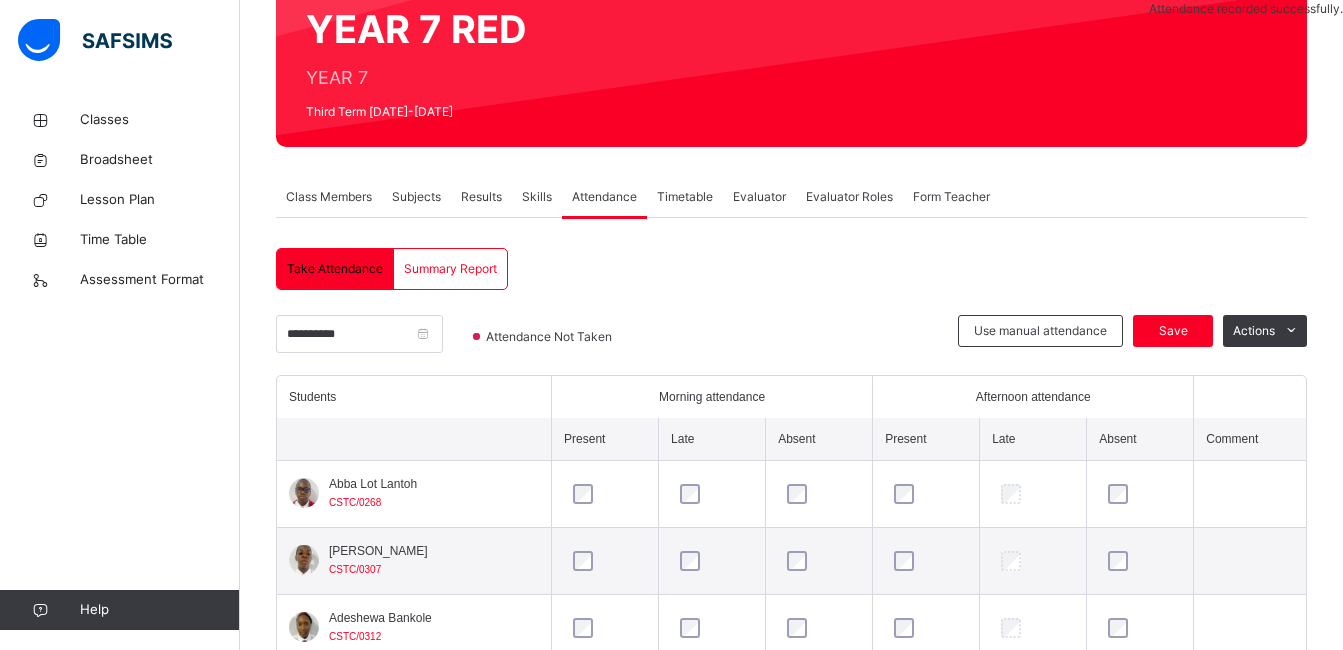 scroll, scrollTop: 413, scrollLeft: 0, axis: vertical 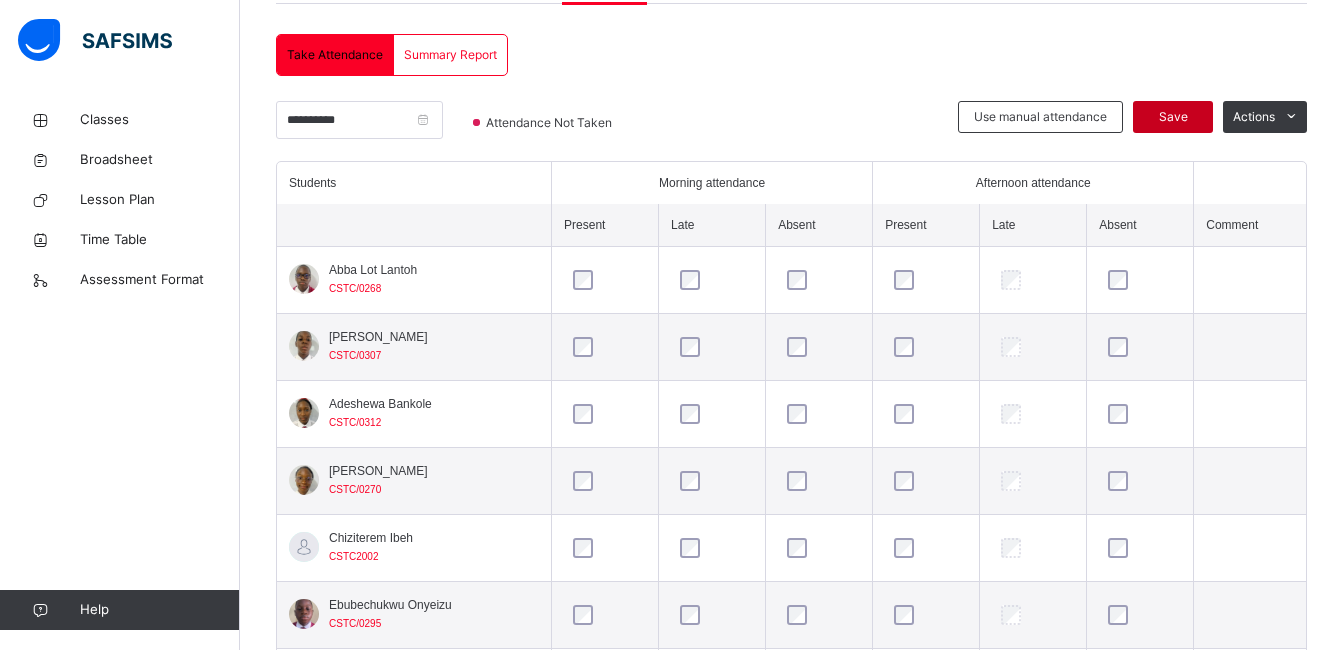 click on "Save" at bounding box center (1173, 117) 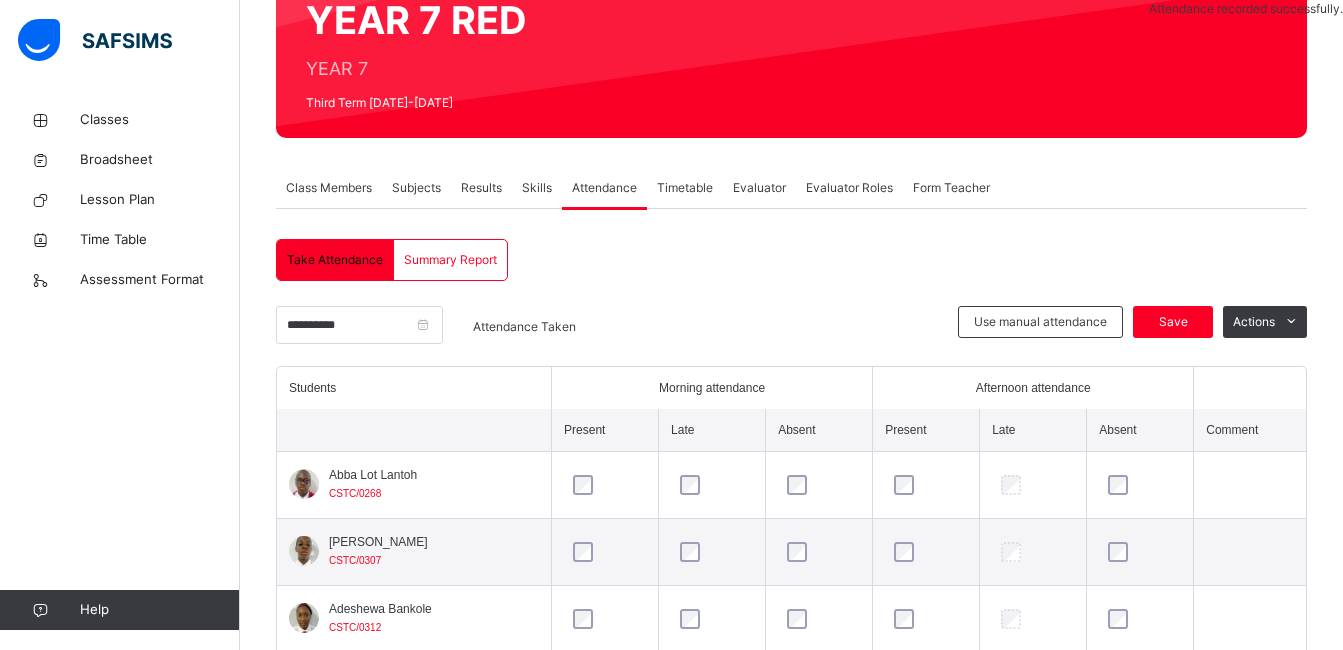 scroll, scrollTop: 206, scrollLeft: 0, axis: vertical 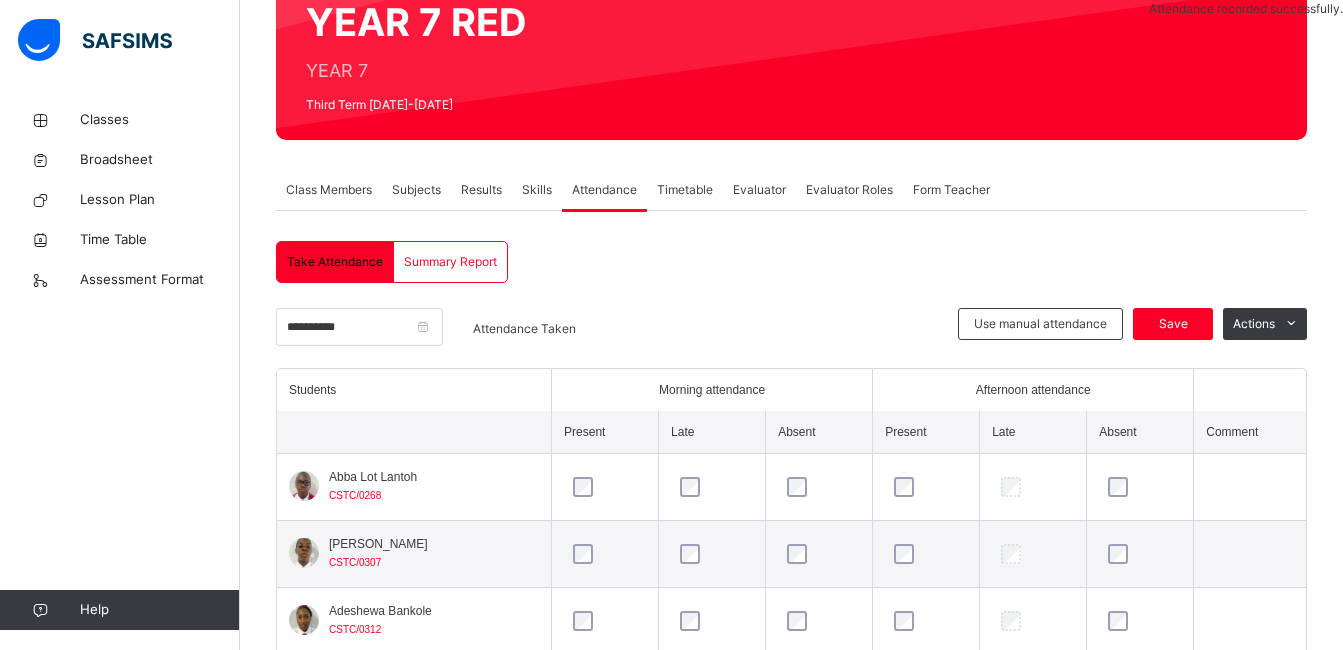 click on "Skills" at bounding box center (537, 190) 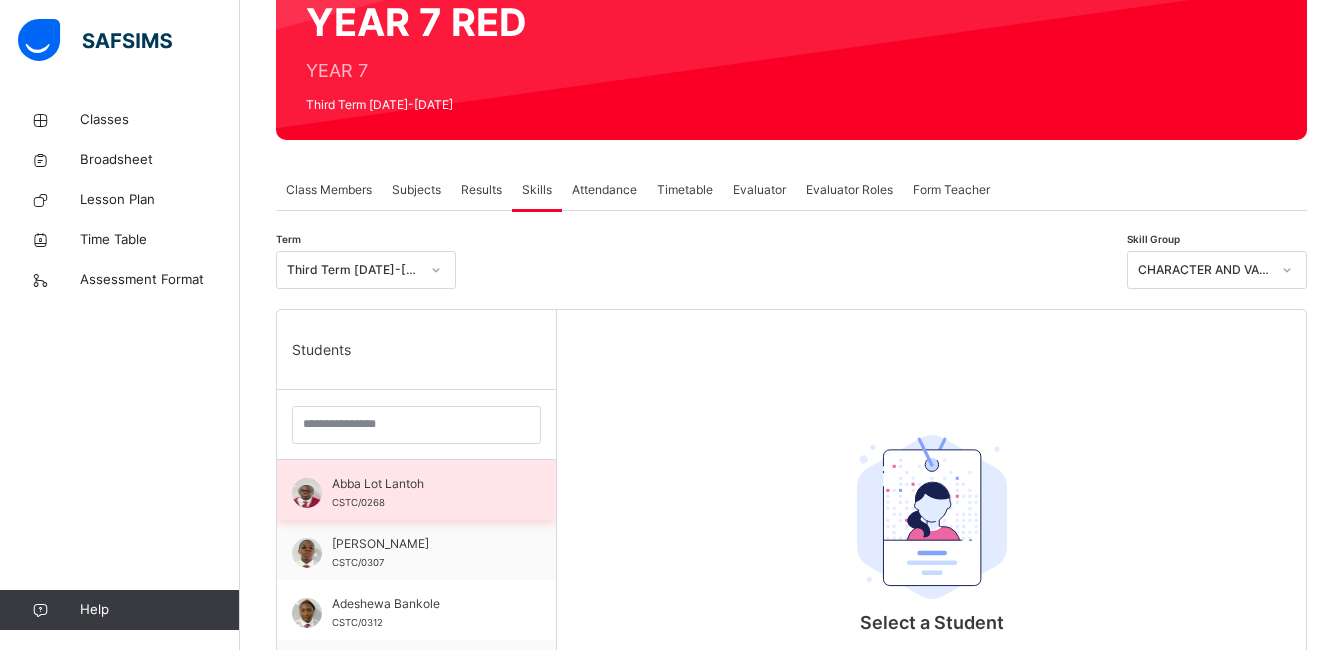 click on "Abba Lot  Lantoh" at bounding box center [421, 484] 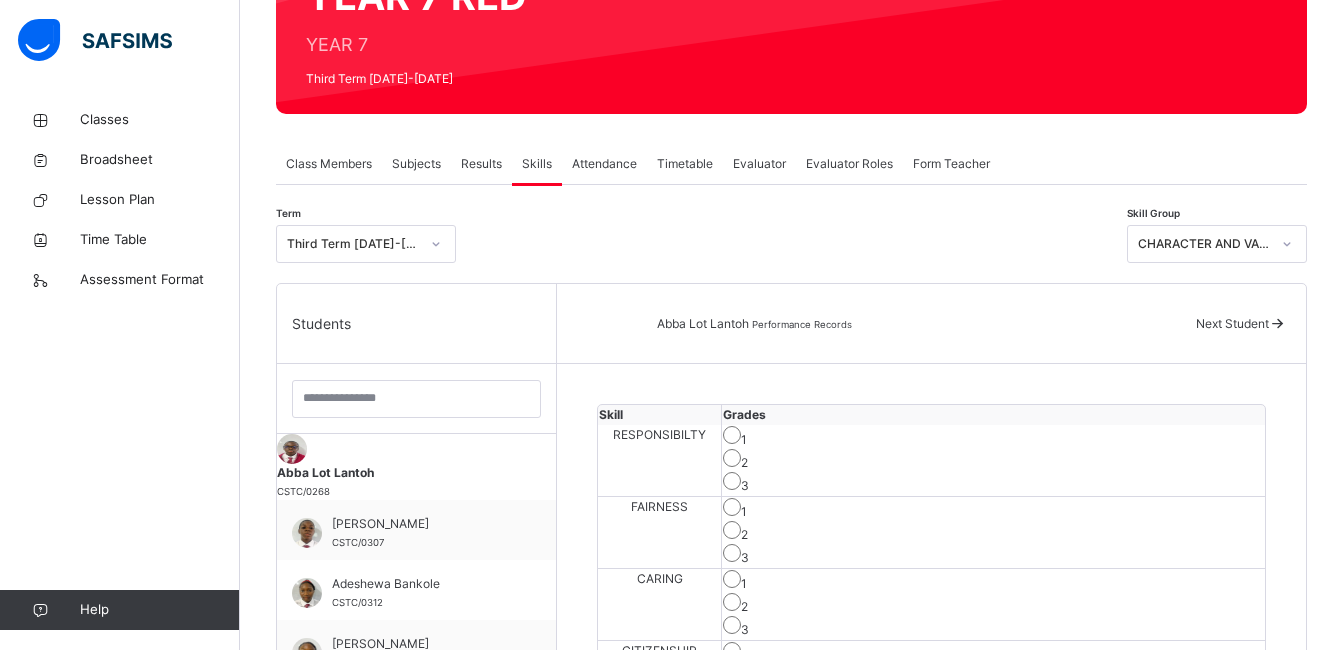 scroll, scrollTop: 0, scrollLeft: 0, axis: both 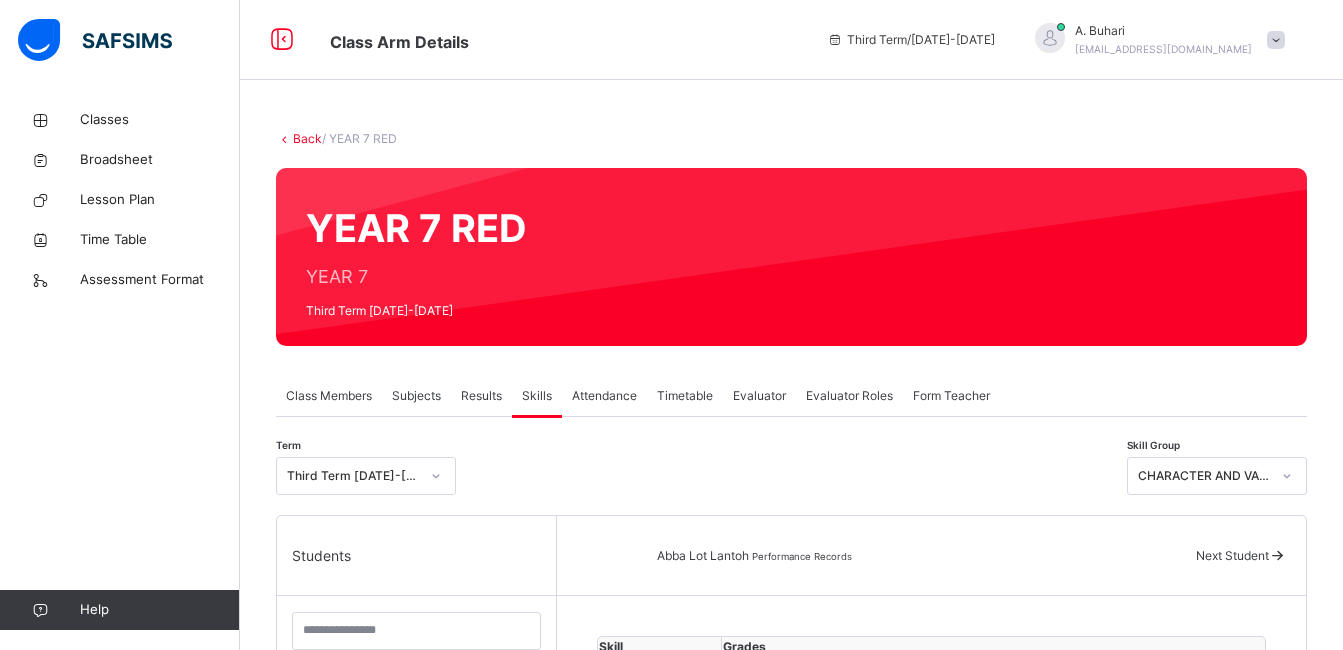 click on "Evaluator" at bounding box center (759, 396) 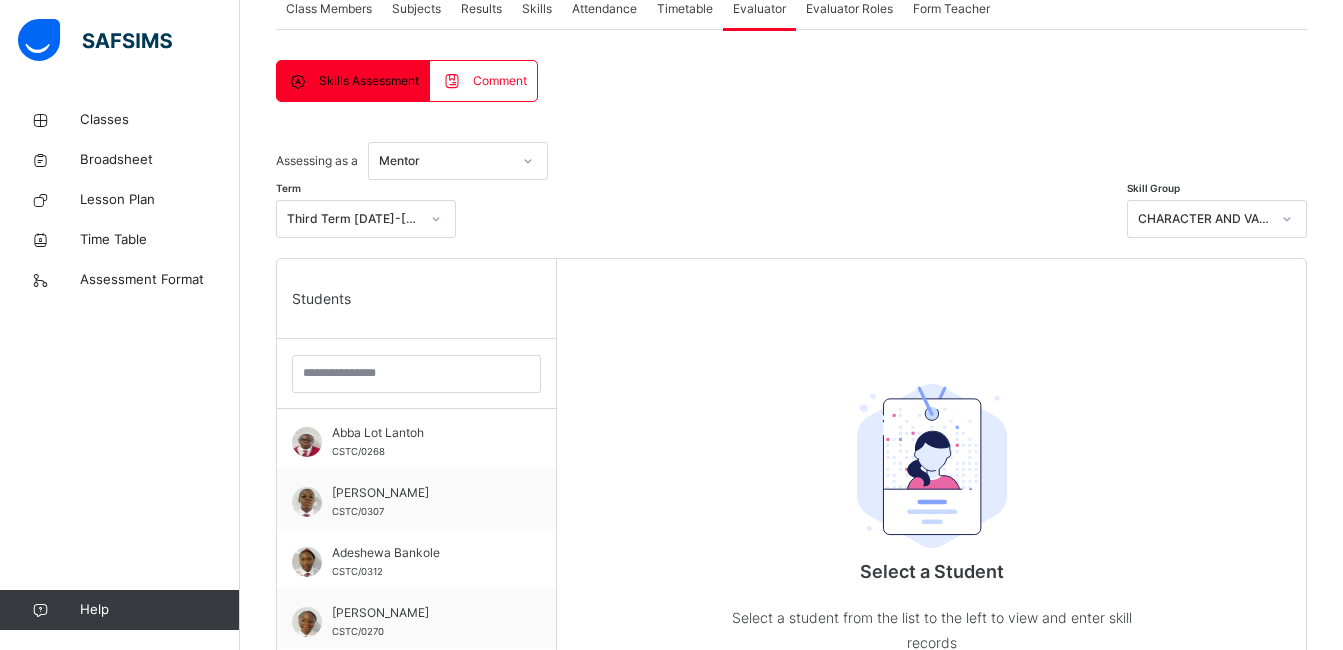 scroll, scrollTop: 388, scrollLeft: 0, axis: vertical 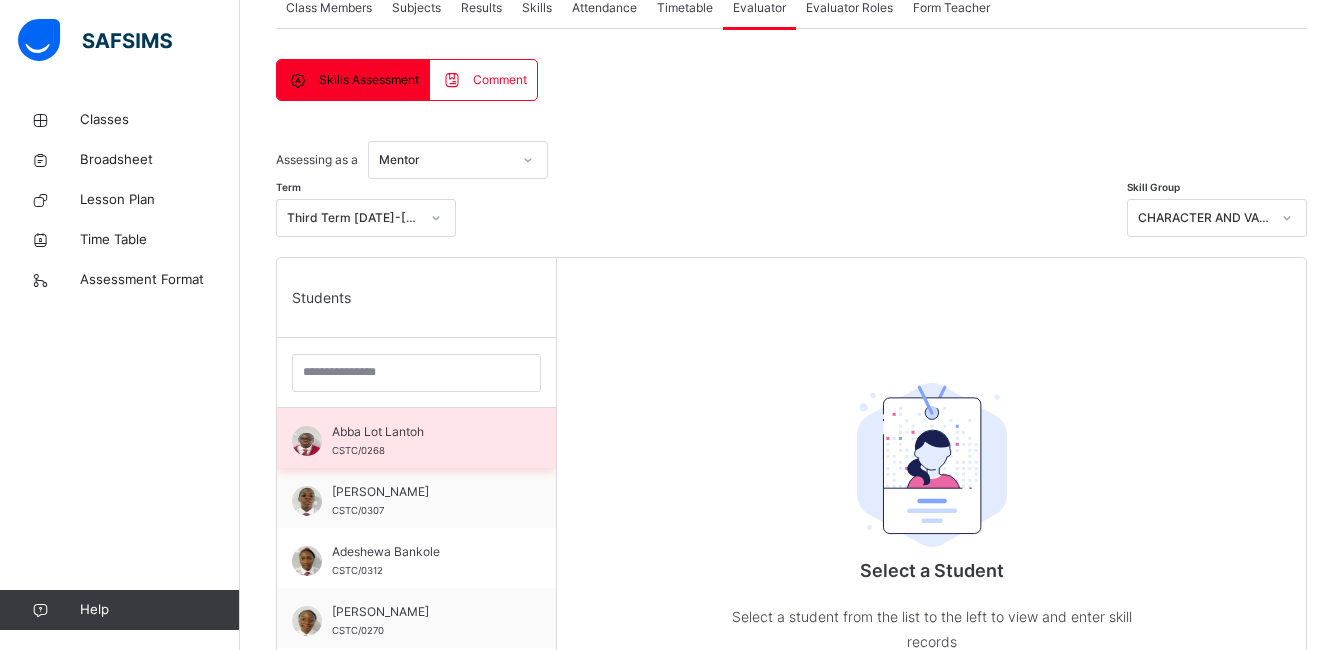 click on "Abba Lot  Lantoh" at bounding box center [421, 432] 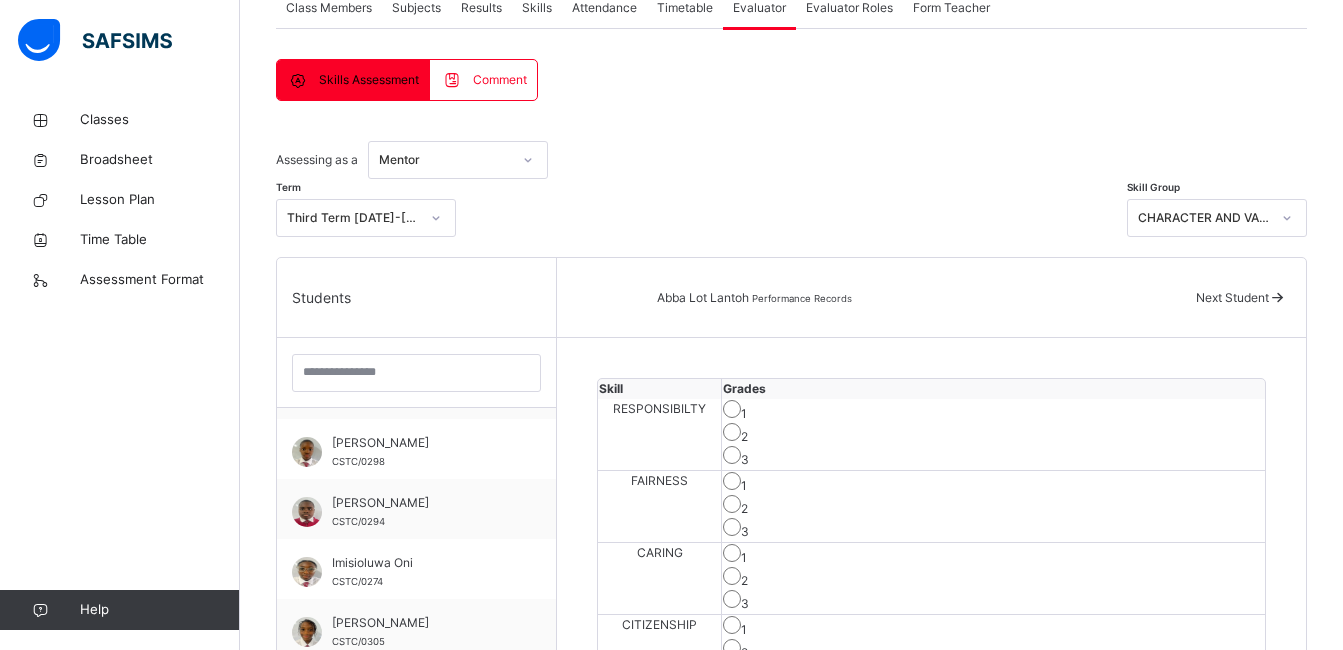 scroll, scrollTop: 477, scrollLeft: 0, axis: vertical 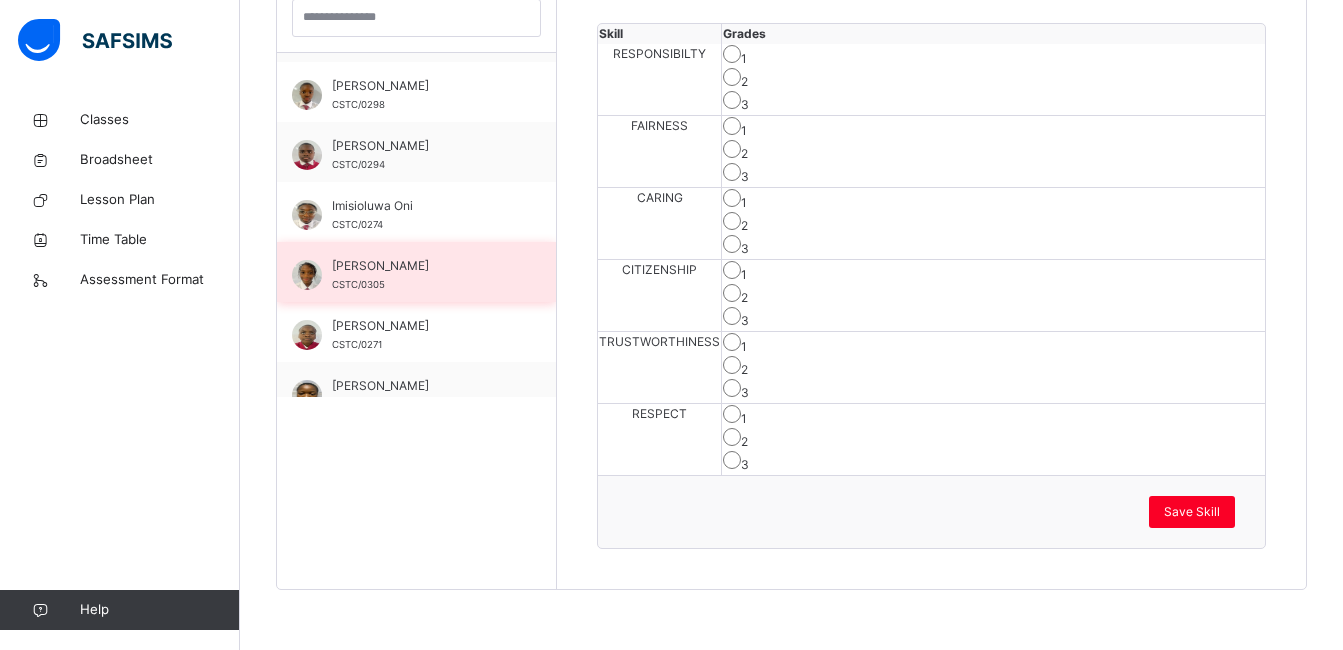 click on "[PERSON_NAME] CSTC/0305" at bounding box center [421, 275] 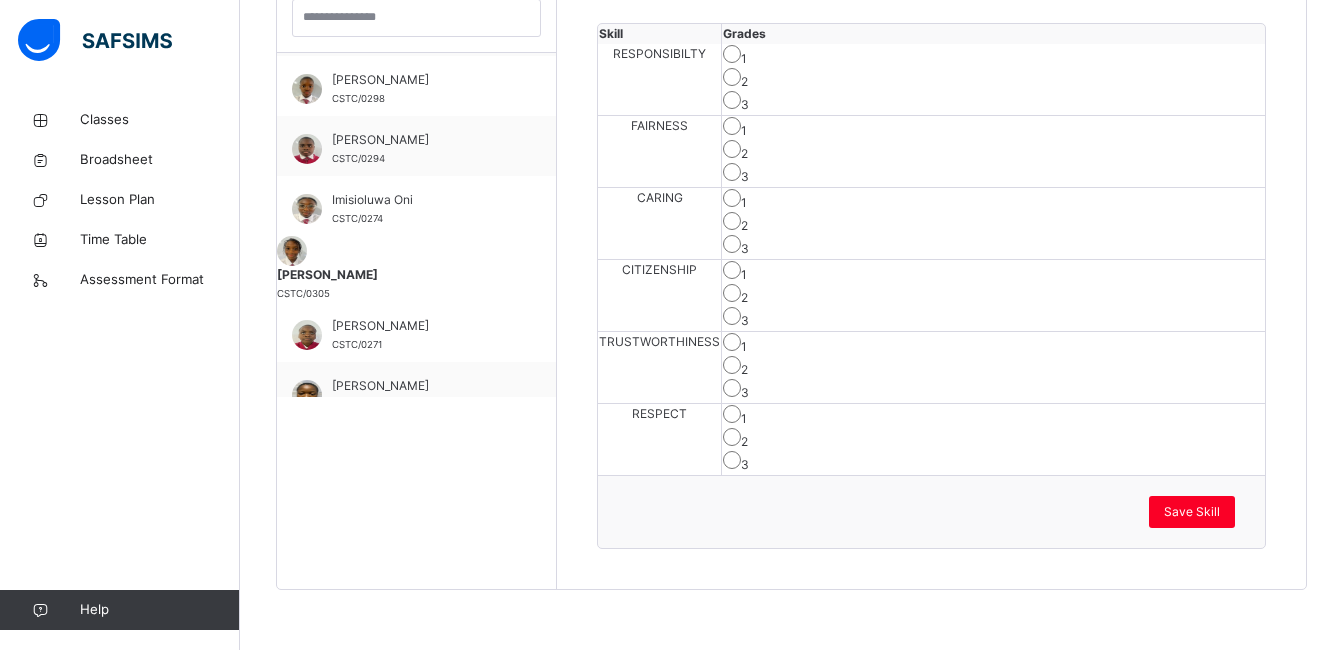 scroll, scrollTop: 0, scrollLeft: 0, axis: both 